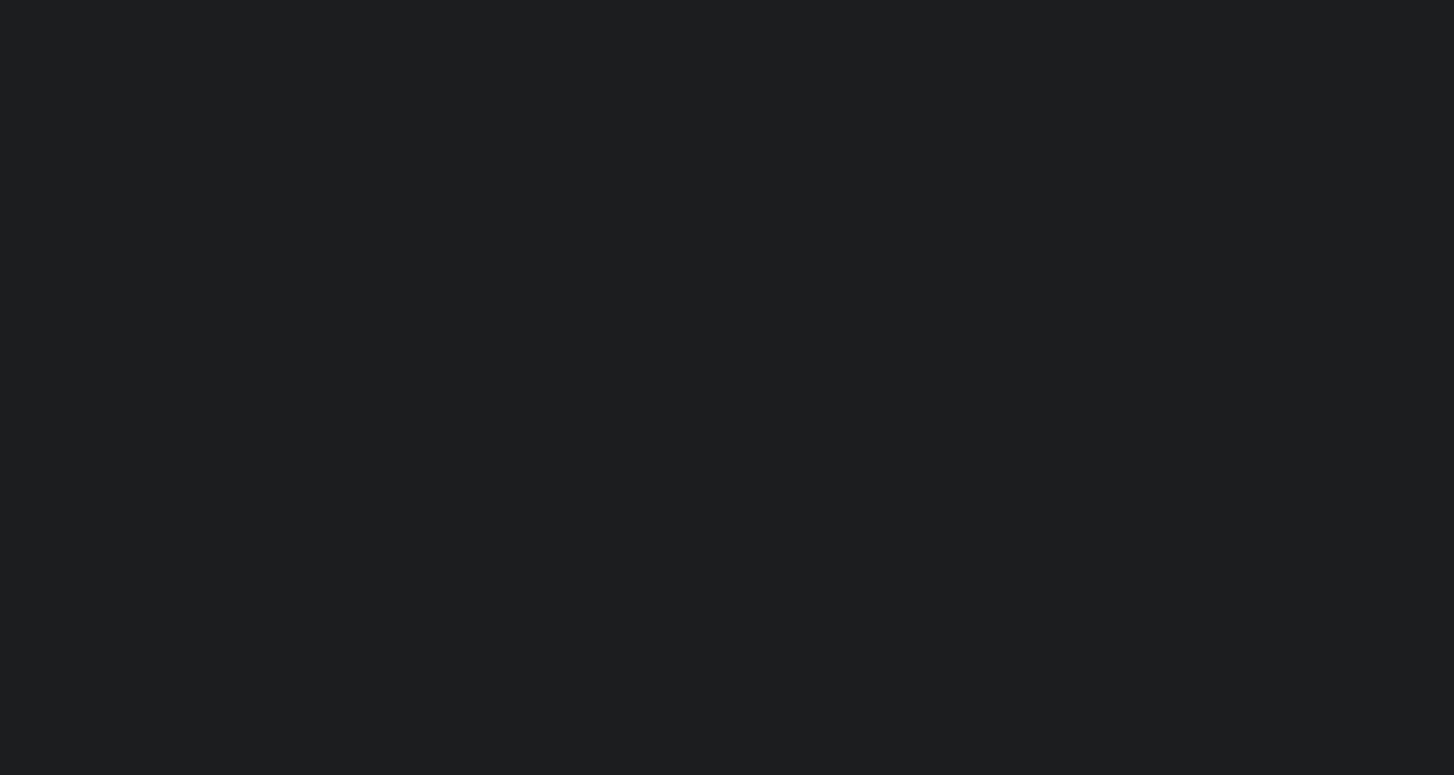 scroll, scrollTop: 0, scrollLeft: 0, axis: both 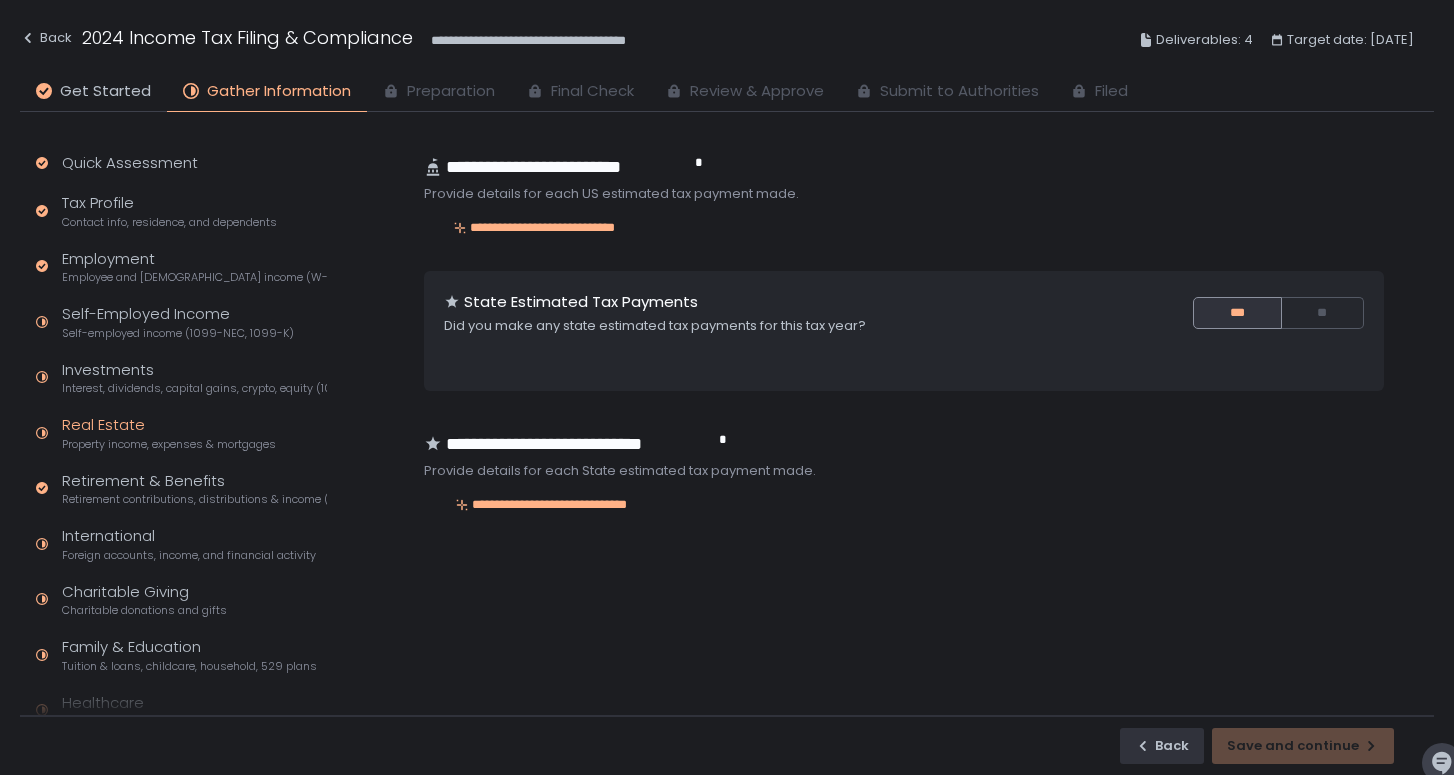 click on "Real Estate Property income, expenses & mortgages" 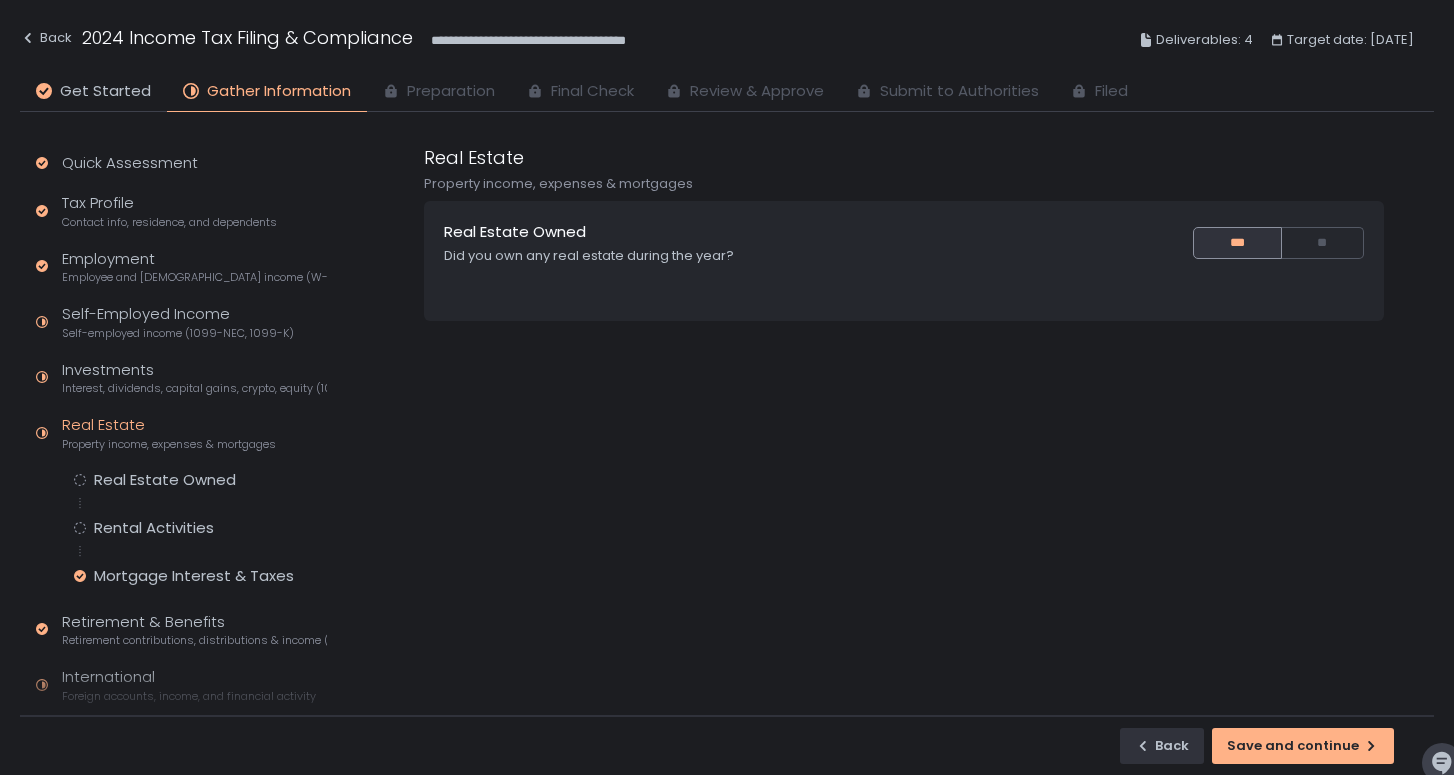 scroll, scrollTop: 0, scrollLeft: 0, axis: both 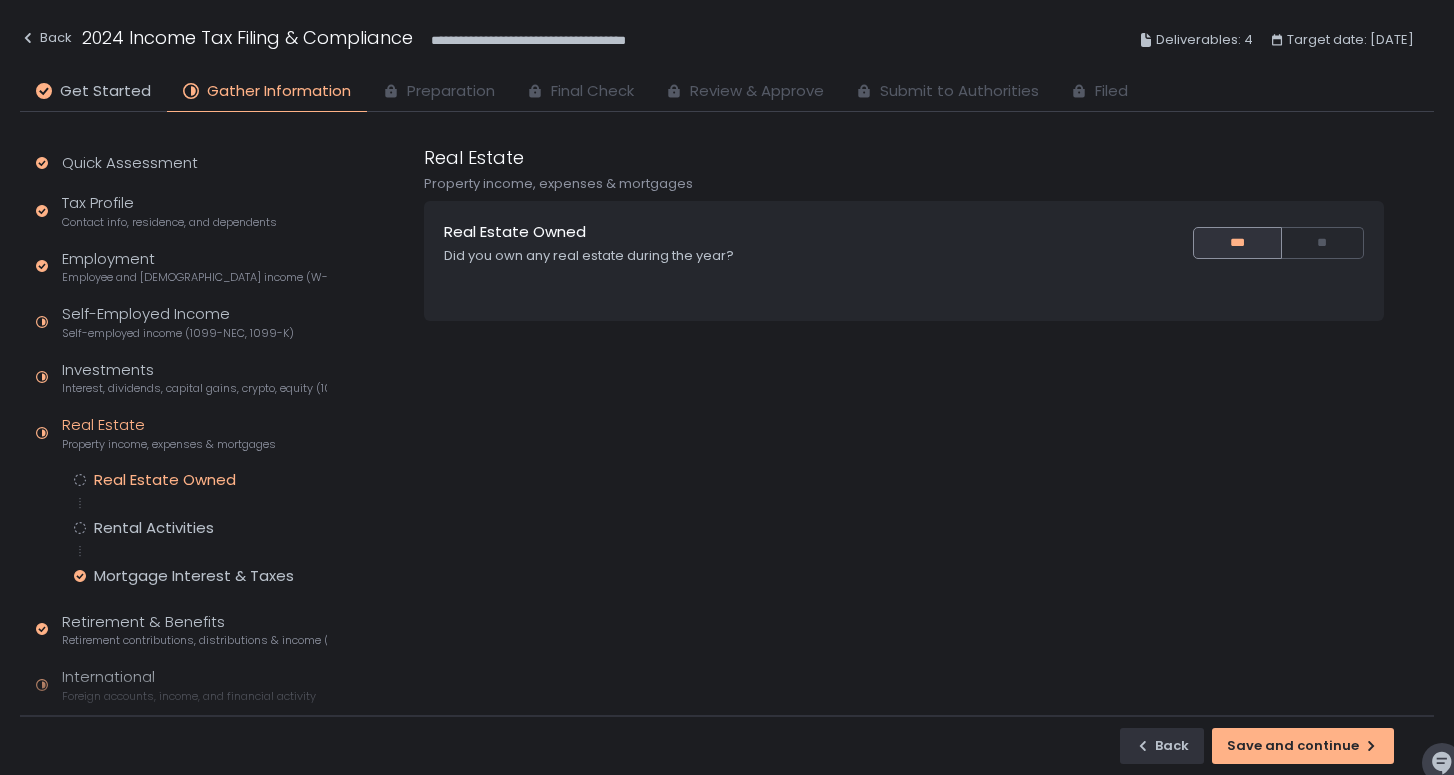 click on "Real Estate Owned" 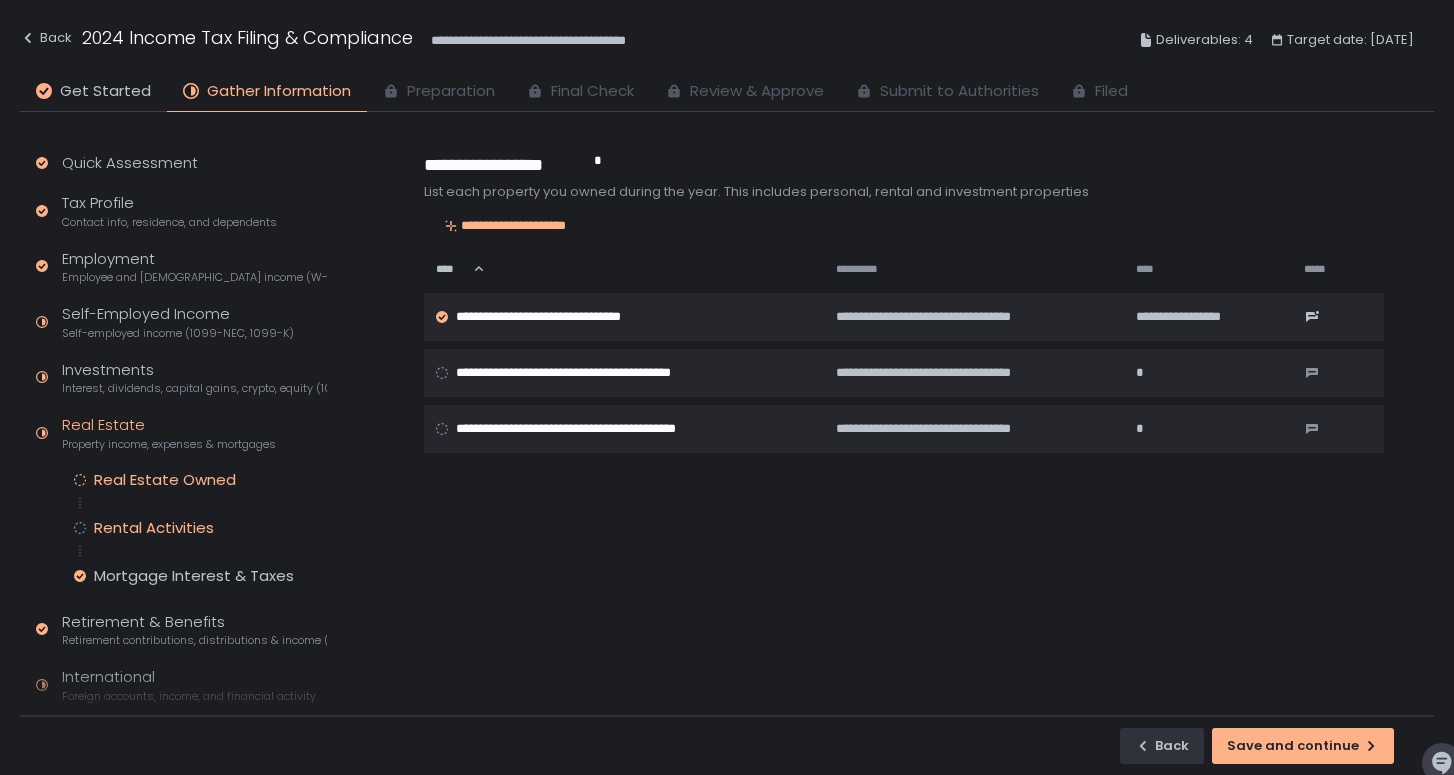 click on "Rental Activities" 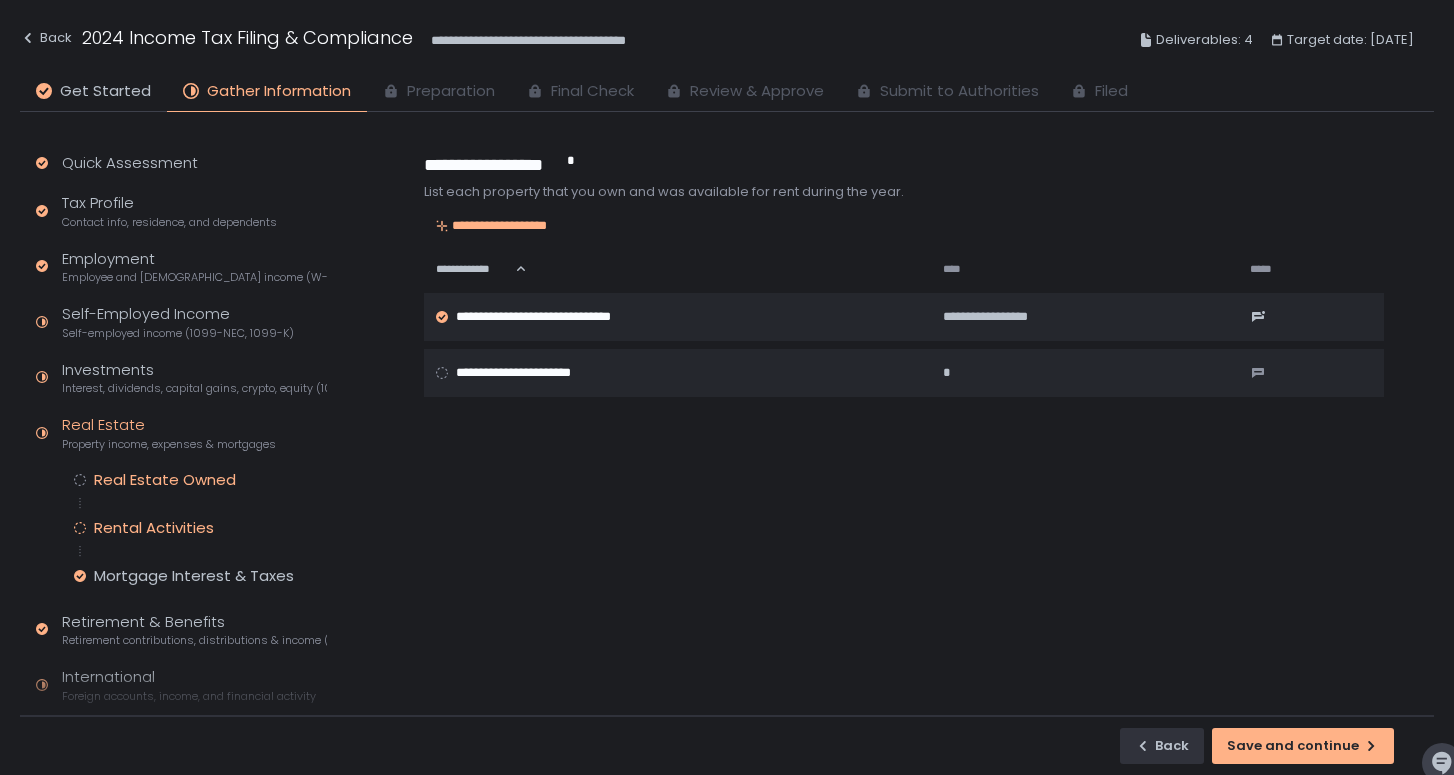 click on "Real Estate Owned" 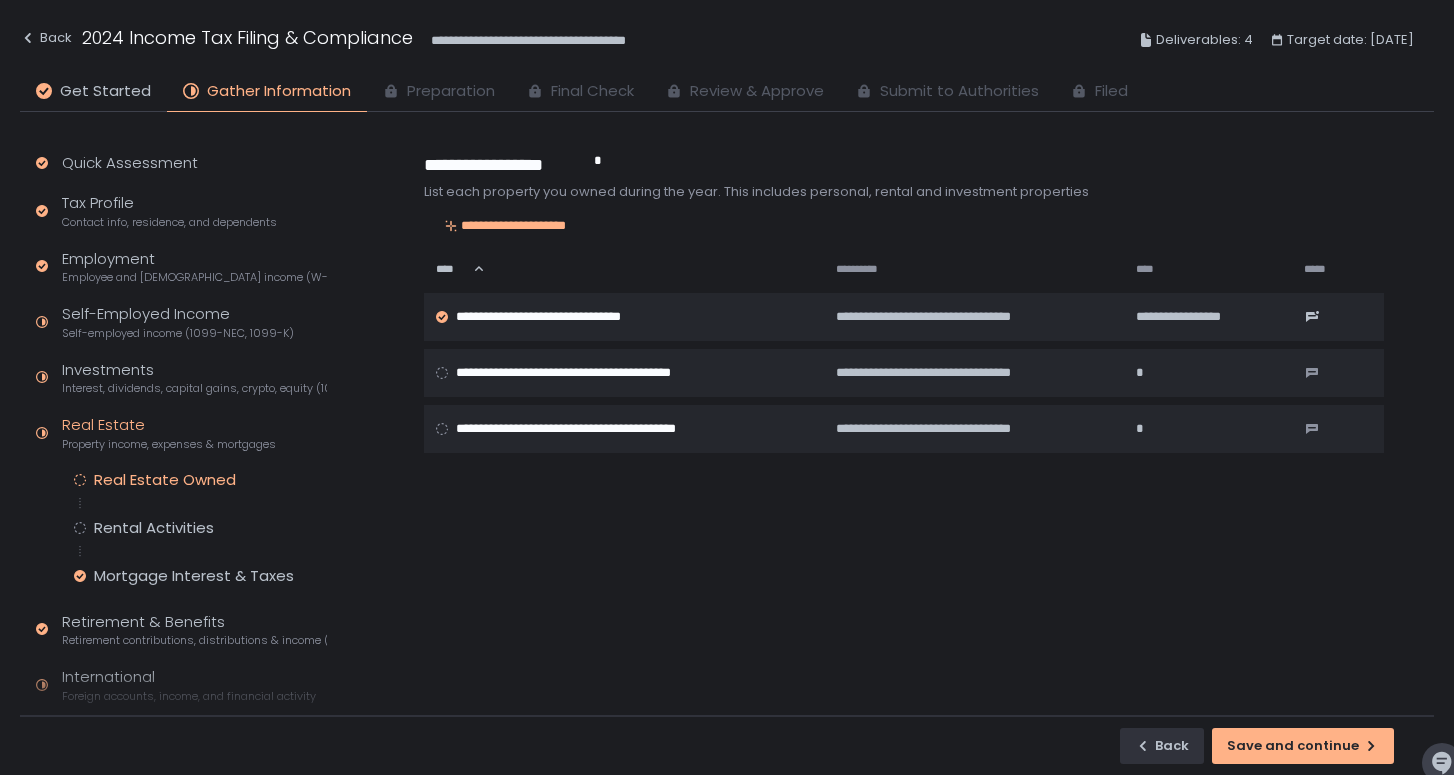 click on "**********" 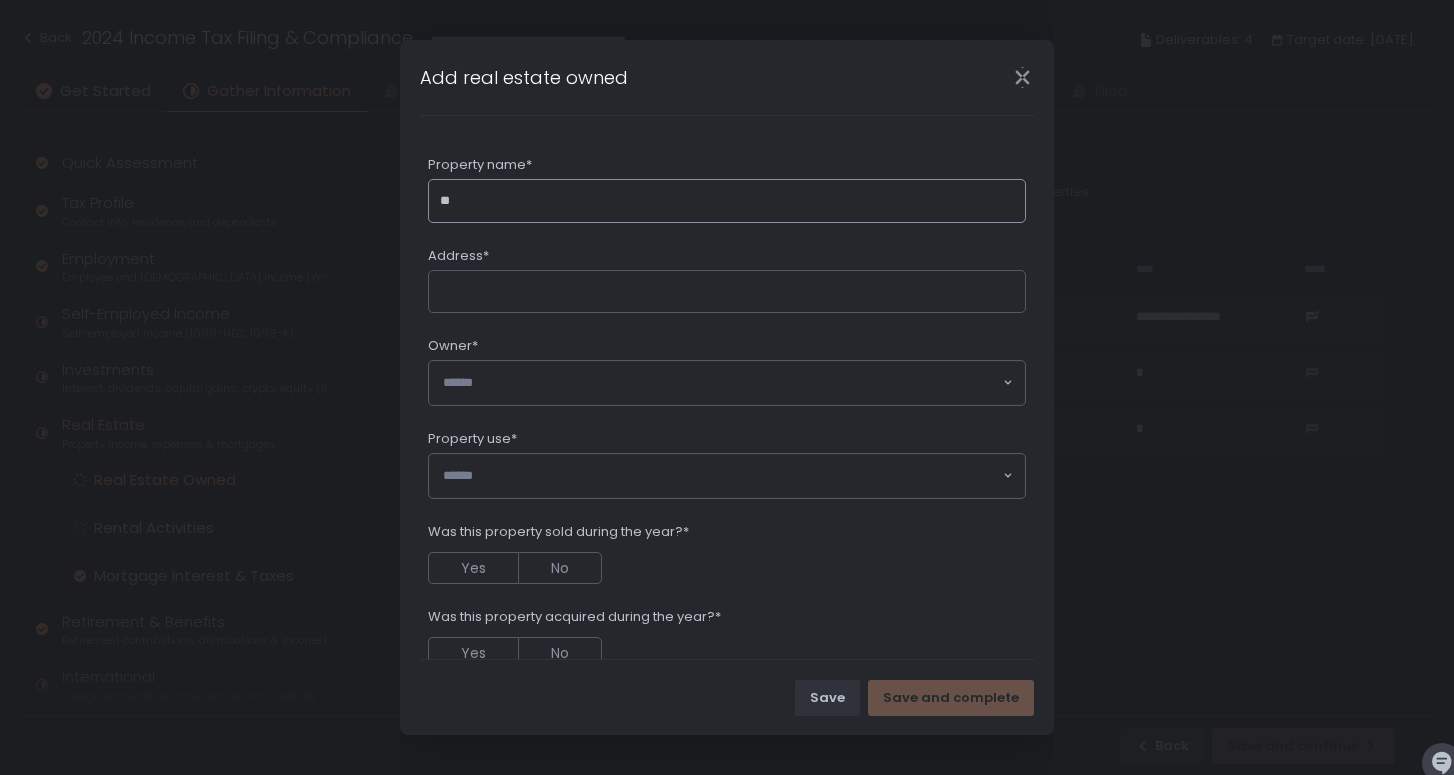 type on "*" 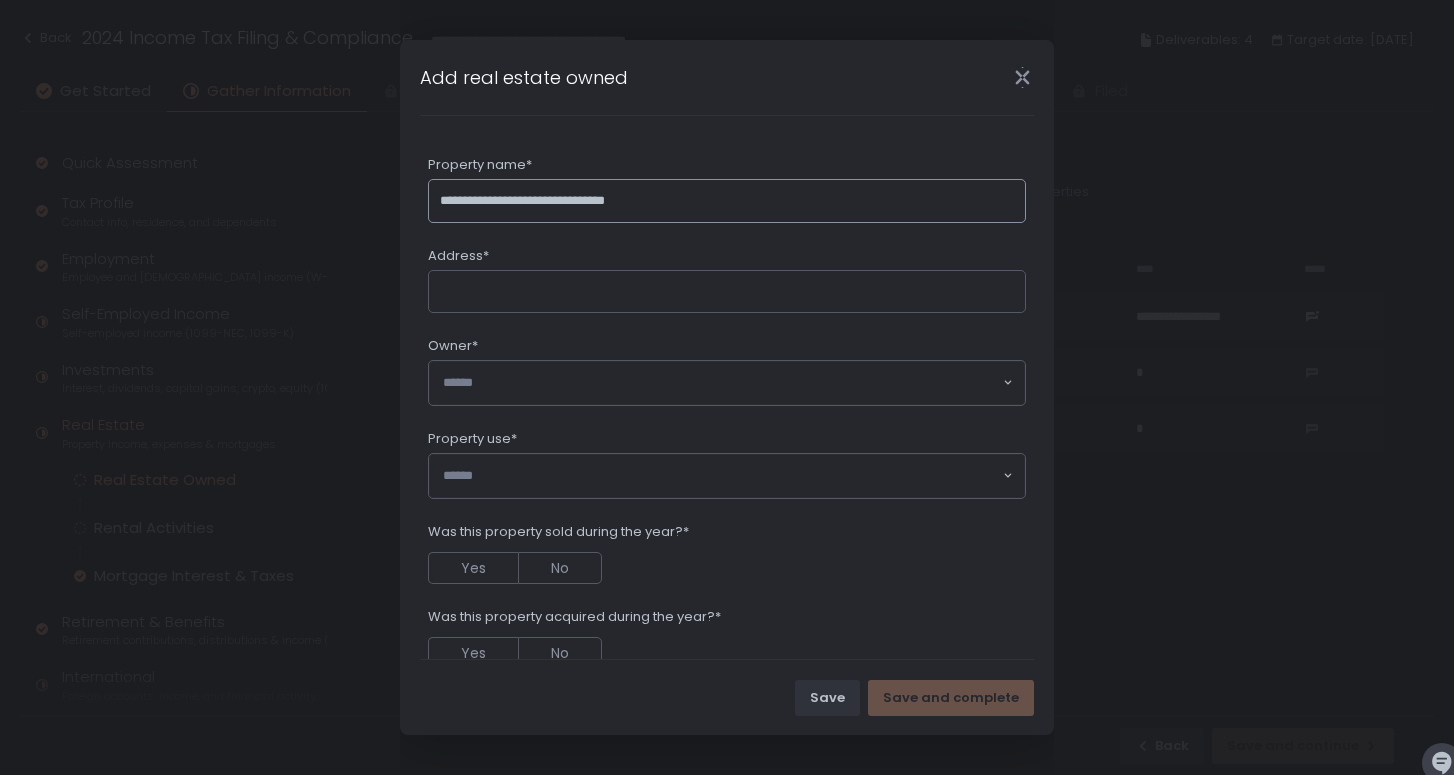 drag, startPoint x: 658, startPoint y: 199, endPoint x: 430, endPoint y: 193, distance: 228.07893 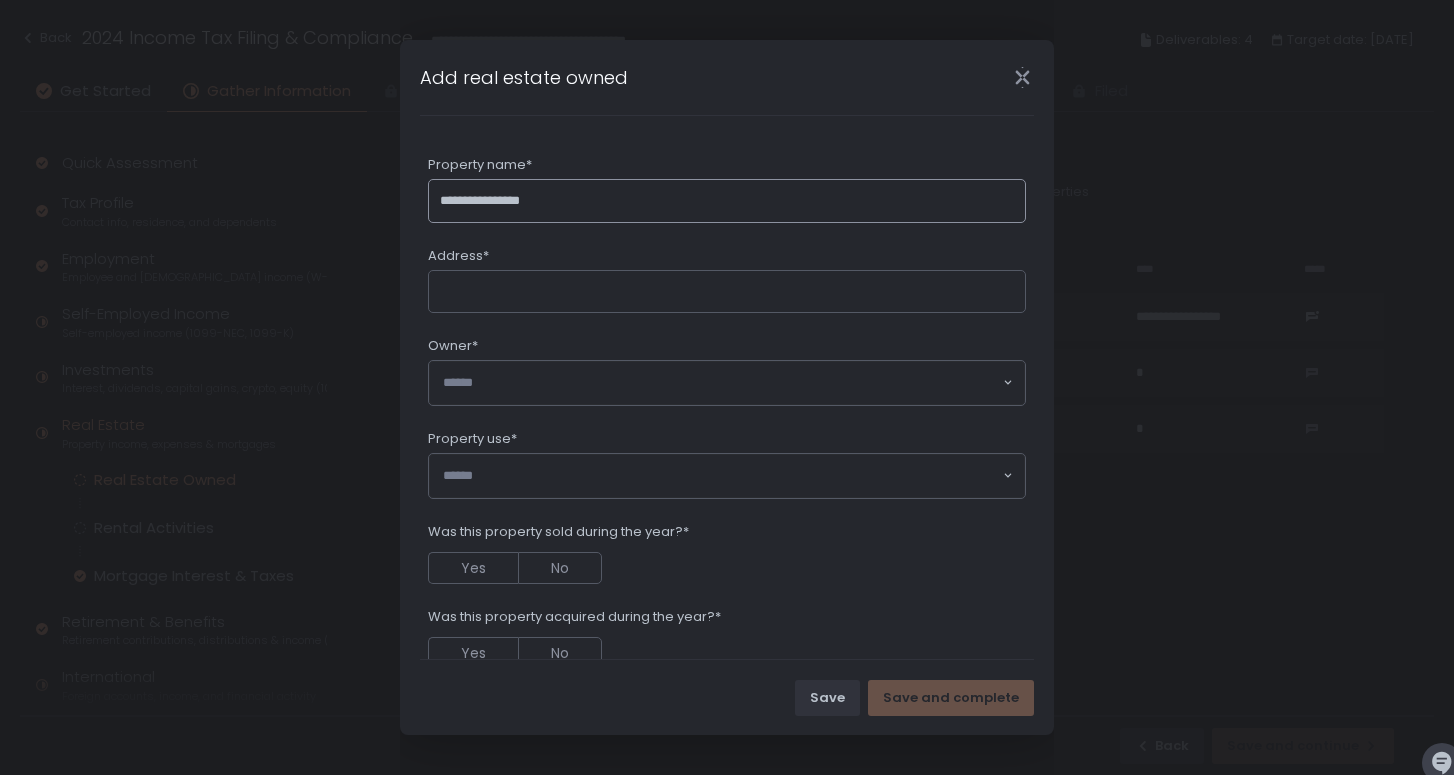 type on "**********" 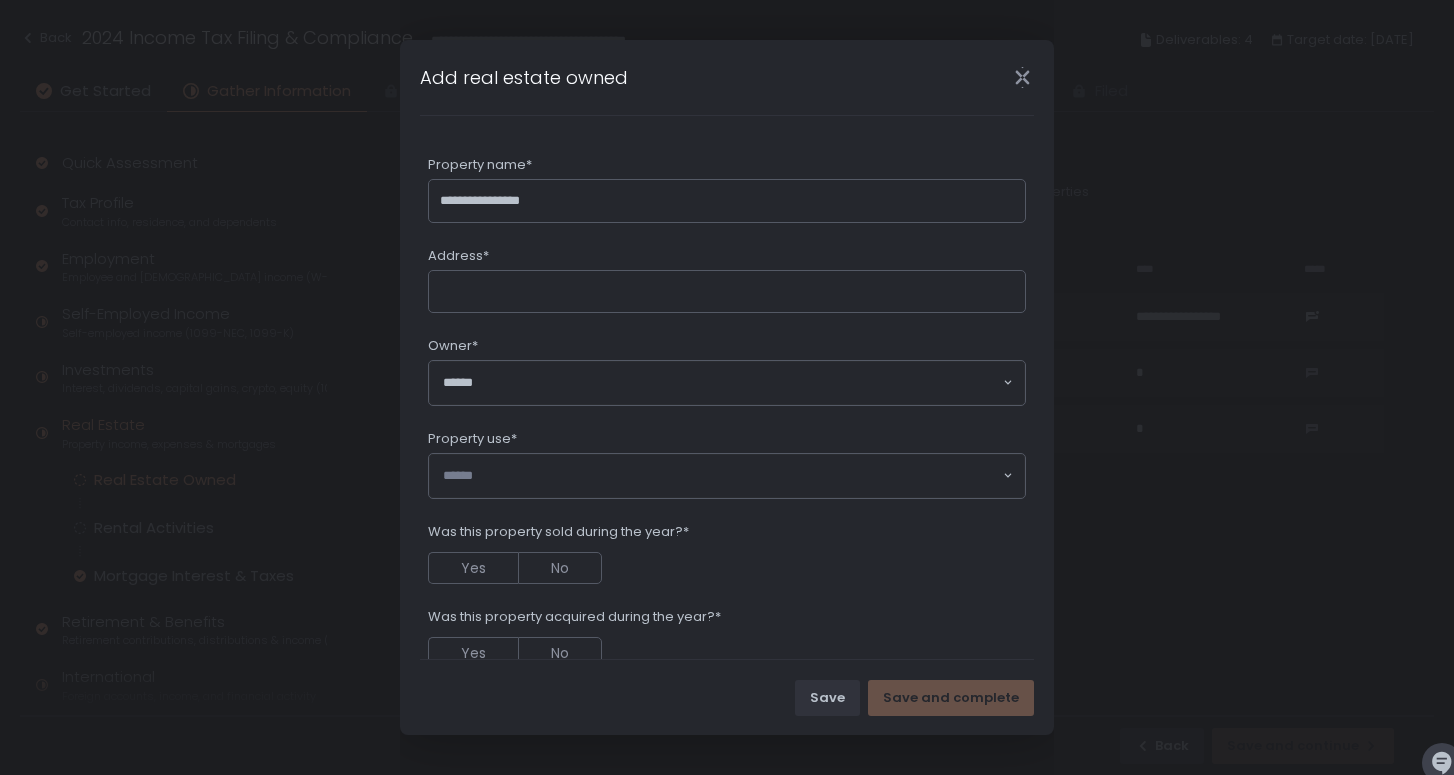 click on "Owner*  Loading..." at bounding box center [727, 371] 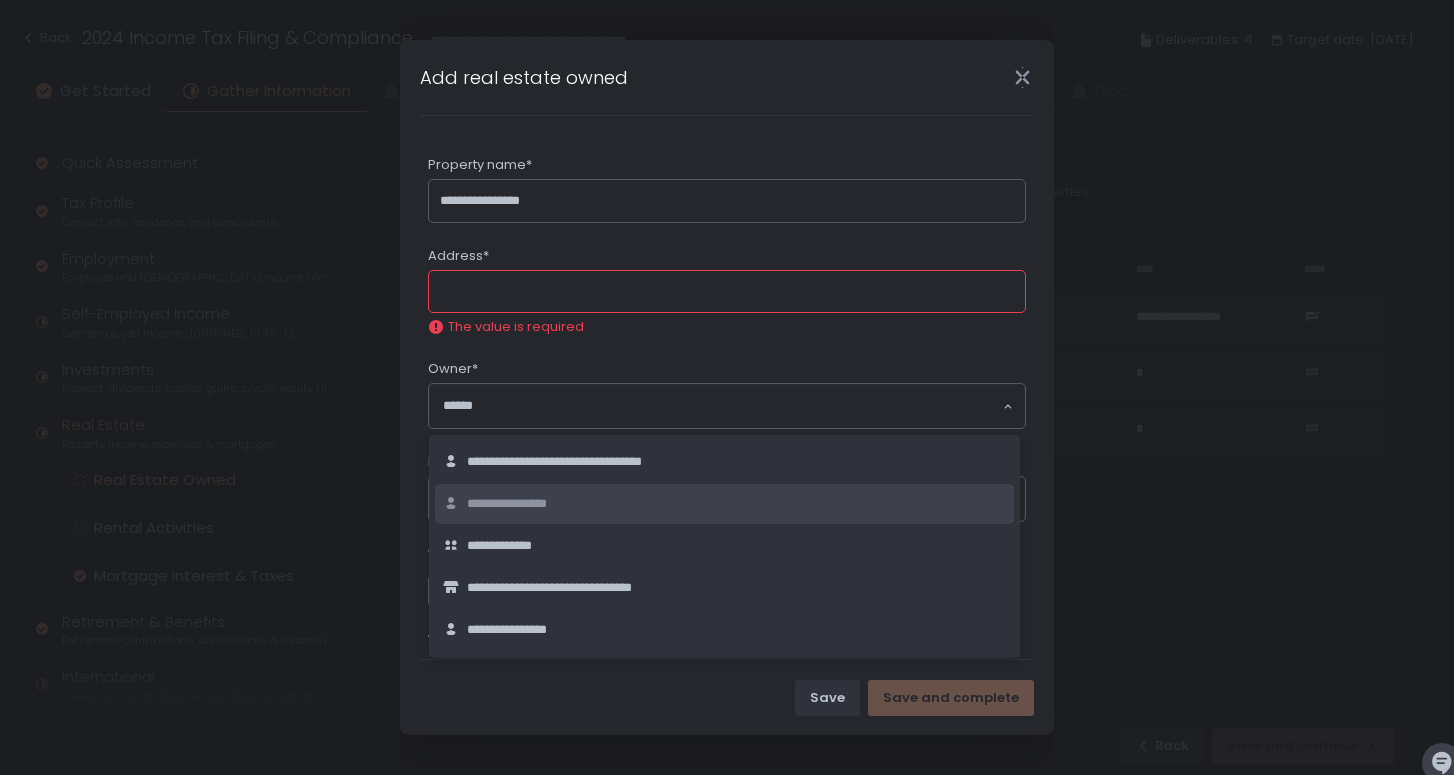 click on "**********" 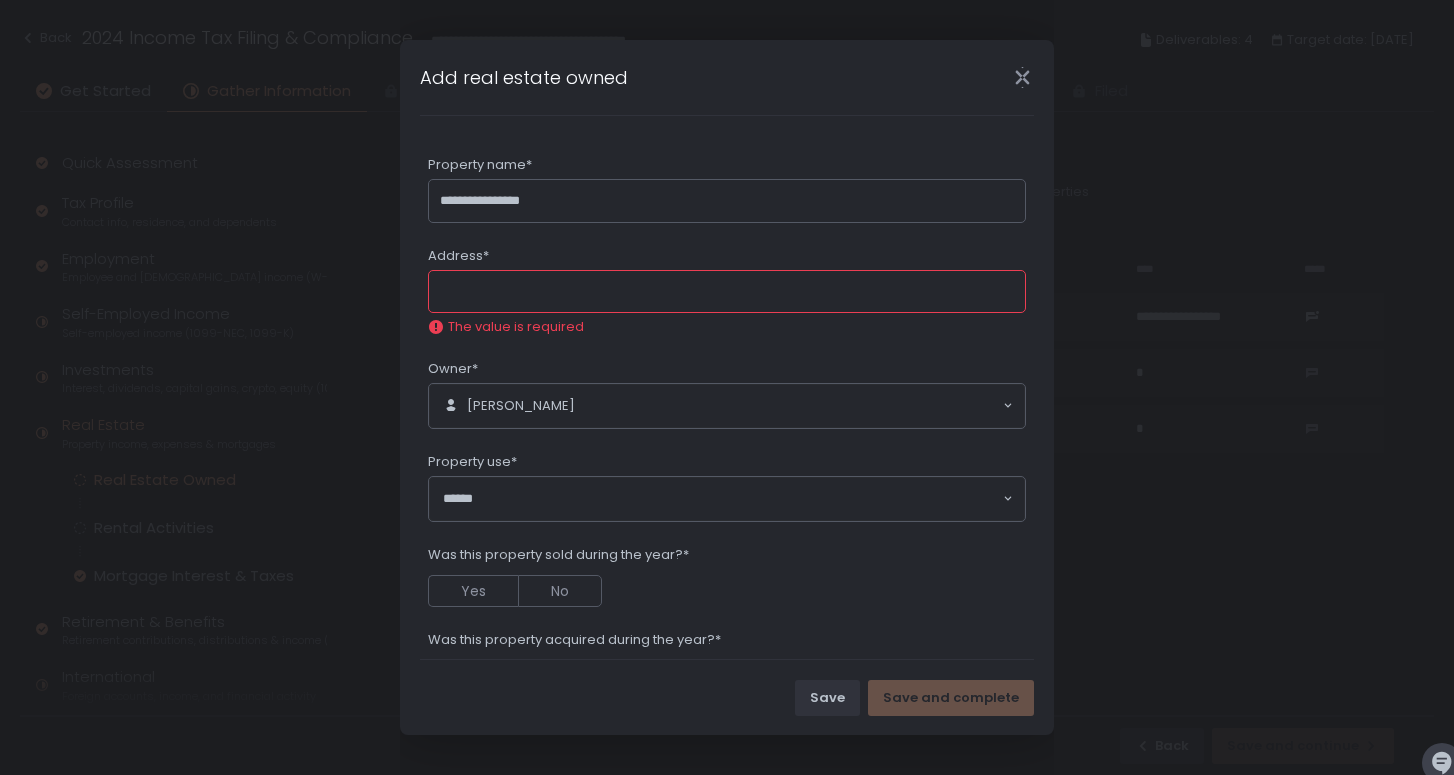 click 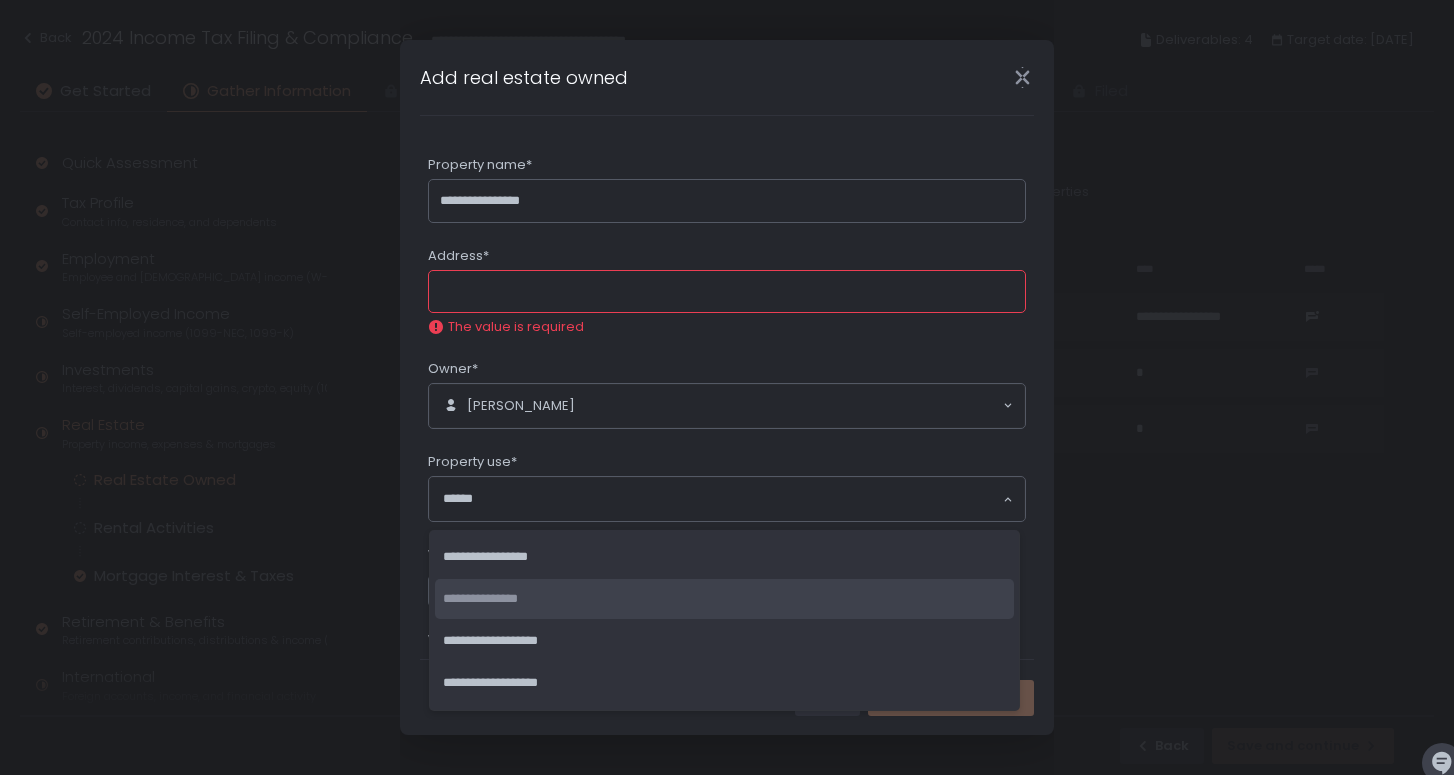 click on "**********" 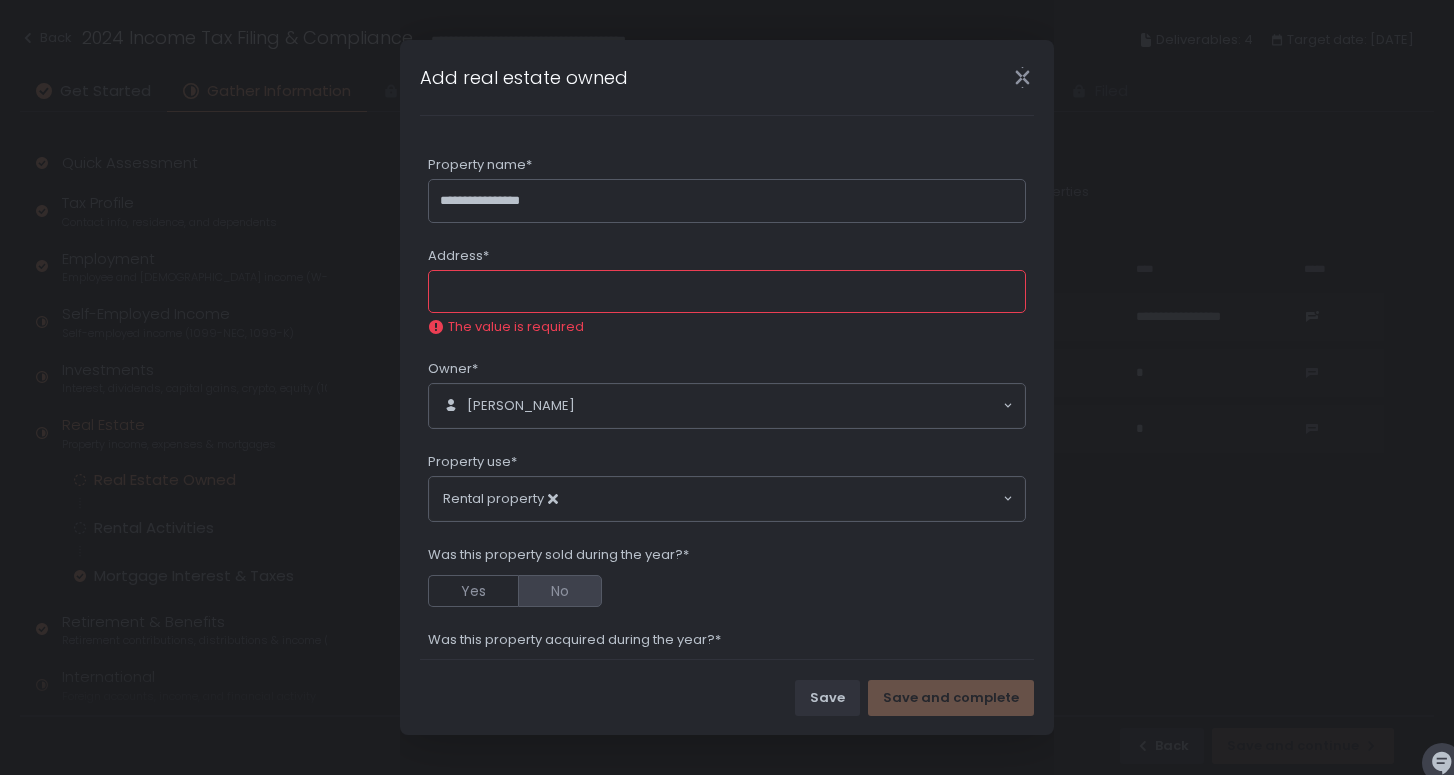 click on "No" at bounding box center (560, 591) 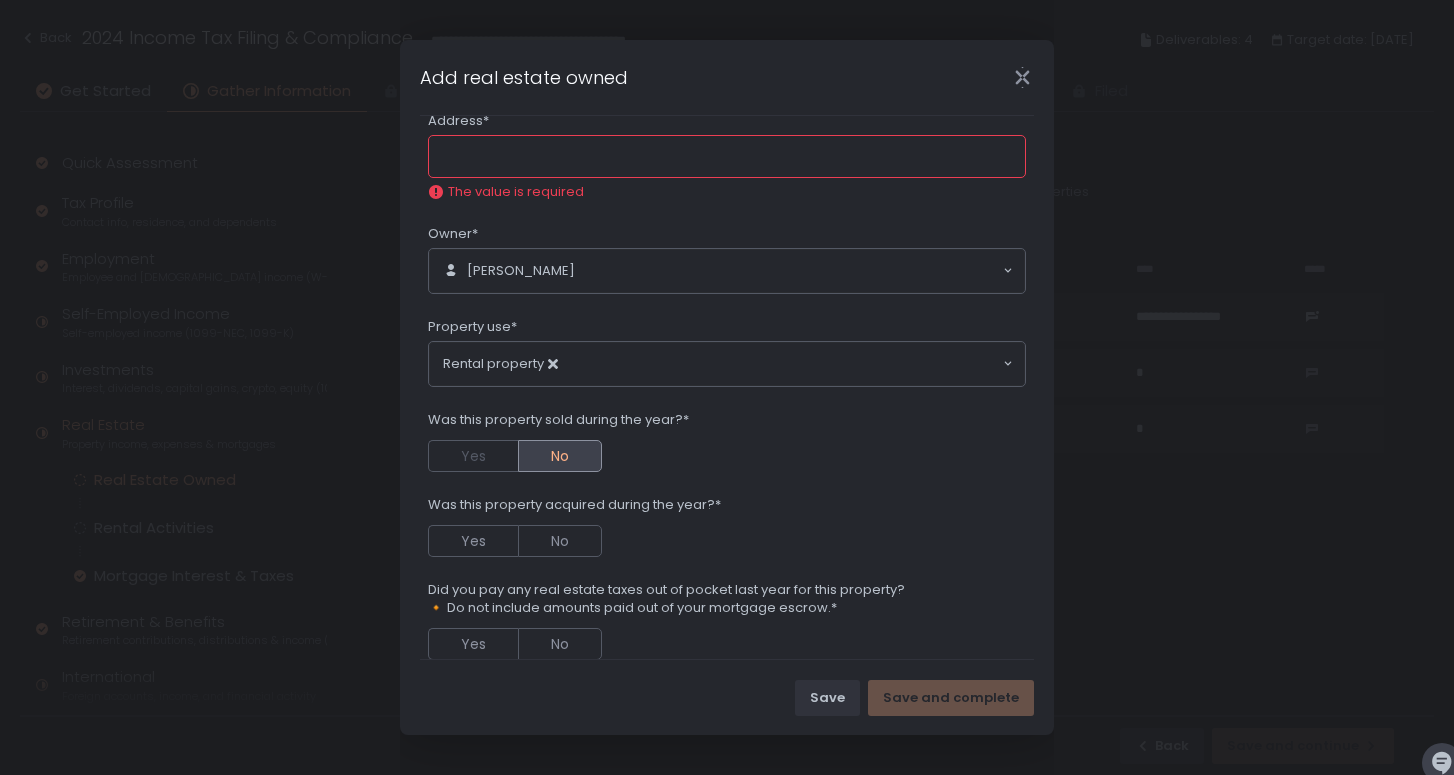 scroll, scrollTop: 139, scrollLeft: 0, axis: vertical 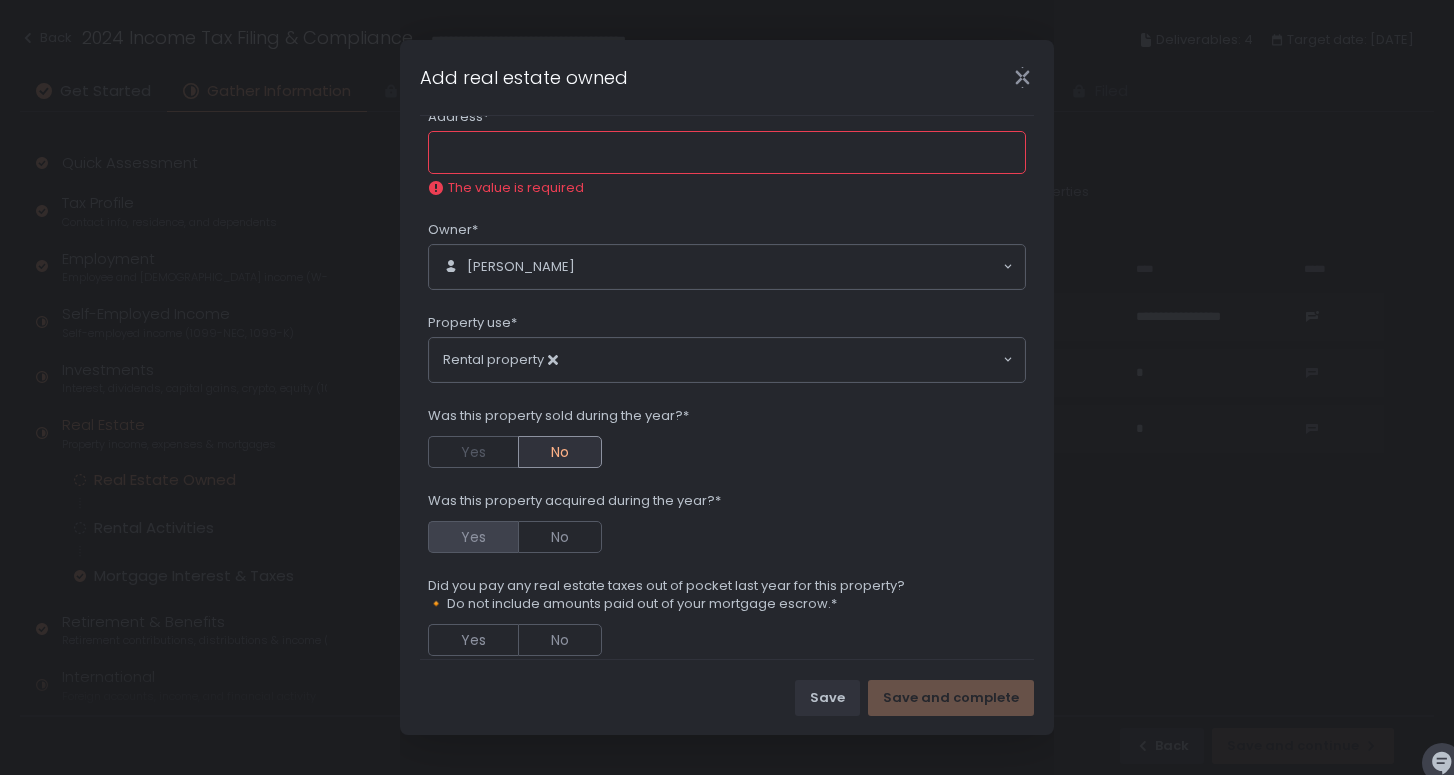 click on "Yes" at bounding box center [473, 537] 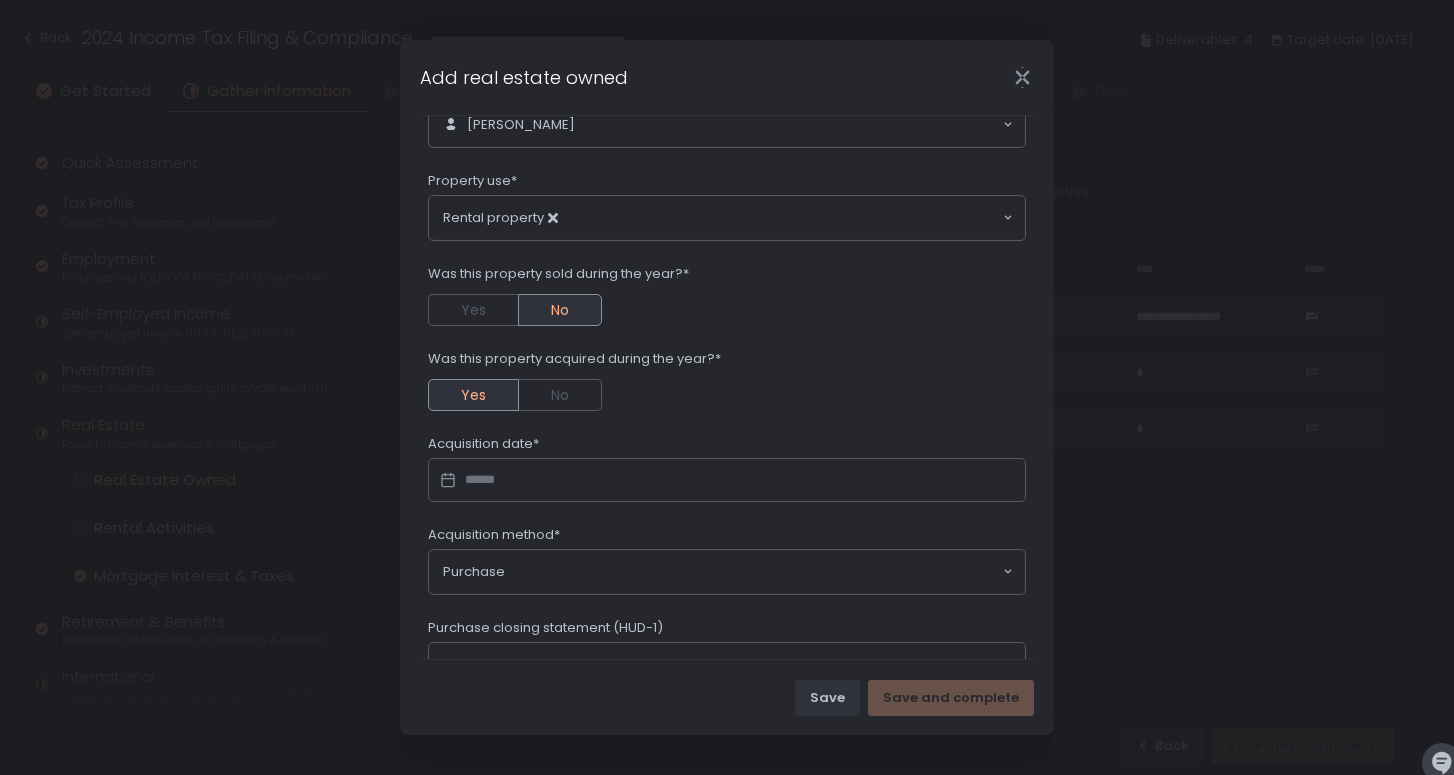 scroll, scrollTop: 306, scrollLeft: 0, axis: vertical 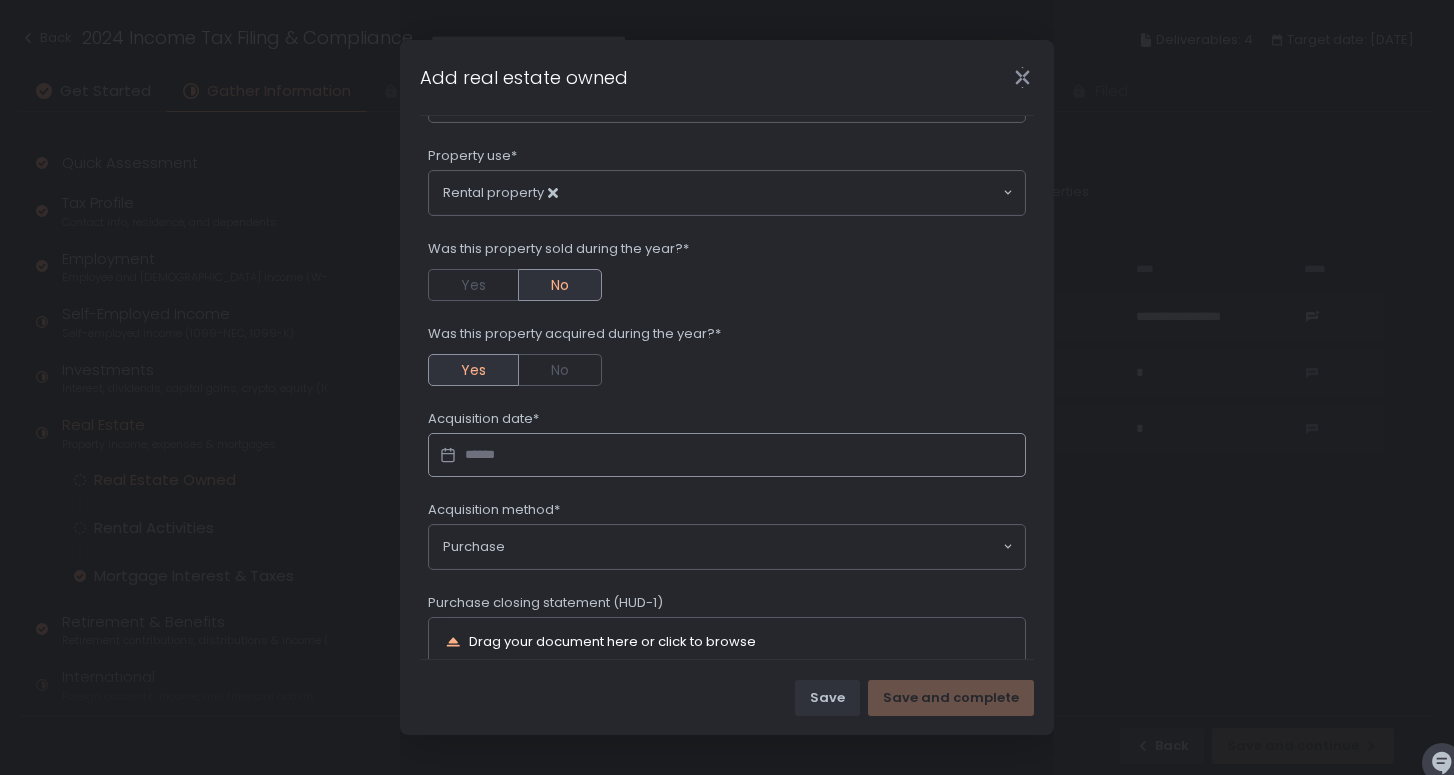 click at bounding box center [727, 455] 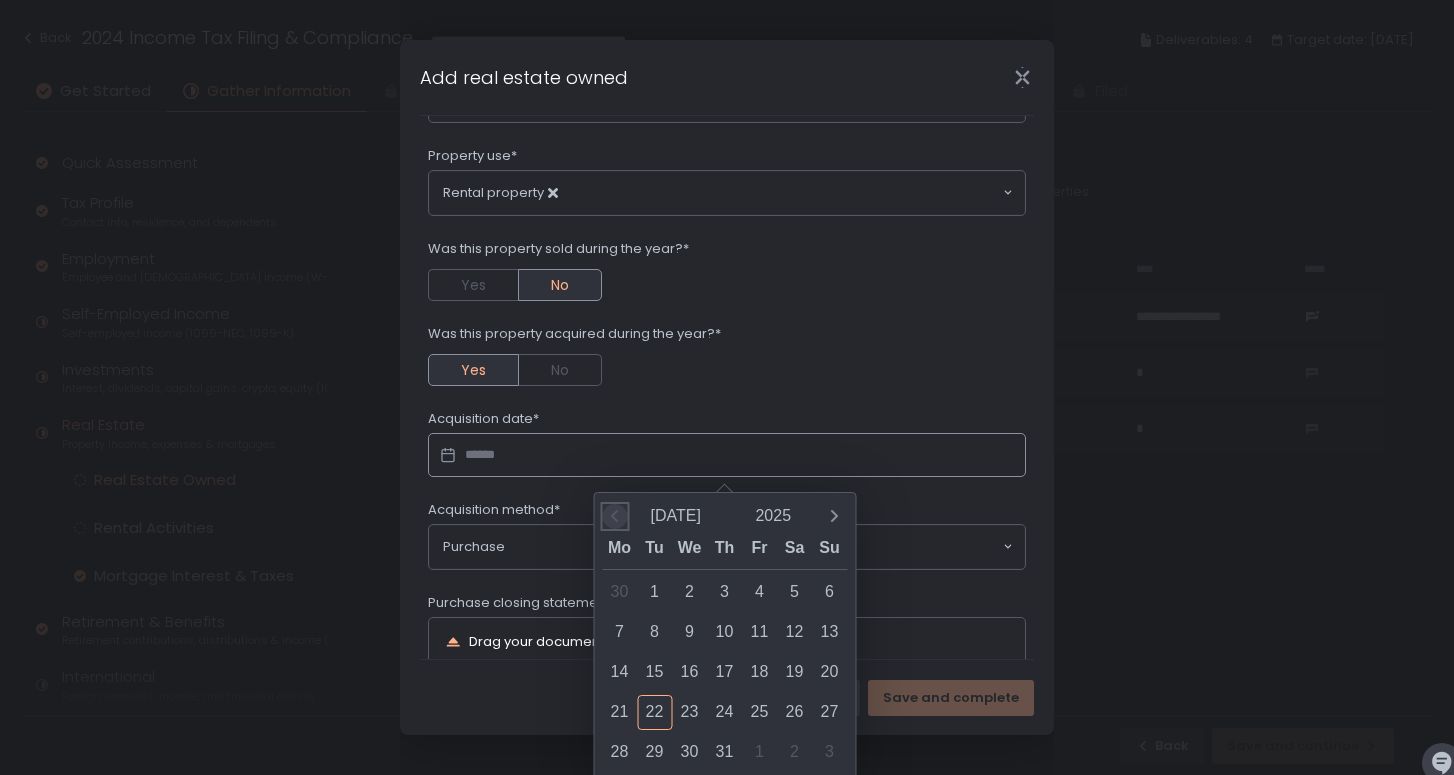 click 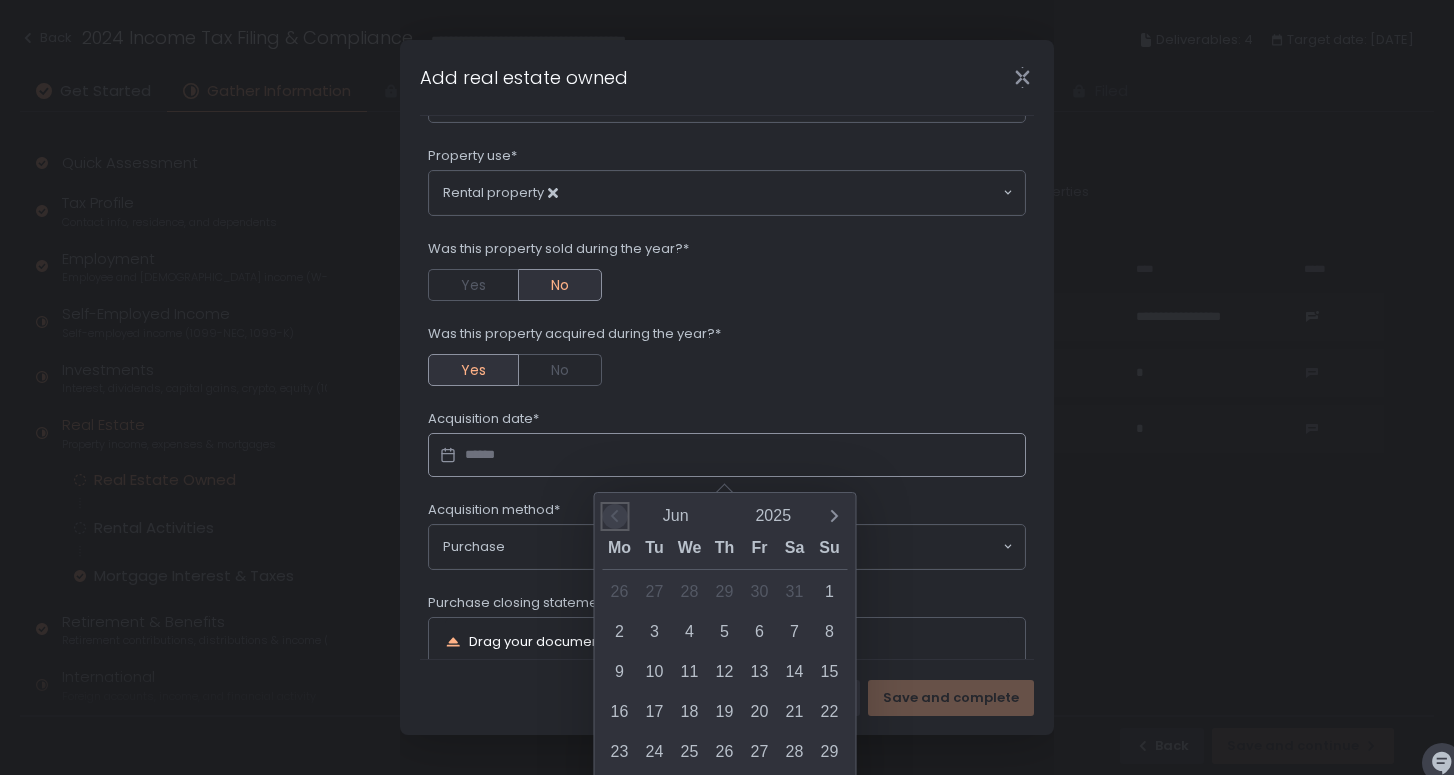 click 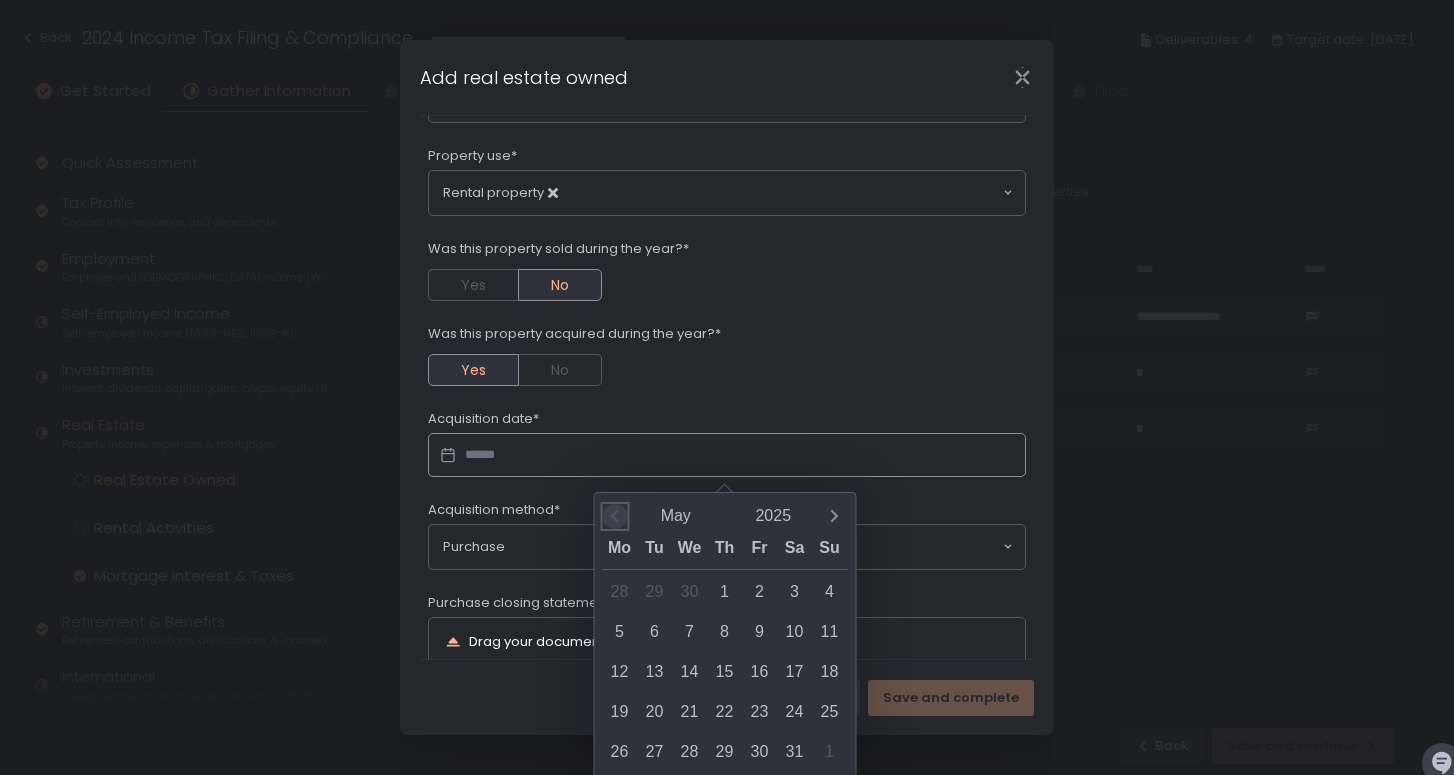 click 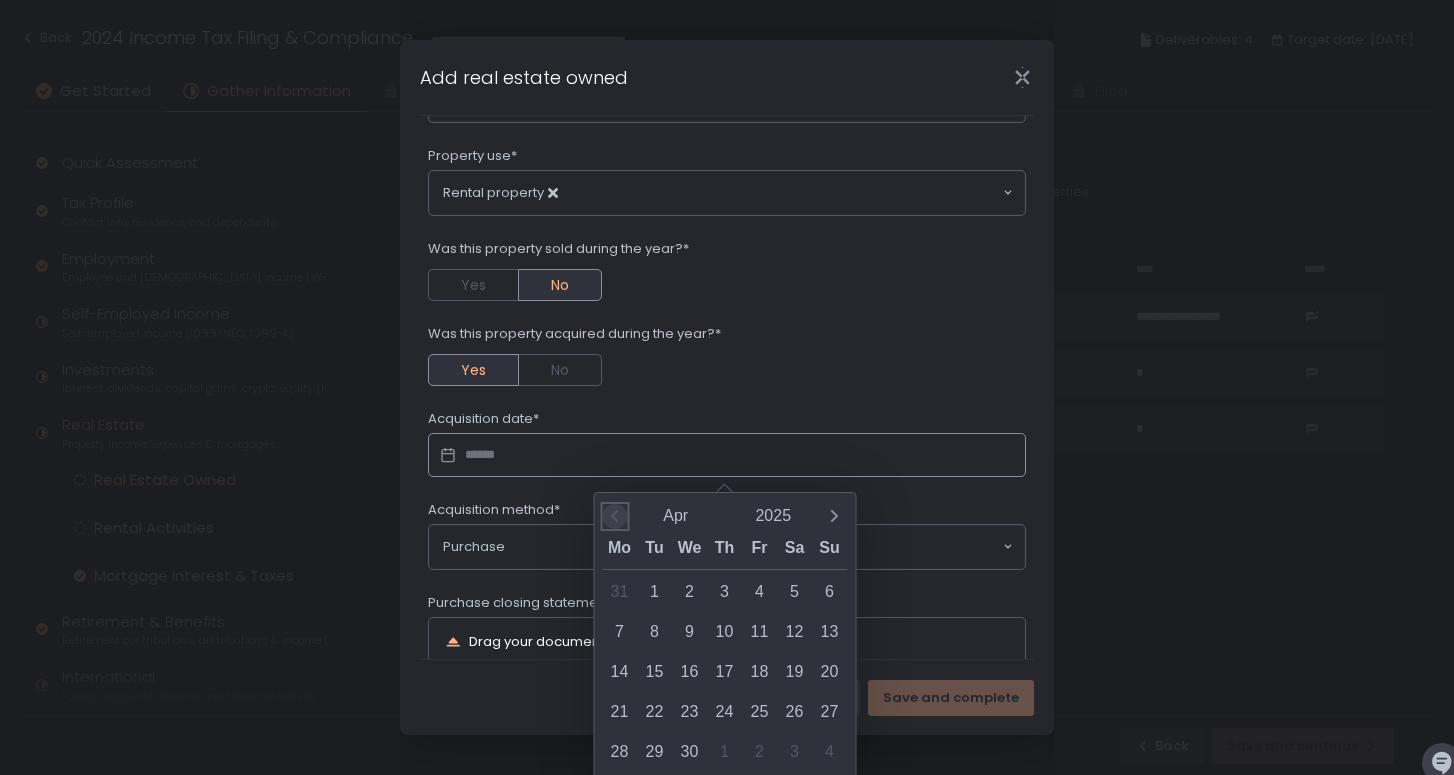 click 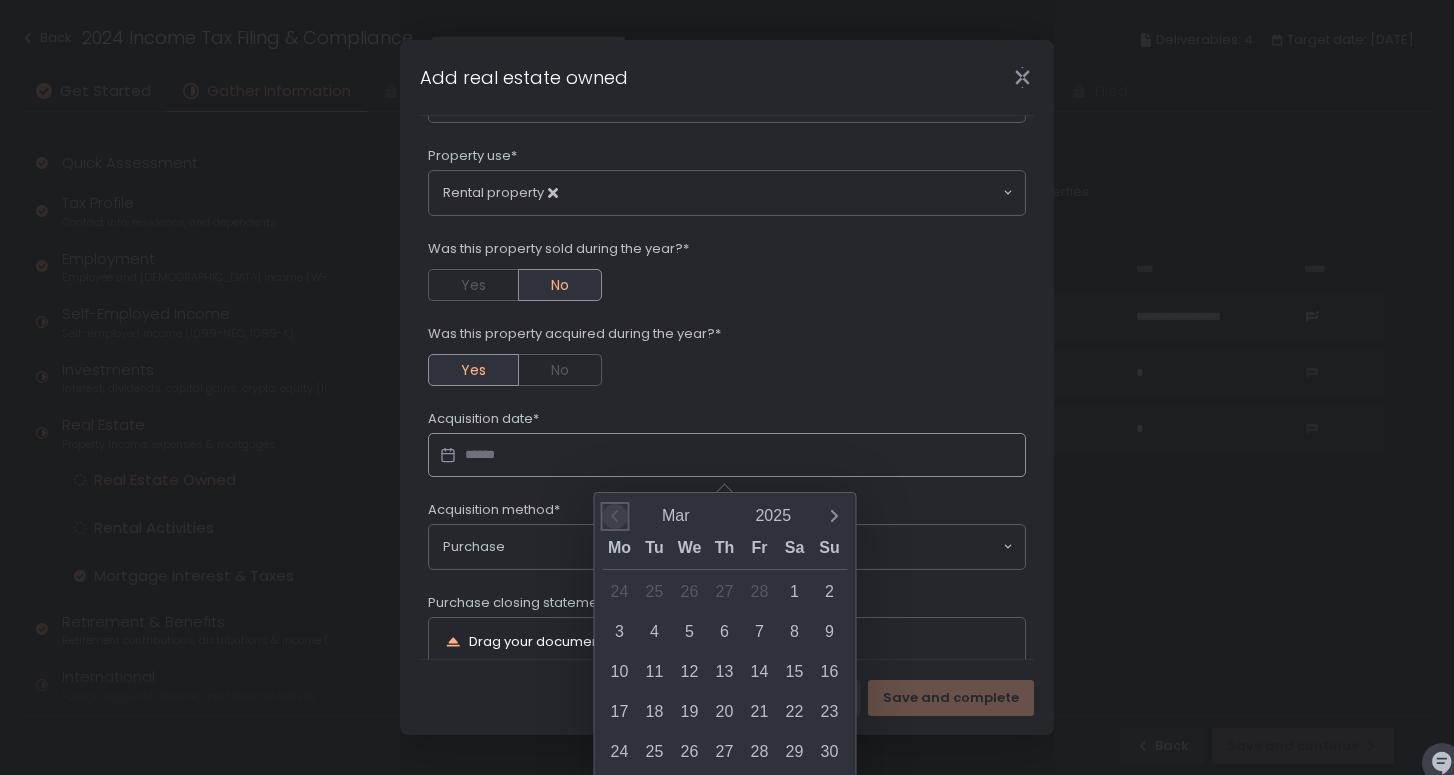 click 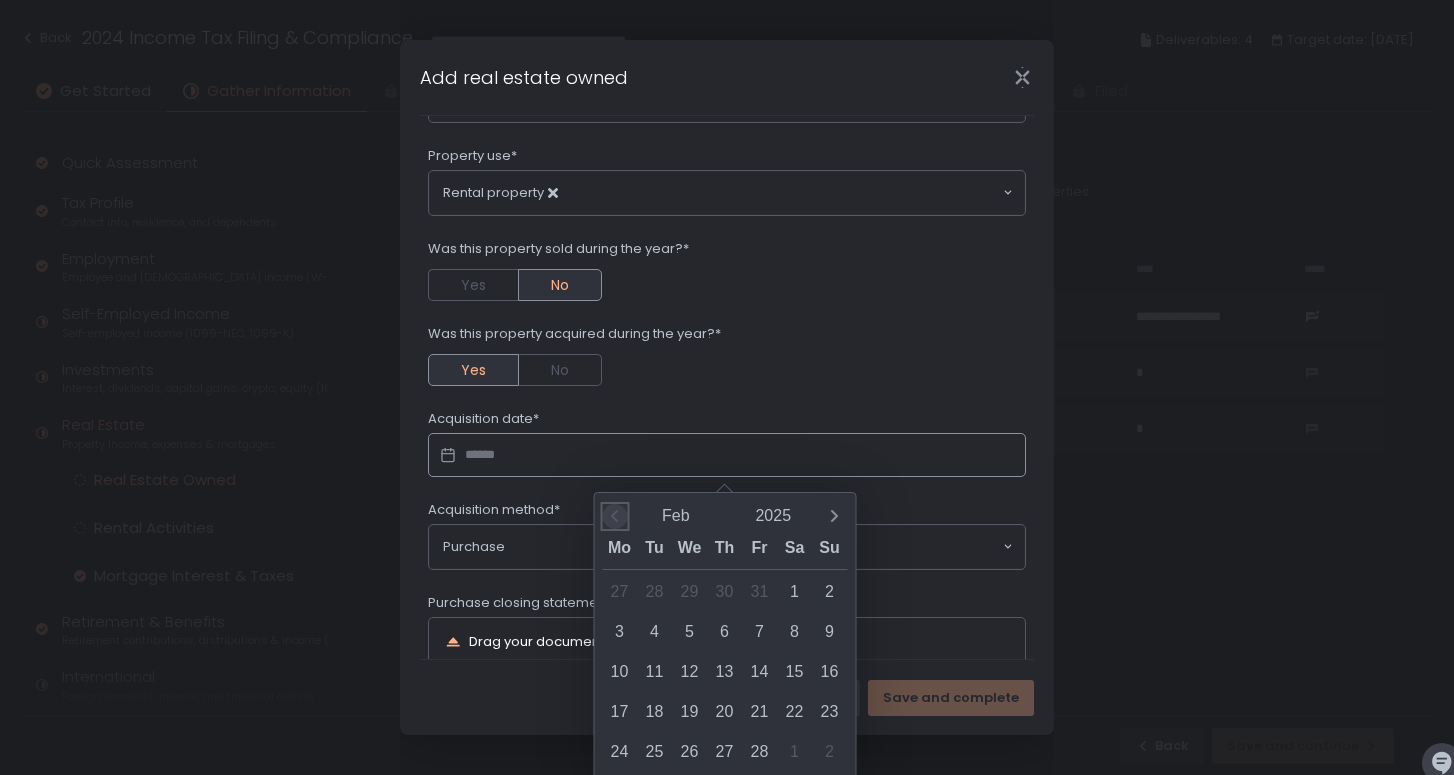 click 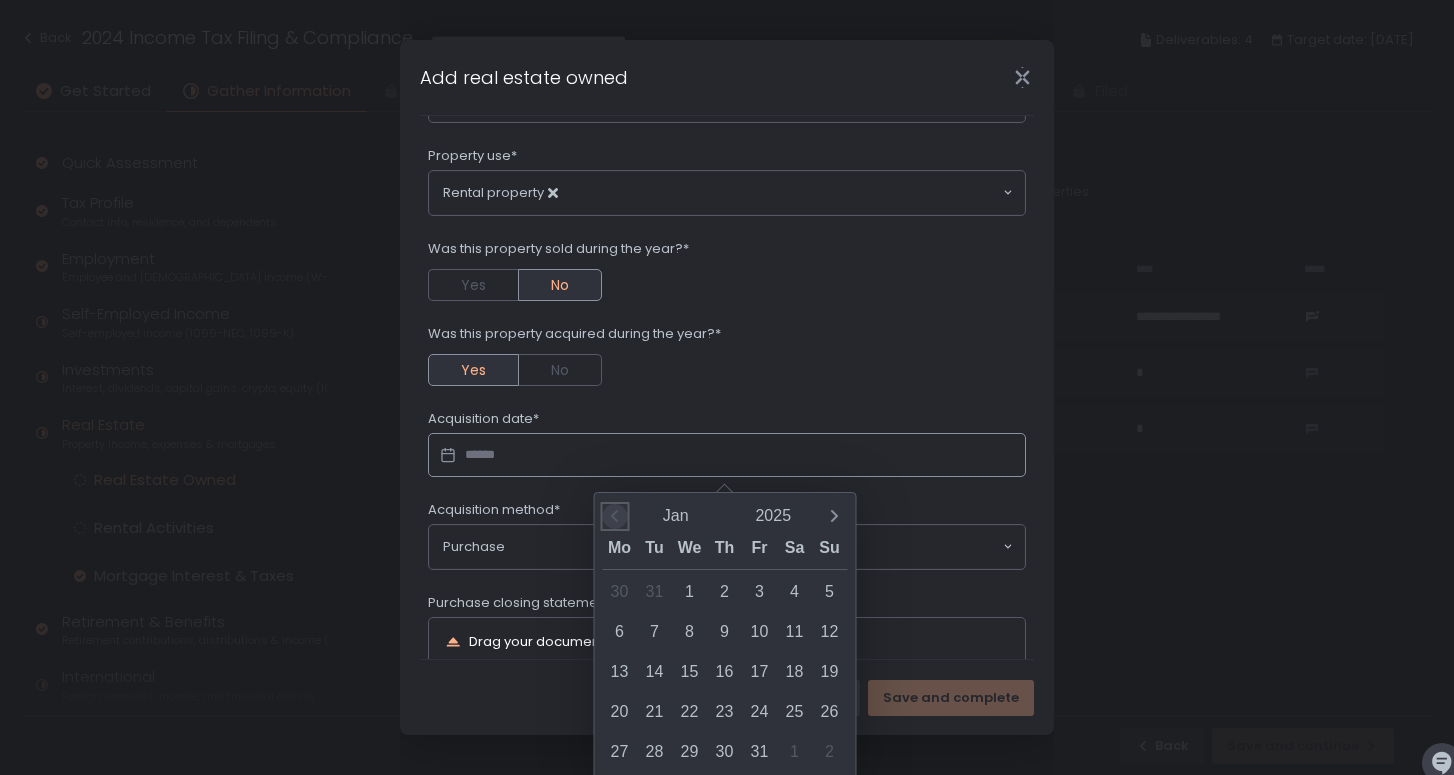 click 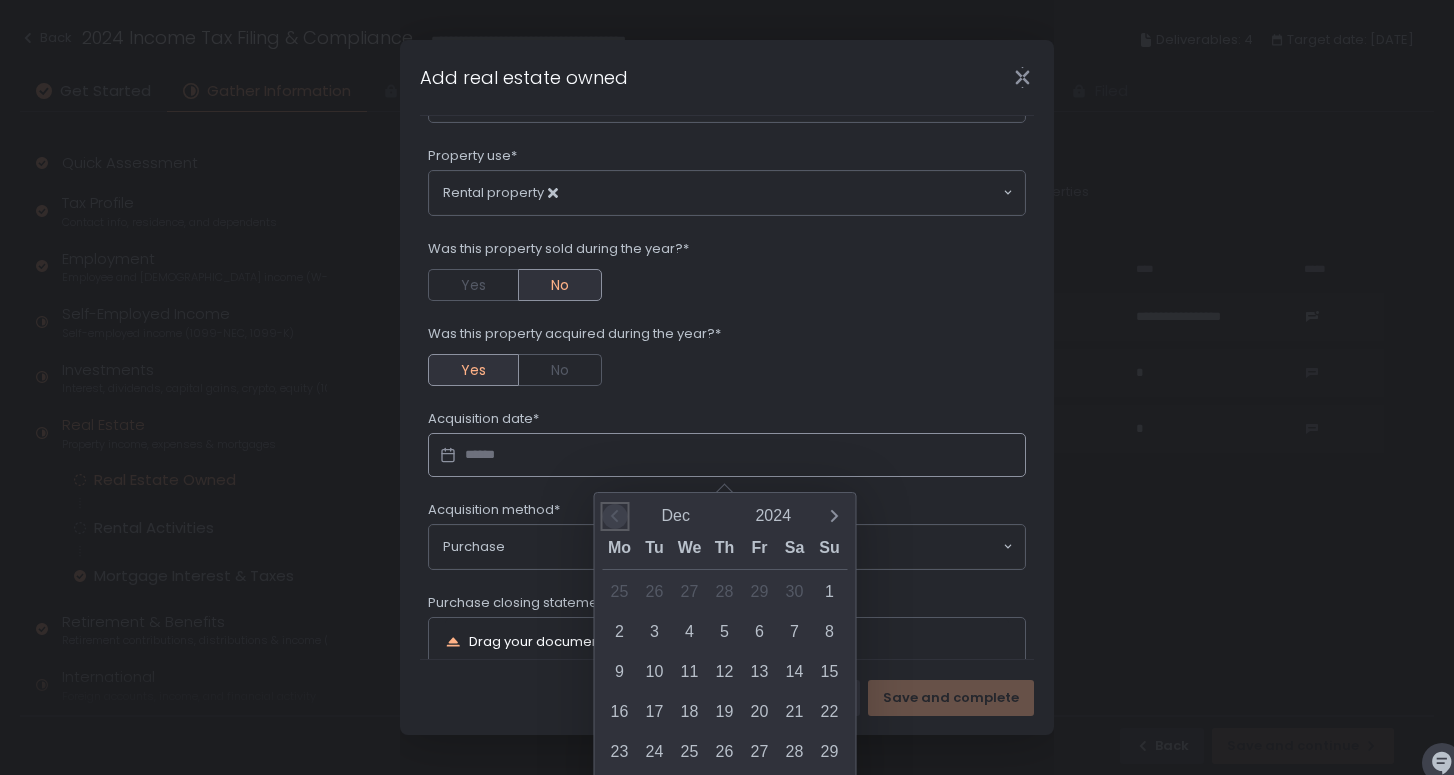 click 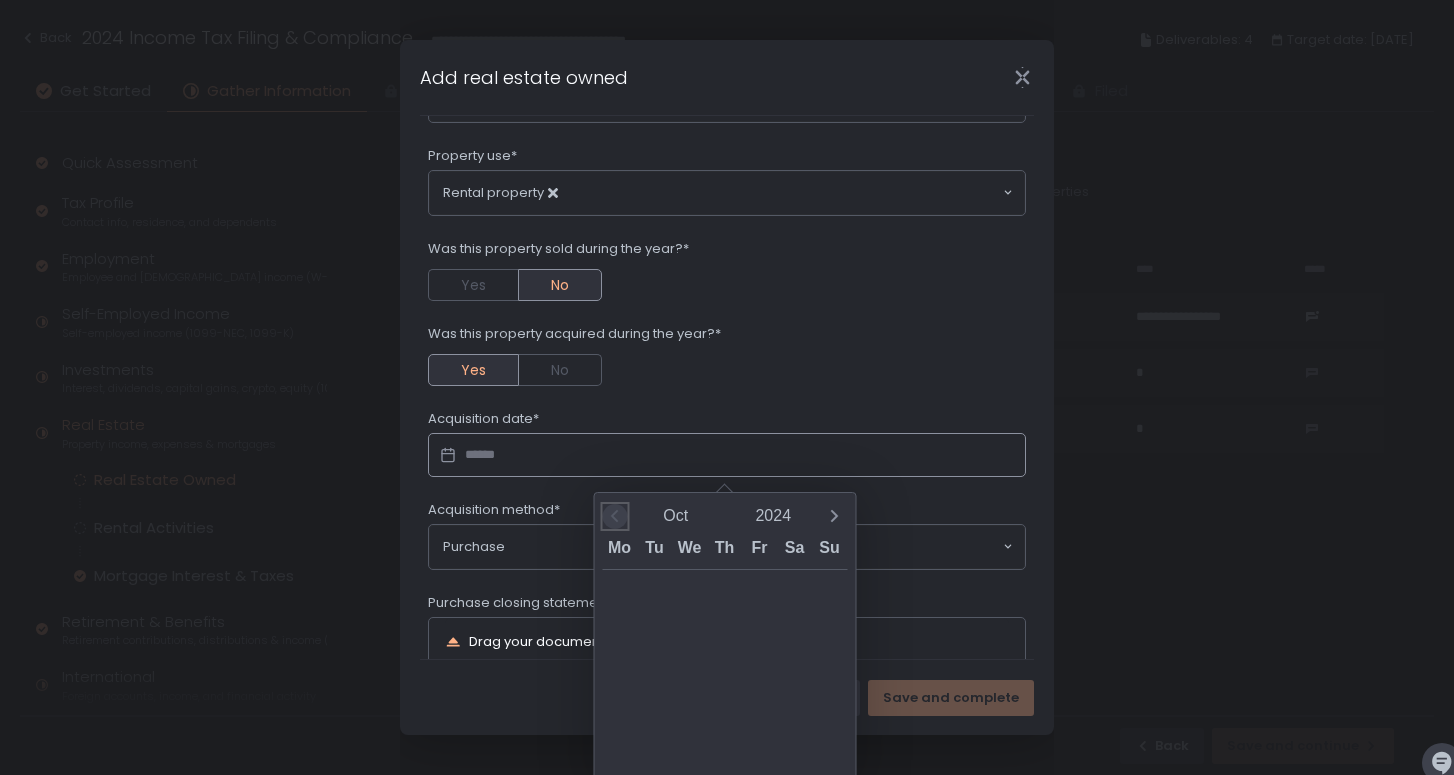 click 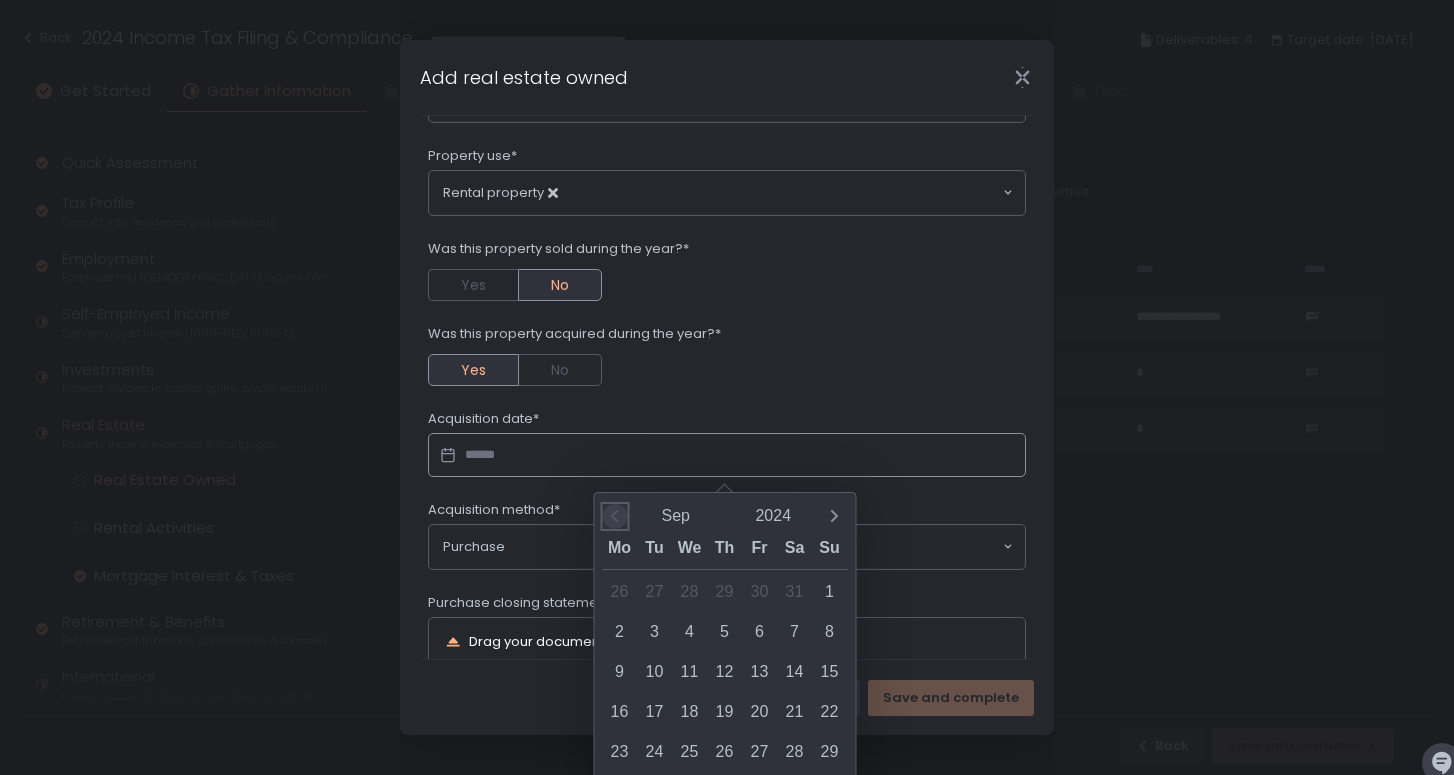 click 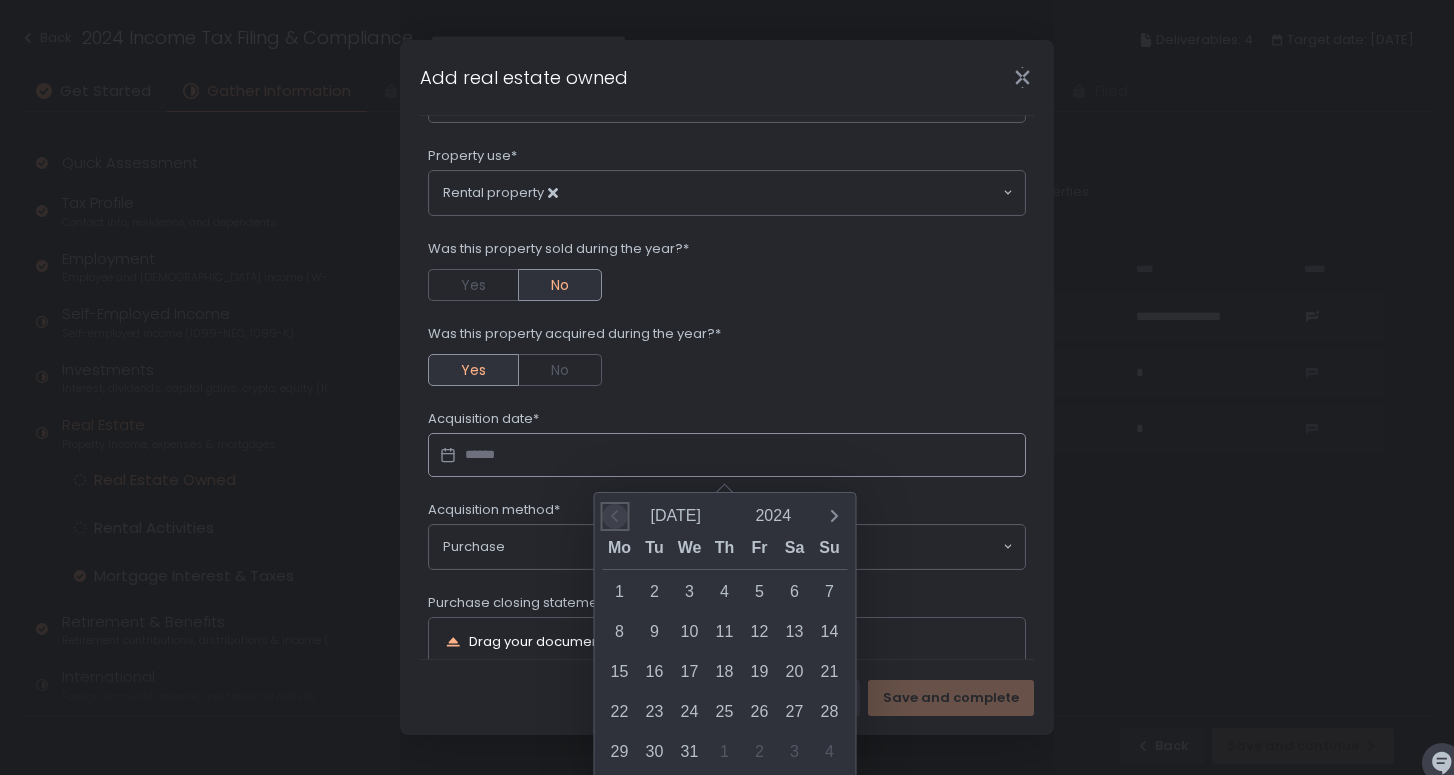 click 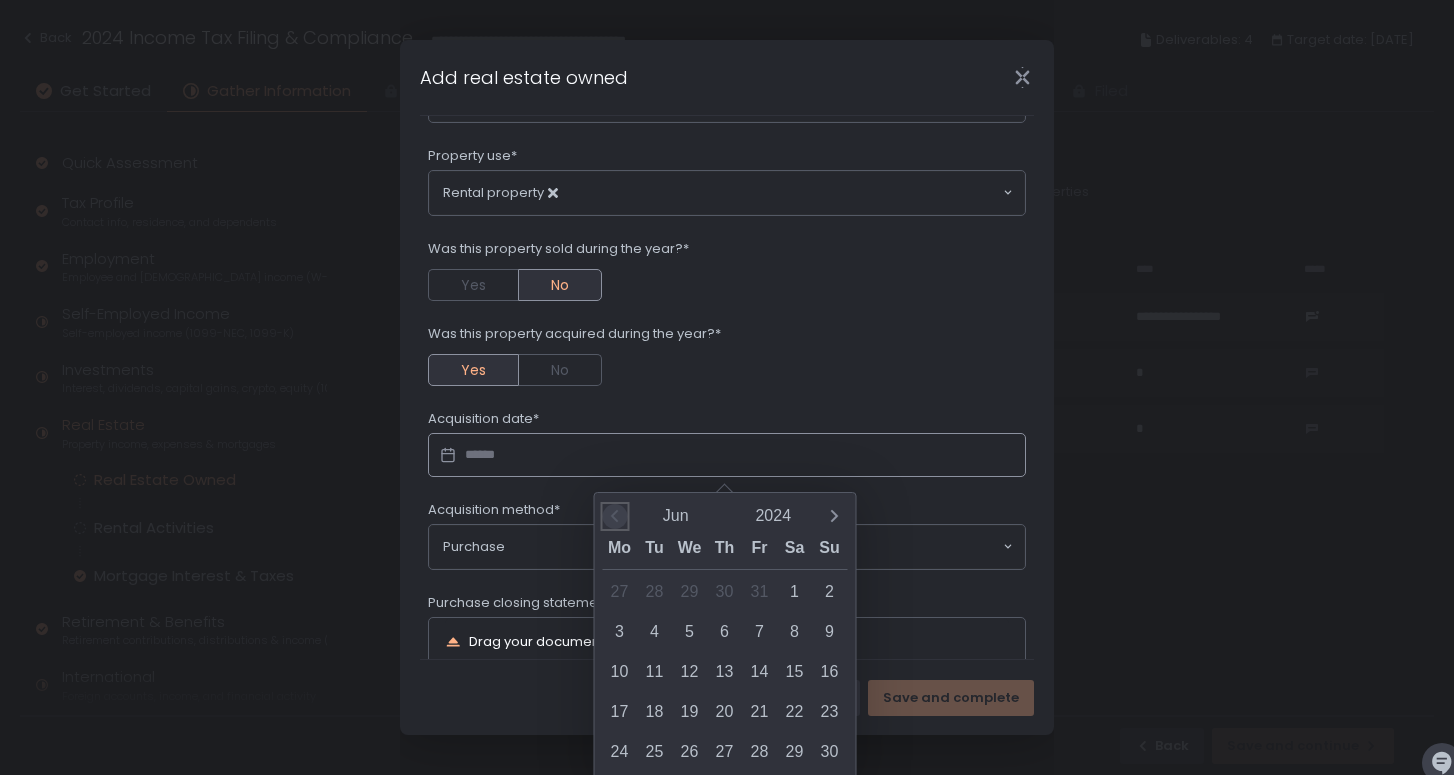 click 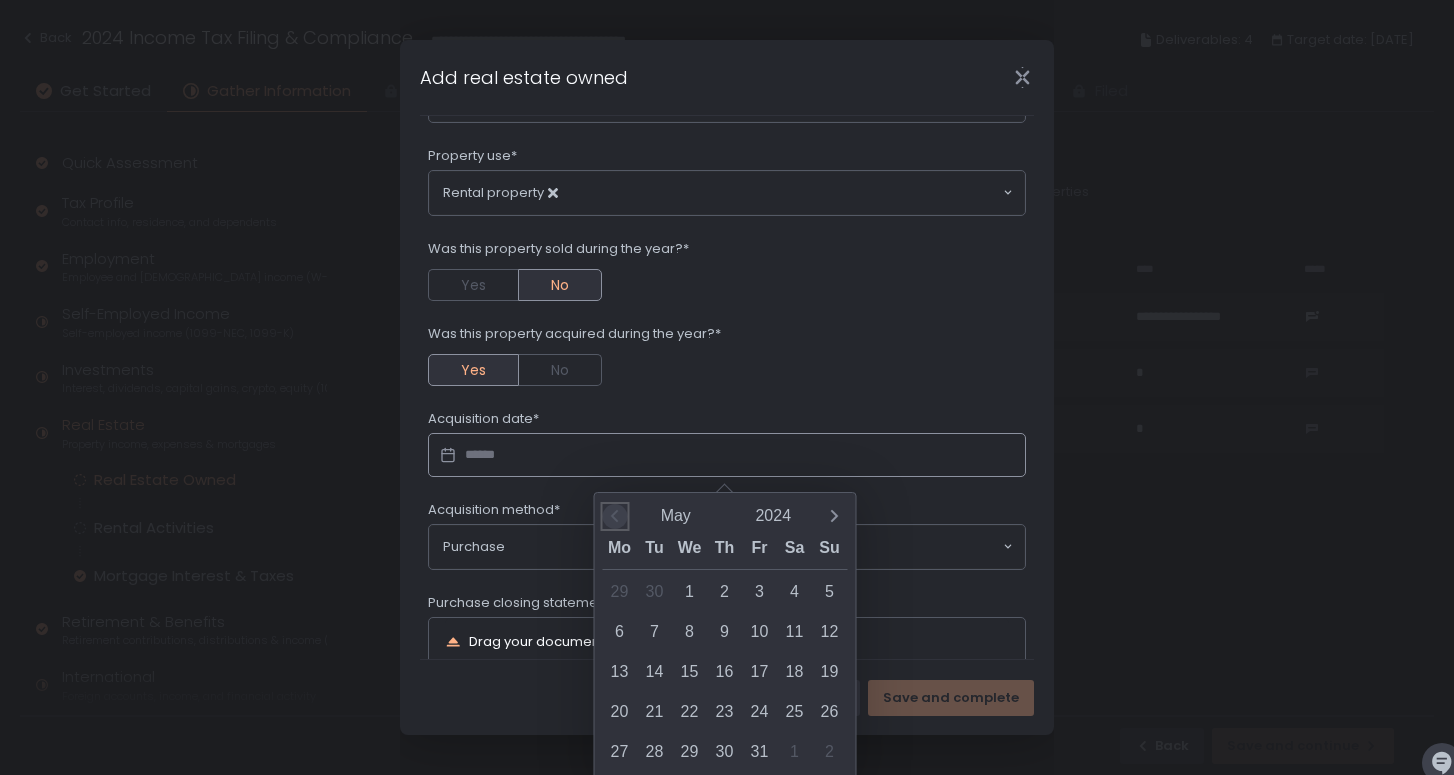 click 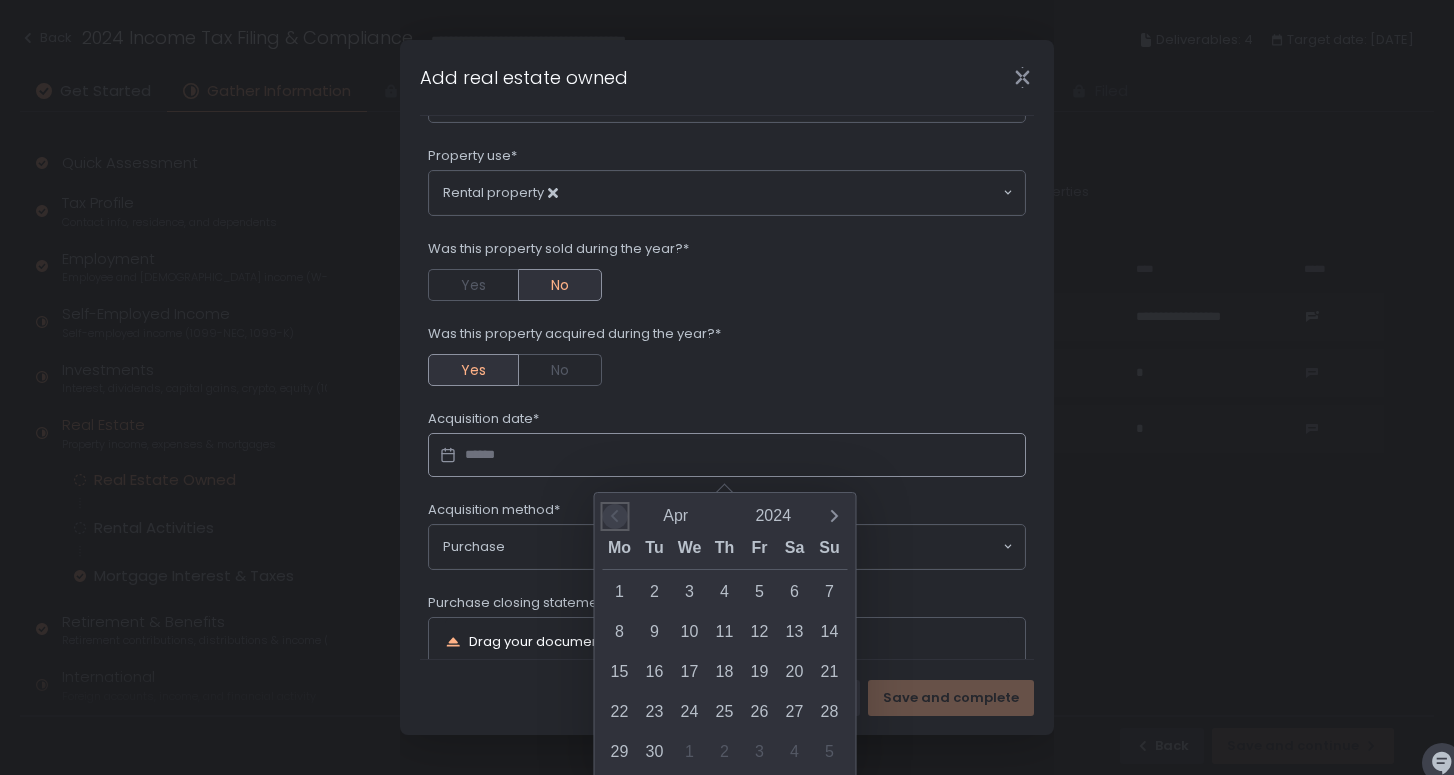 click 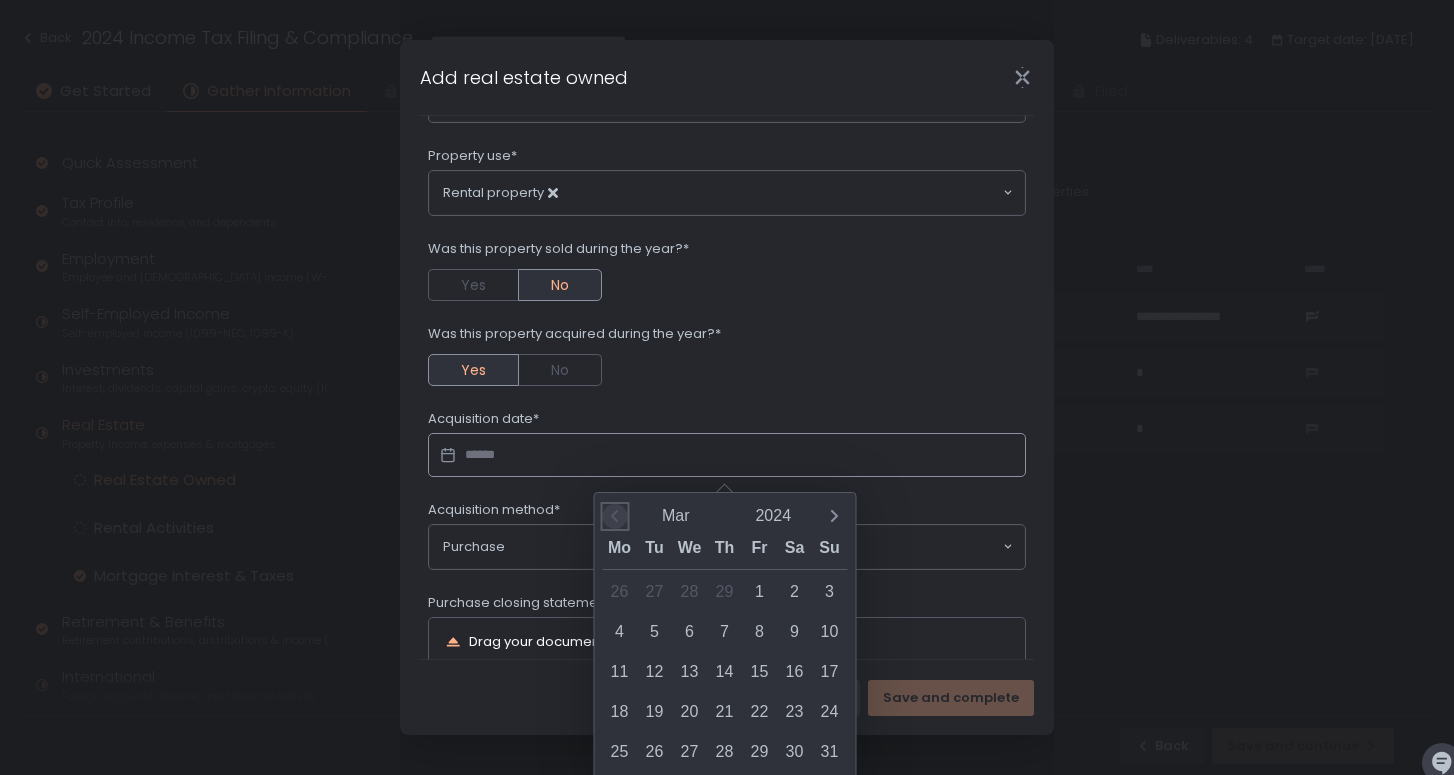 click 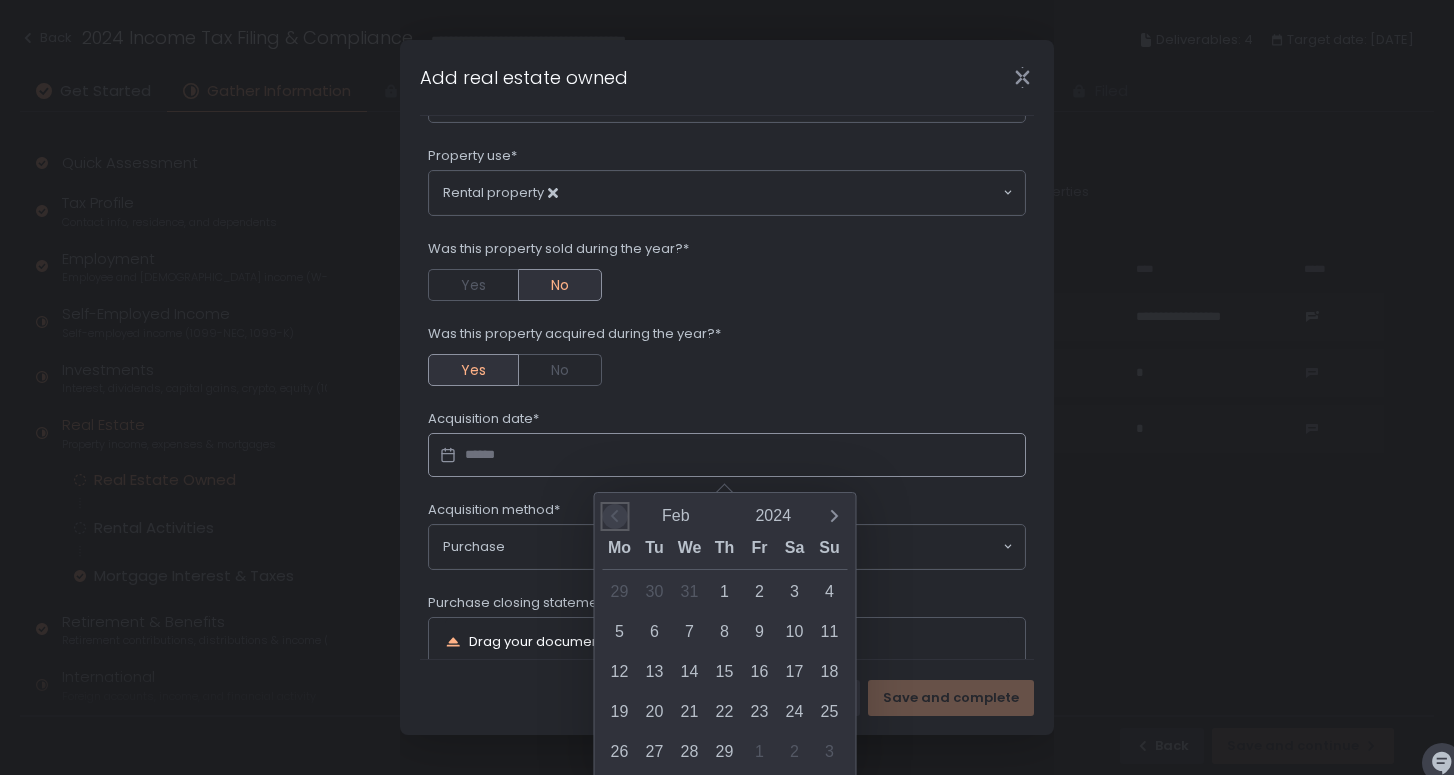 click 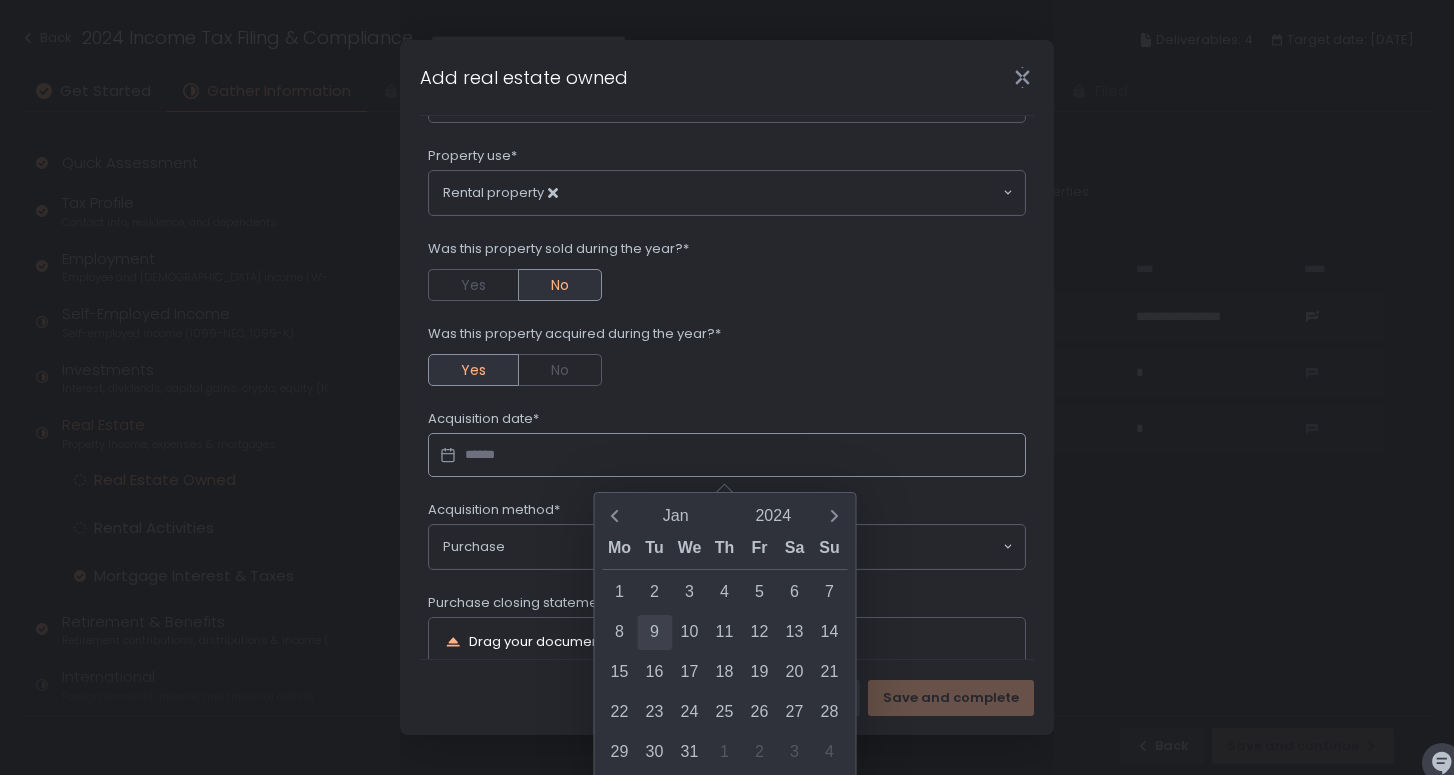 click on "9" at bounding box center (654, 632) 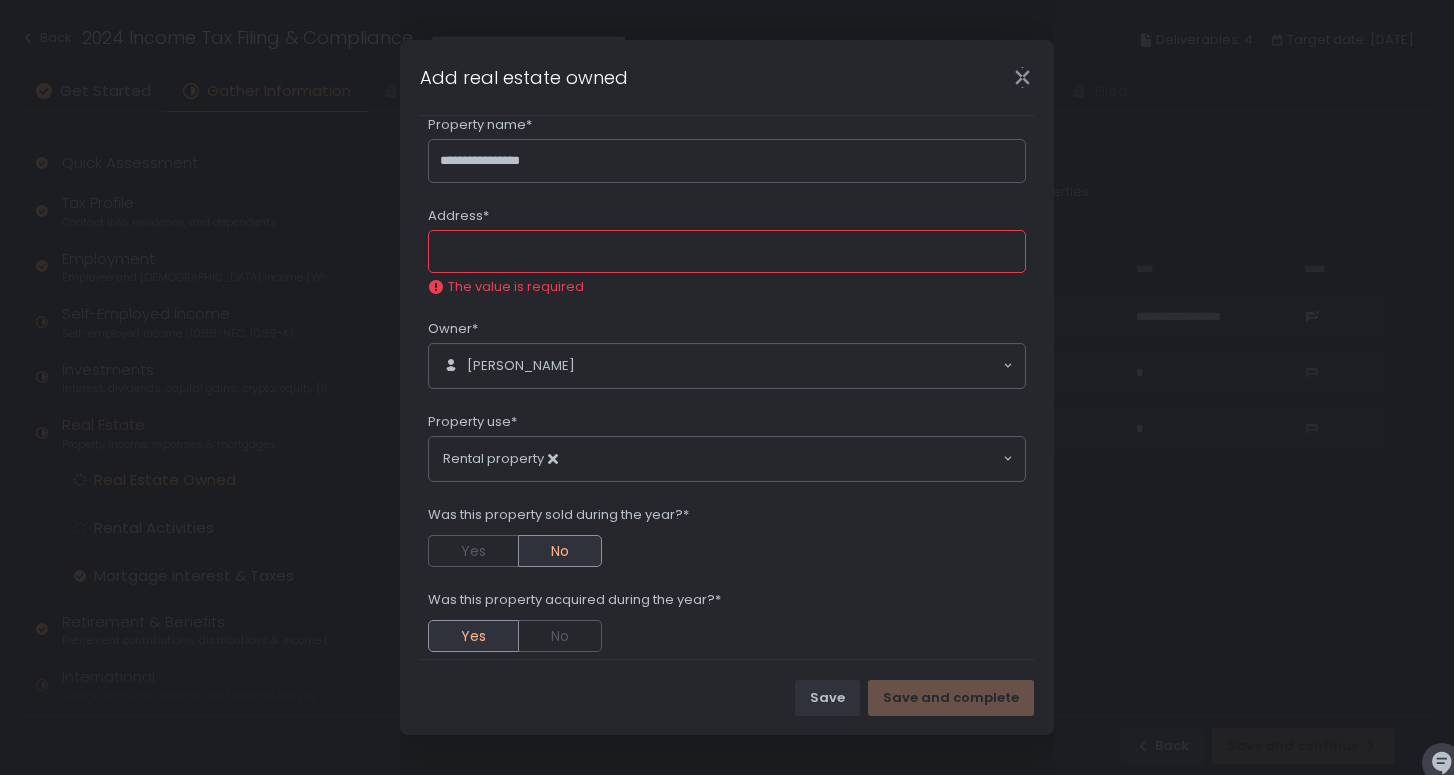 scroll, scrollTop: 36, scrollLeft: 0, axis: vertical 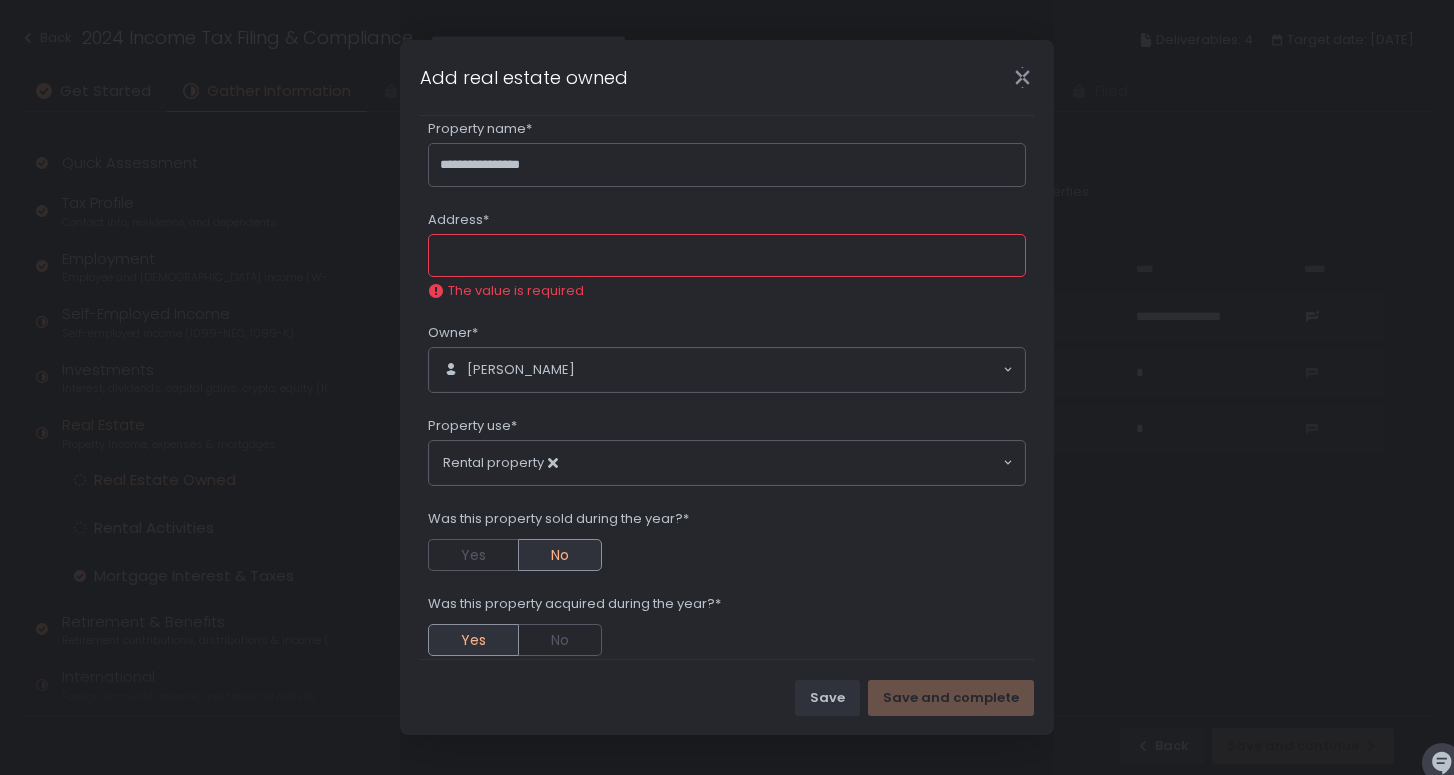 click on "Address*" 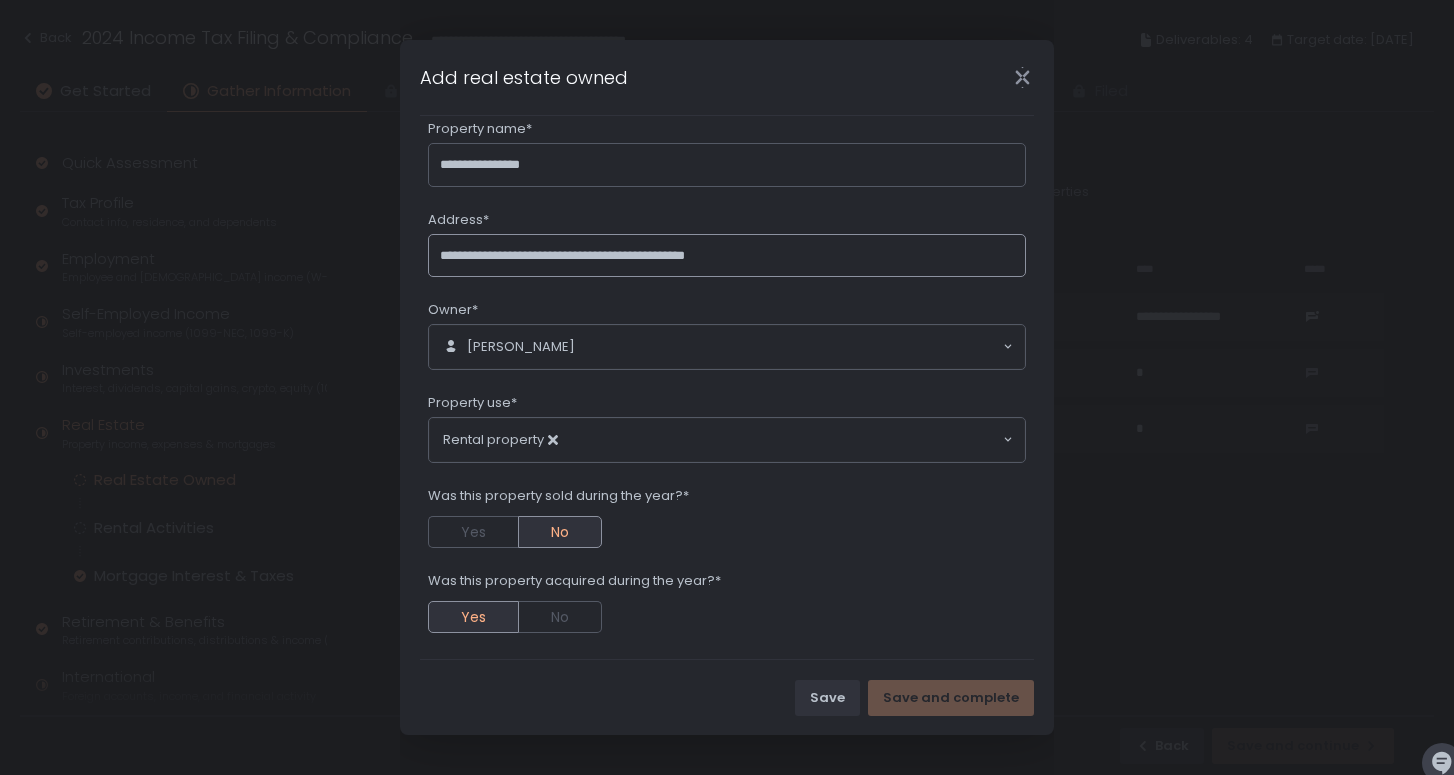 type on "**********" 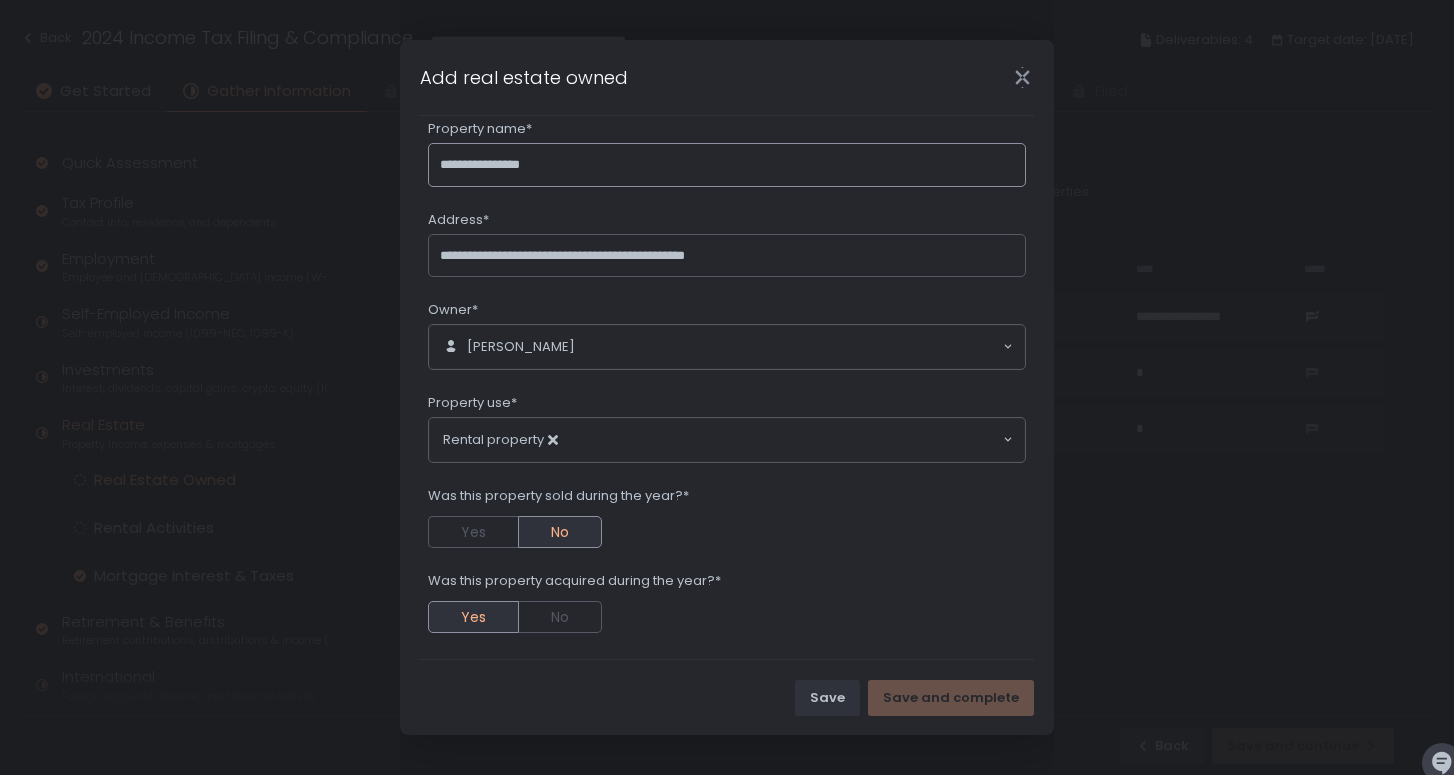 click on "**********" 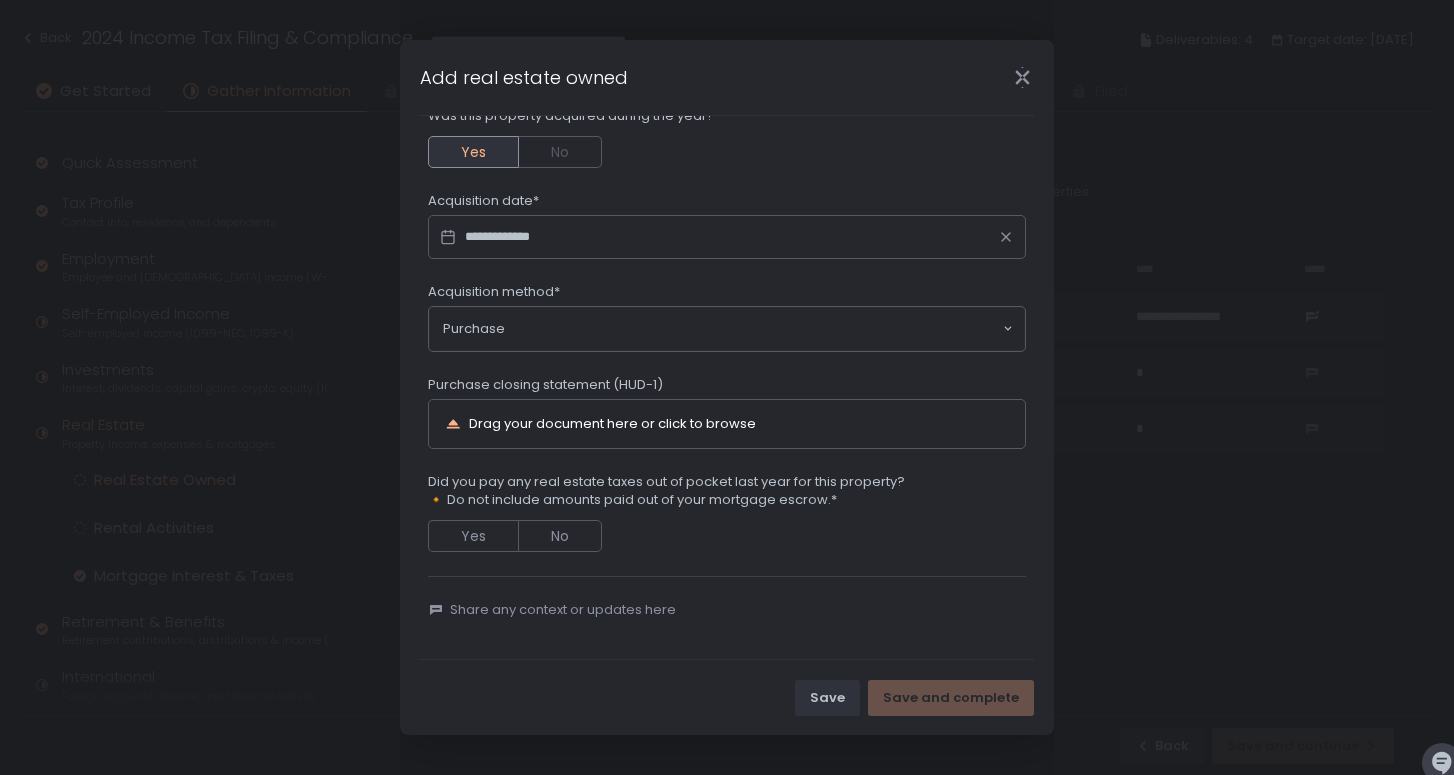 scroll, scrollTop: 508, scrollLeft: 0, axis: vertical 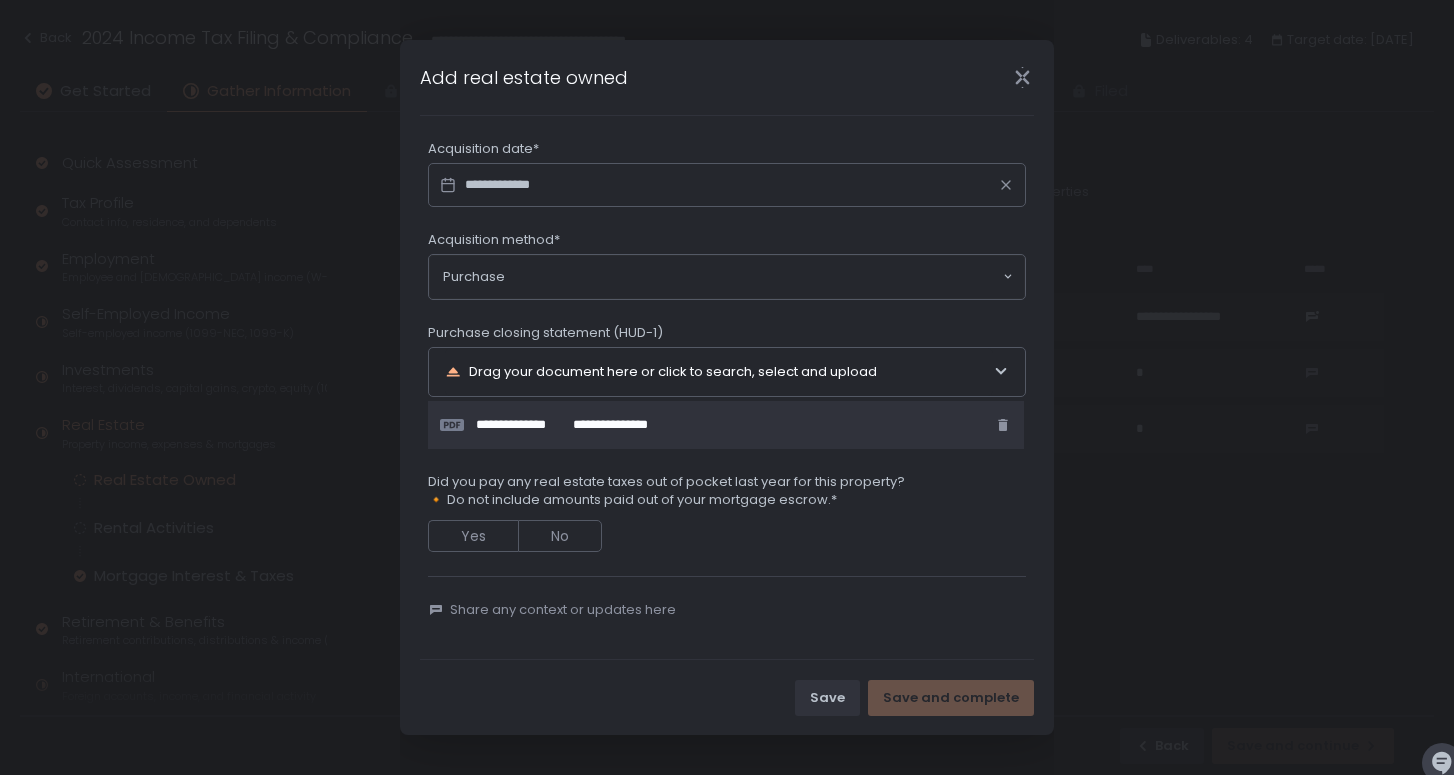 click on "**********" at bounding box center [727, 387] 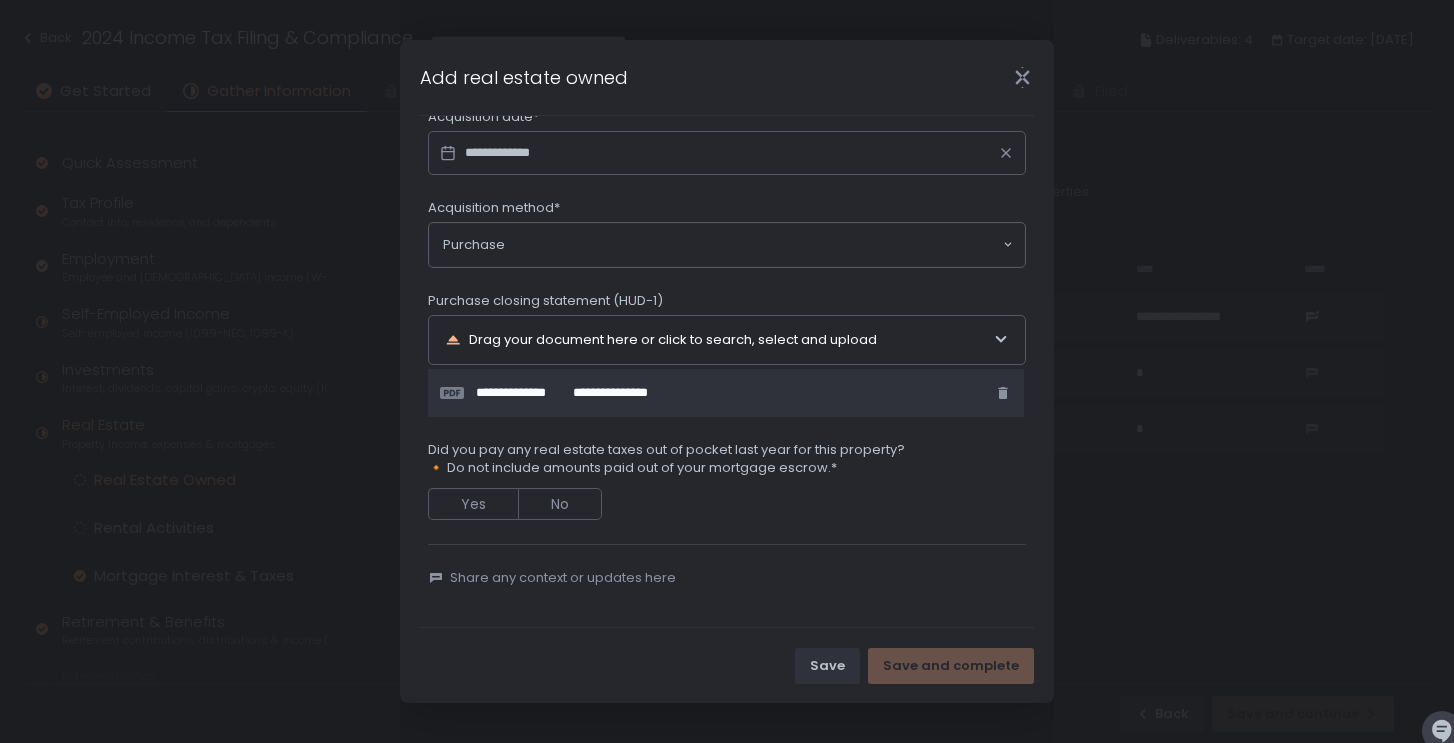 scroll, scrollTop: 592, scrollLeft: 0, axis: vertical 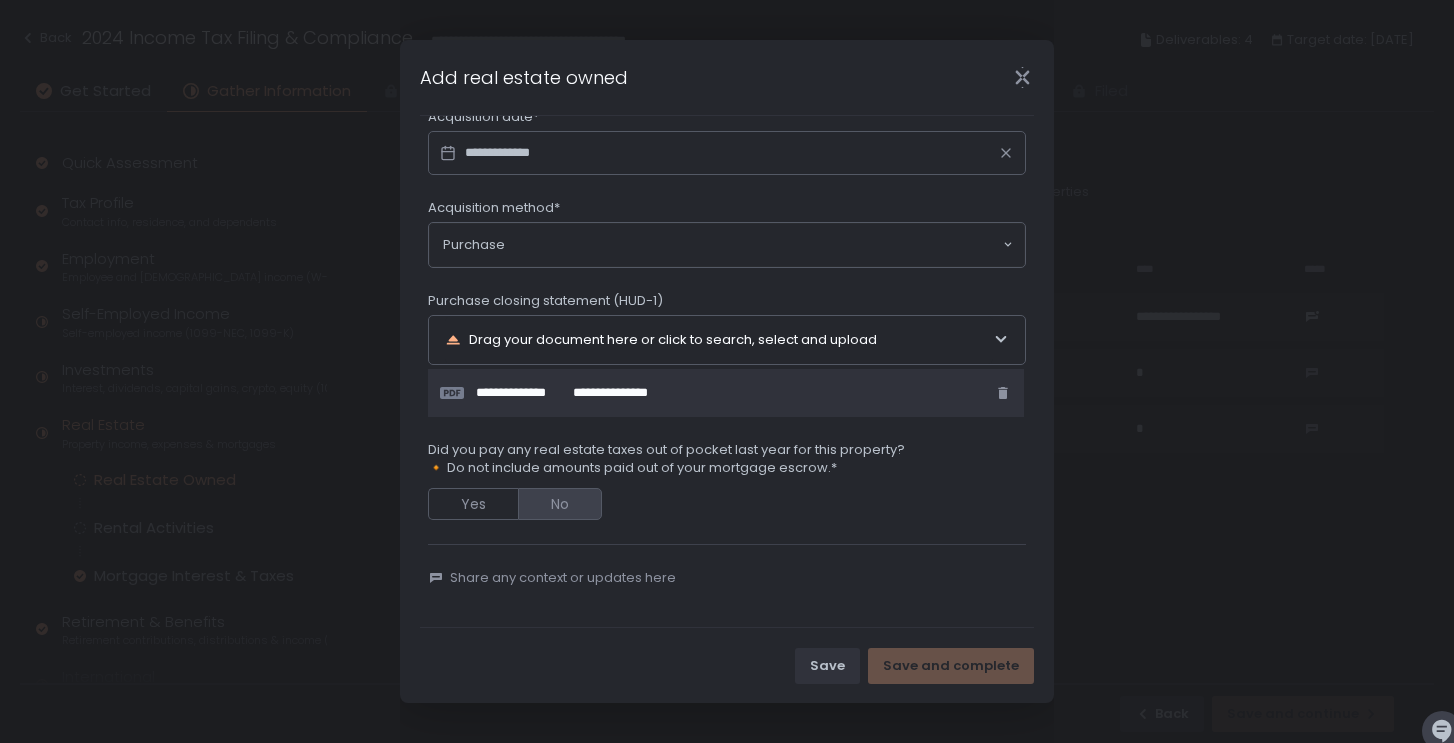 click on "No" at bounding box center (560, 504) 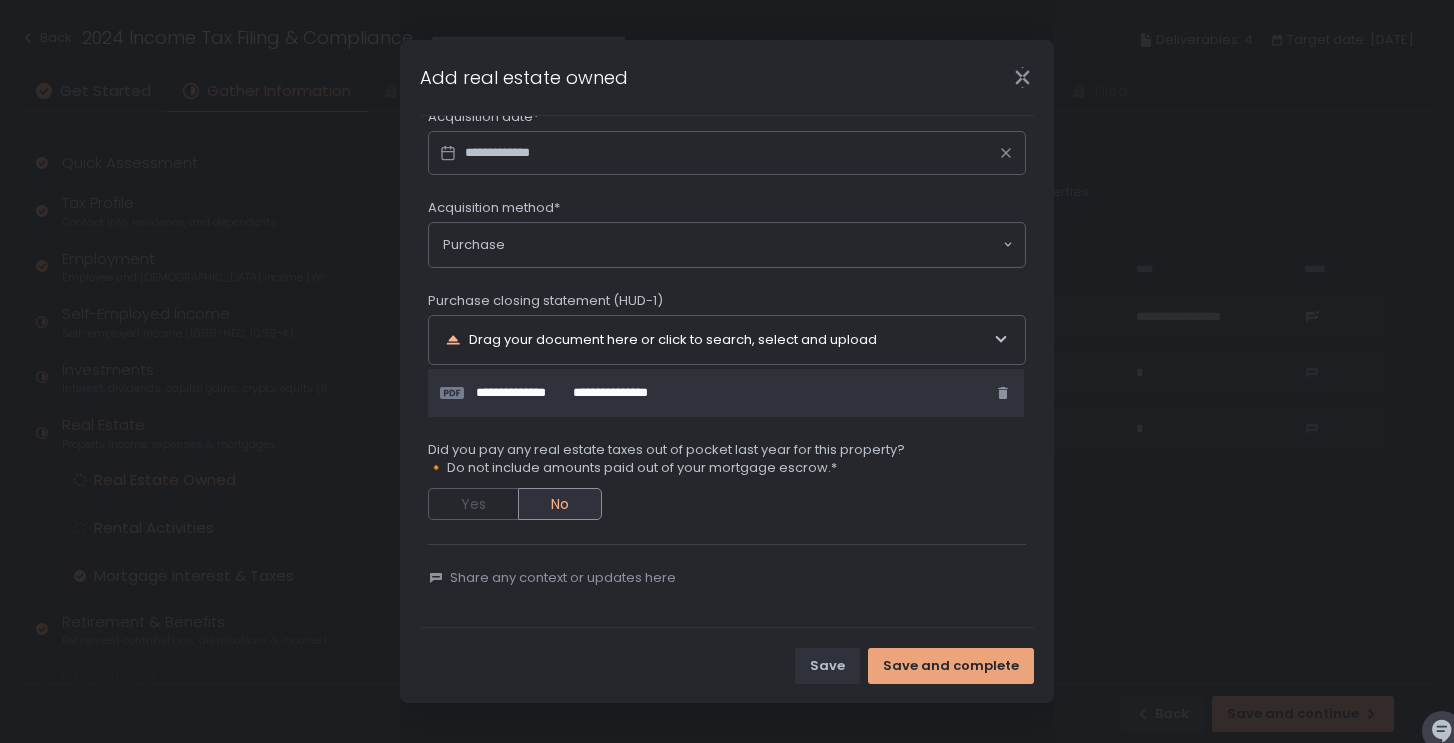 click on "Save and complete" at bounding box center (951, 666) 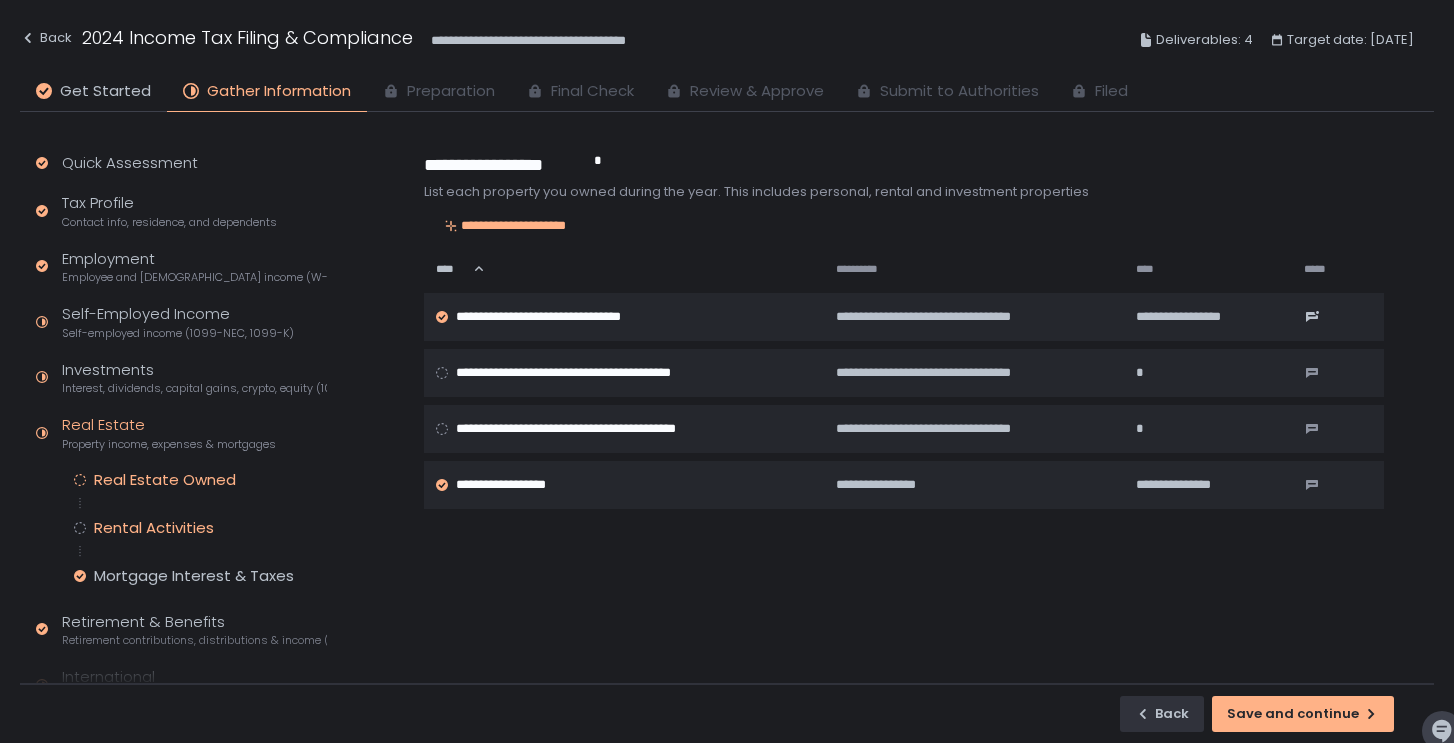 click on "Rental Activities" 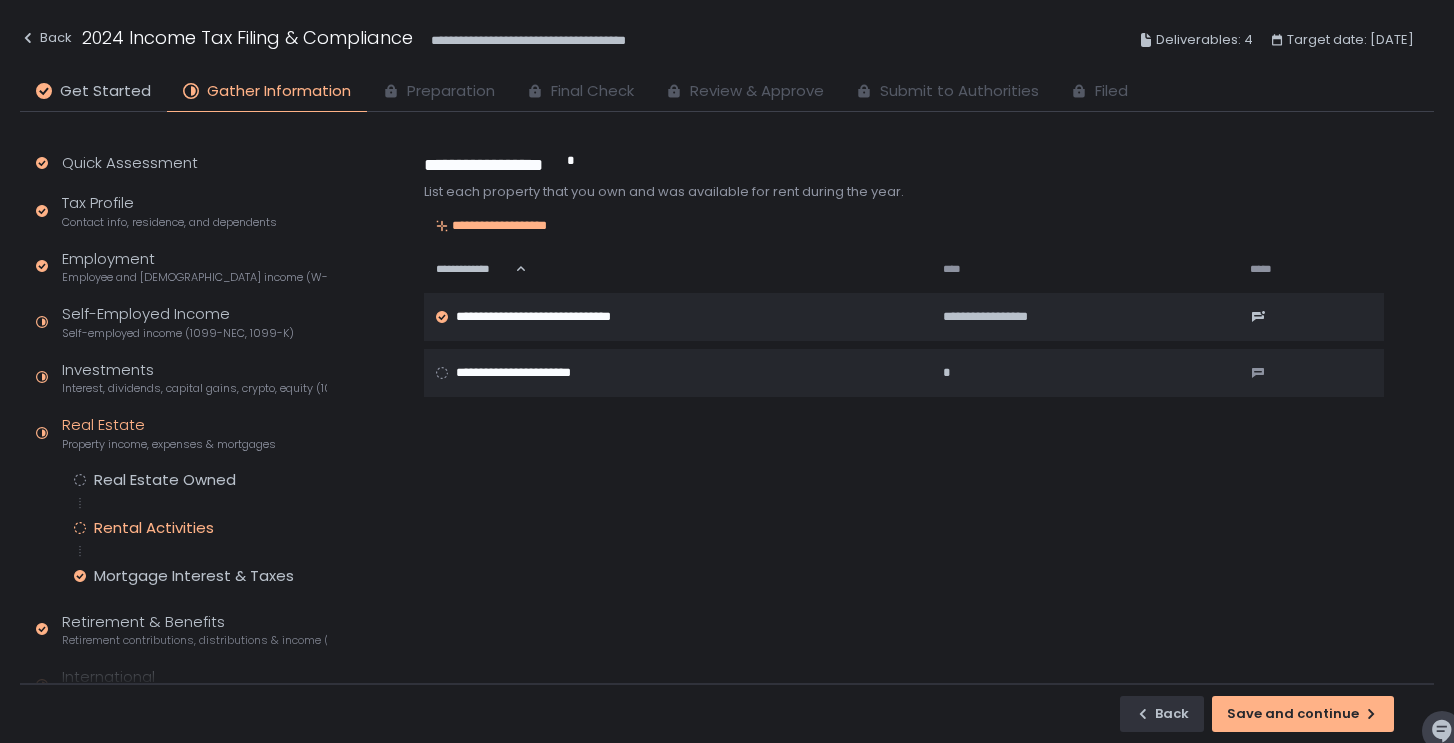 click on "**********" 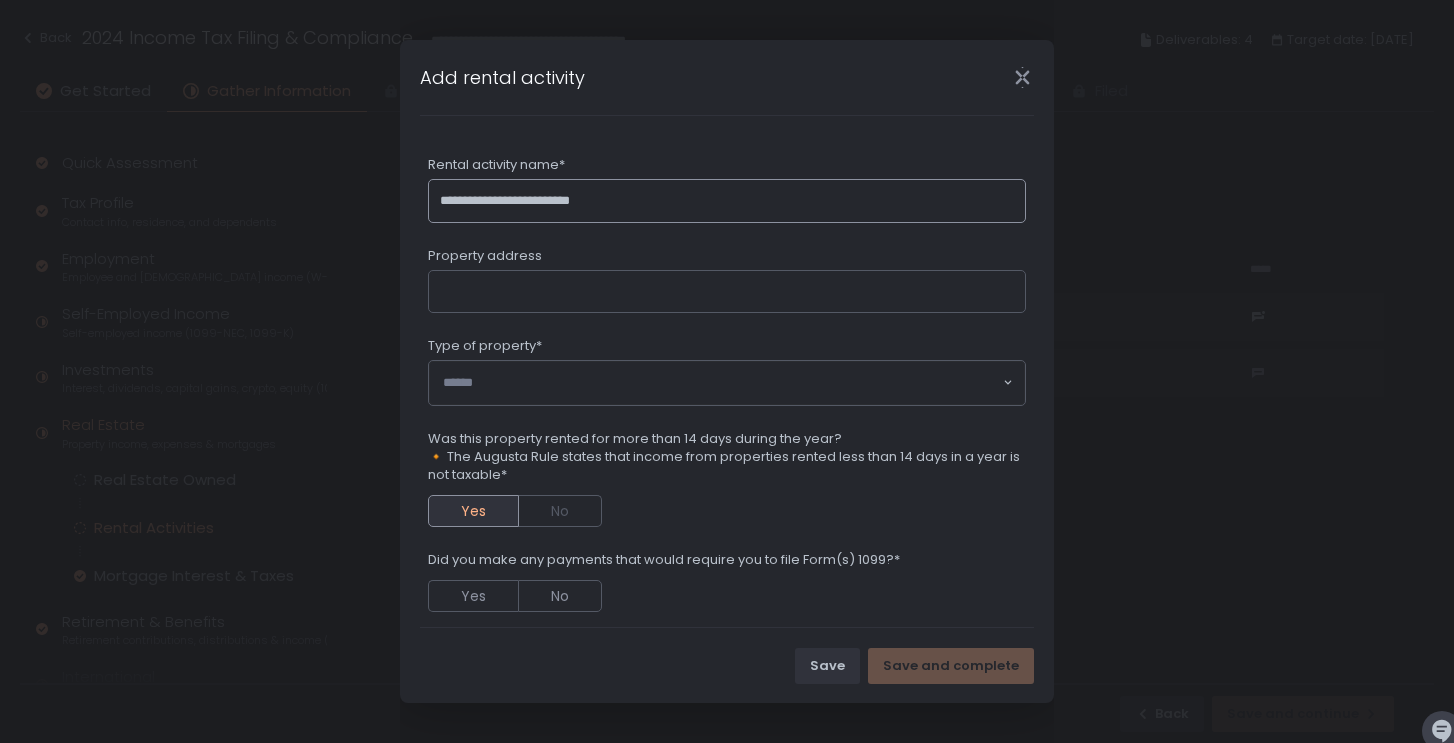 type on "**********" 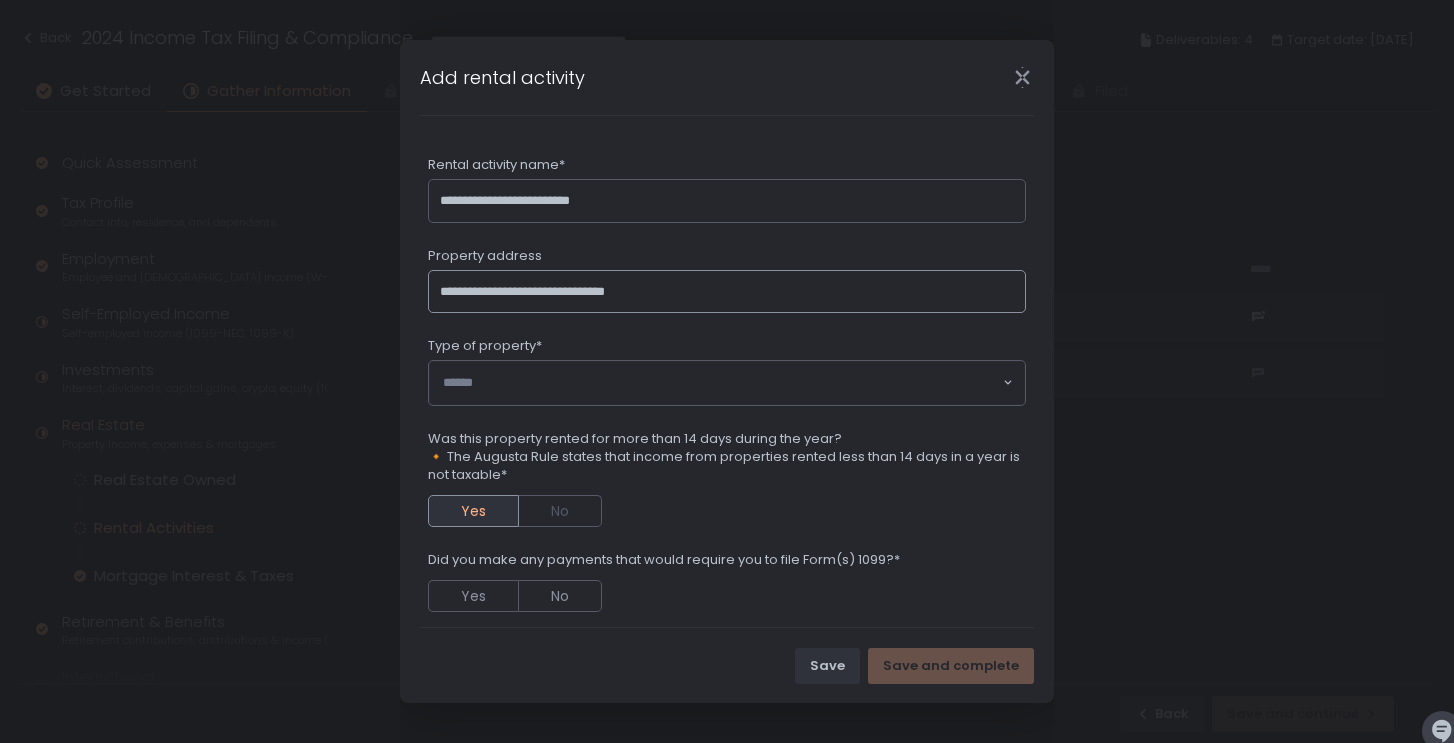 type on "**********" 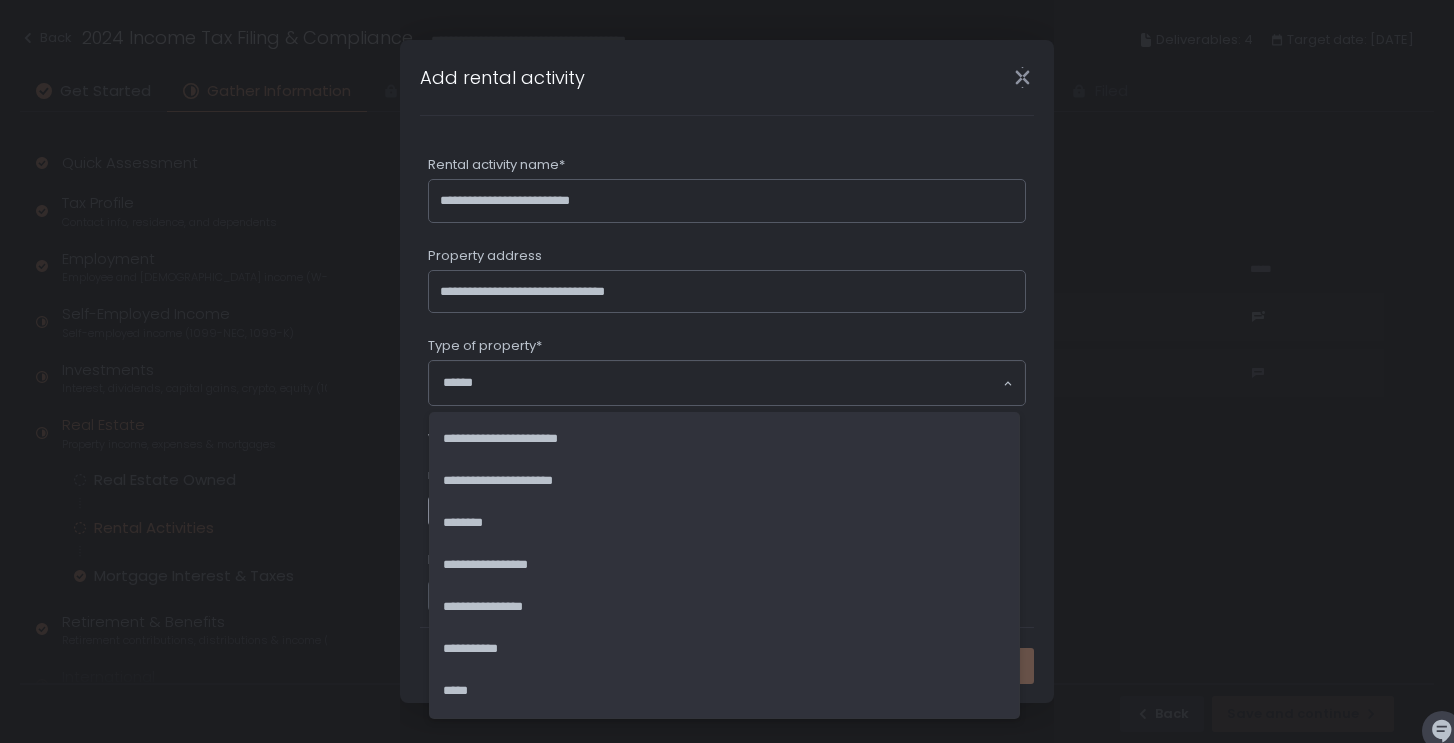 click on "Loading..." 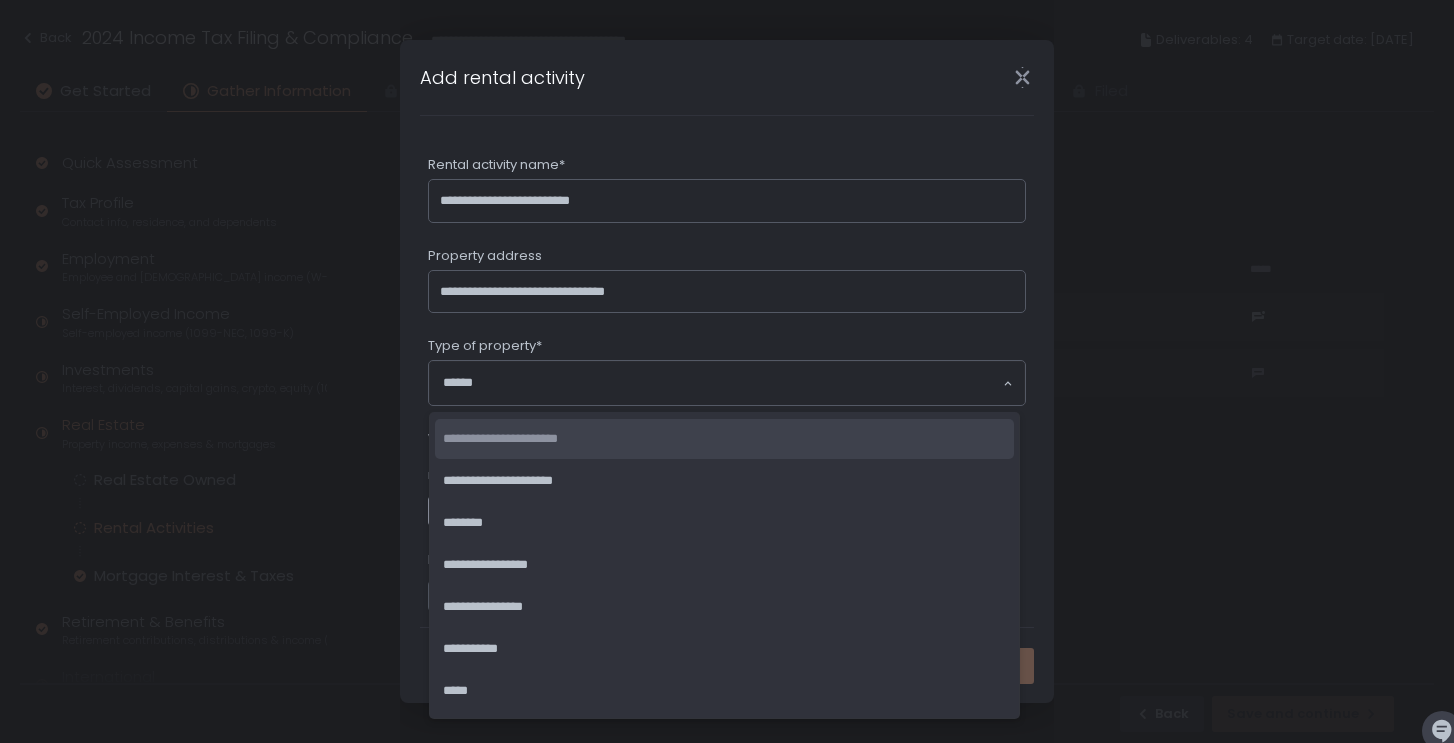 click on "**********" 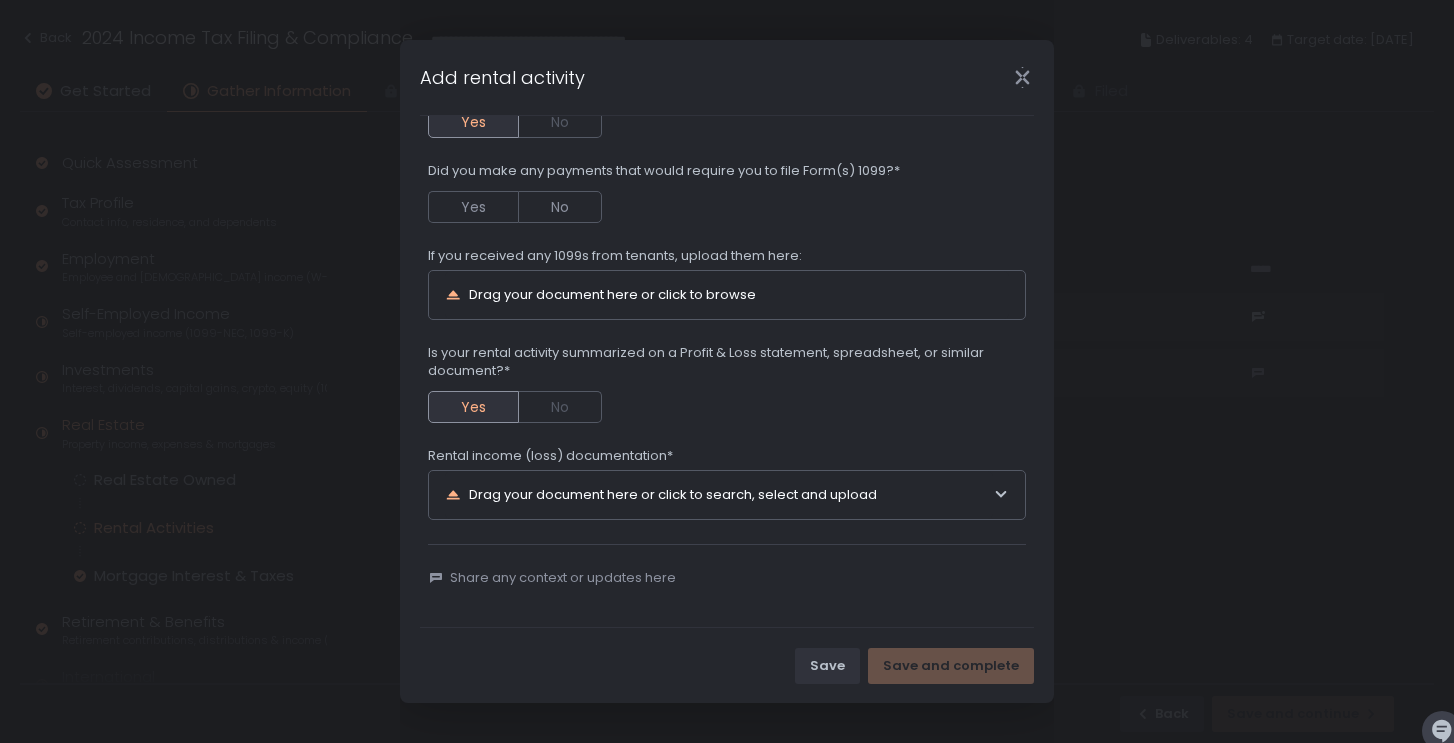 scroll, scrollTop: 392, scrollLeft: 0, axis: vertical 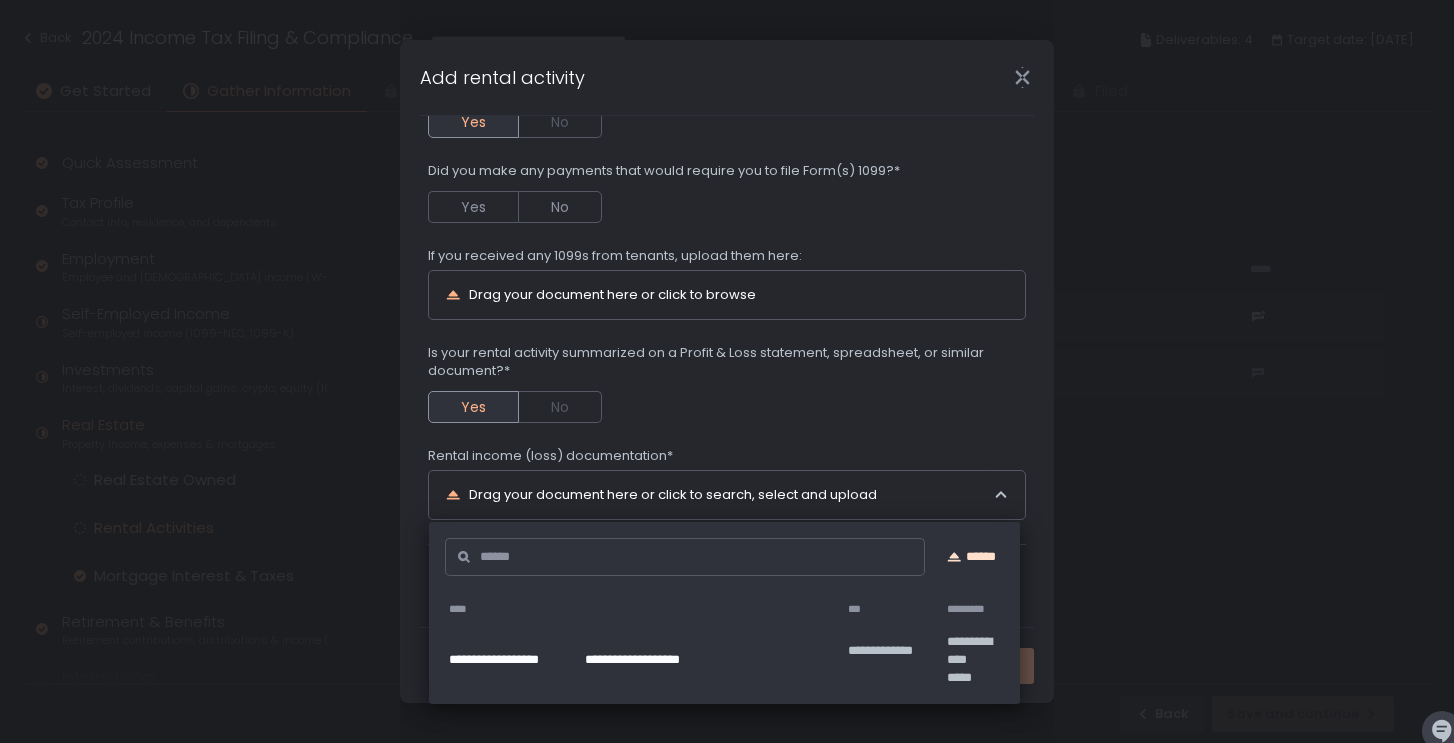click on "******" 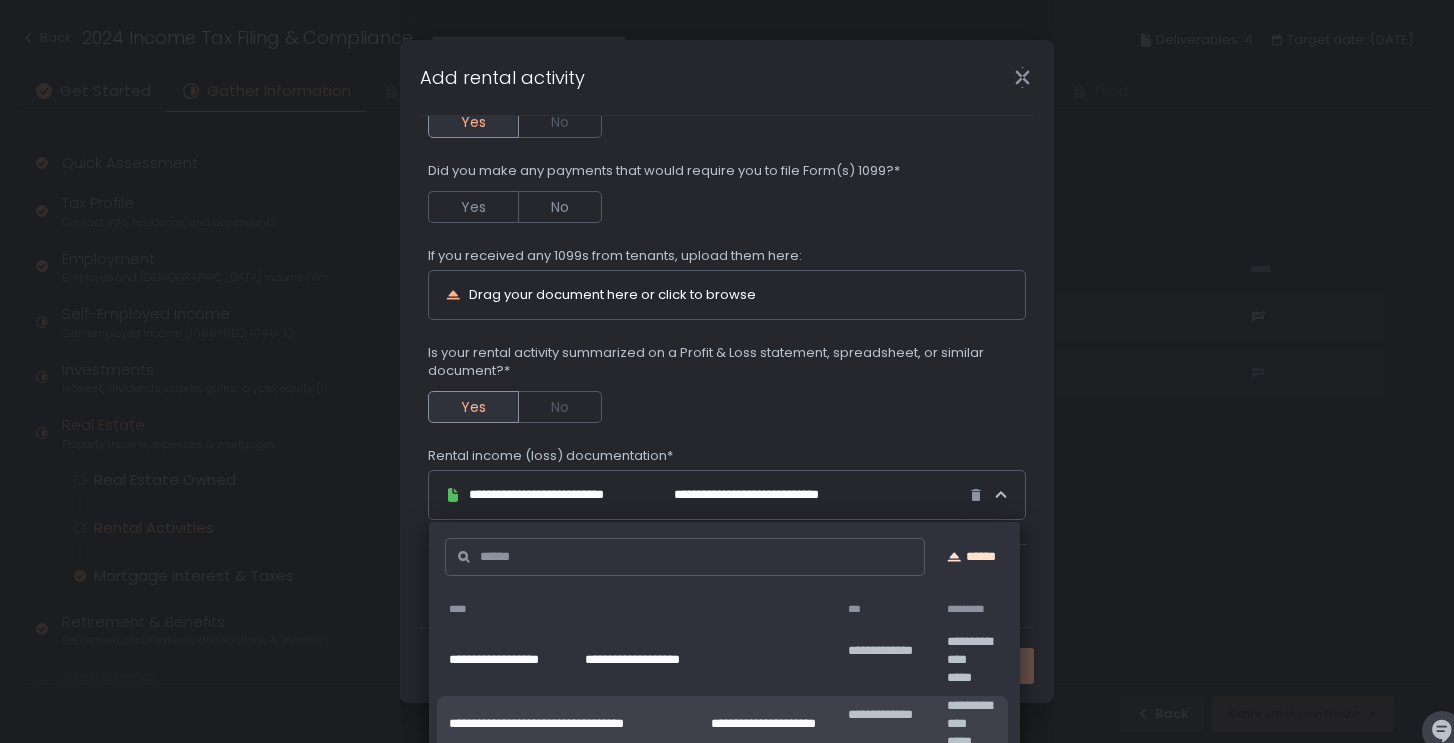 click on "******" 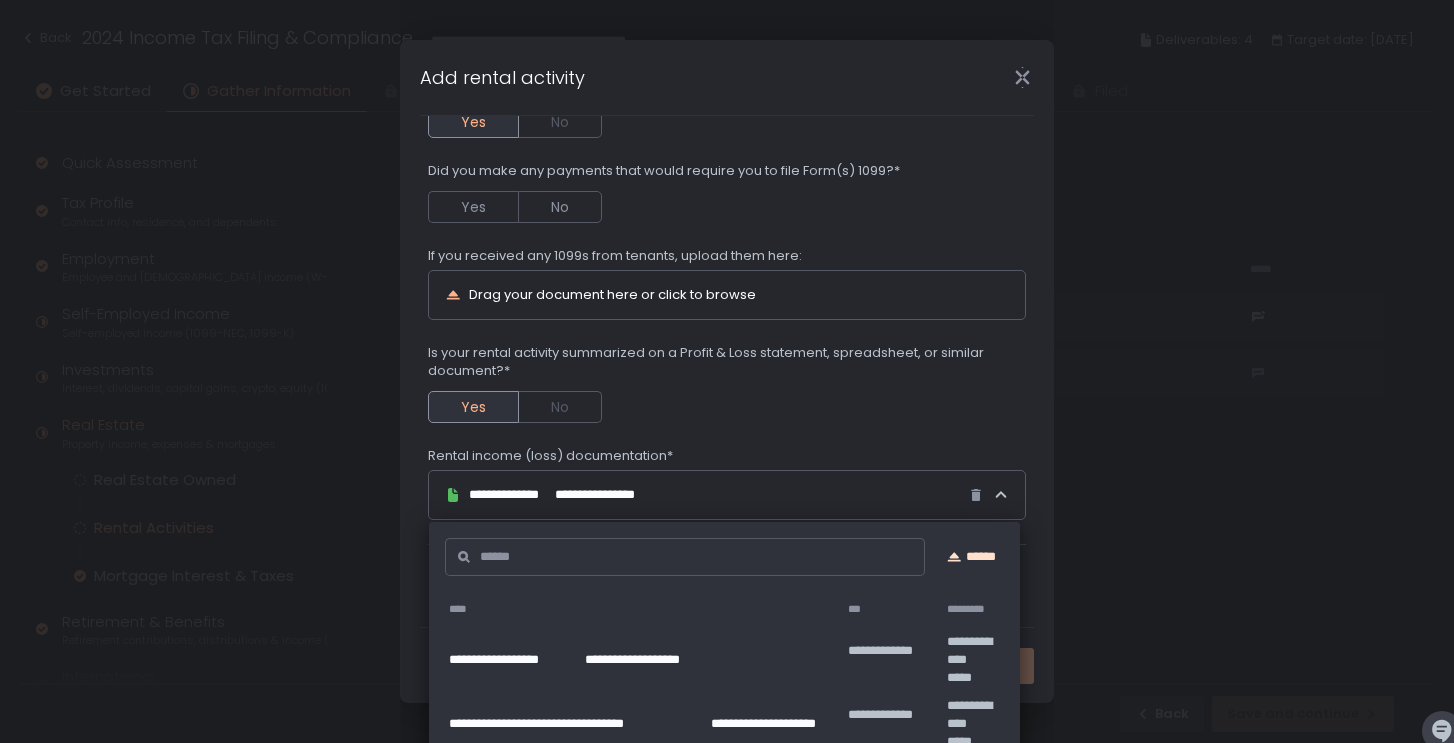 click on "******" 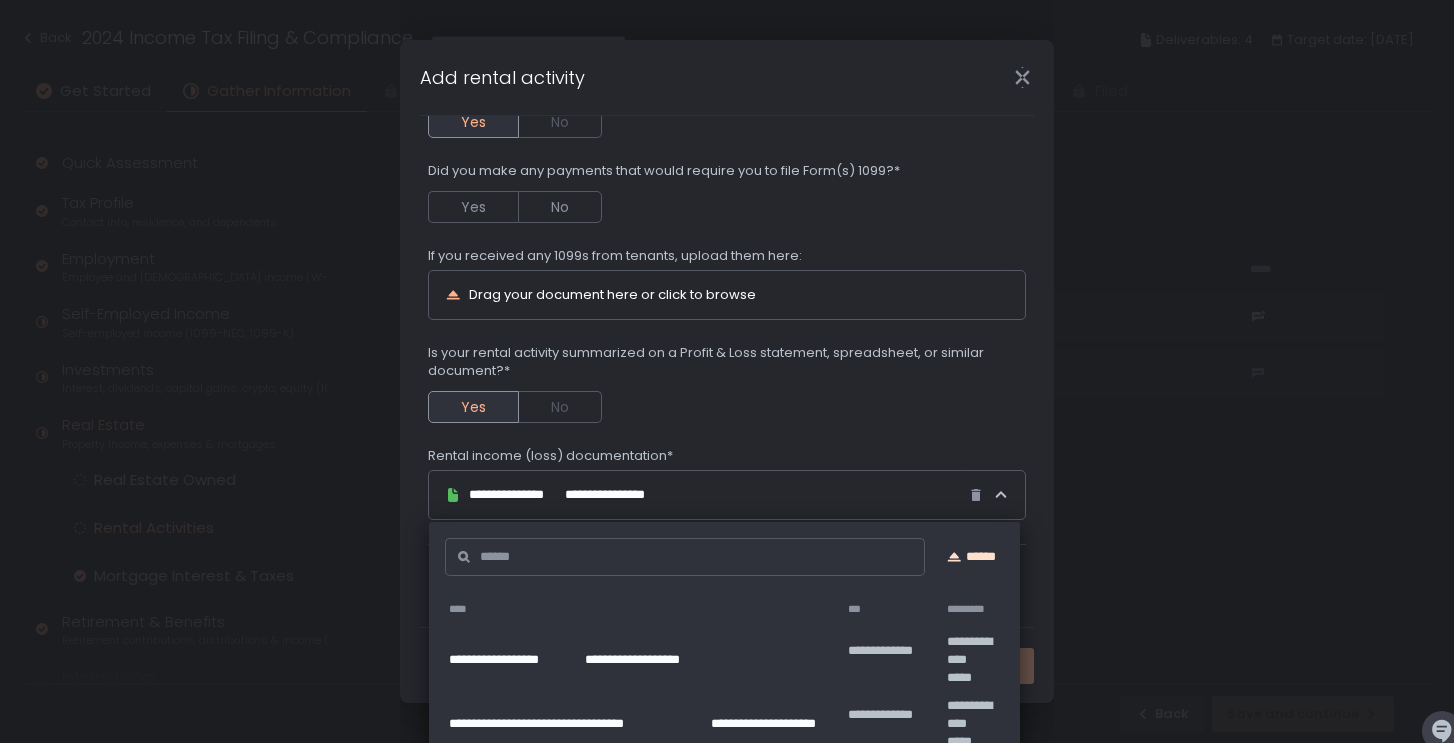 click on "******" 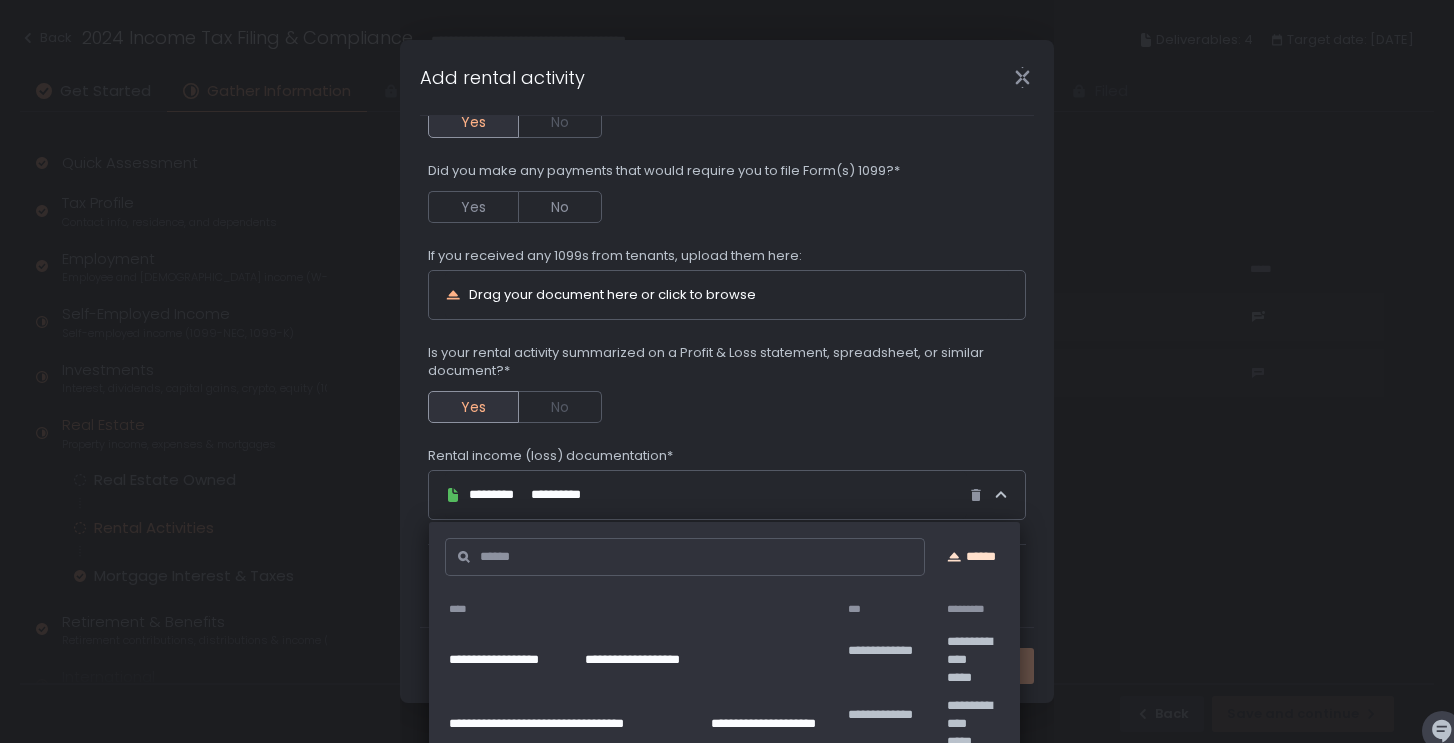 click on "******" 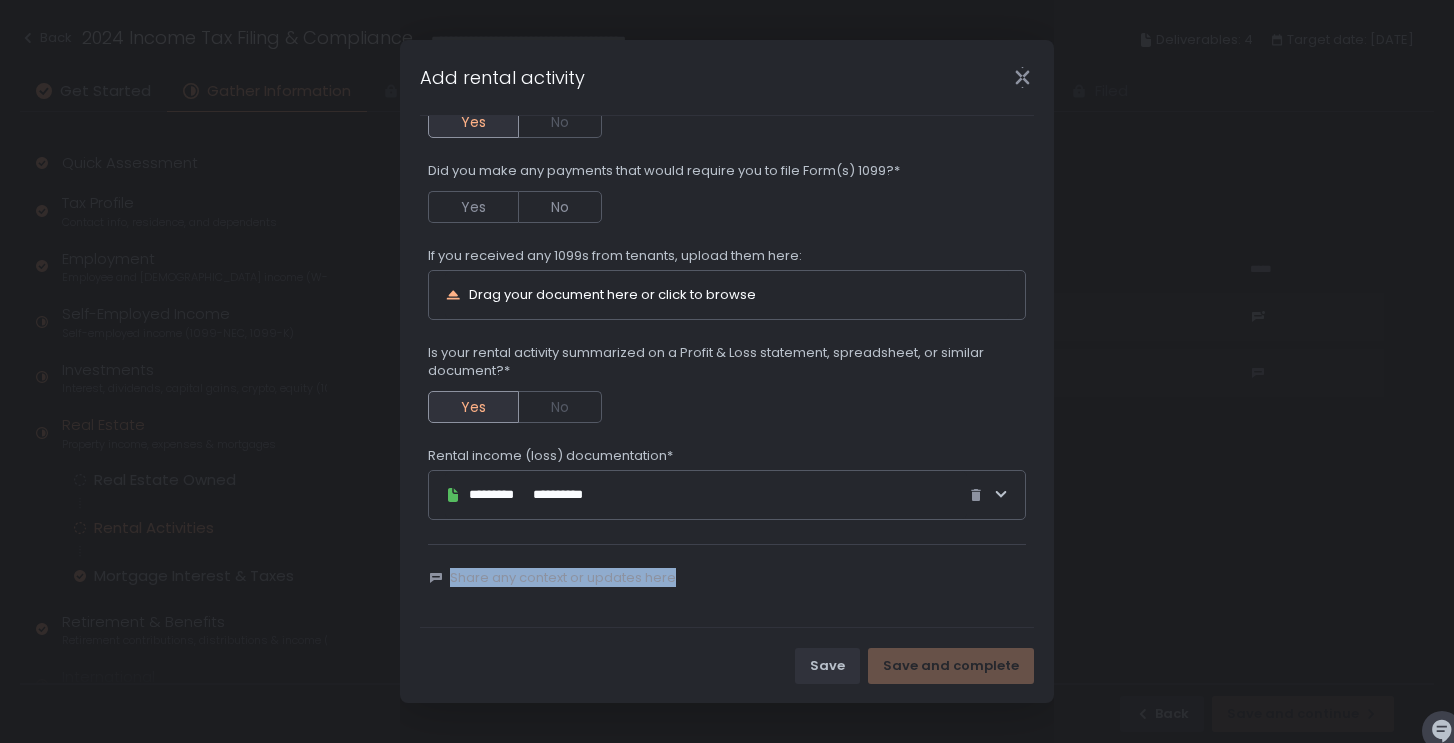 drag, startPoint x: 1035, startPoint y: 488, endPoint x: 1039, endPoint y: 581, distance: 93.08598 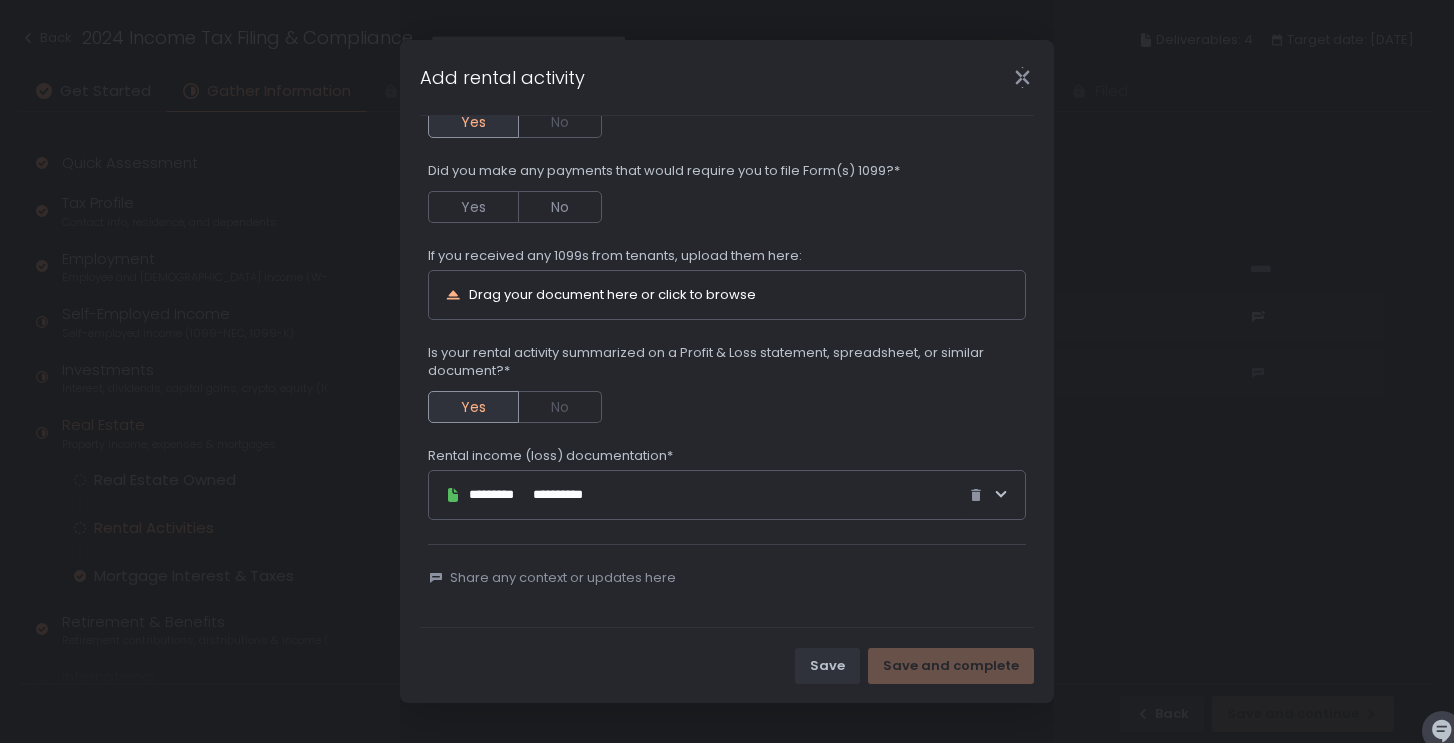 click 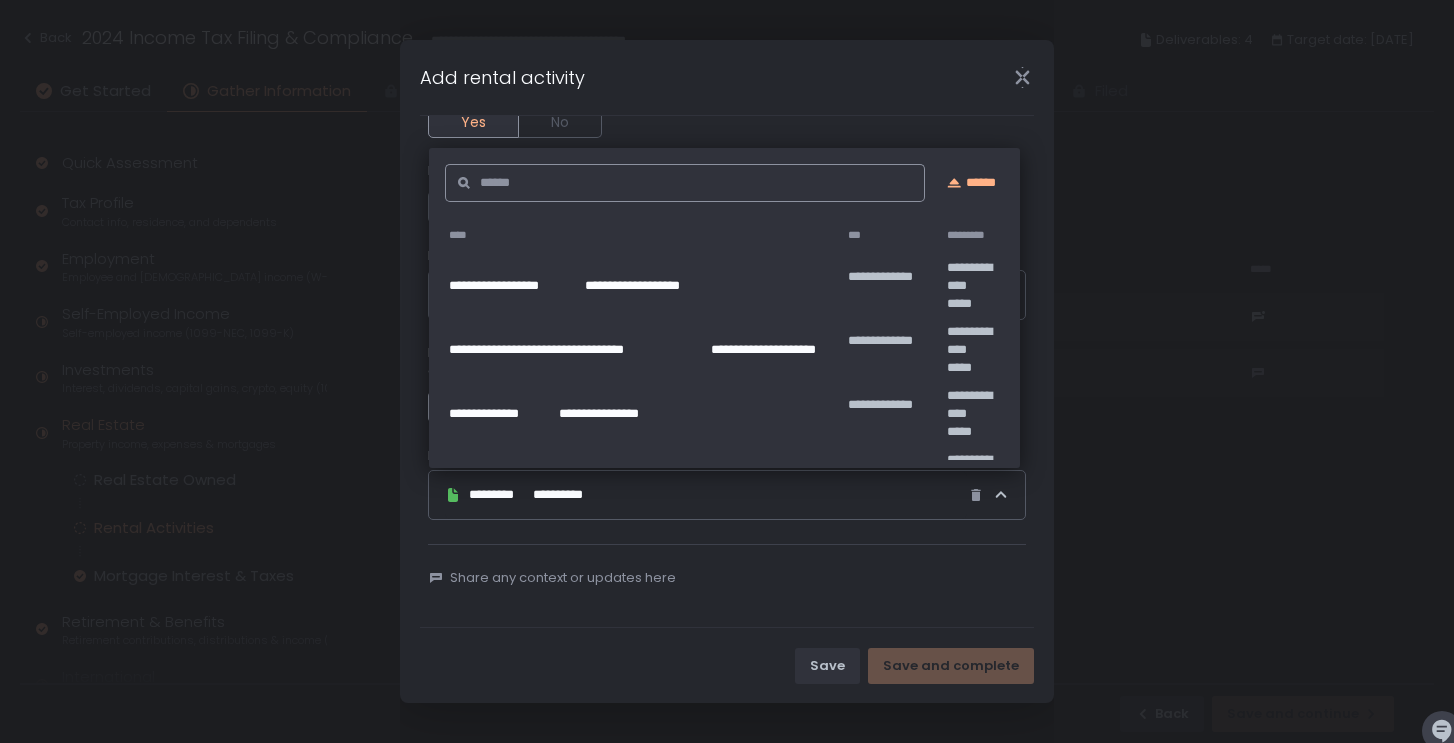 scroll, scrollTop: 0, scrollLeft: 0, axis: both 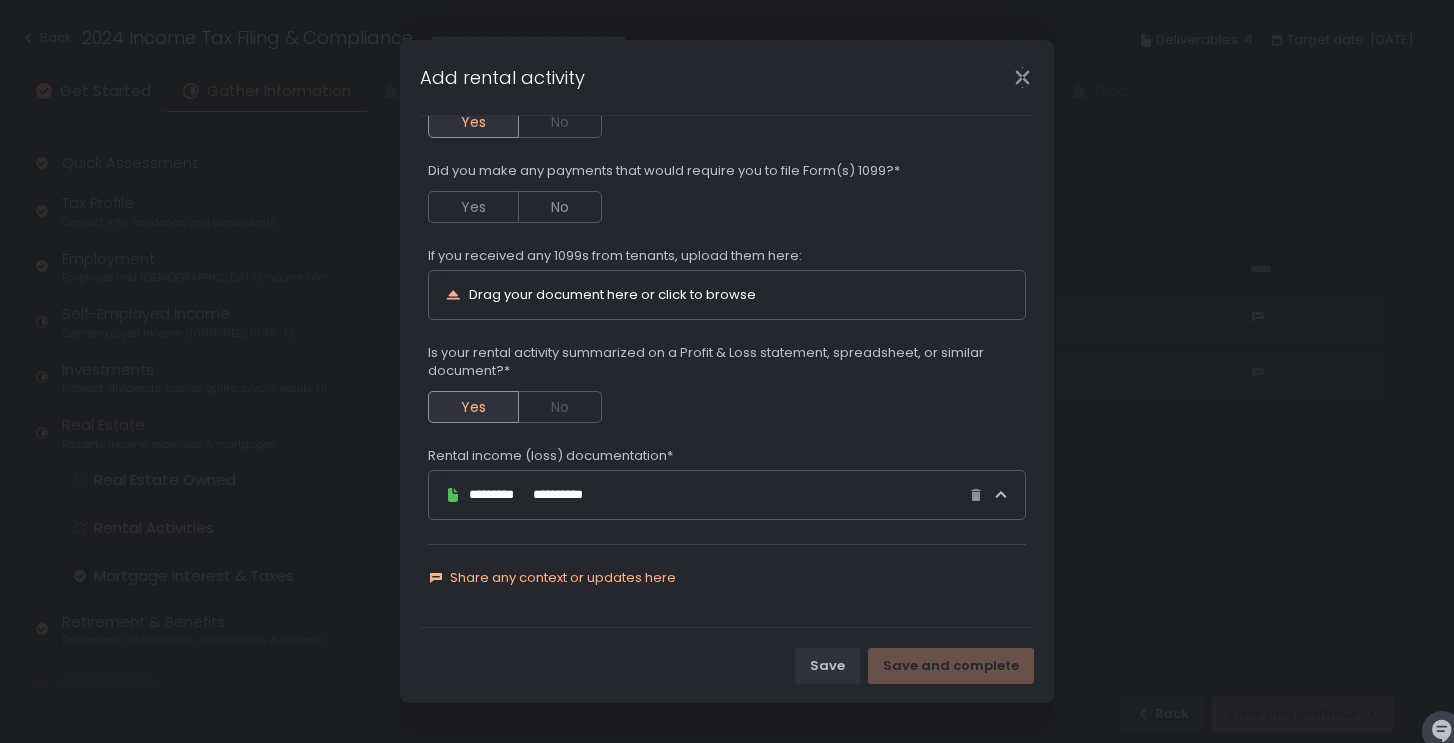 click on "Share any context or updates here" 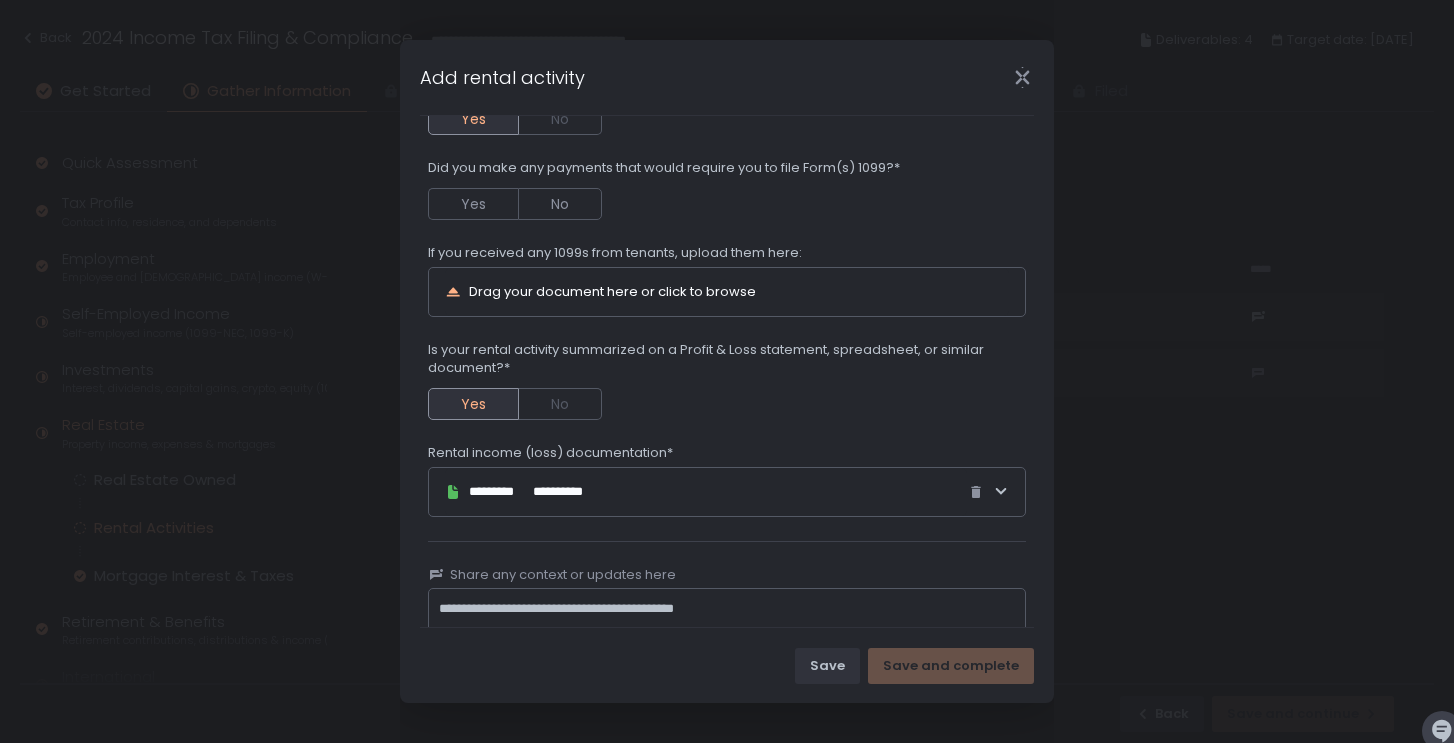 click on "**********" 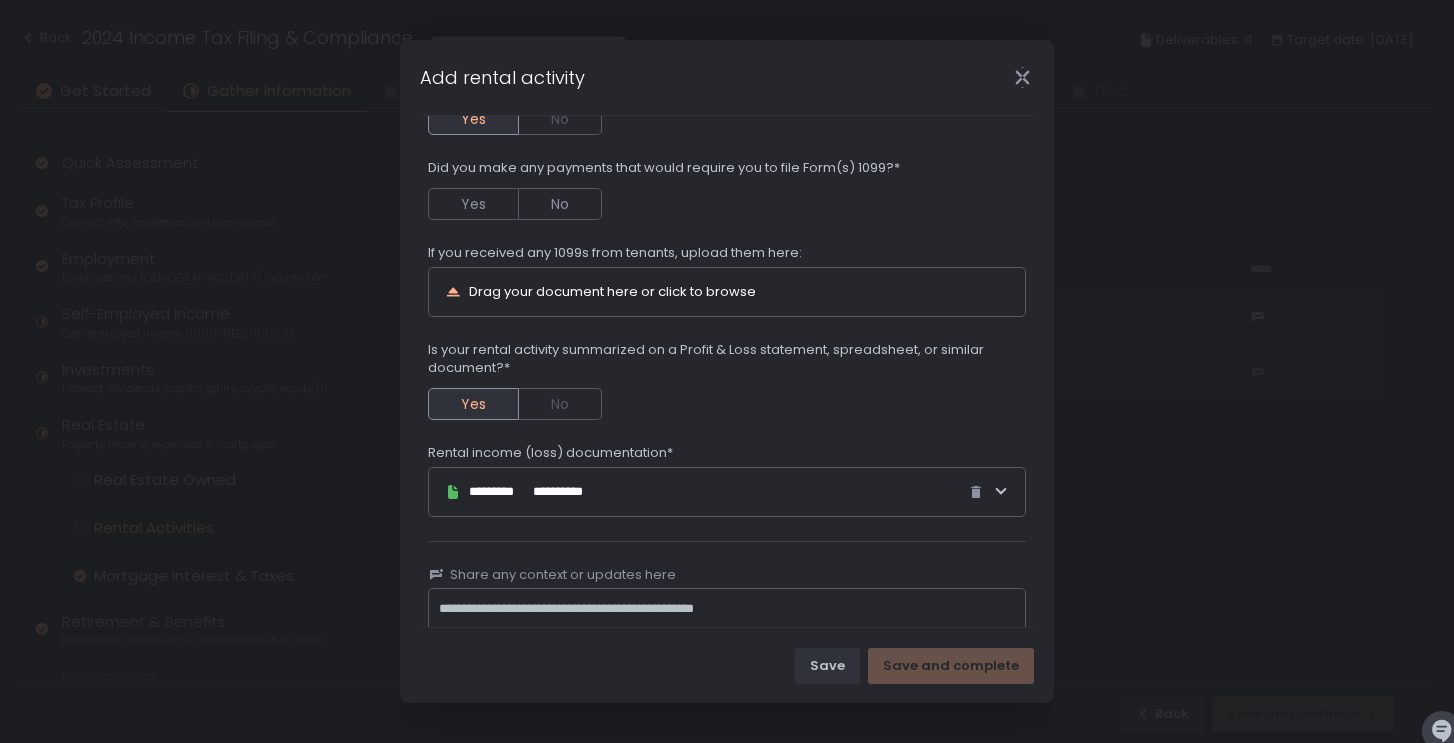 click on "**********" 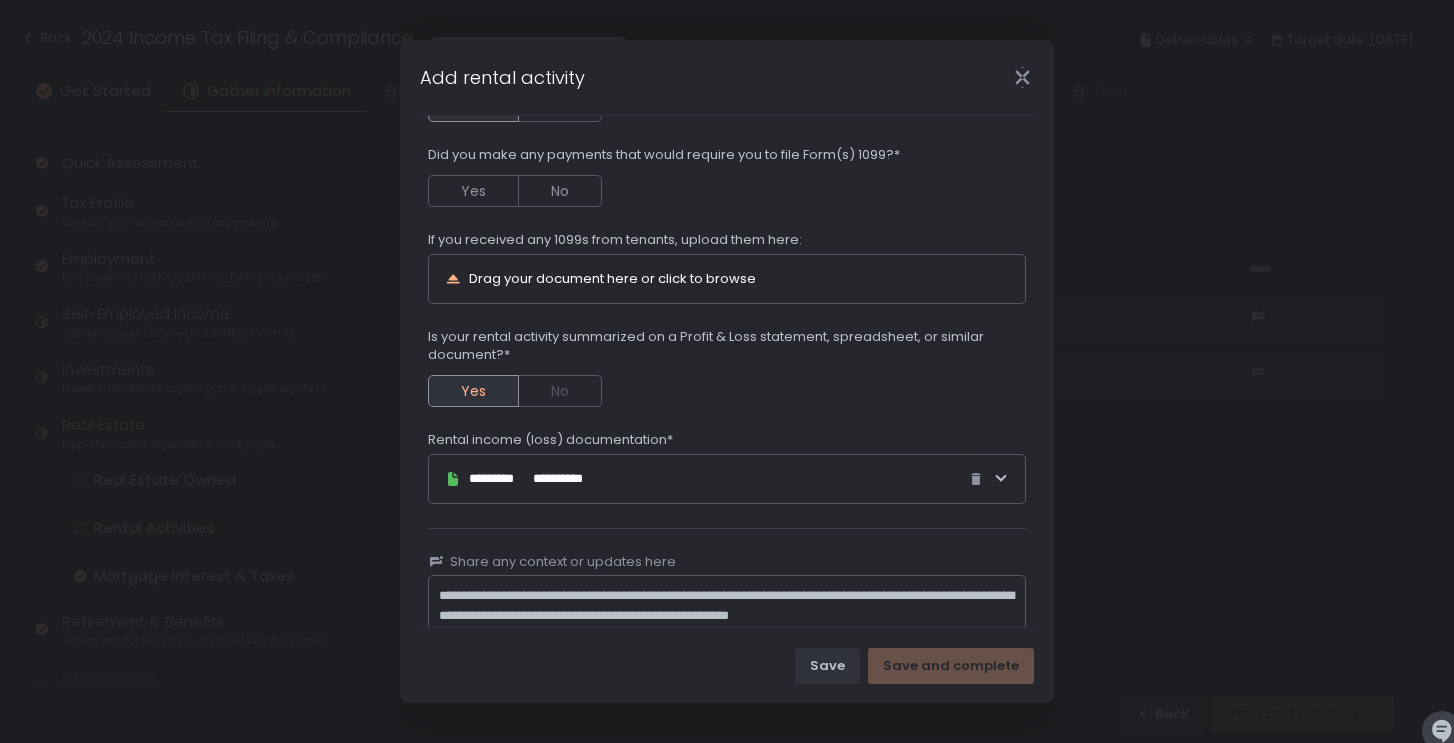scroll, scrollTop: 508, scrollLeft: 0, axis: vertical 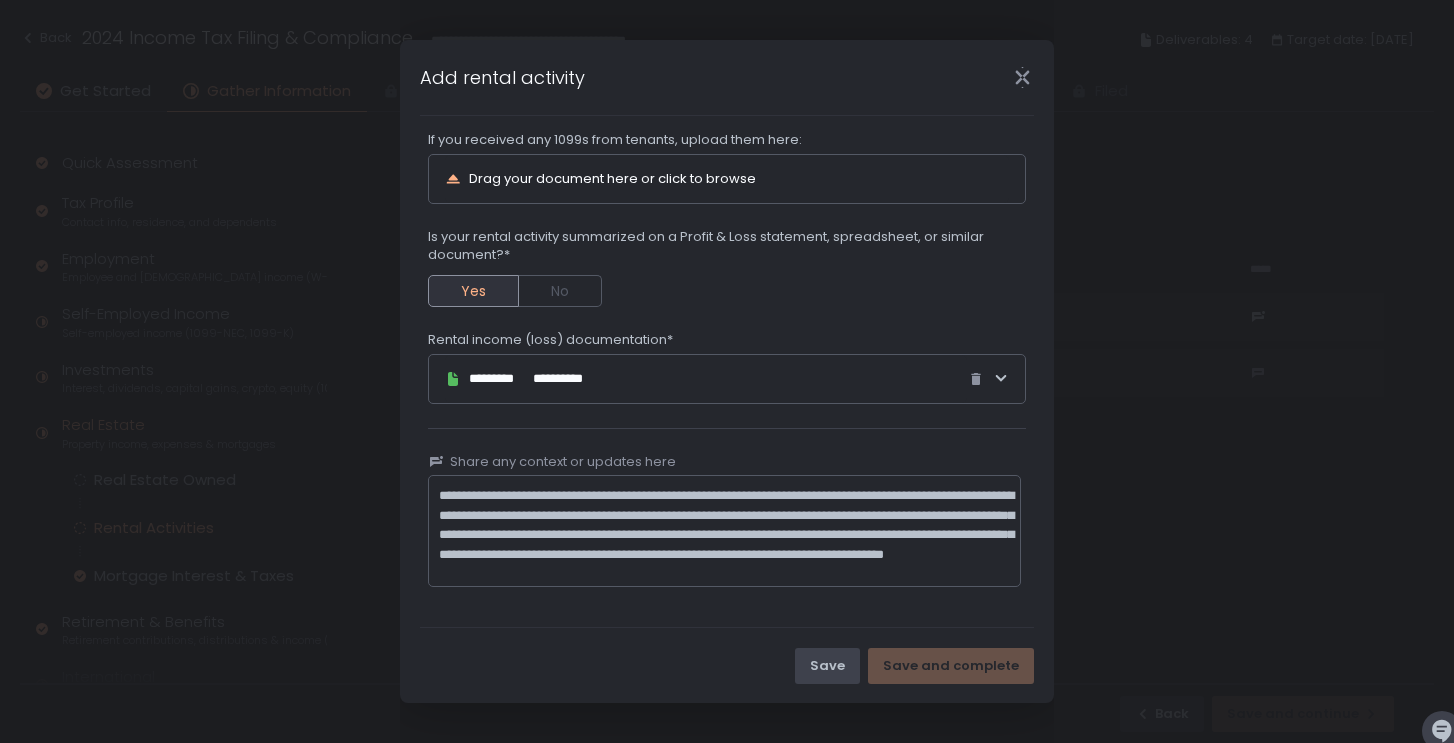 type on "**********" 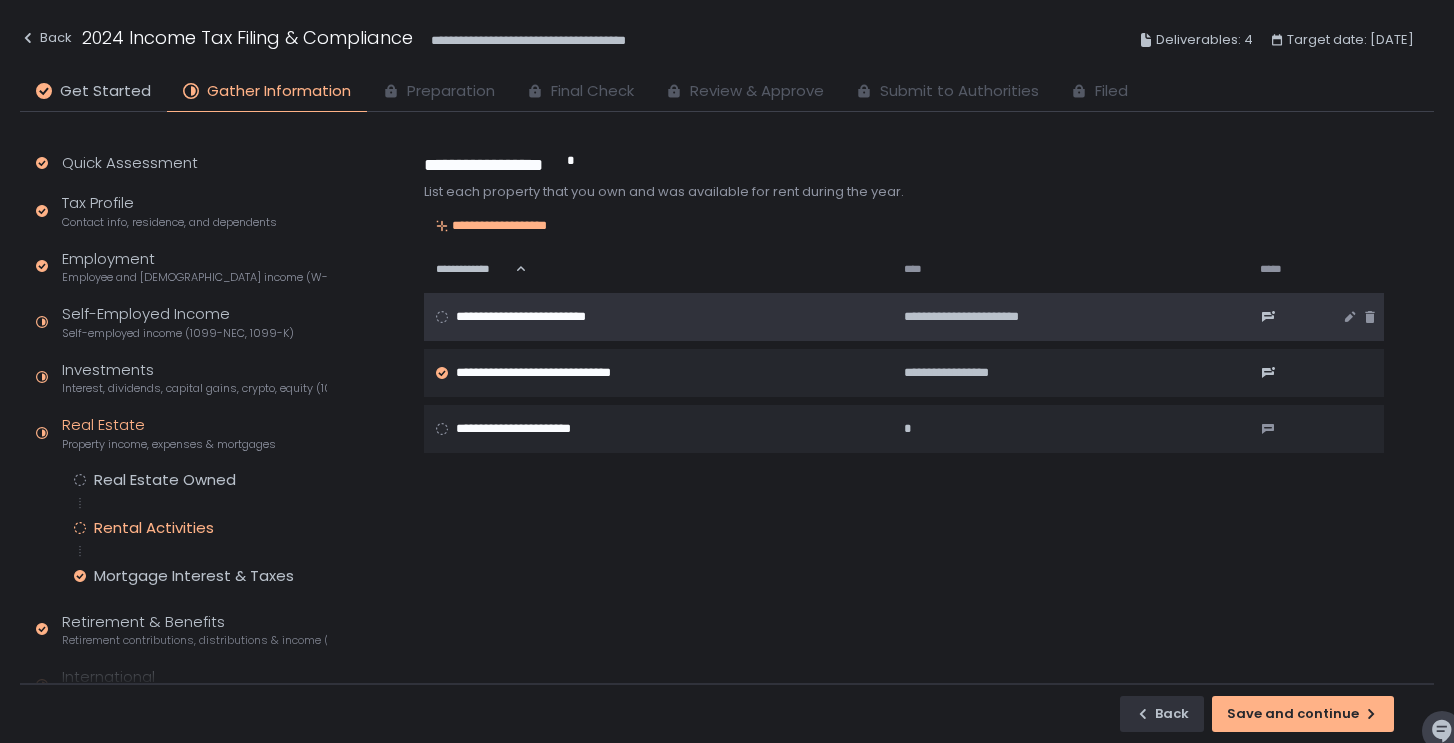 click on "**********" at bounding box center [652, 317] 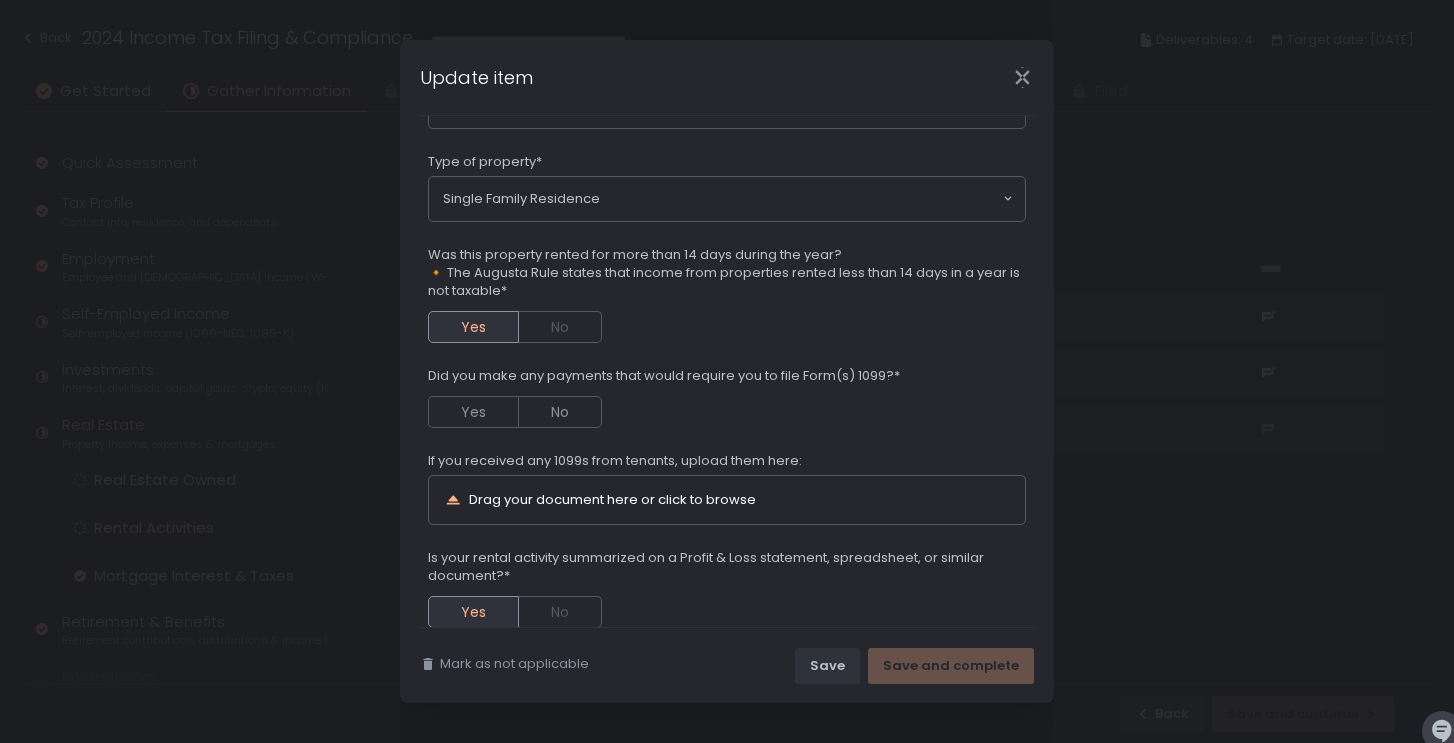 scroll, scrollTop: 185, scrollLeft: 0, axis: vertical 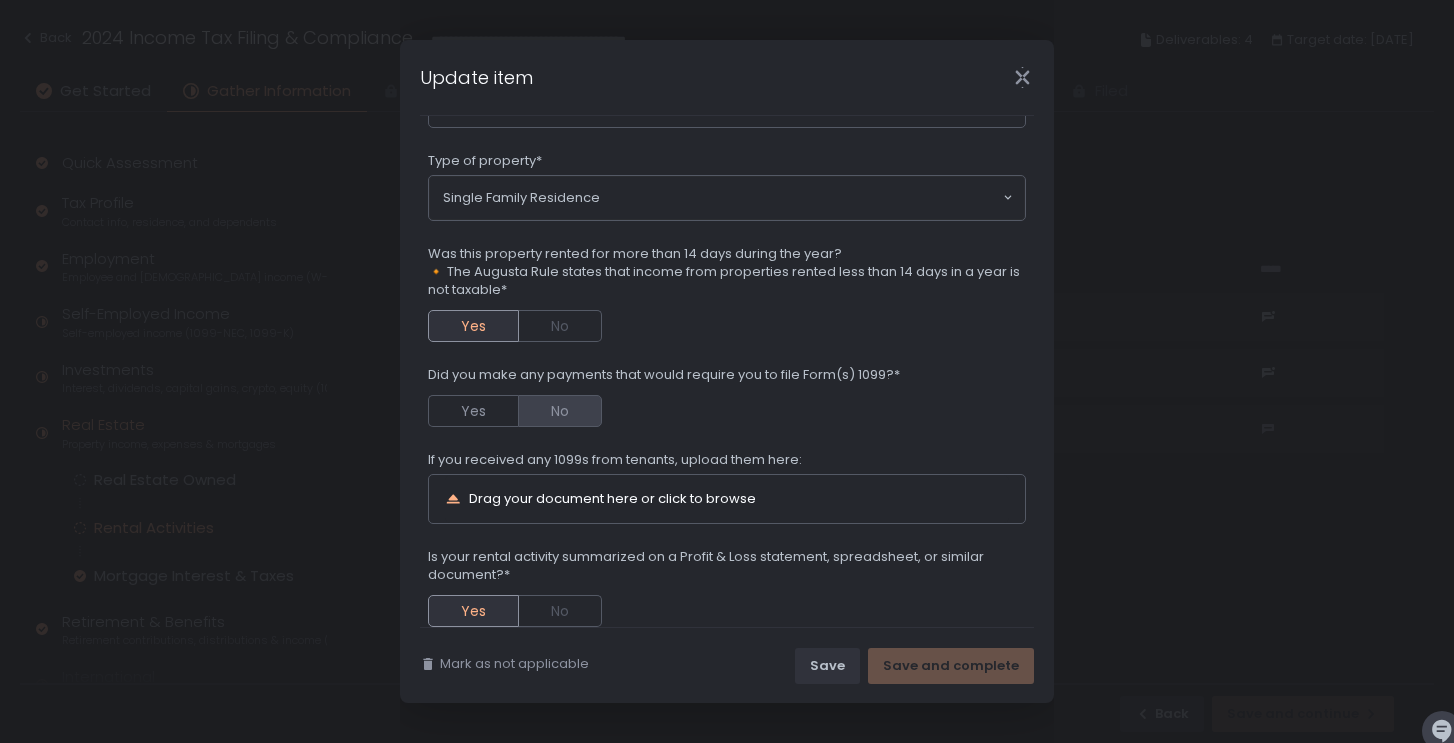 click on "No" at bounding box center (560, 411) 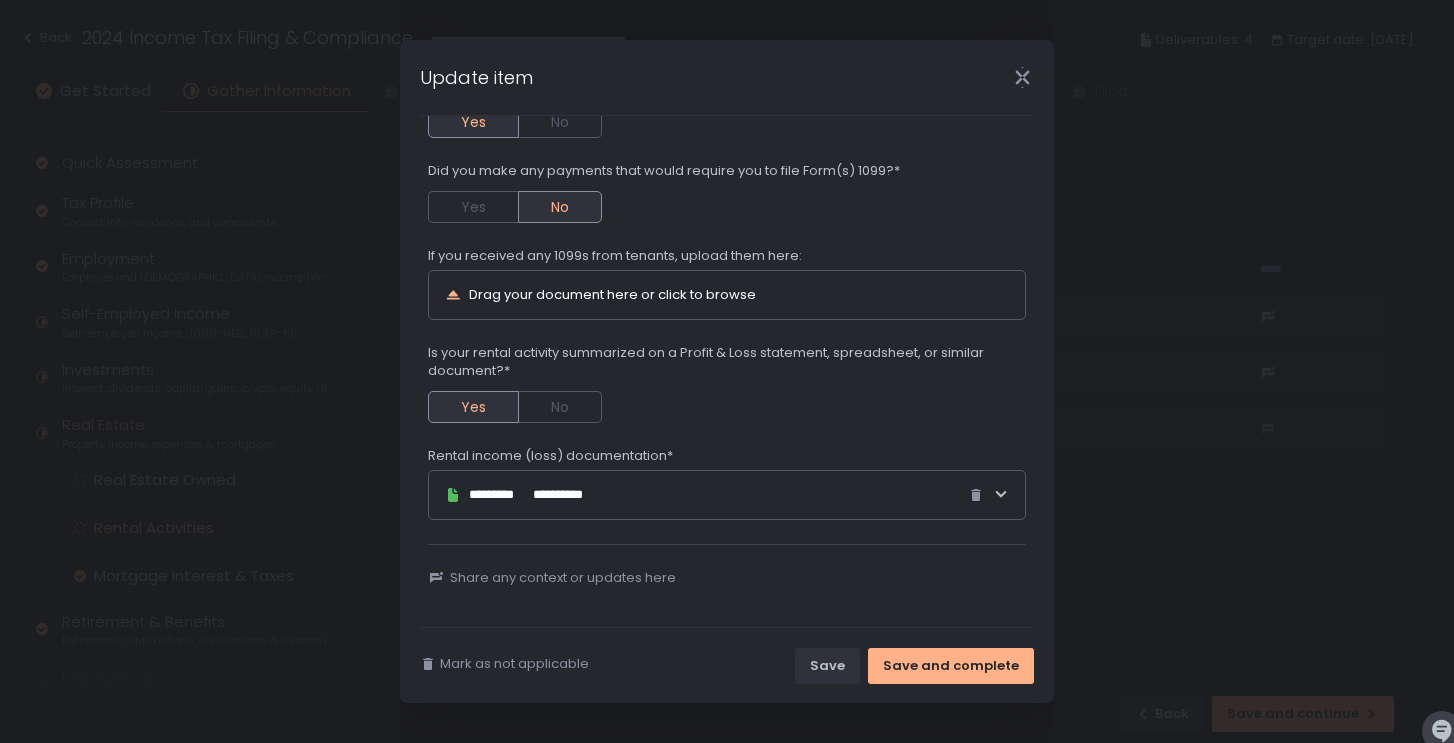 scroll, scrollTop: 392, scrollLeft: 0, axis: vertical 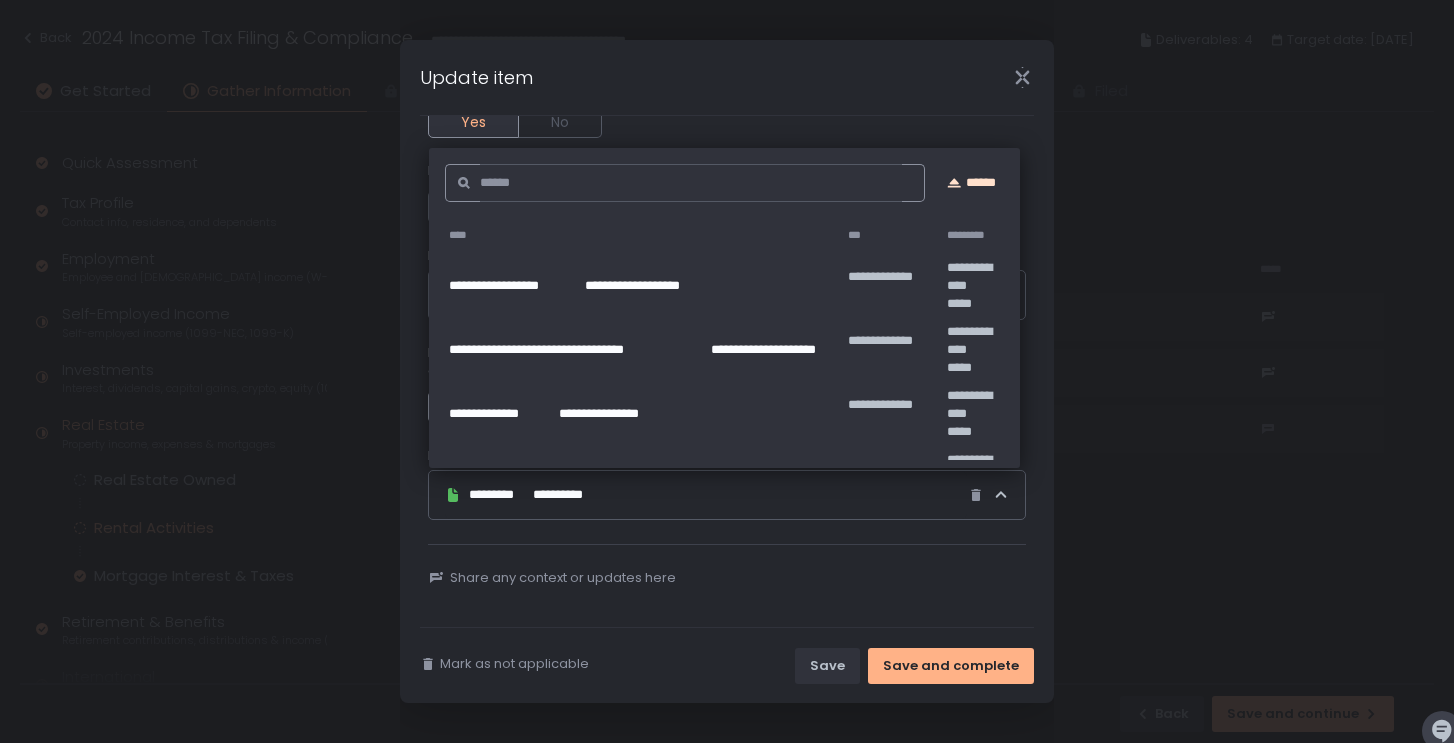click on "******" 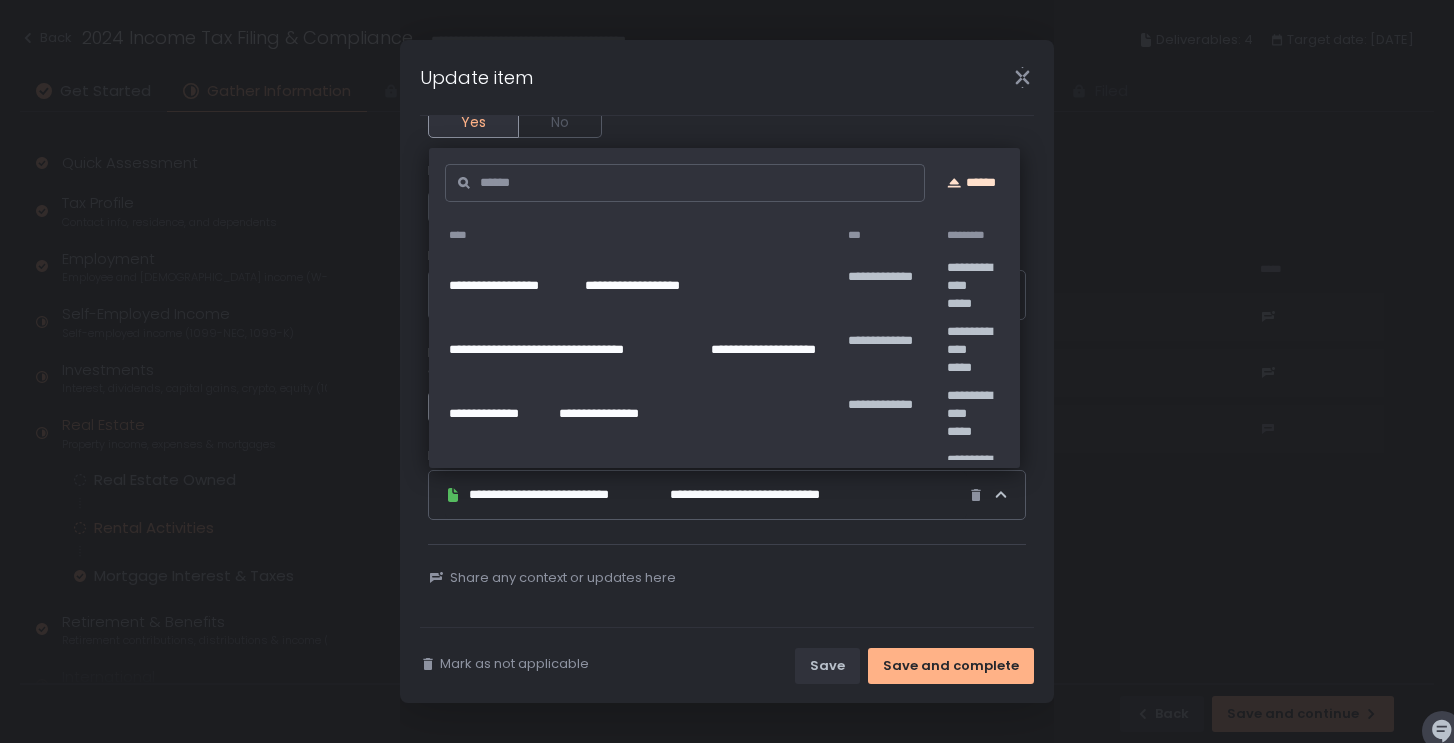 click on "******" 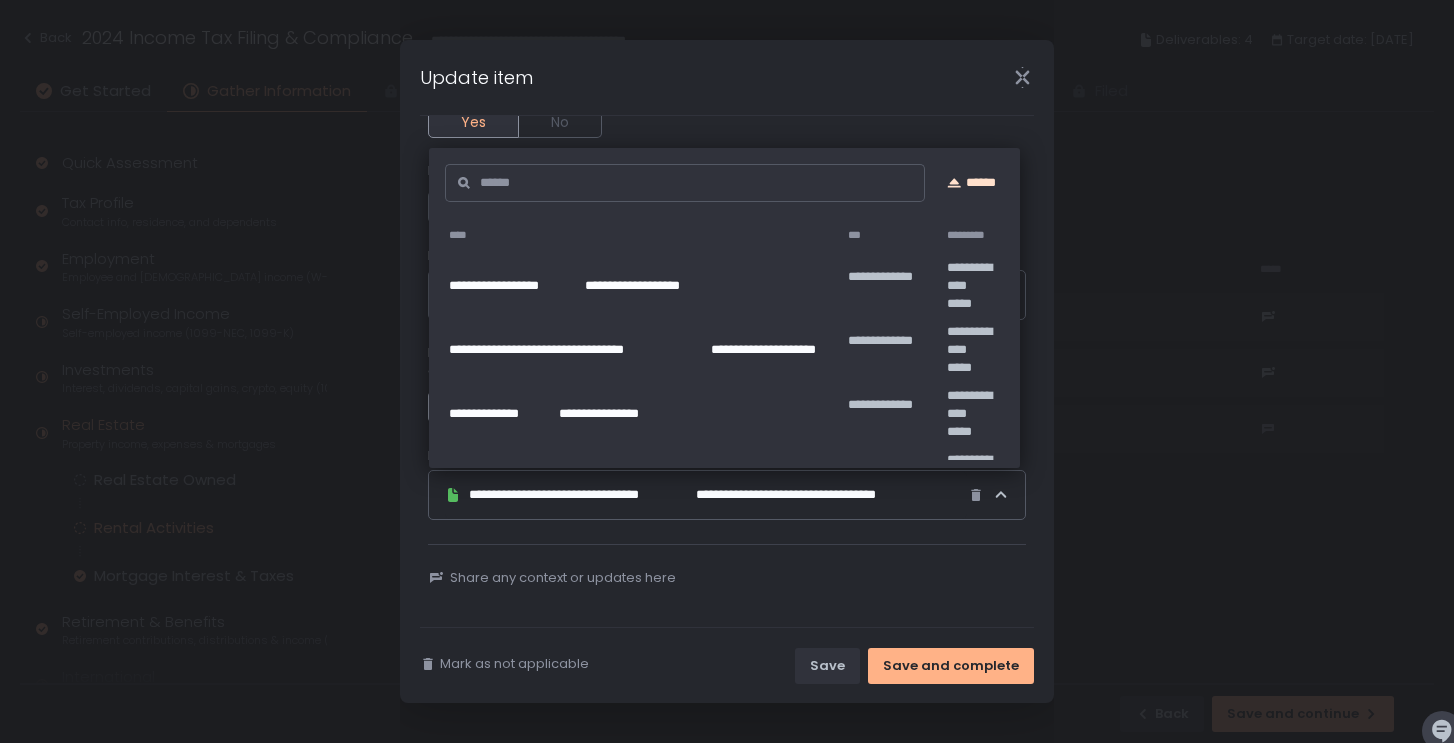 click on "******" 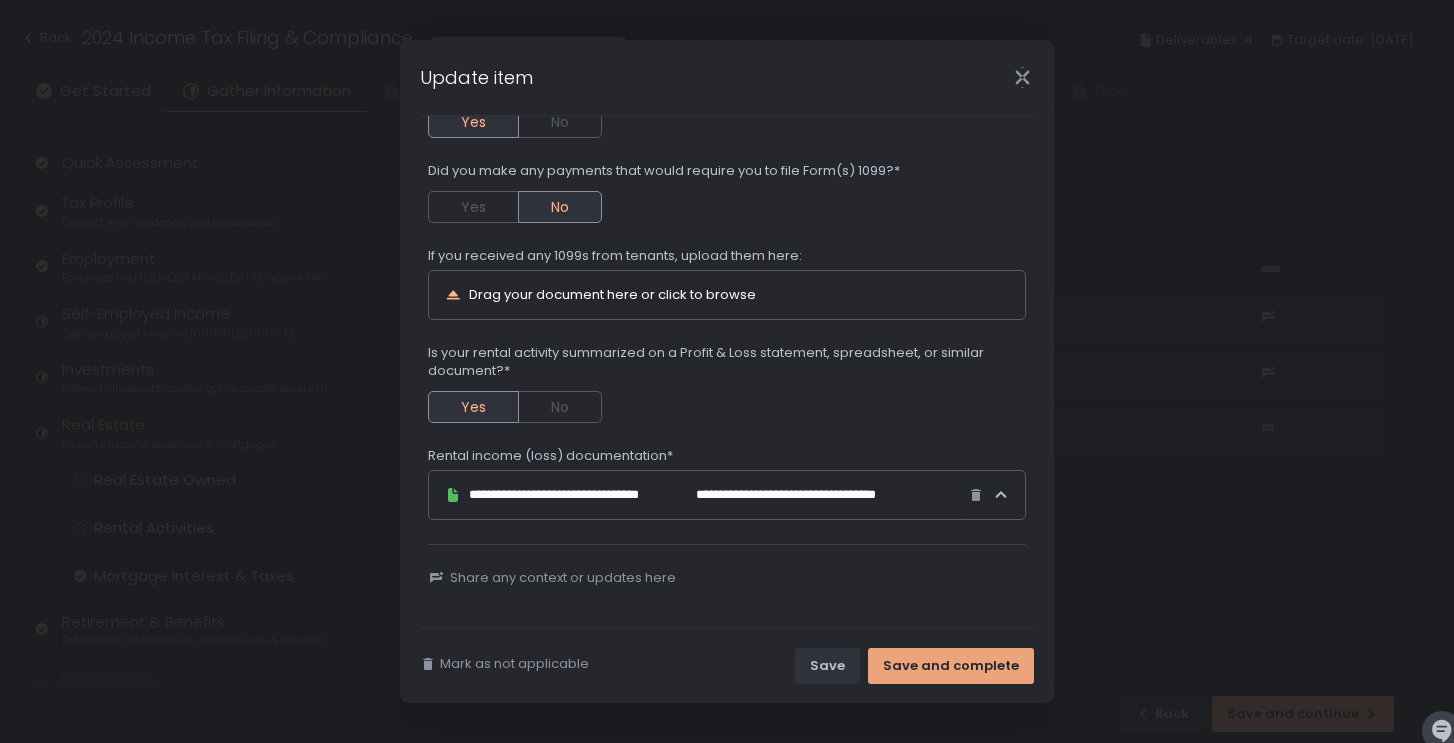 click on "Save and complete" at bounding box center (951, 666) 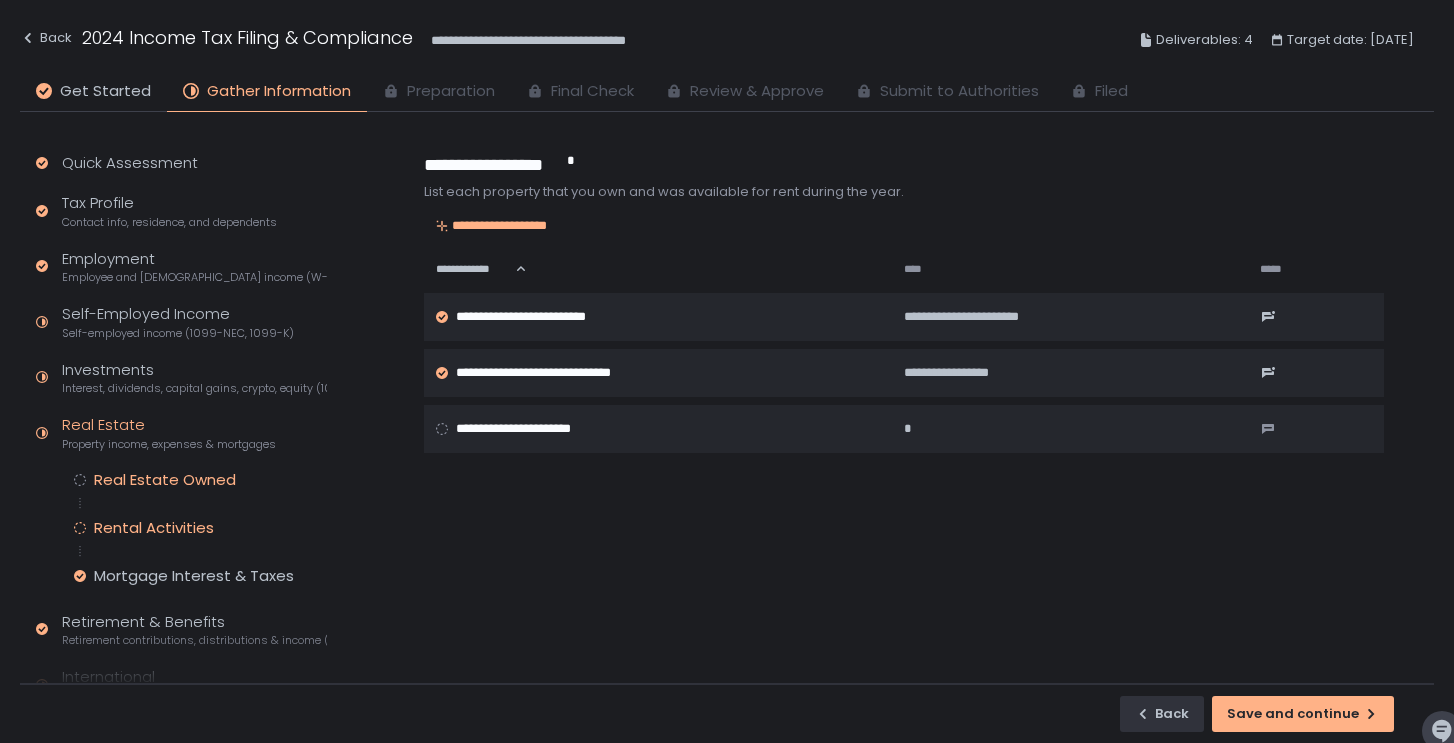 click on "Real Estate Owned" 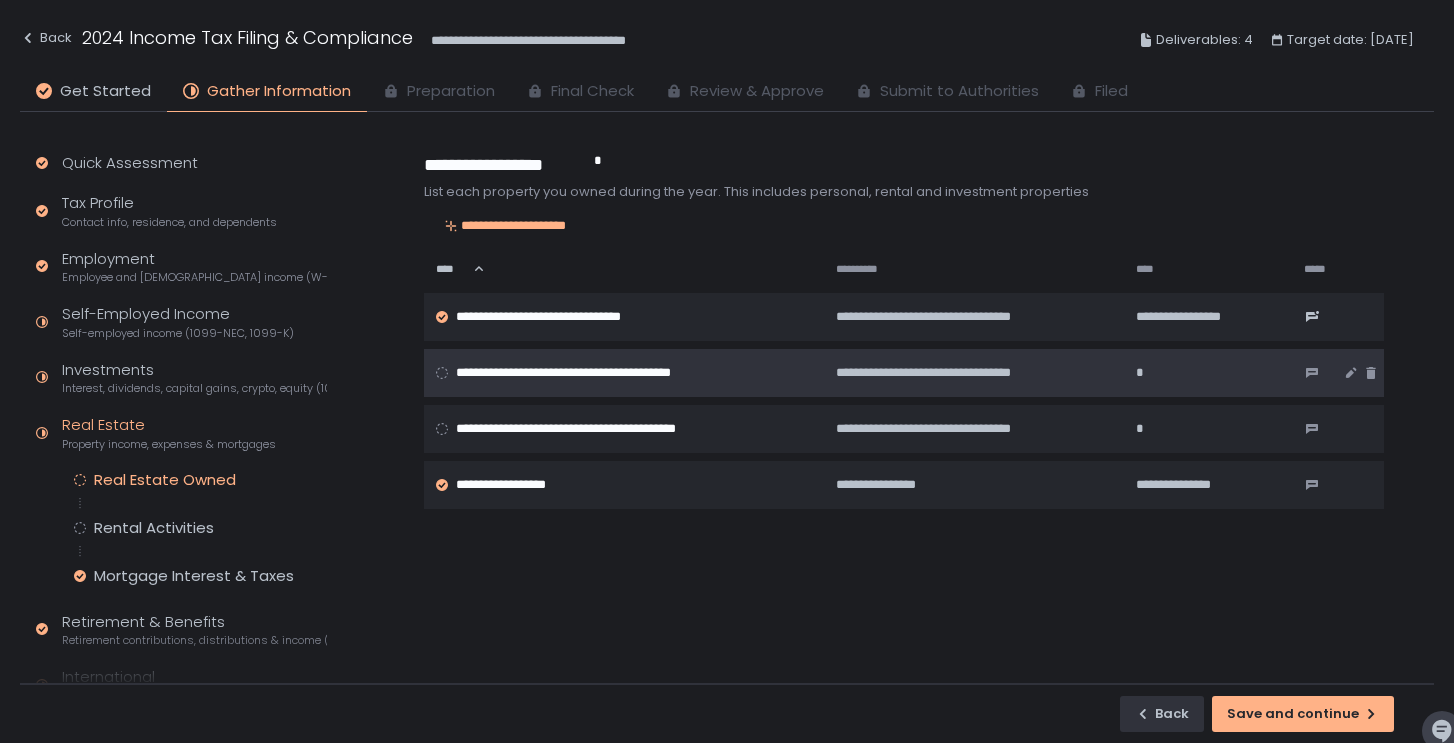 click on "**********" at bounding box center (592, 373) 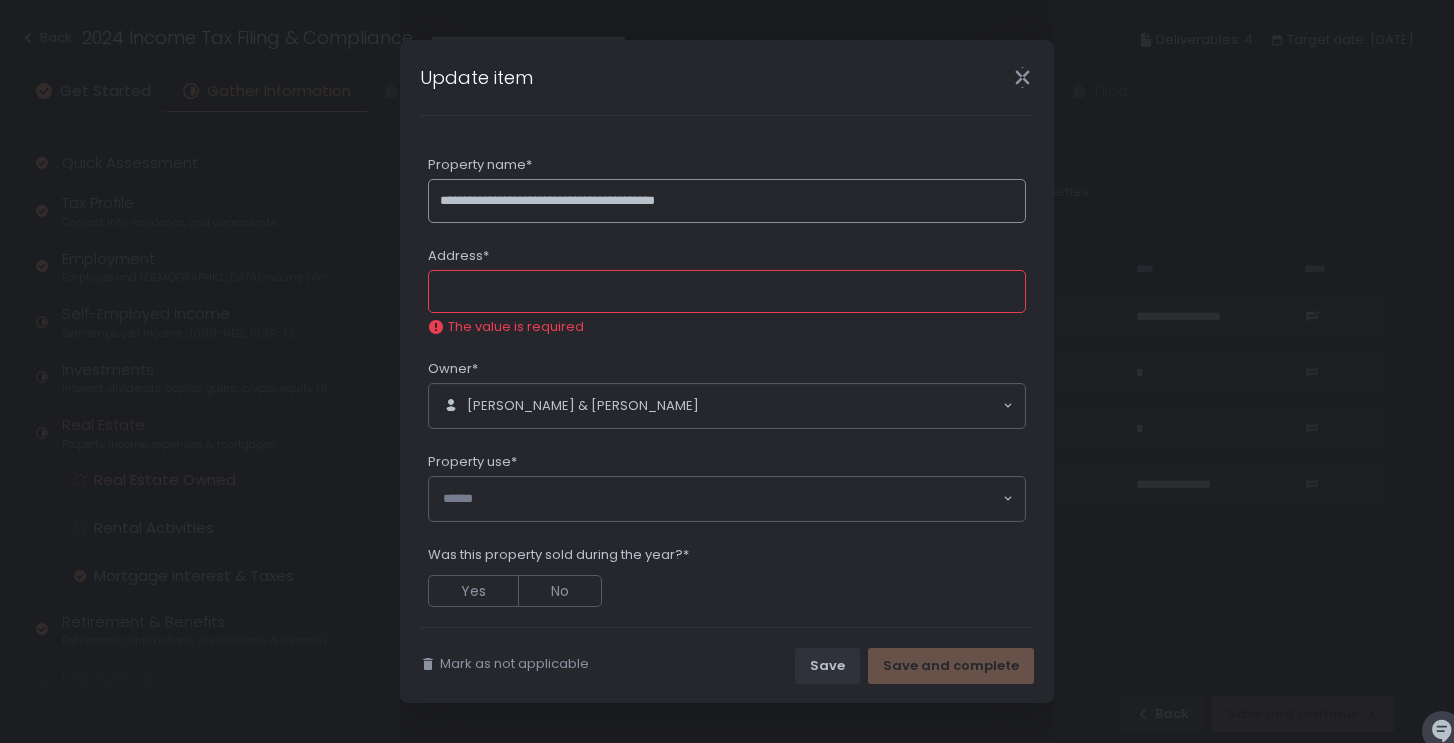 click on "**********" 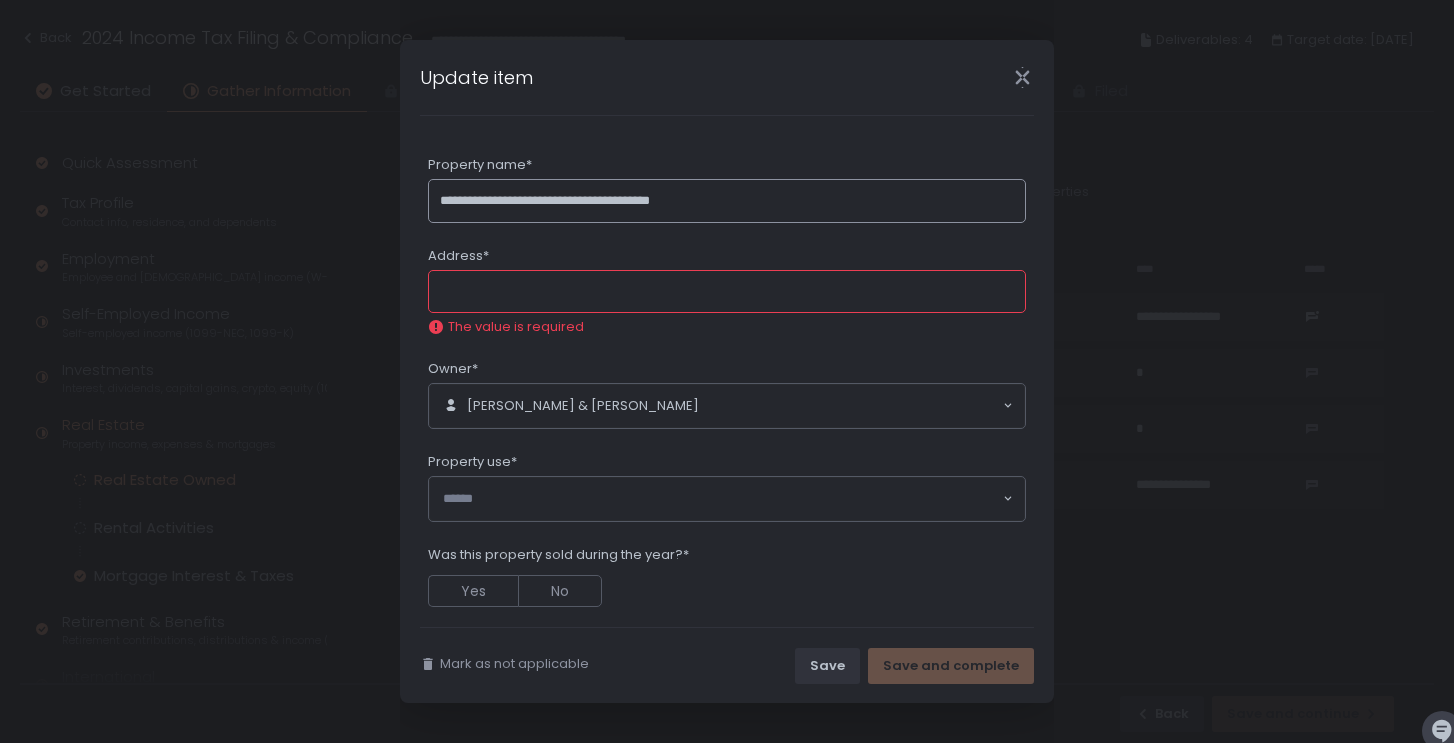 type on "**********" 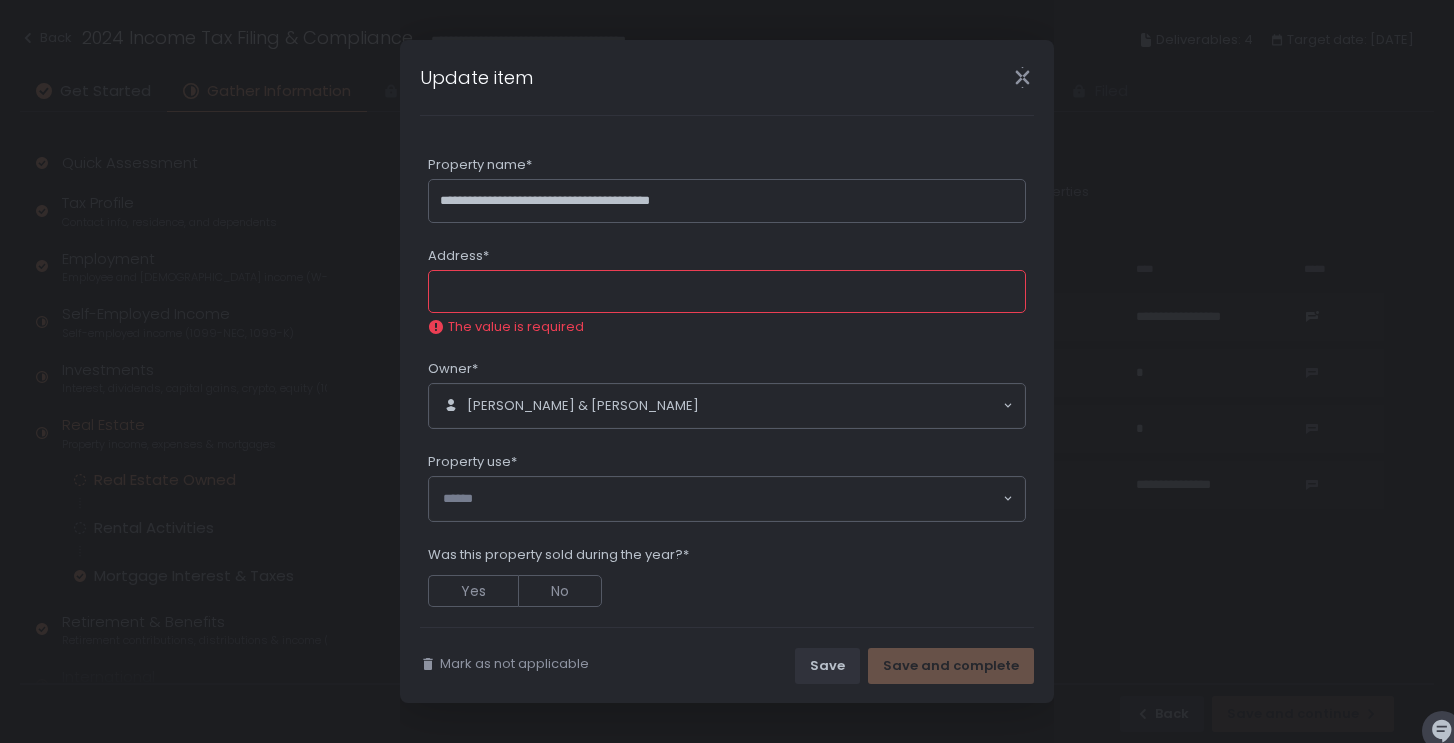 click on "Address*" 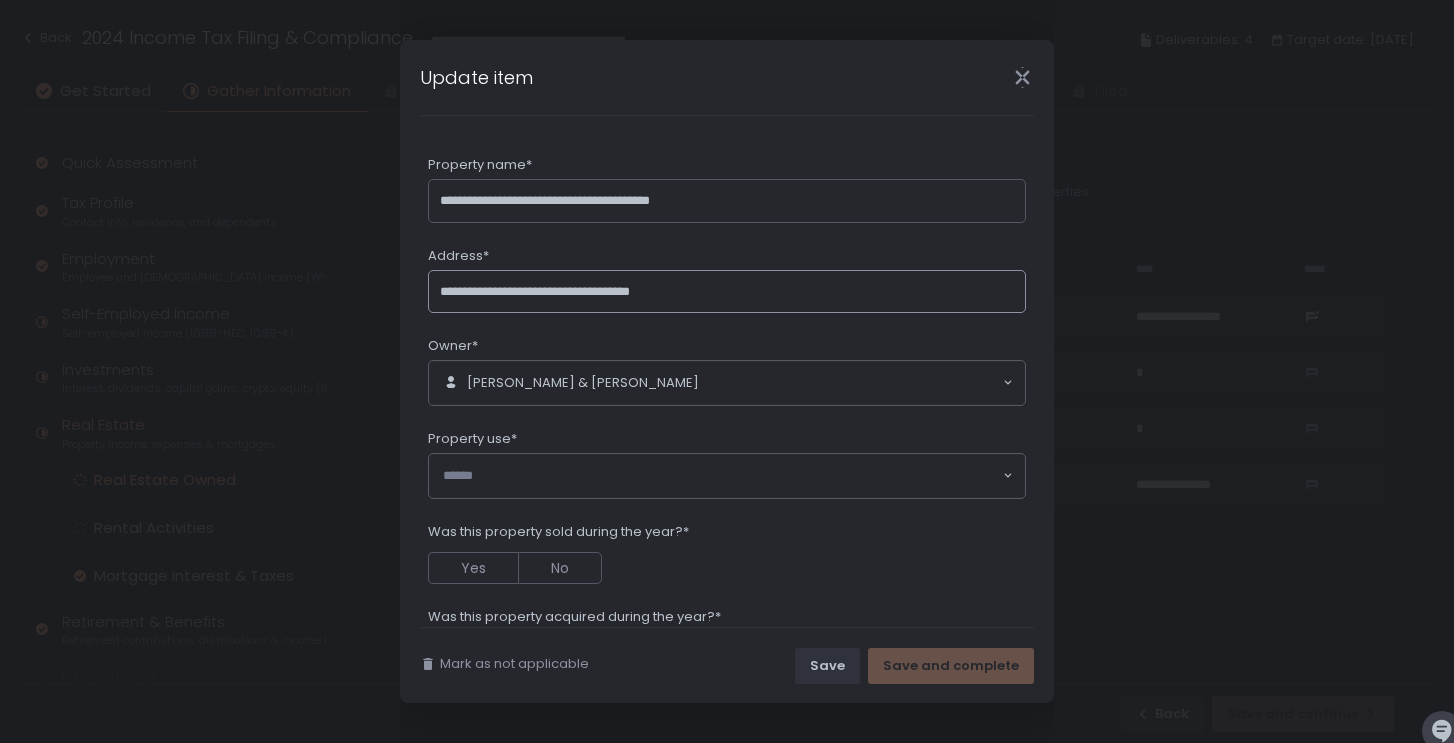 type on "**********" 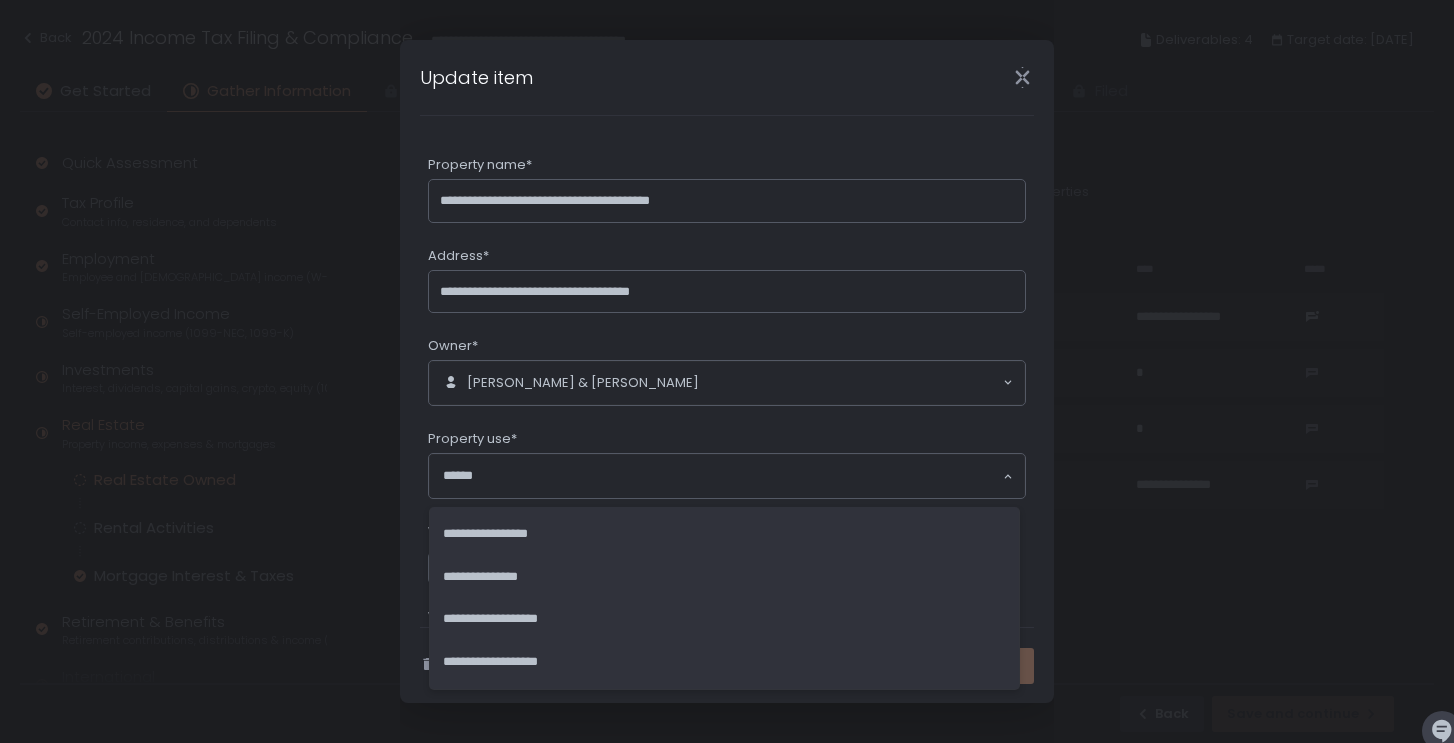 click 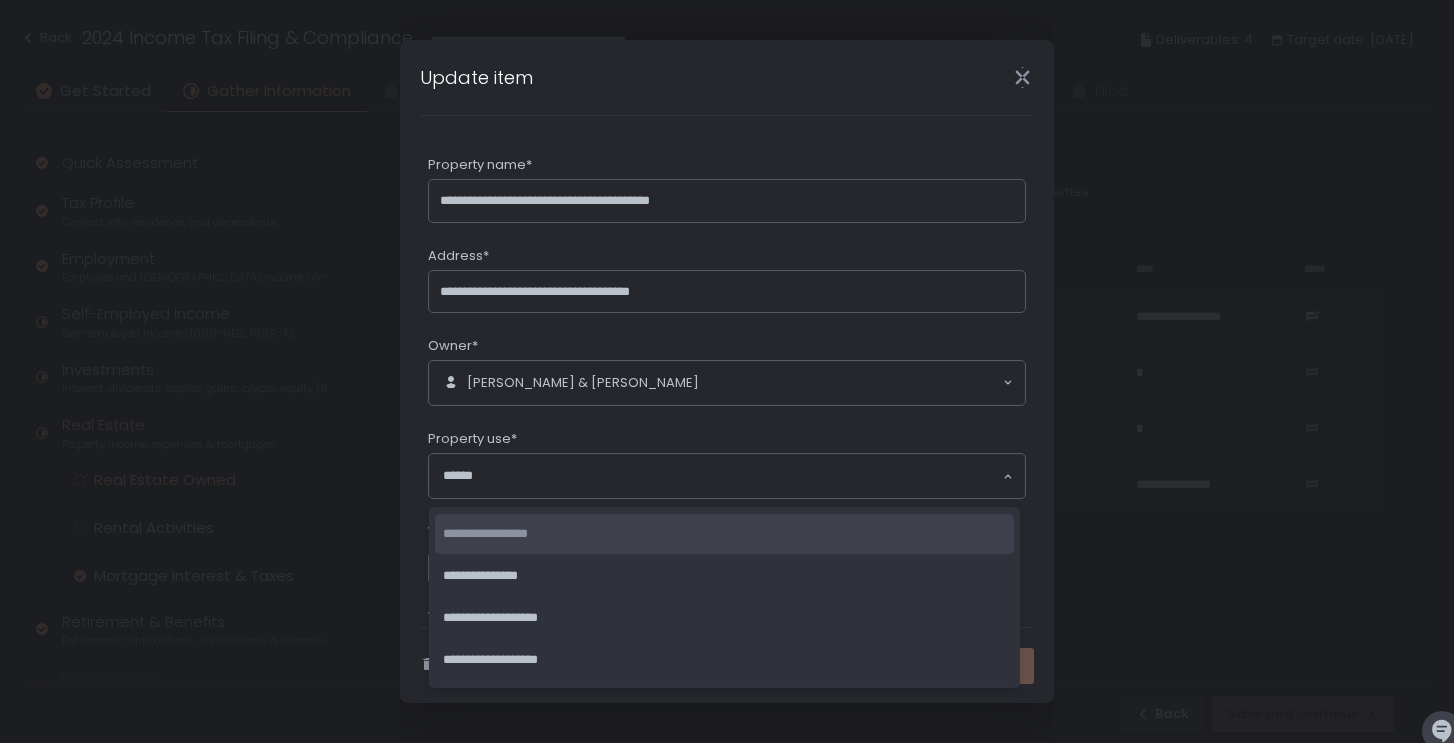 click on "**********" 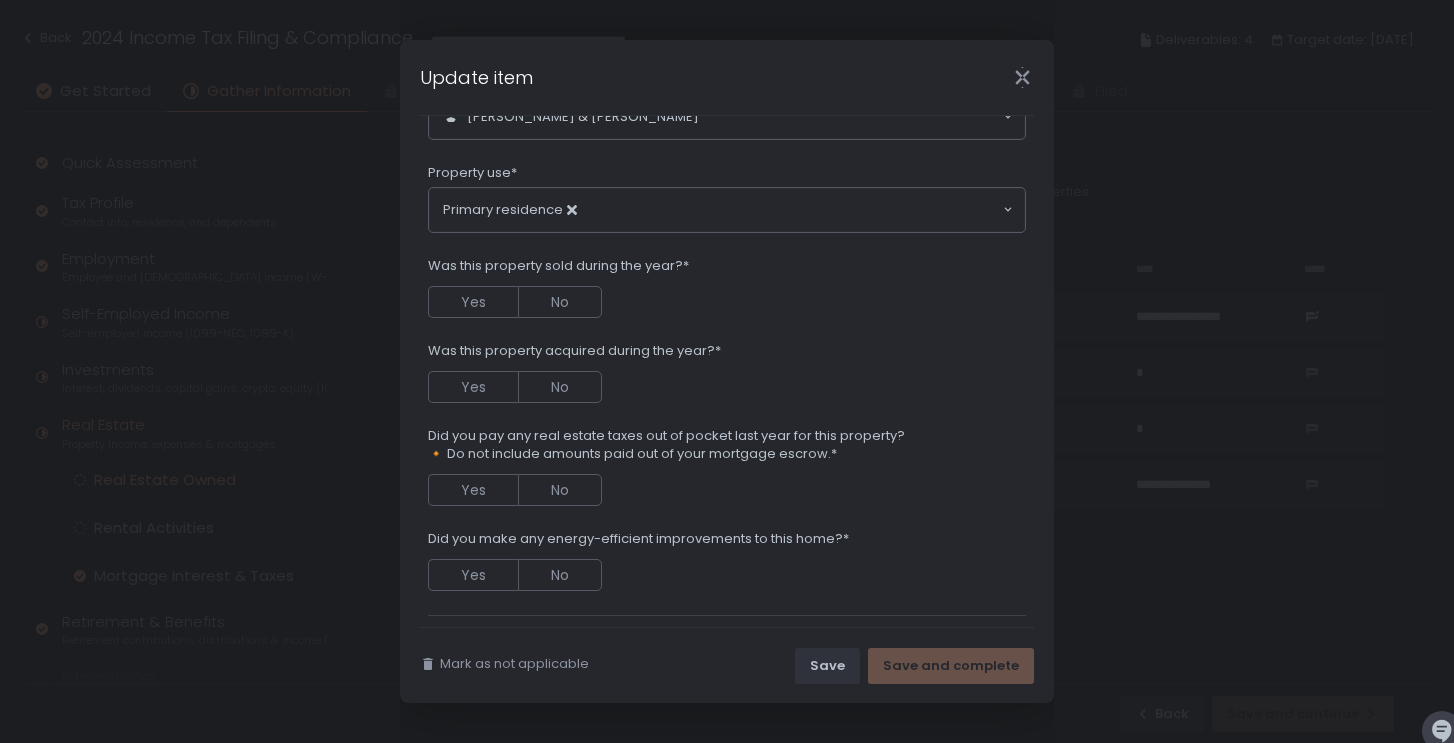 scroll, scrollTop: 270, scrollLeft: 0, axis: vertical 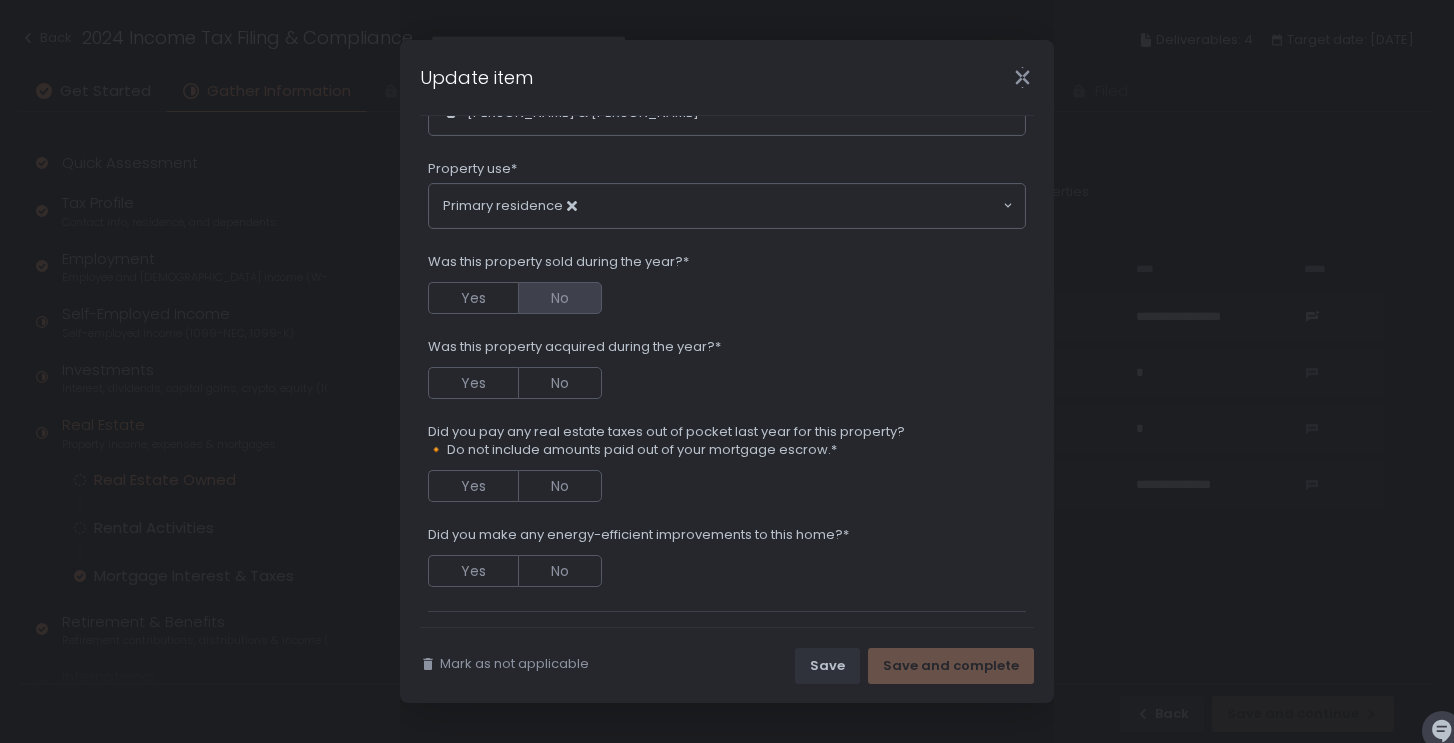 click on "No" at bounding box center [560, 298] 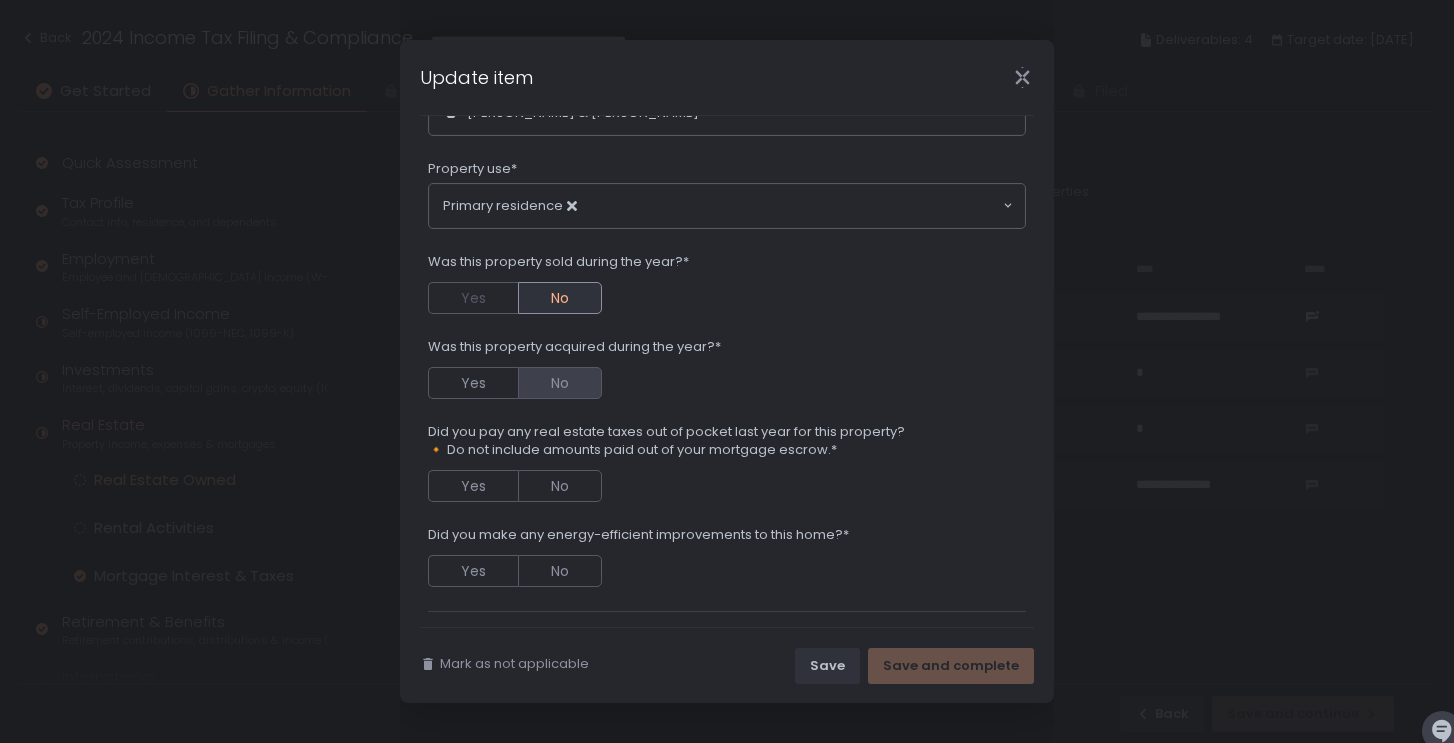 click on "No" at bounding box center (560, 383) 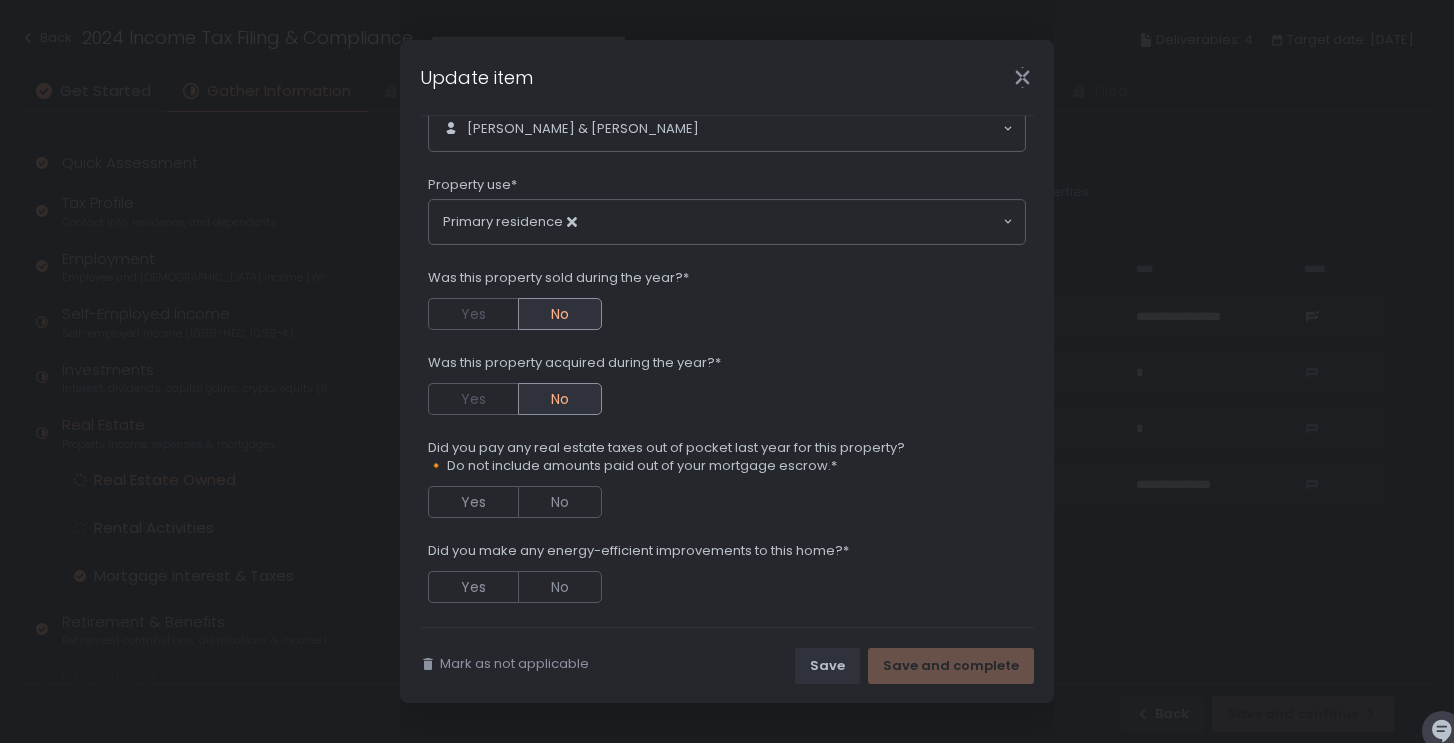 scroll, scrollTop: 208, scrollLeft: 0, axis: vertical 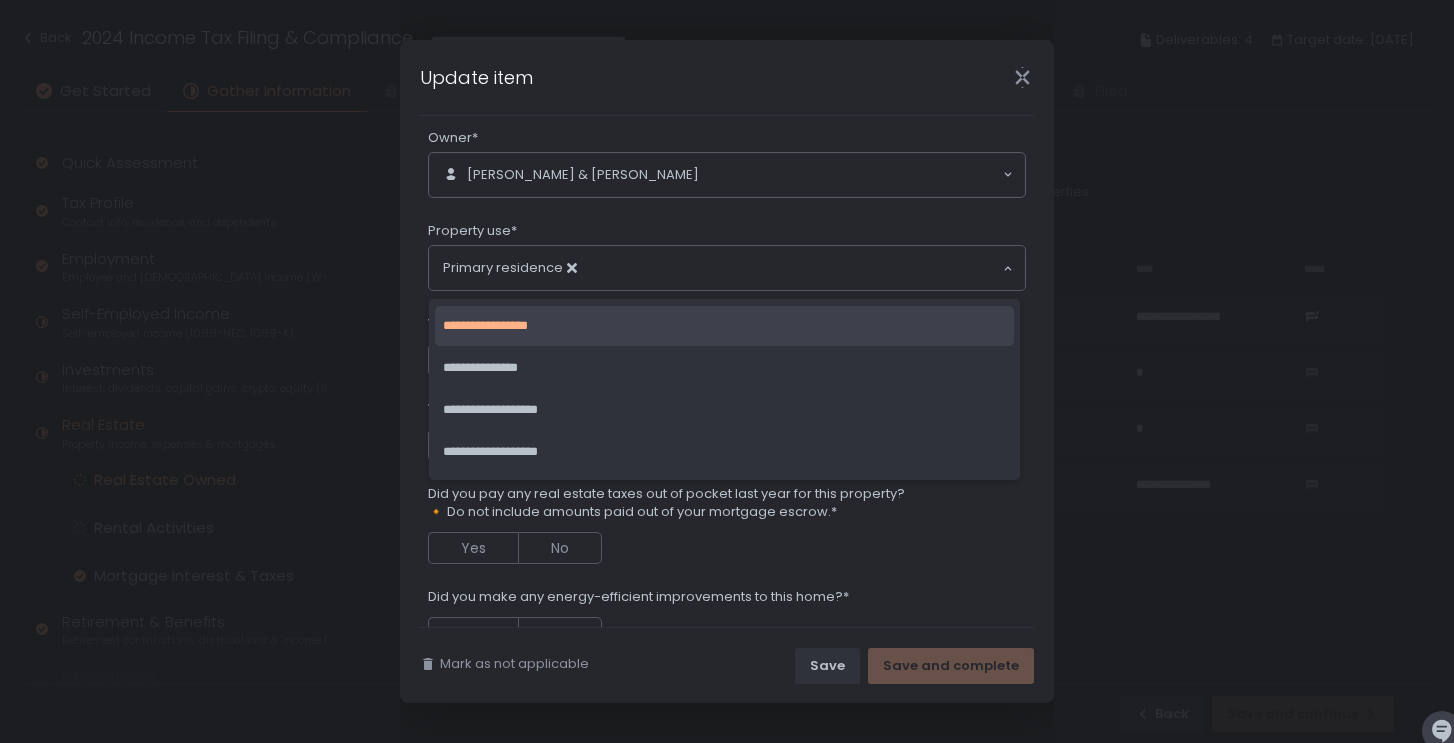 click 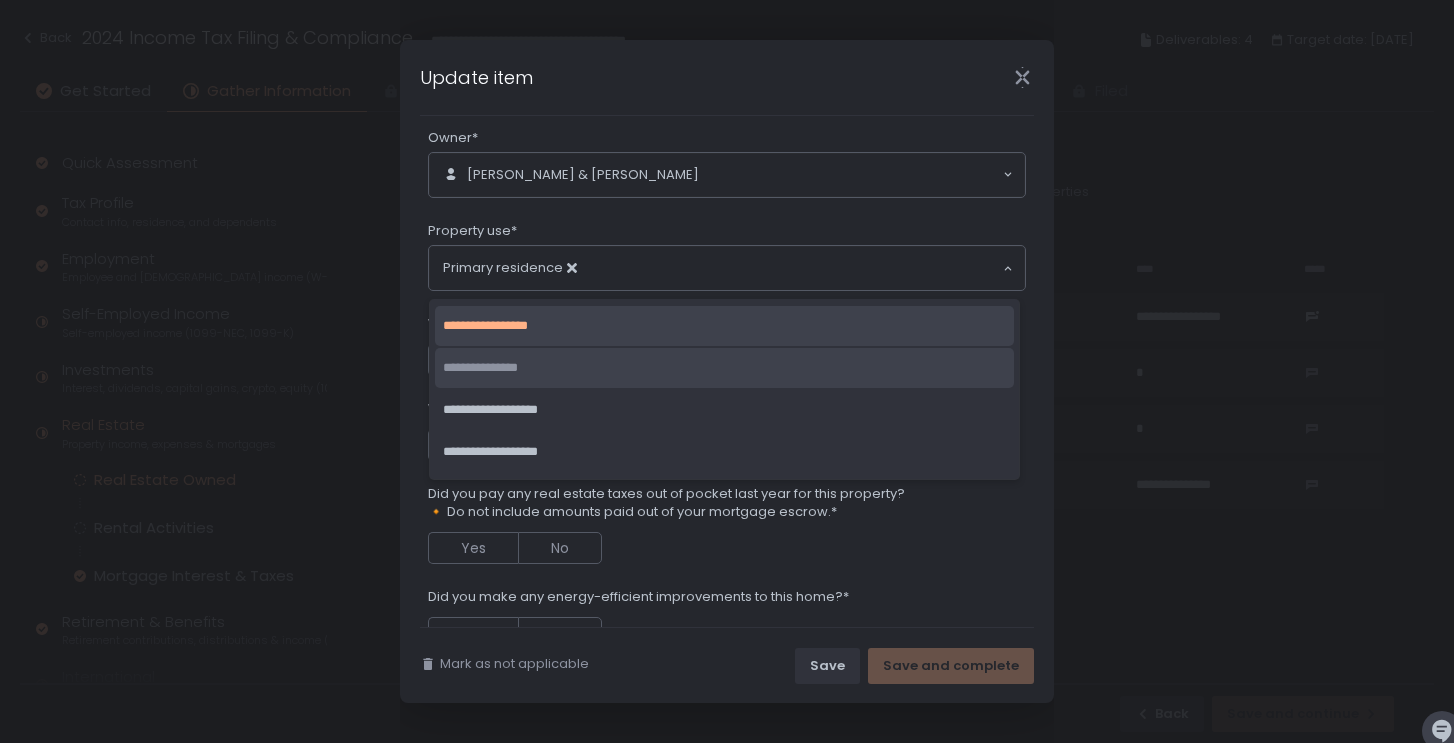 click on "**********" 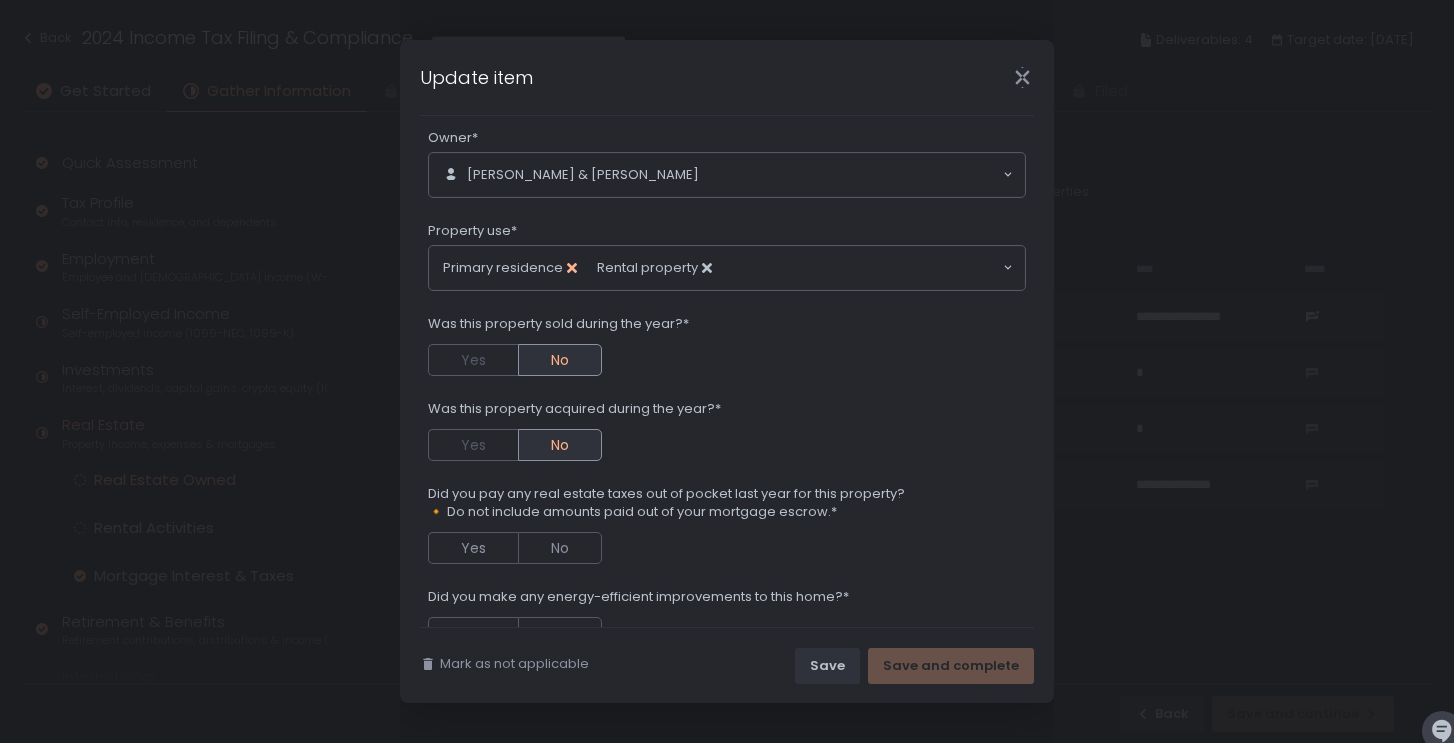 click 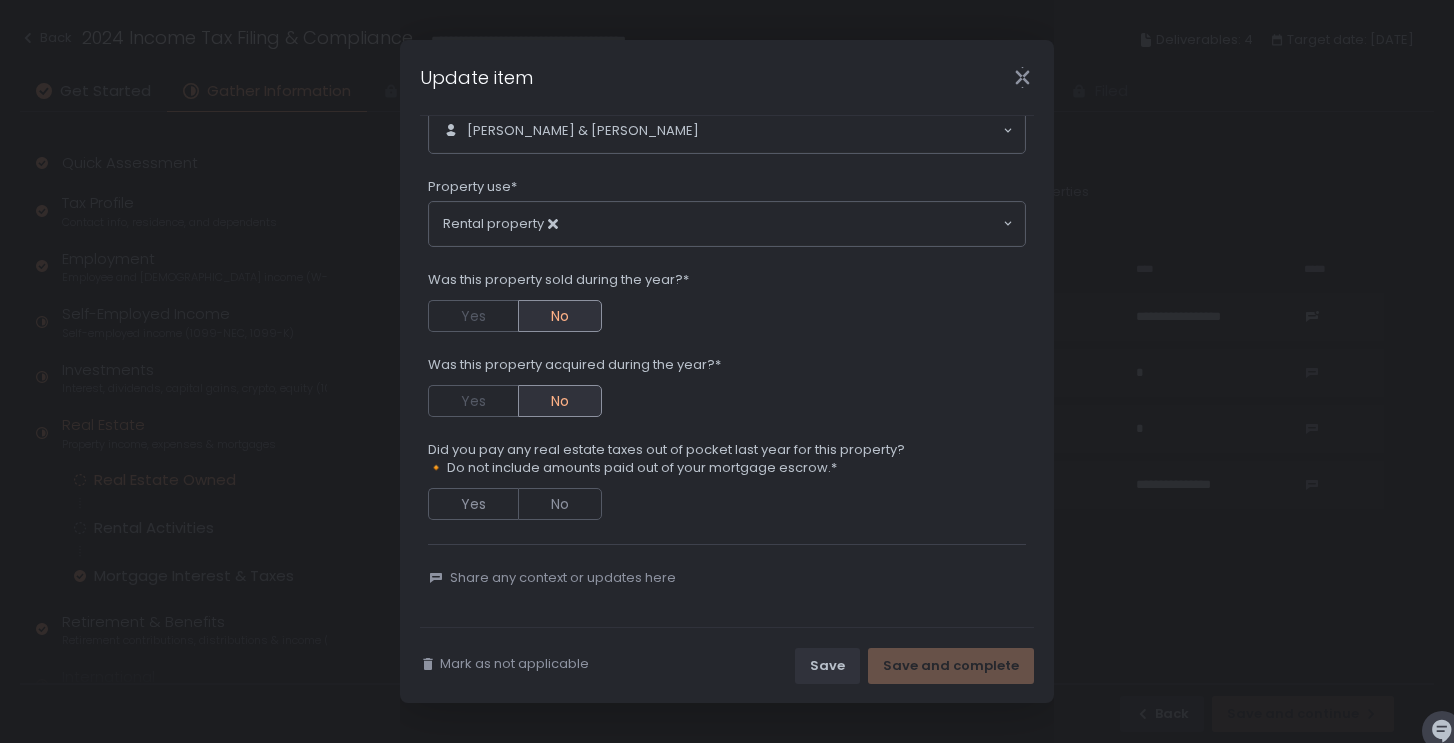 scroll, scrollTop: 257, scrollLeft: 0, axis: vertical 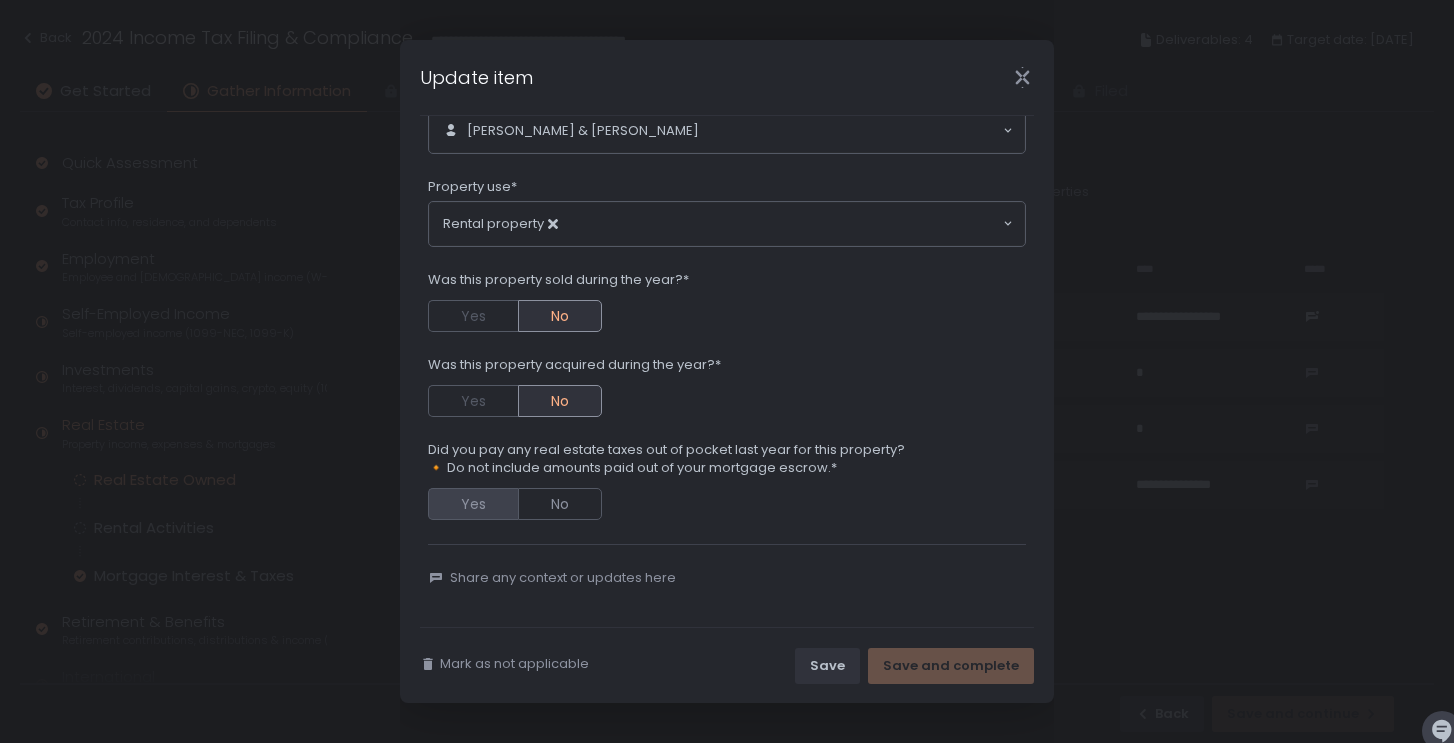 click on "Yes" at bounding box center (473, 504) 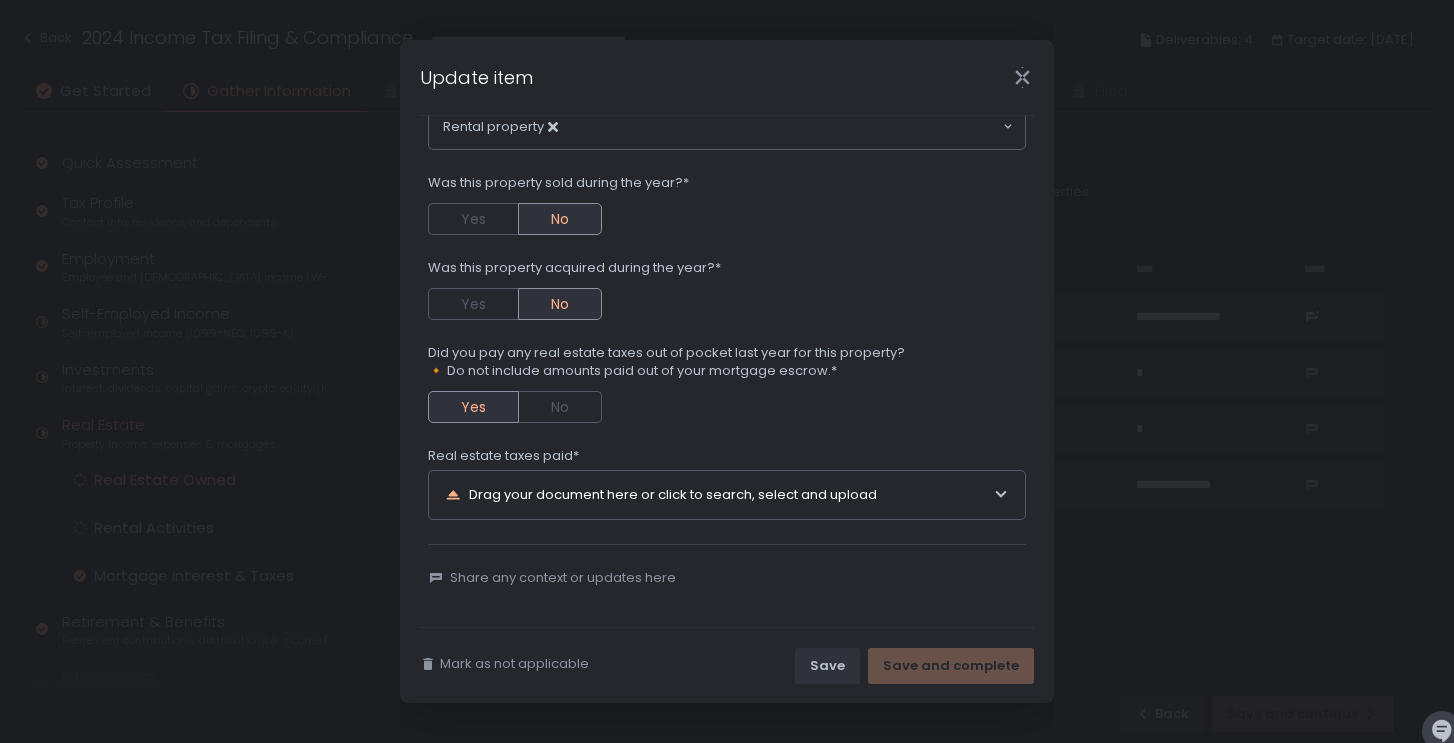 scroll, scrollTop: 354, scrollLeft: 0, axis: vertical 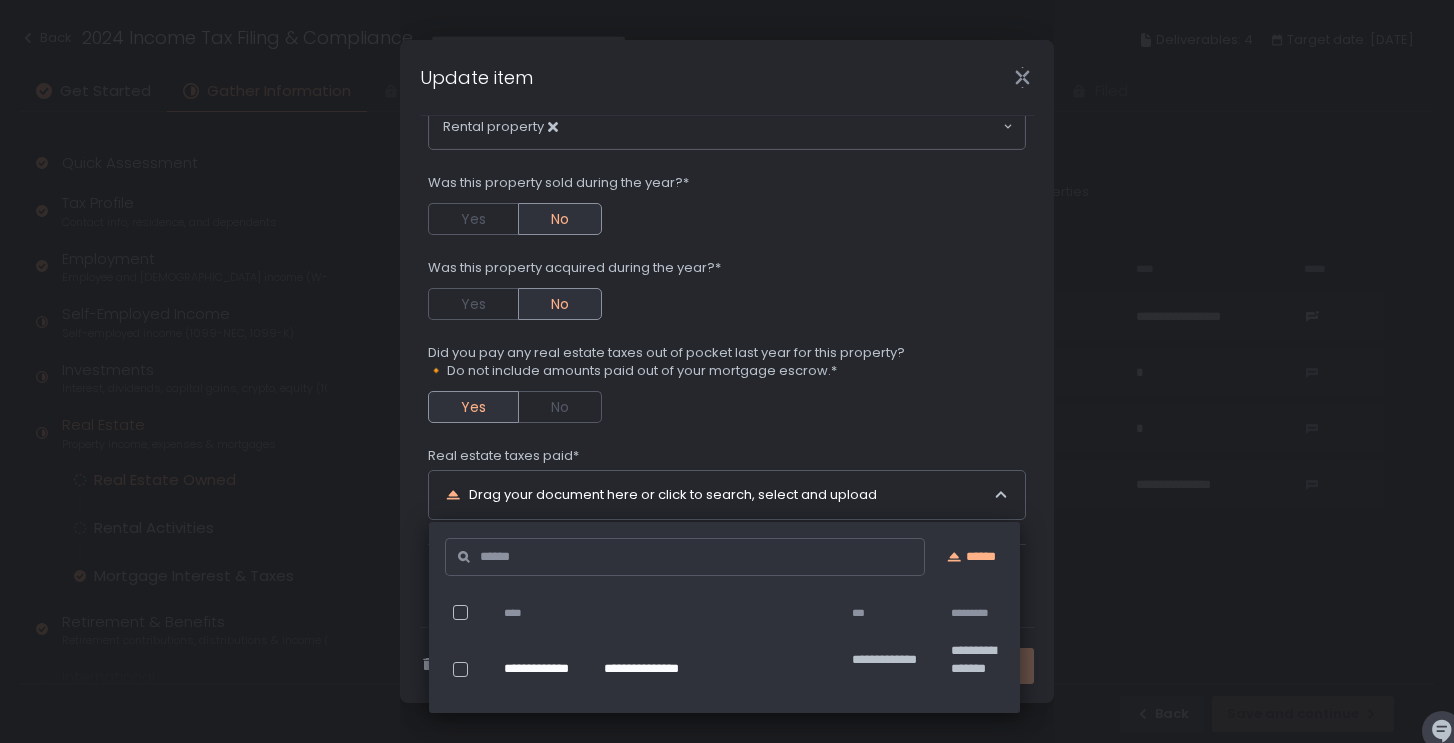 click on "**********" at bounding box center (546, 669) 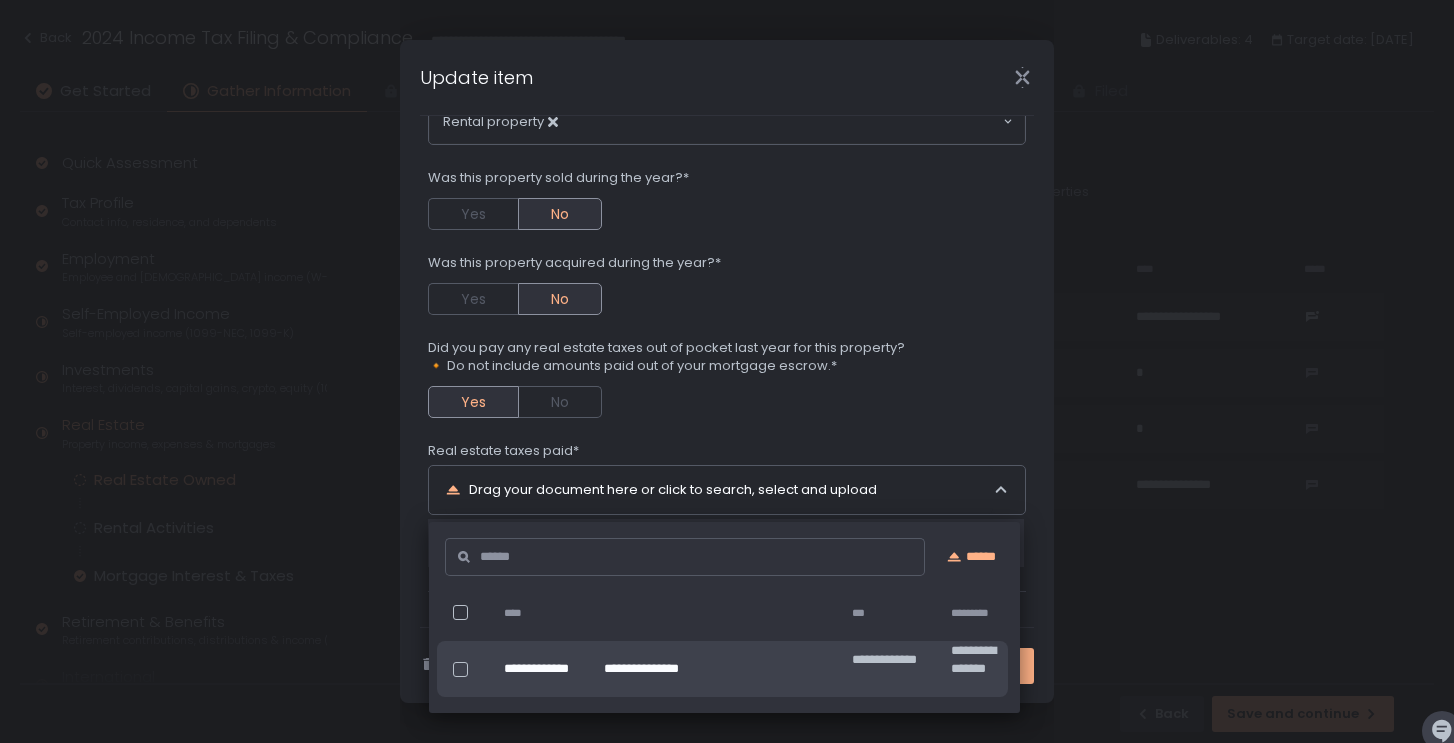 click on "Drag your document here or click to search, select and upload" at bounding box center [719, 490] 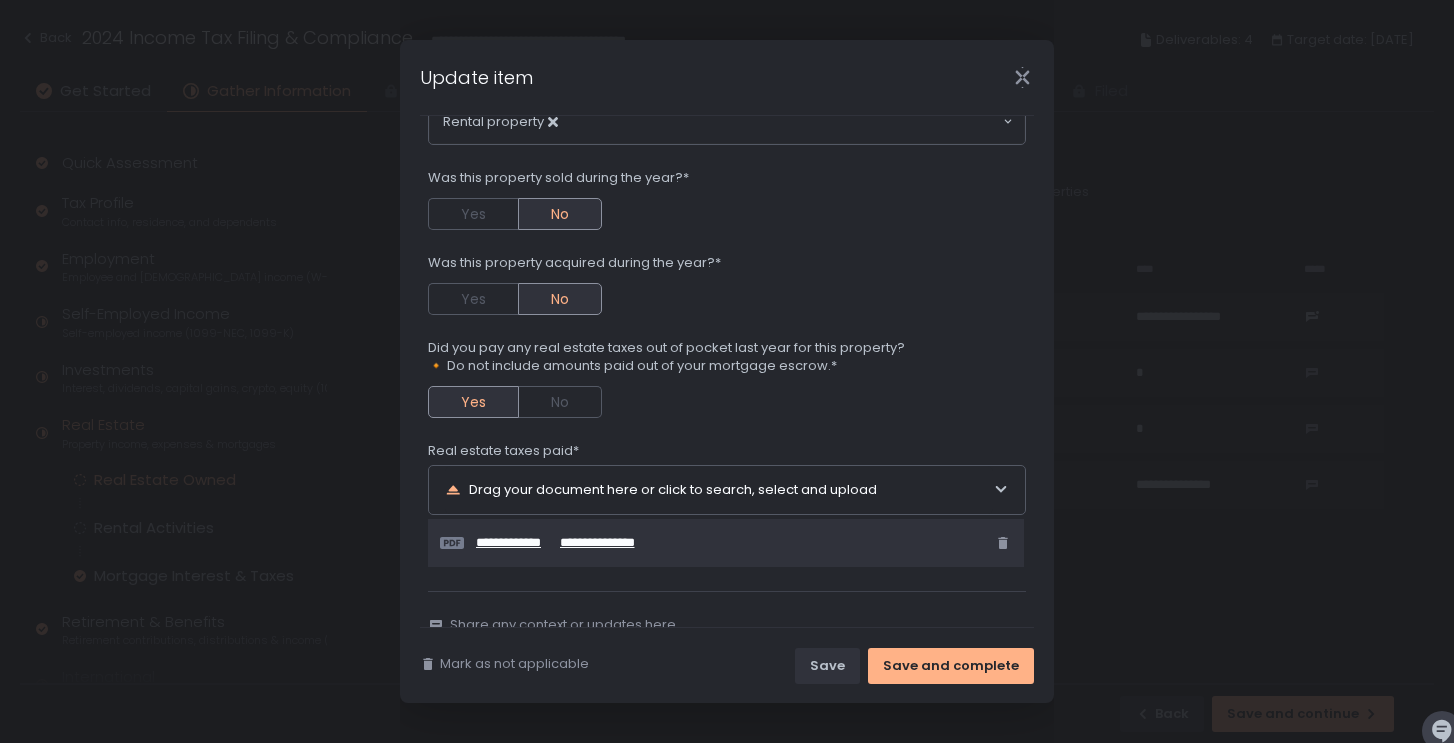 click on "**********" at bounding box center (518, 543) 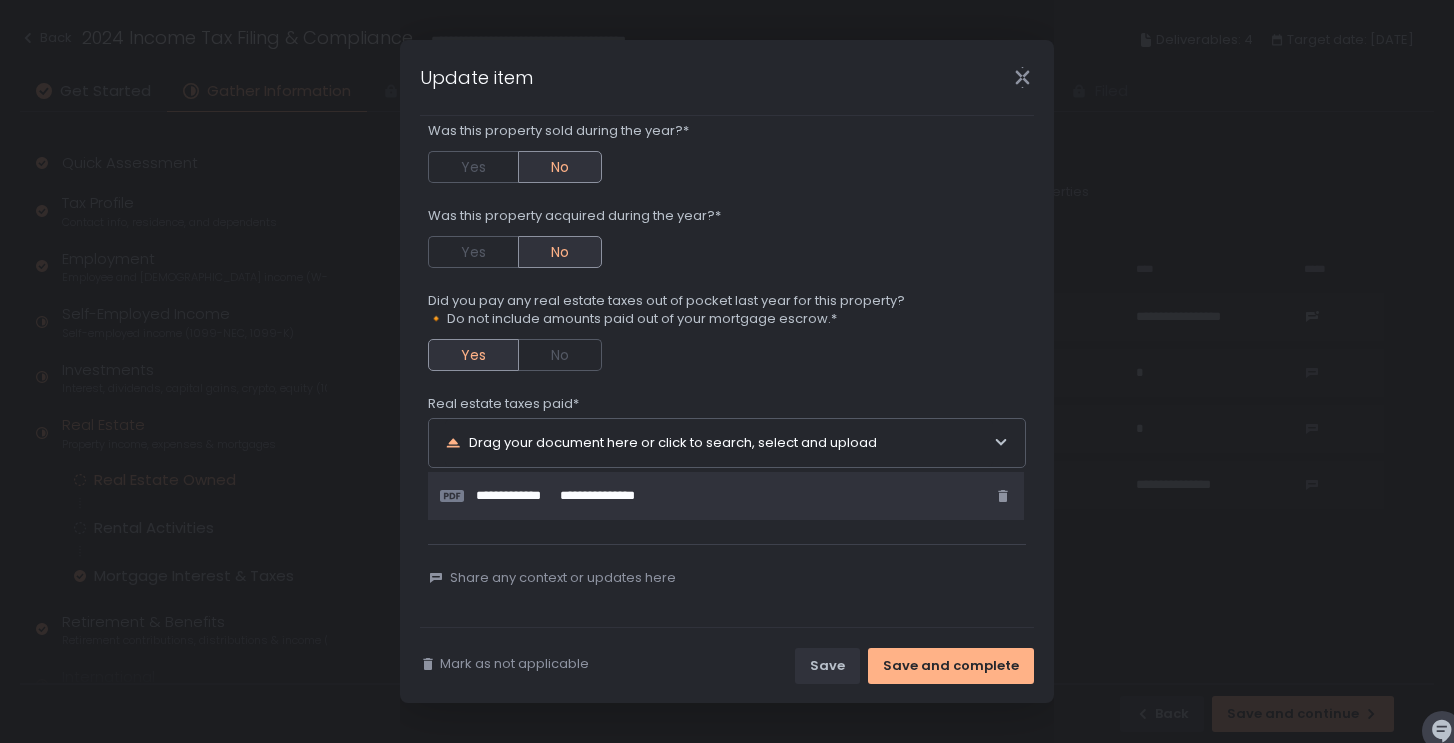 scroll, scrollTop: 406, scrollLeft: 0, axis: vertical 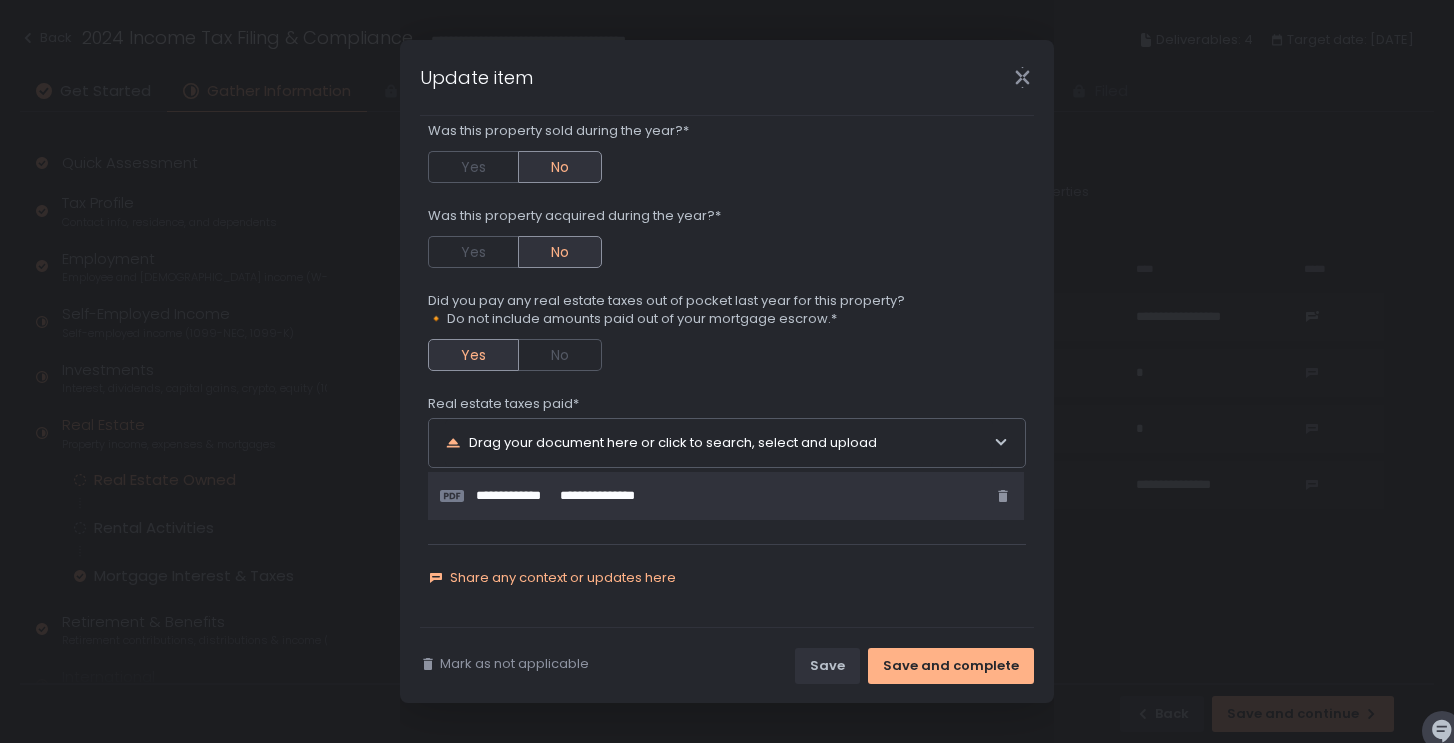 click on "Share any context or updates here" 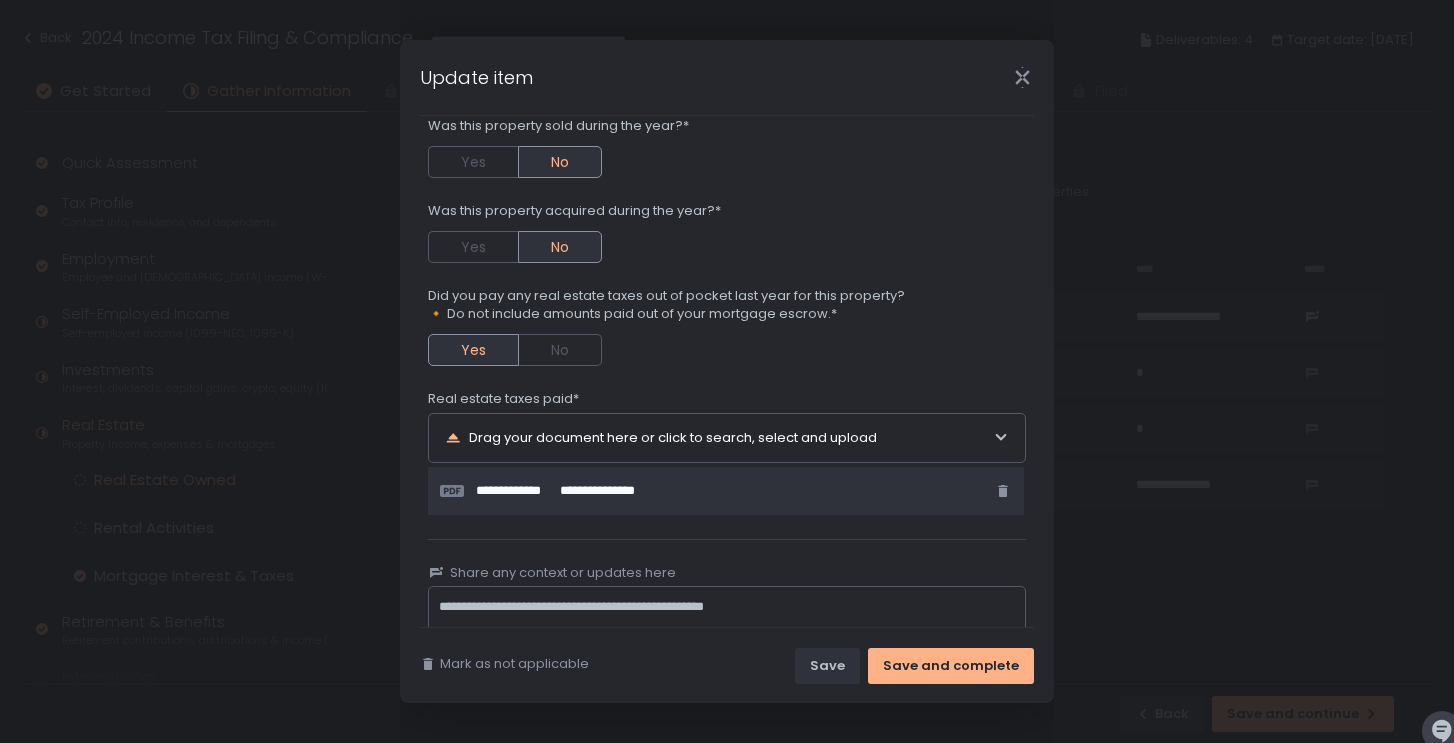 click on "**********" 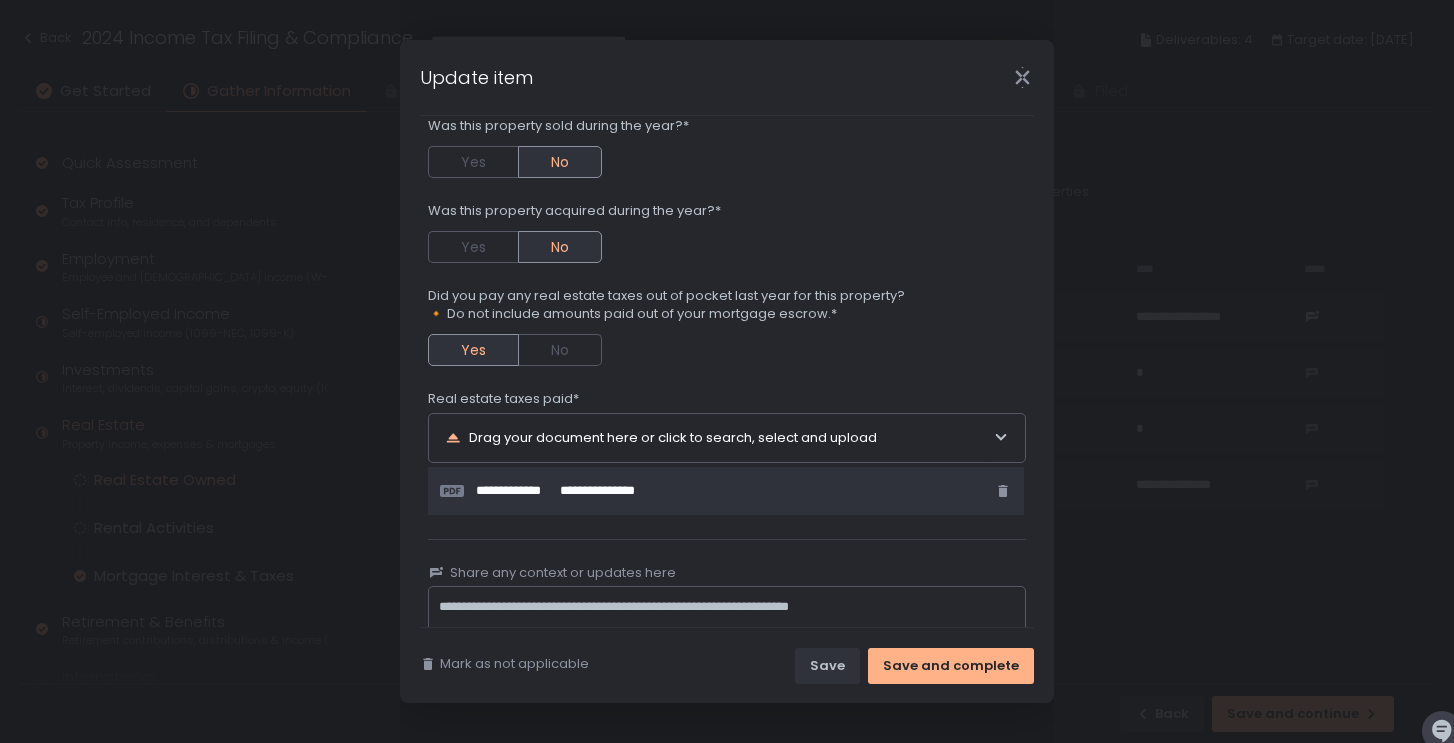 click on "**********" 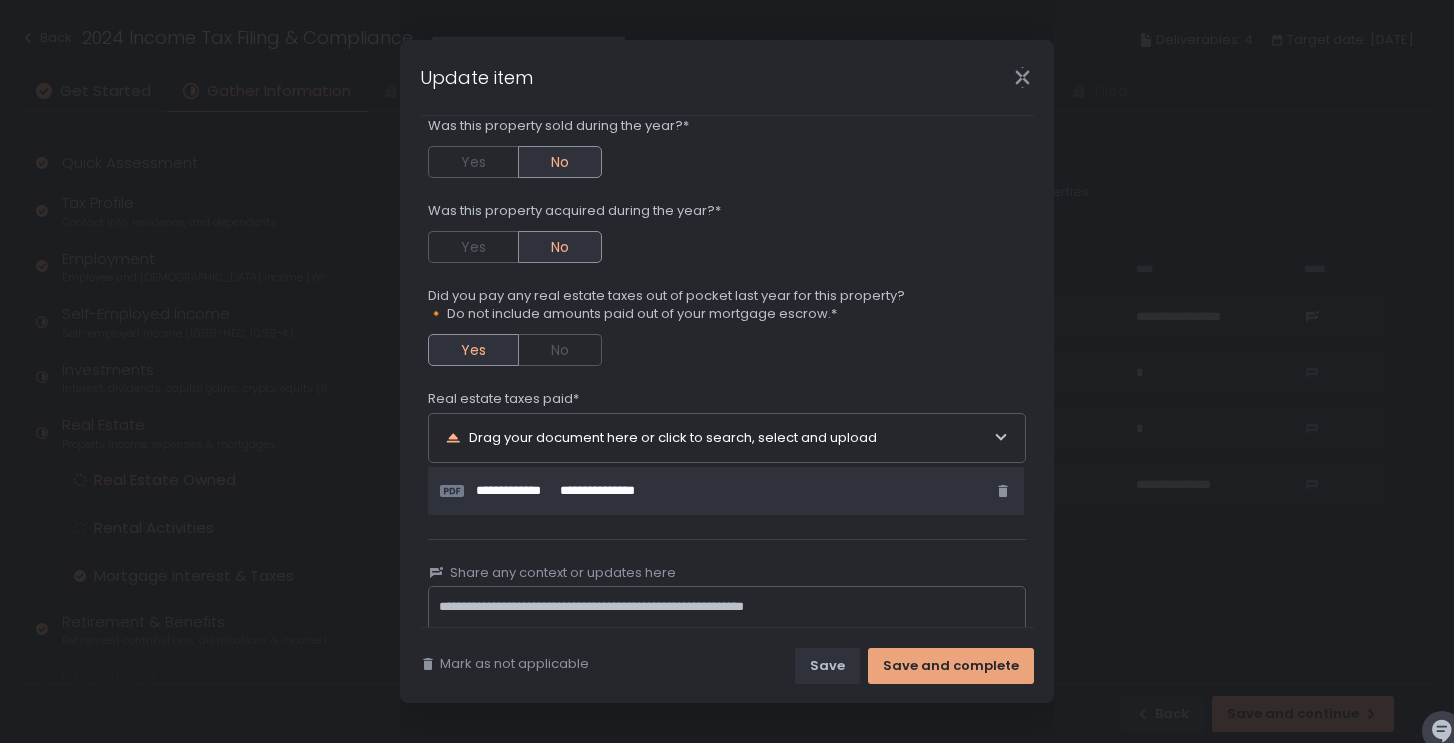 type on "**********" 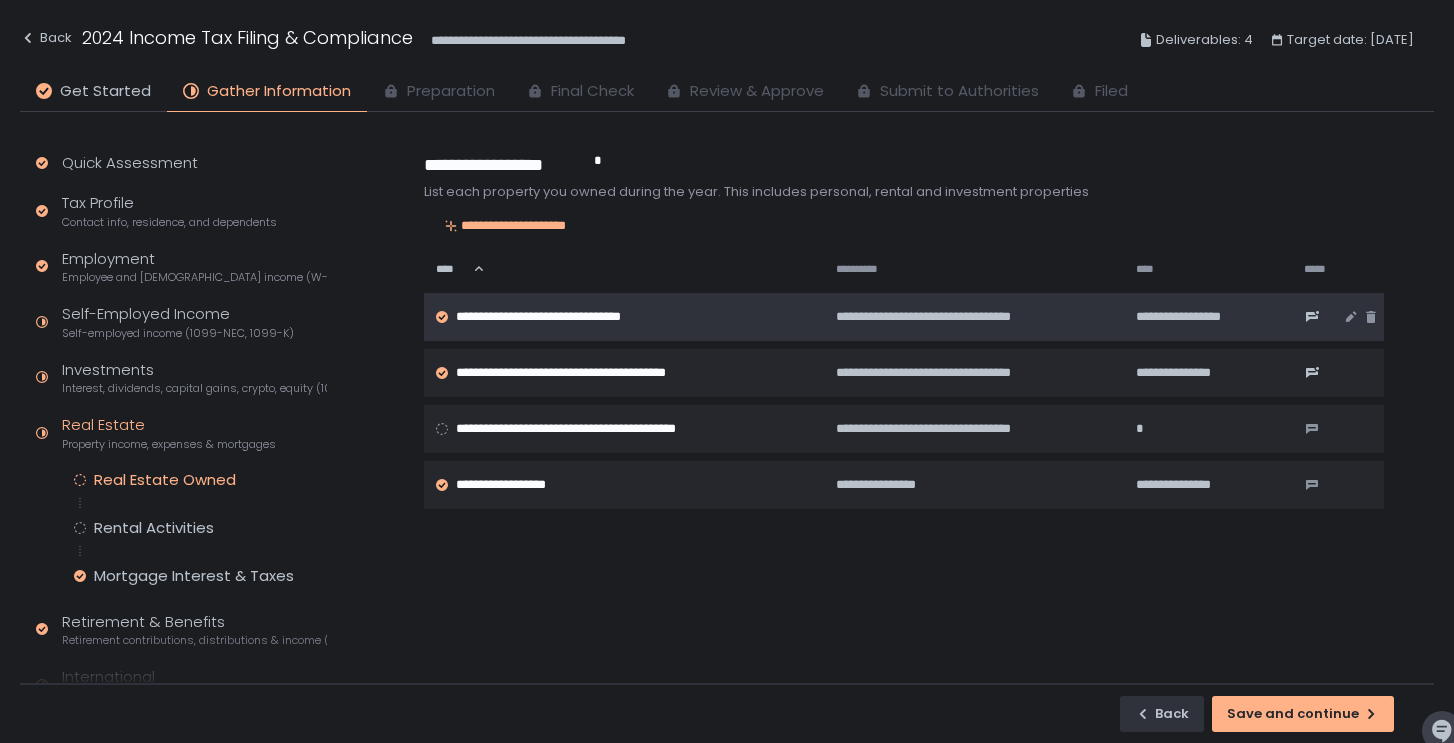 click on "**********" at bounding box center [561, 317] 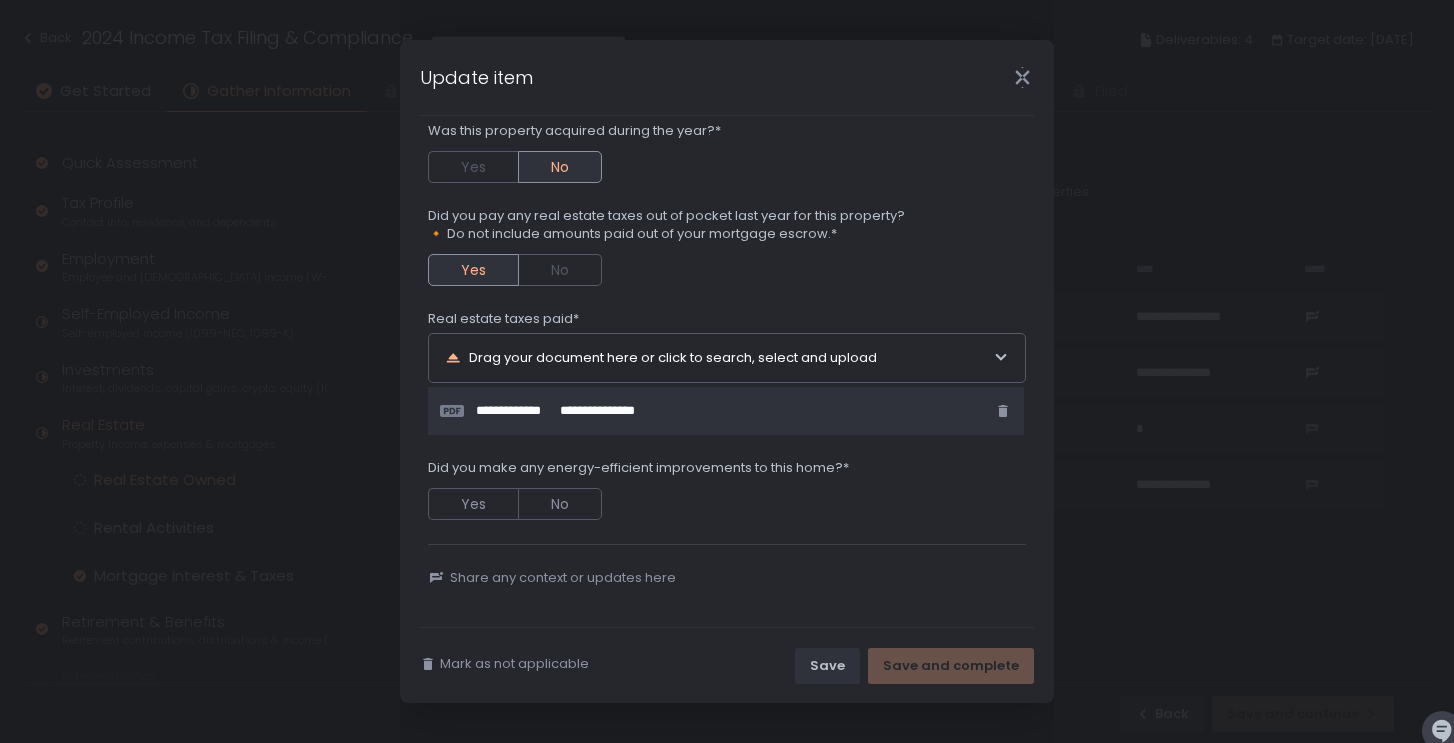 scroll, scrollTop: 491, scrollLeft: 0, axis: vertical 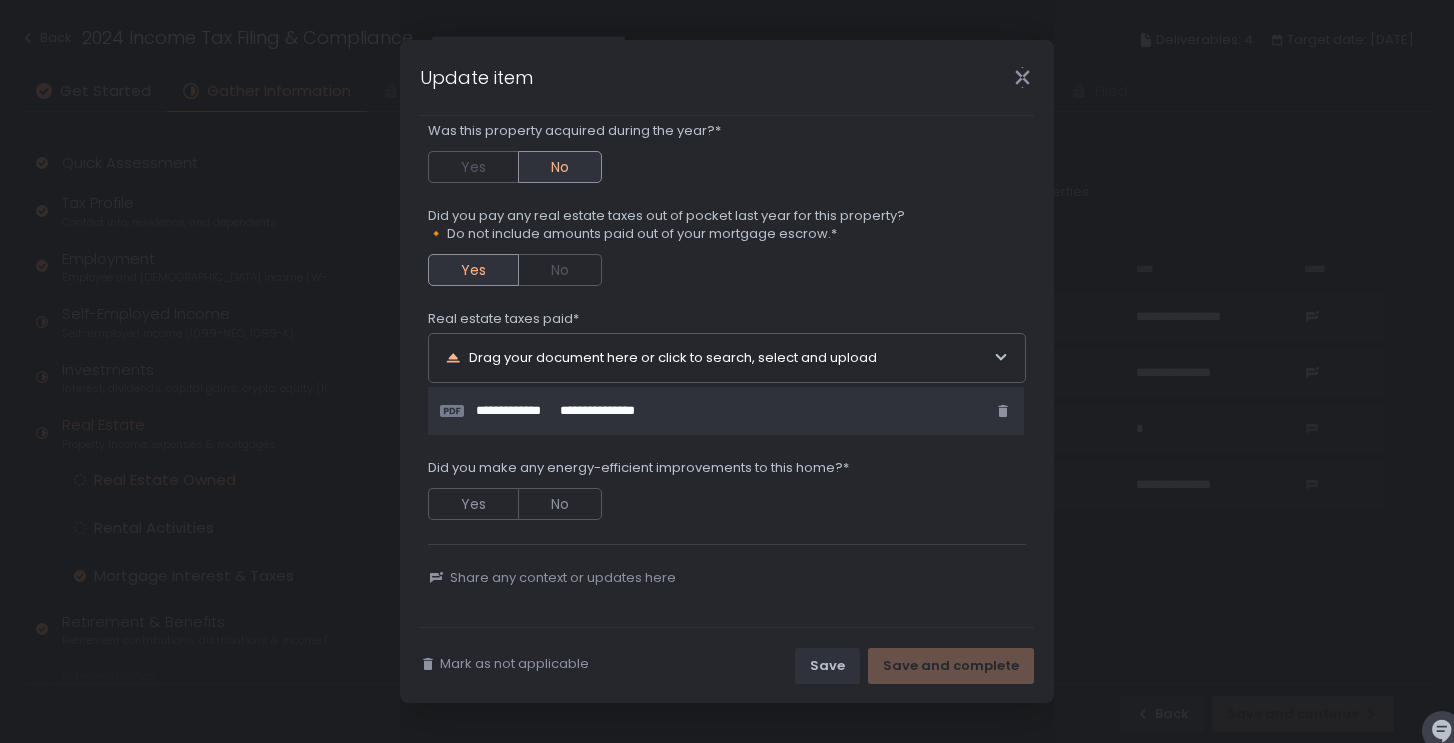 click 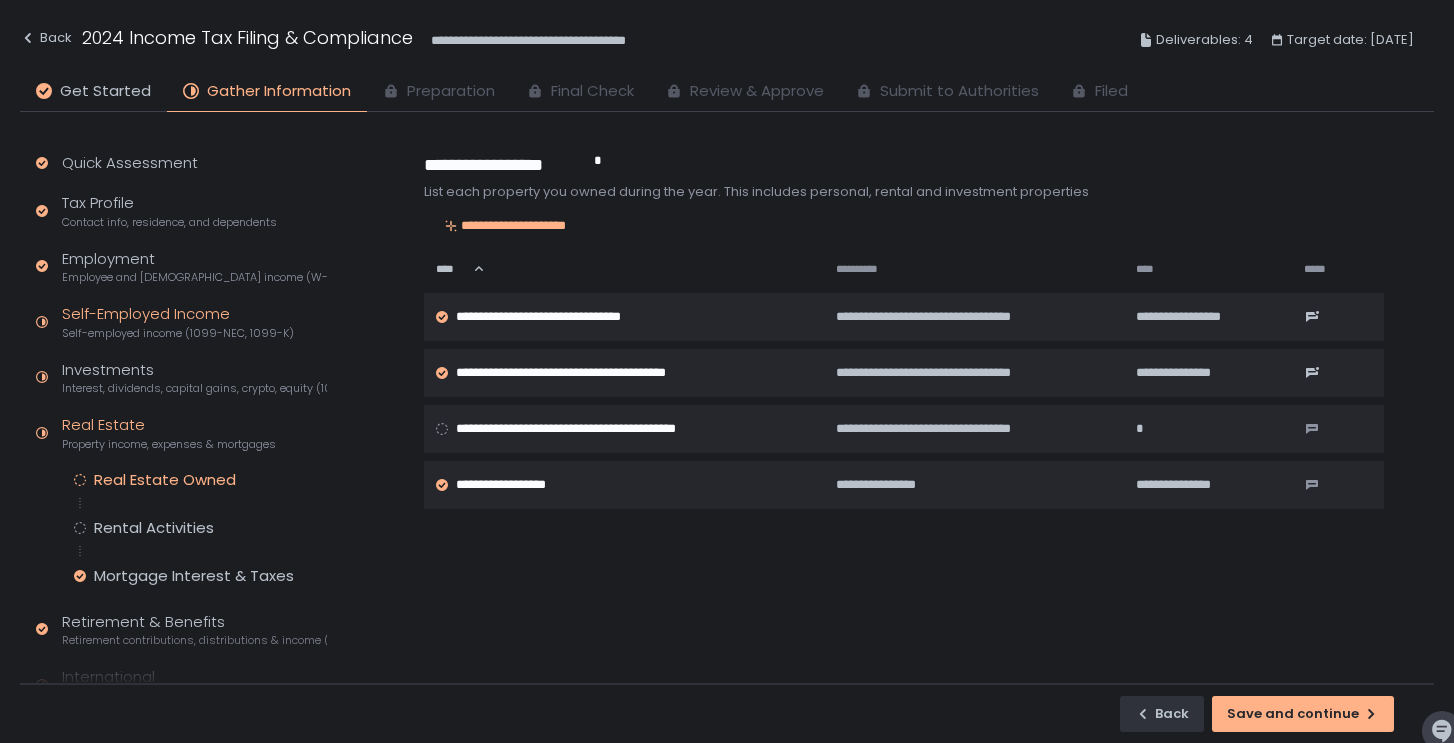 click on "Self-Employed Income Self-employed income (1099-NEC, 1099-K)" 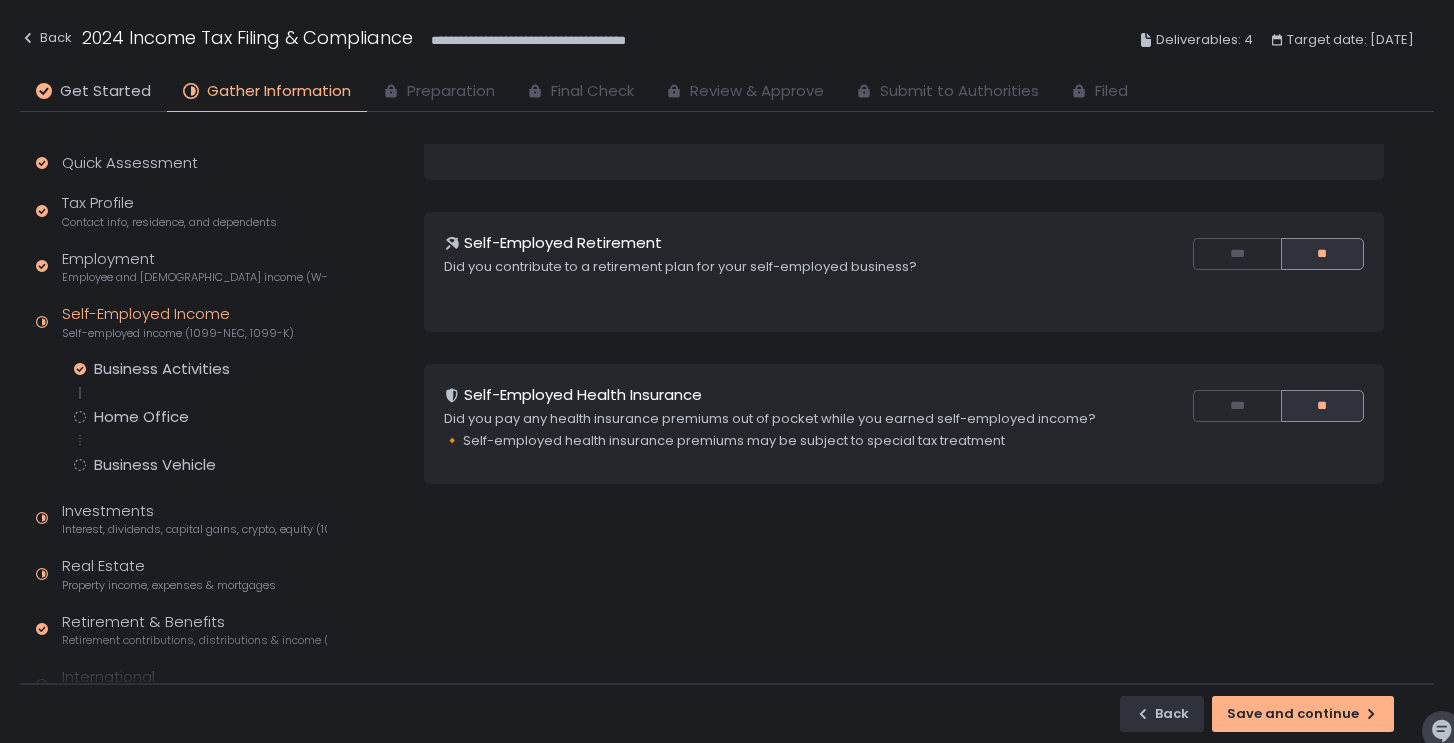 scroll, scrollTop: 288, scrollLeft: 0, axis: vertical 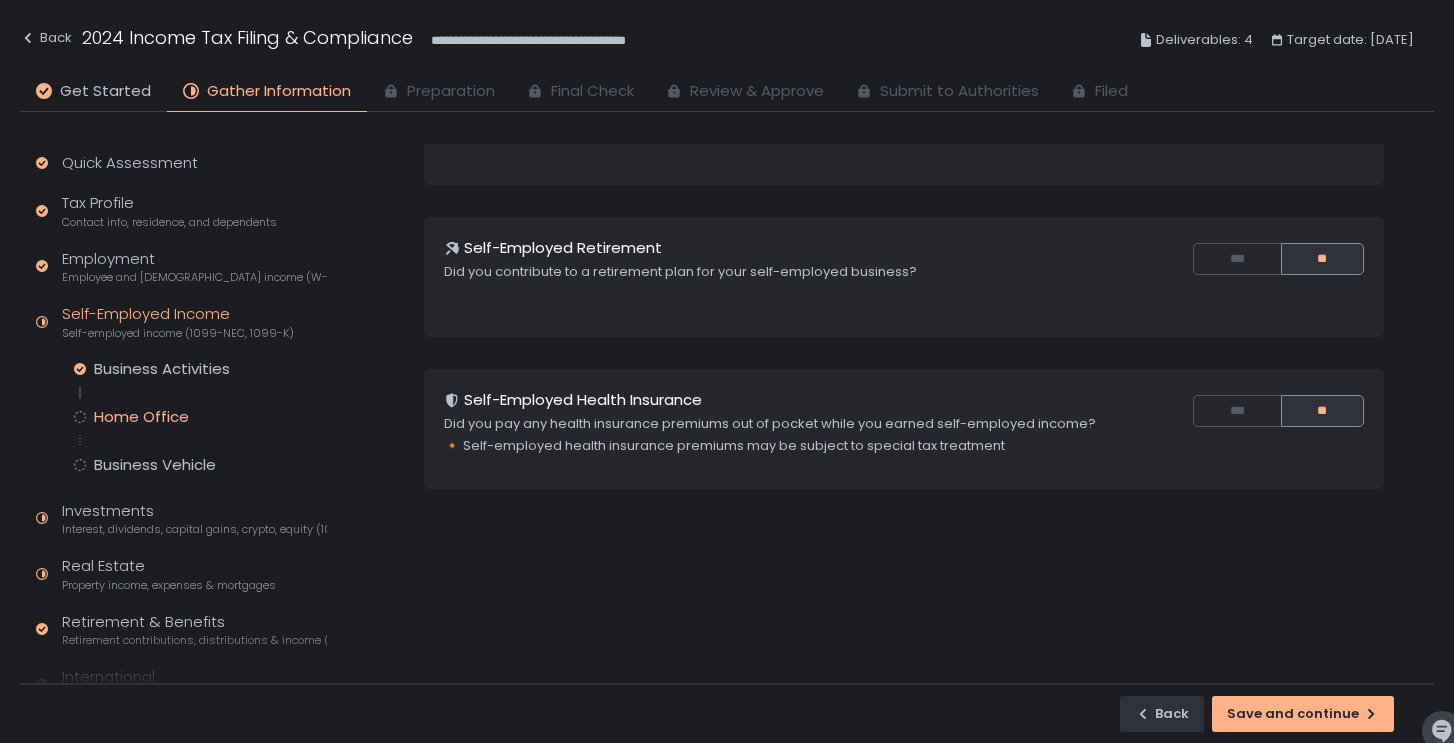 click on "Home Office" 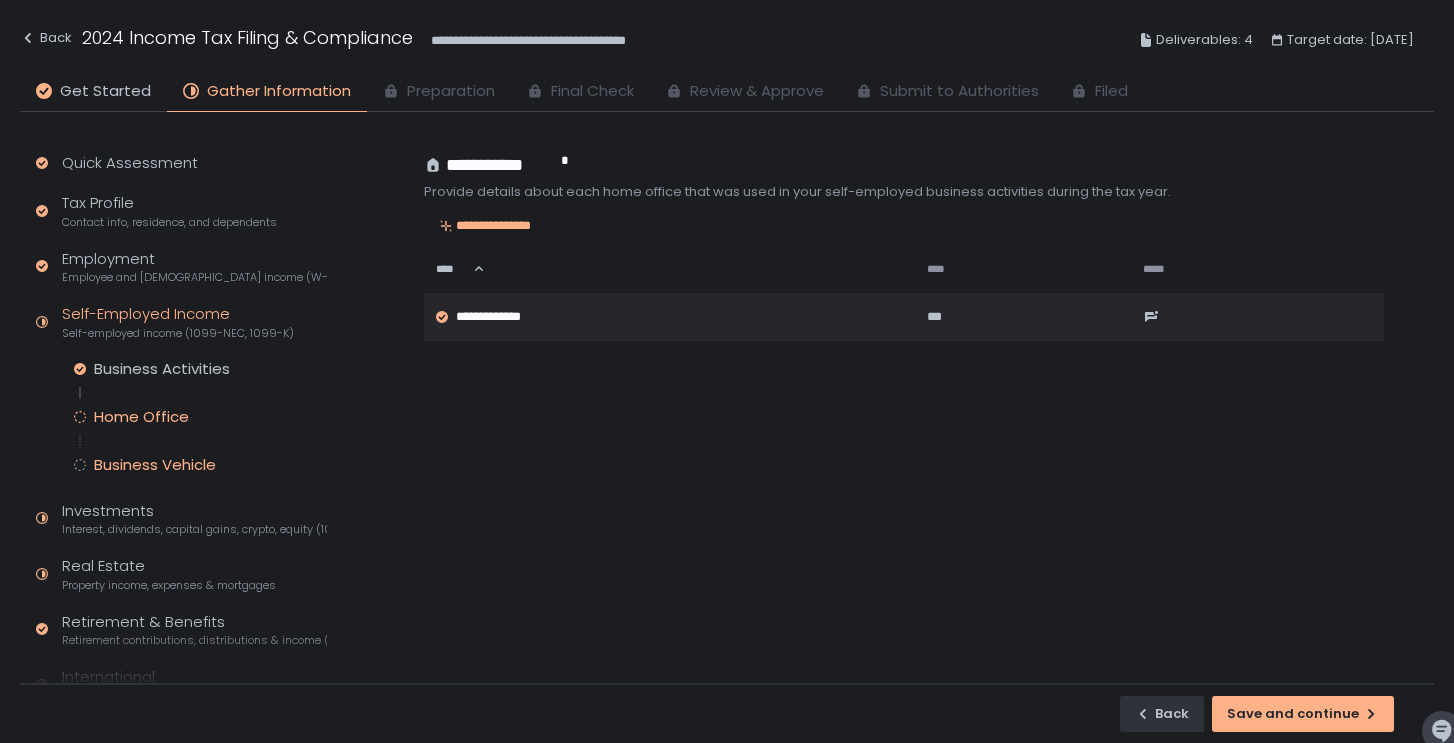 click on "Business Vehicle" 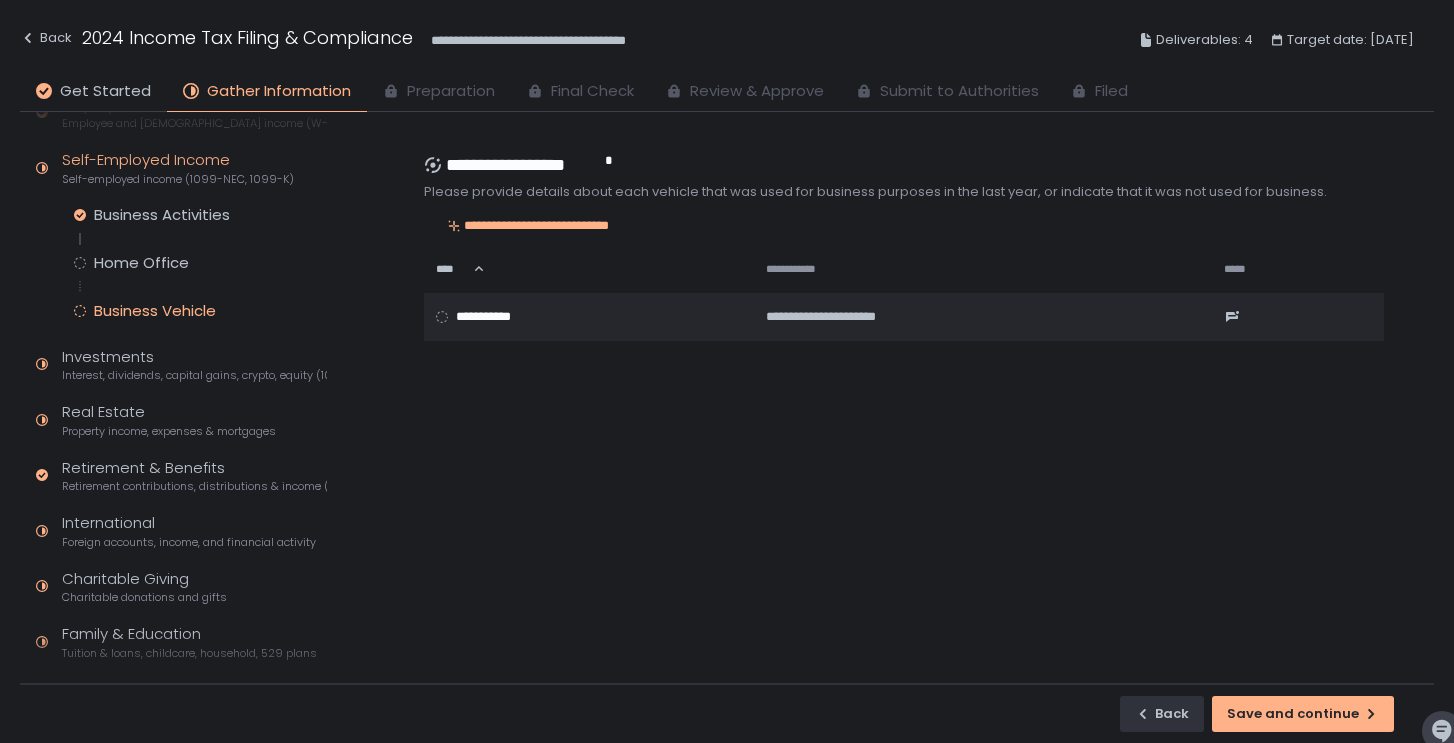 scroll, scrollTop: 158, scrollLeft: 0, axis: vertical 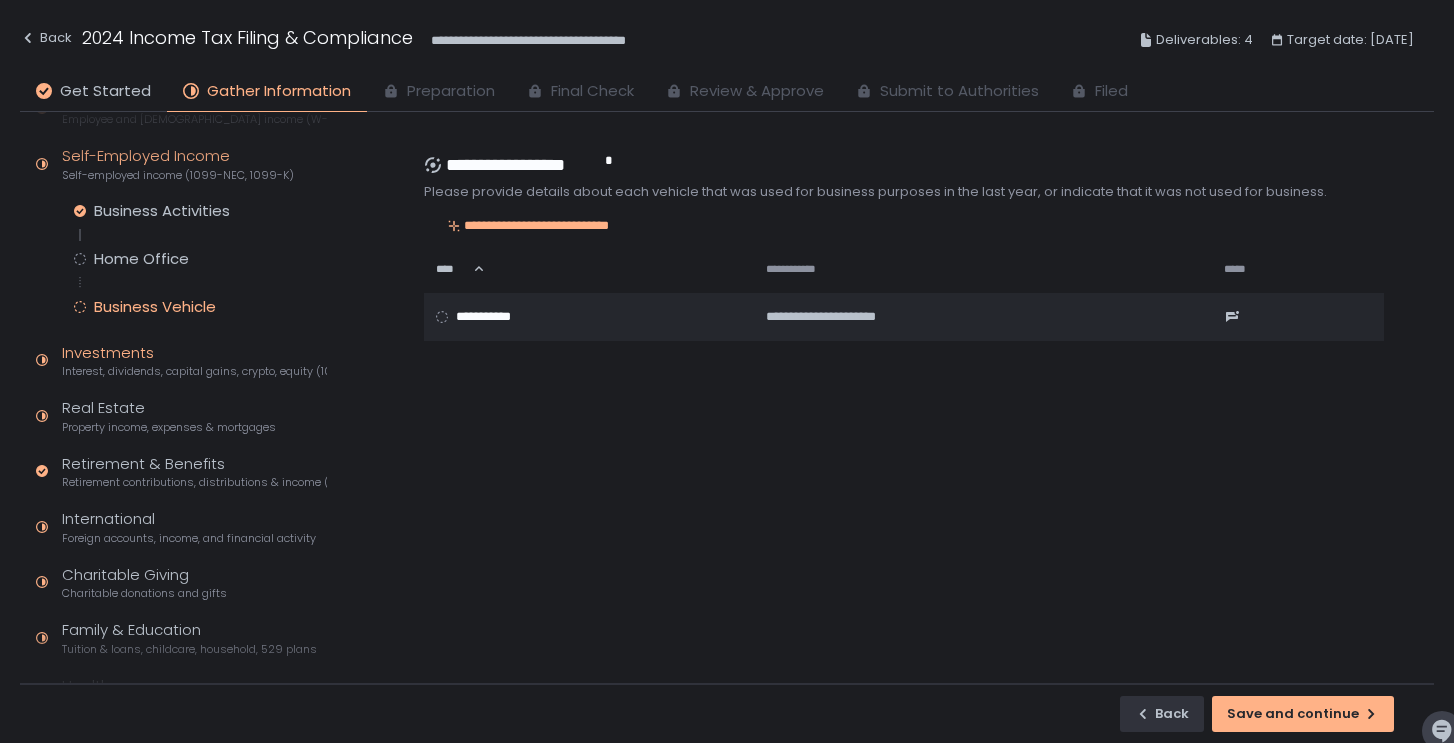 click on "Interest, dividends, capital gains, crypto, equity (1099s, K-1s)" 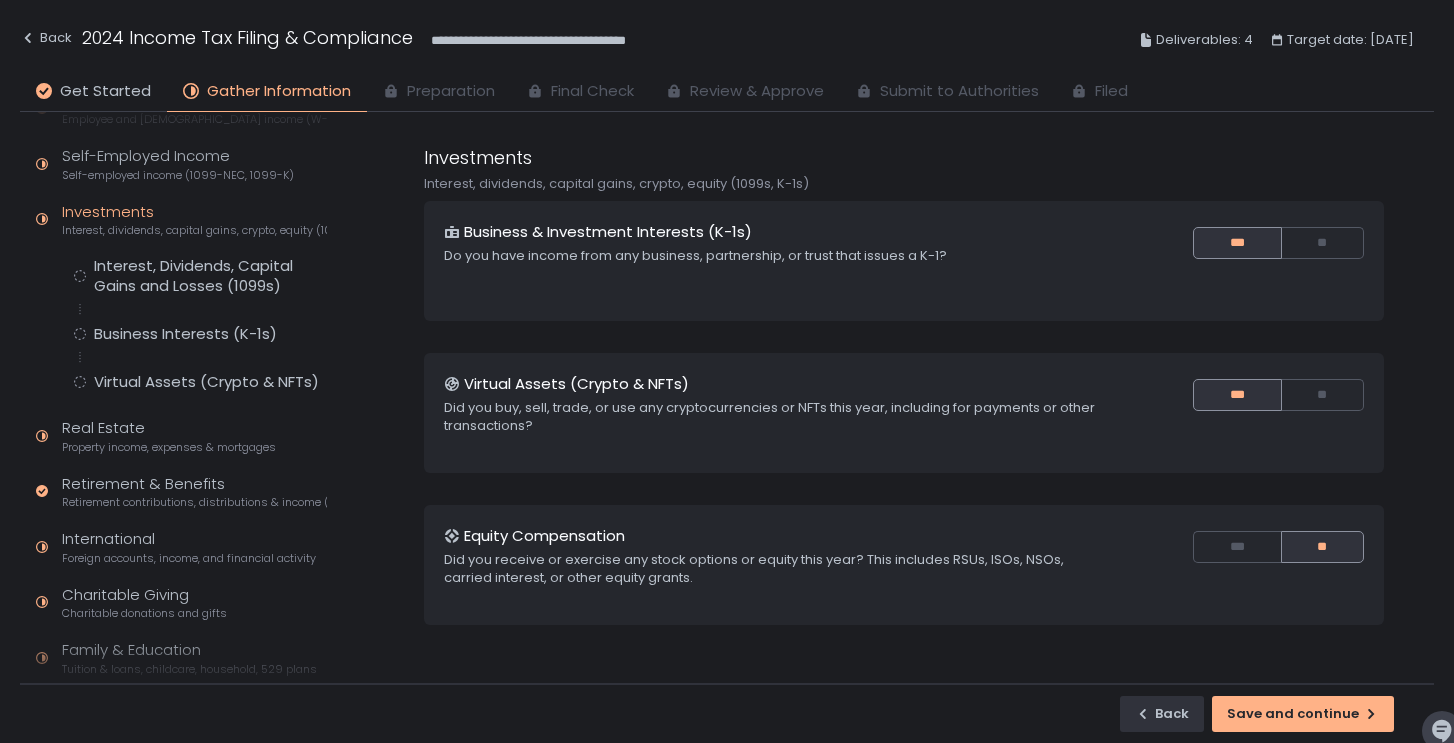 scroll, scrollTop: 0, scrollLeft: 0, axis: both 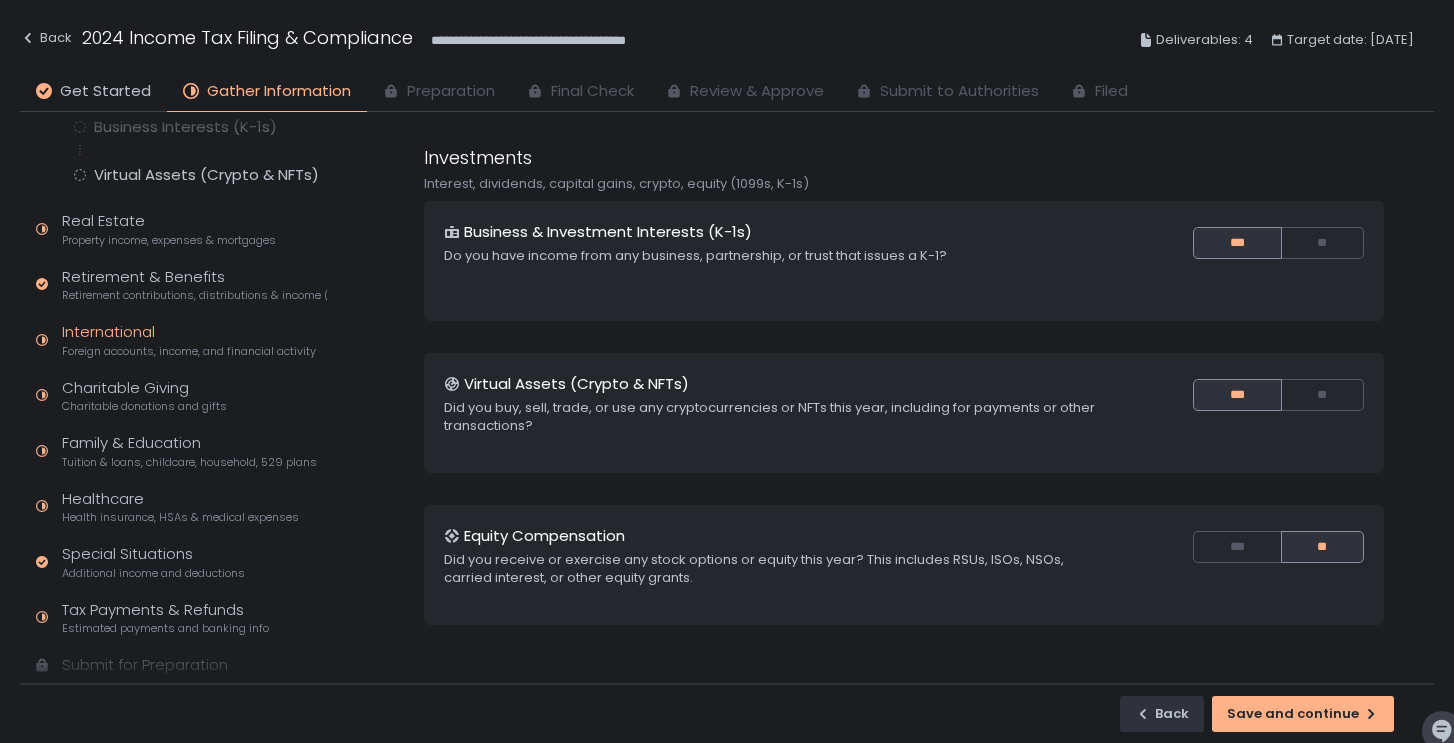 click on "Foreign accounts, income, and financial activity" 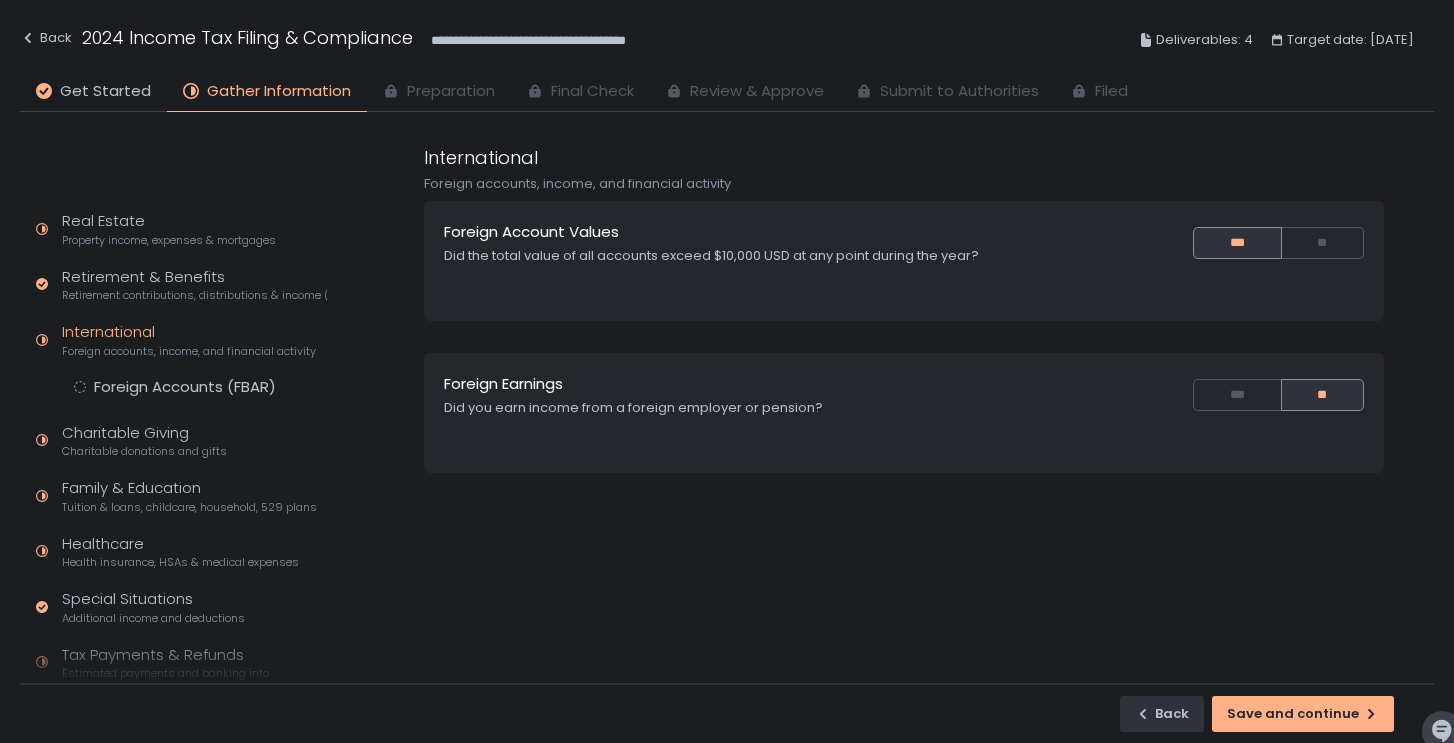 scroll, scrollTop: 293, scrollLeft: 0, axis: vertical 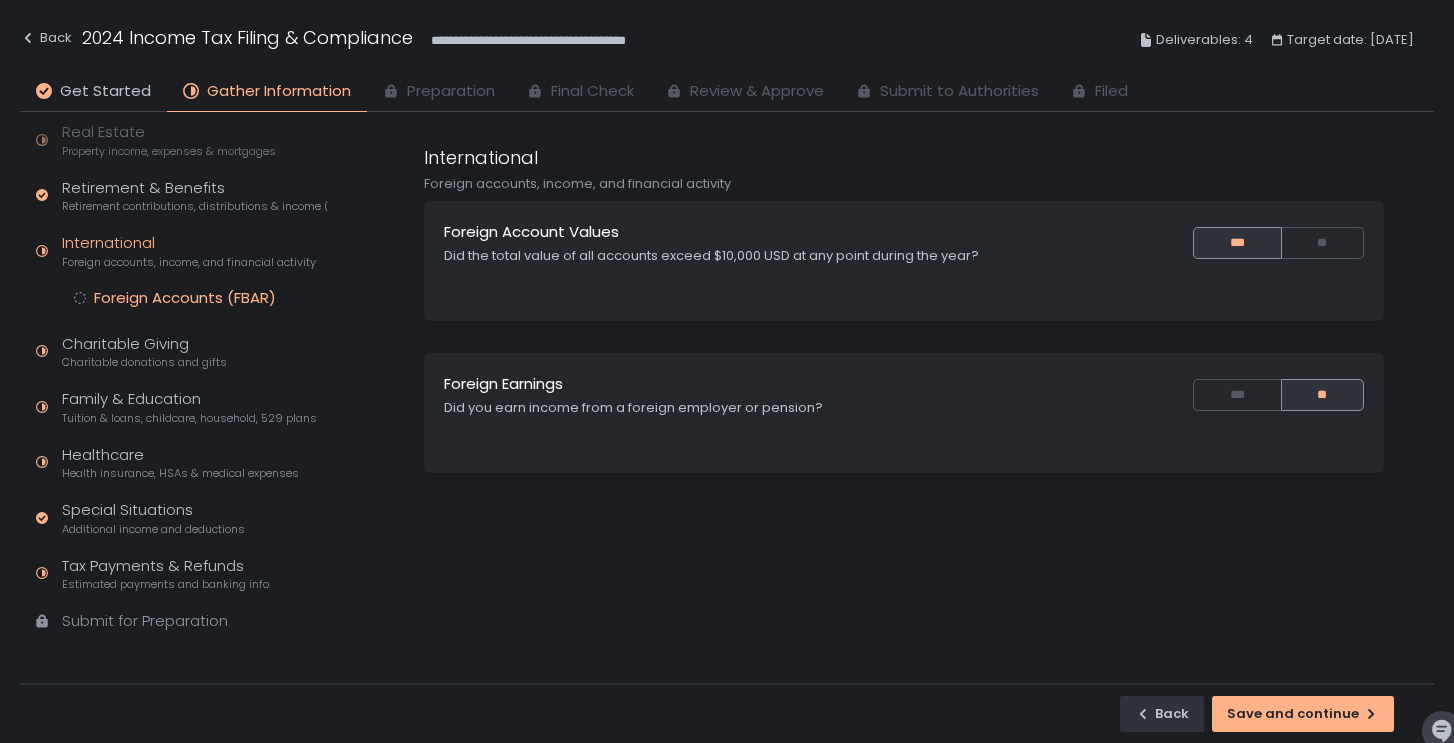 click on "Foreign Accounts (FBAR)" 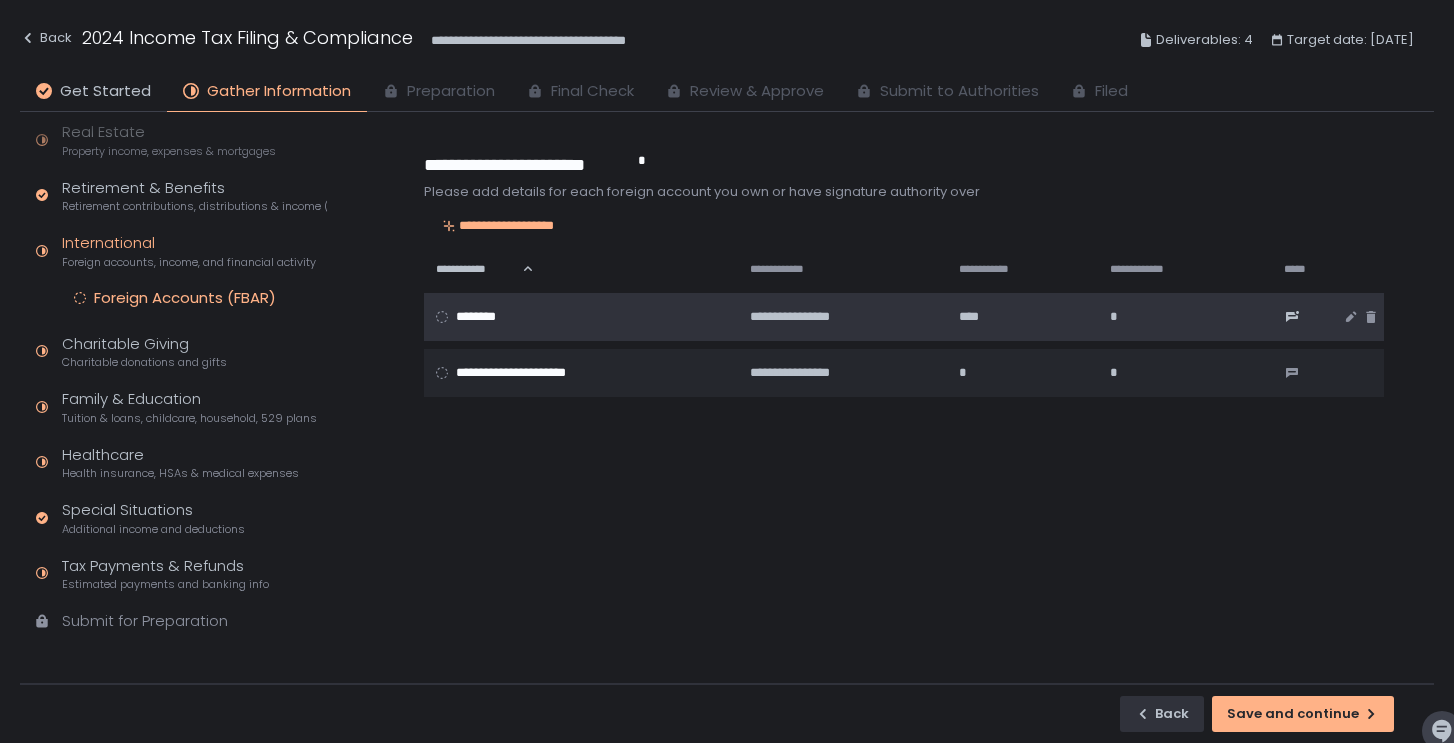 click on "****" 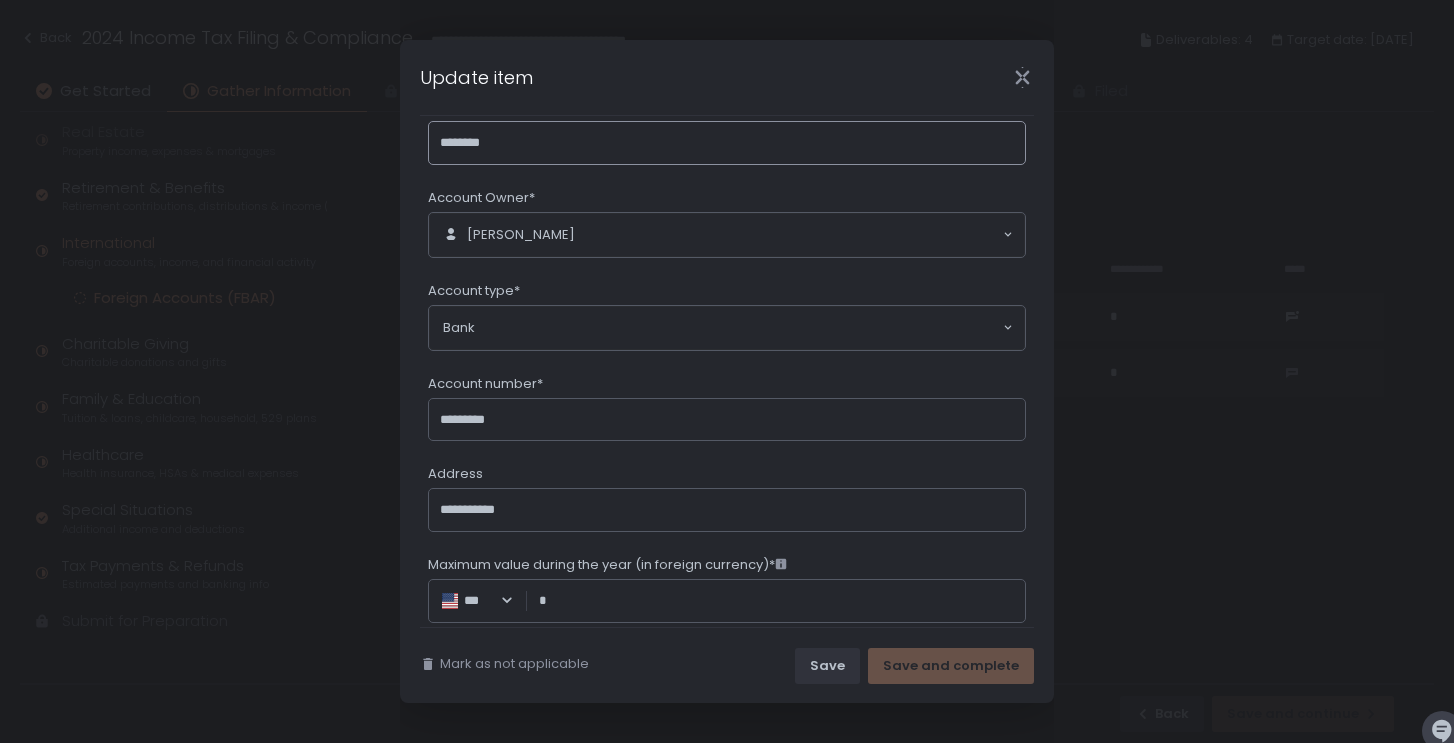 scroll, scrollTop: 61, scrollLeft: 0, axis: vertical 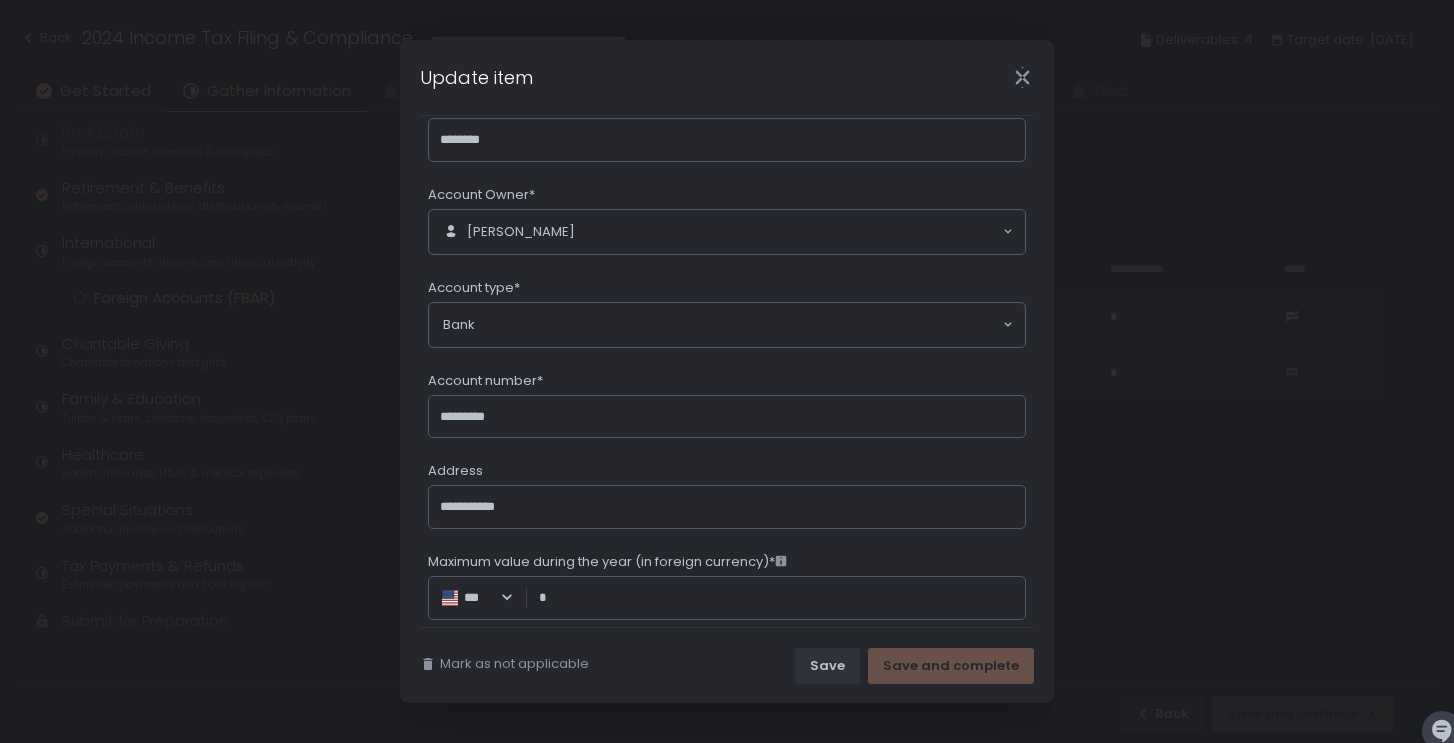 click 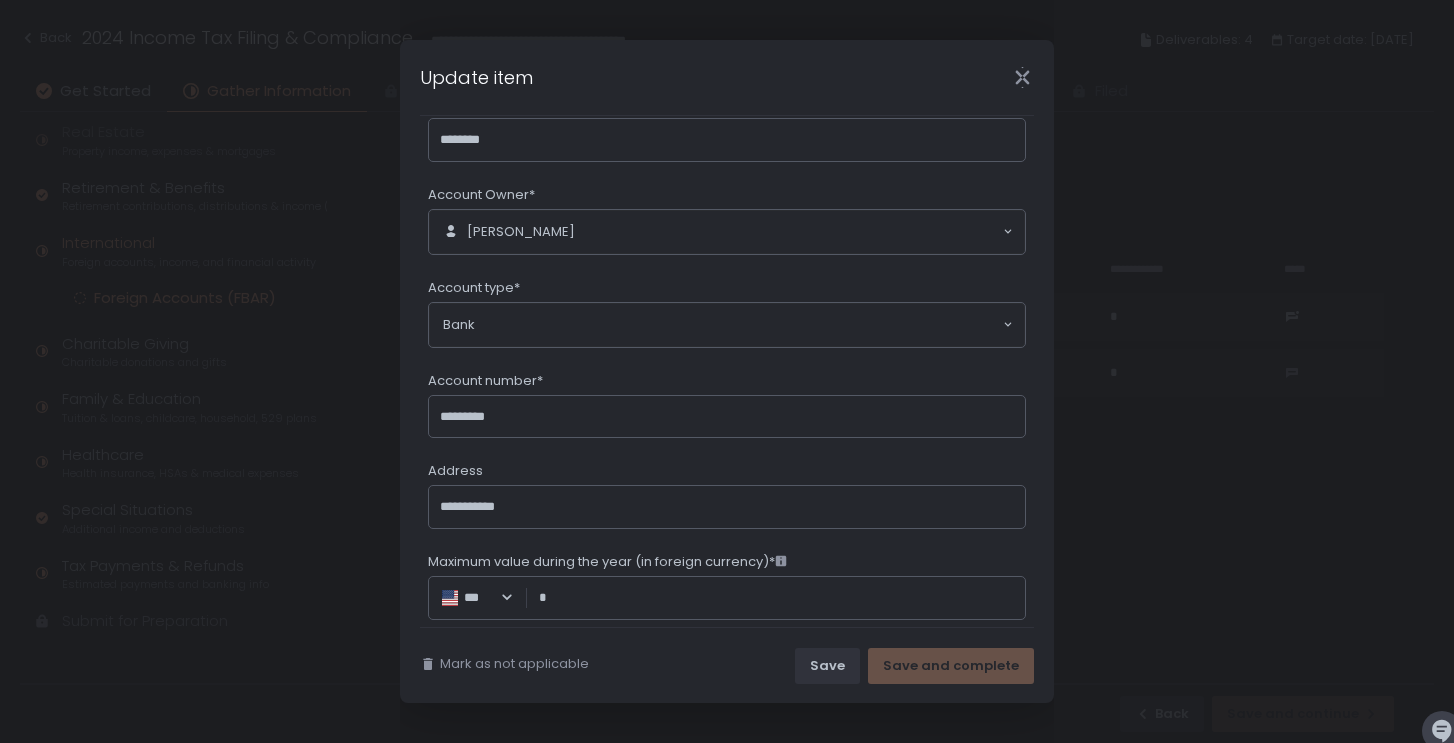 click 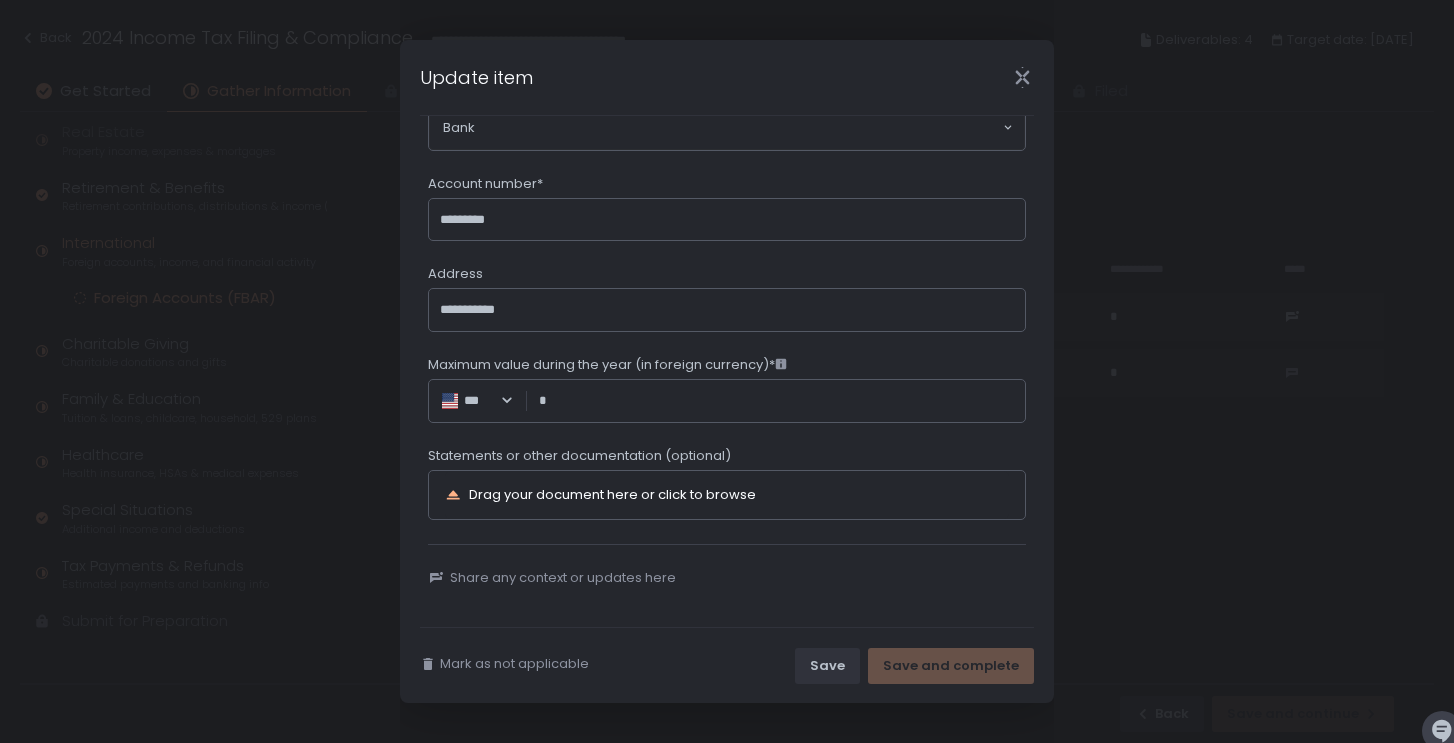scroll, scrollTop: 265, scrollLeft: 0, axis: vertical 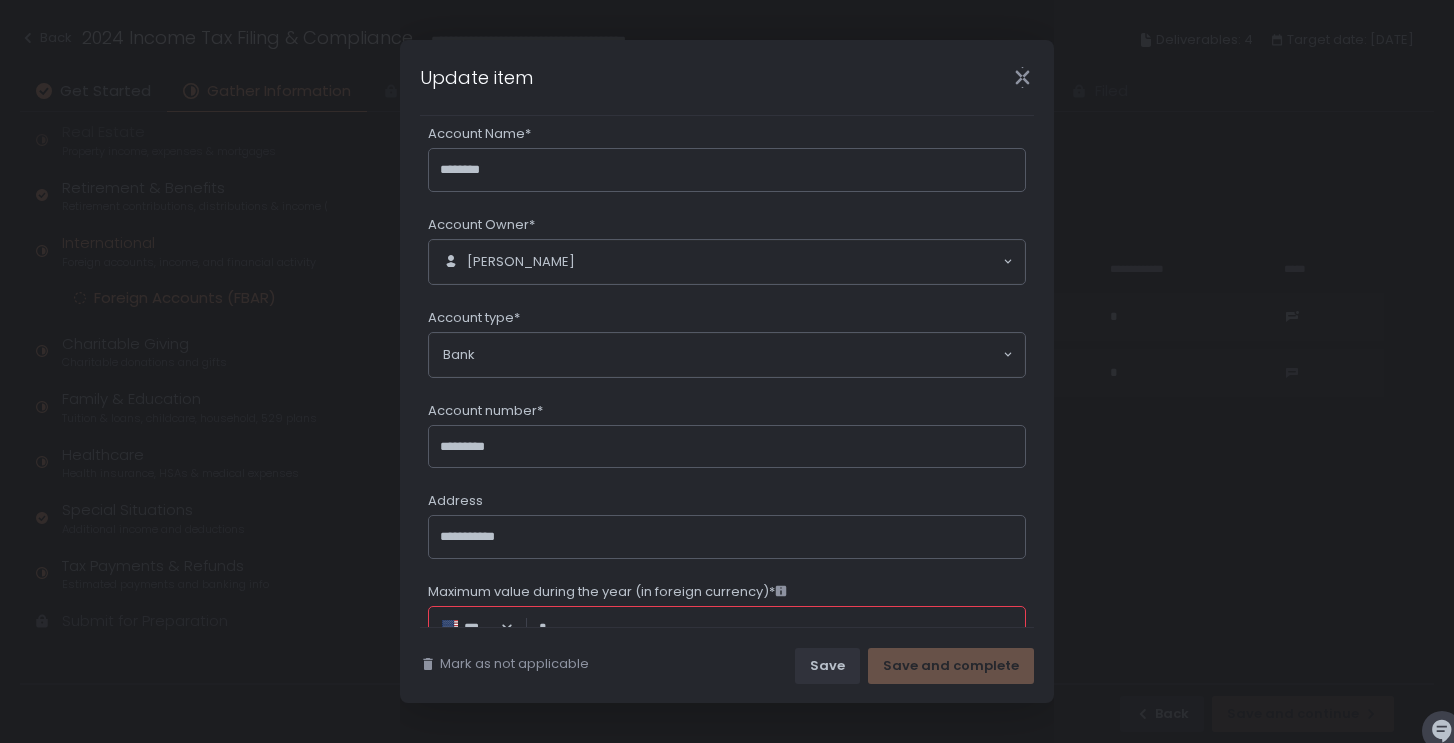 click 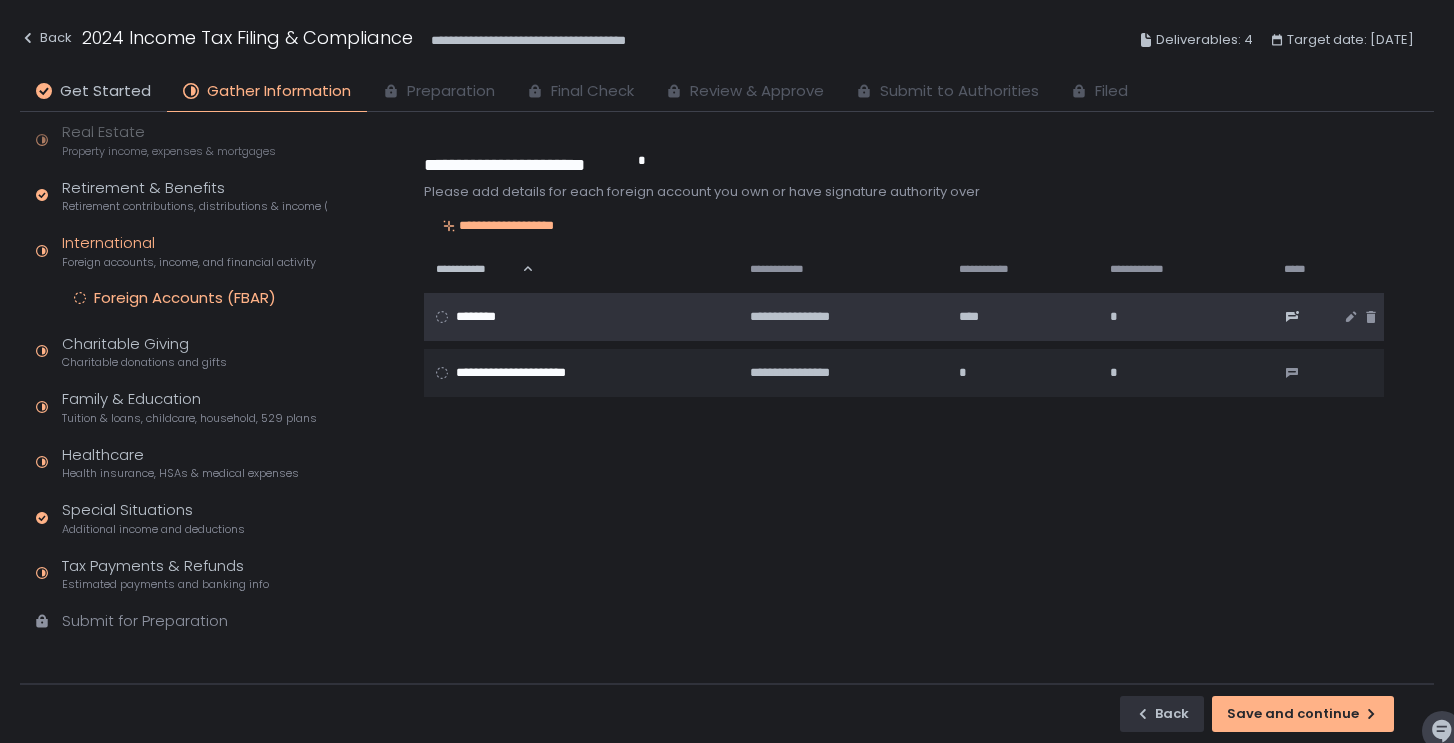 click on "****" at bounding box center (975, 317) 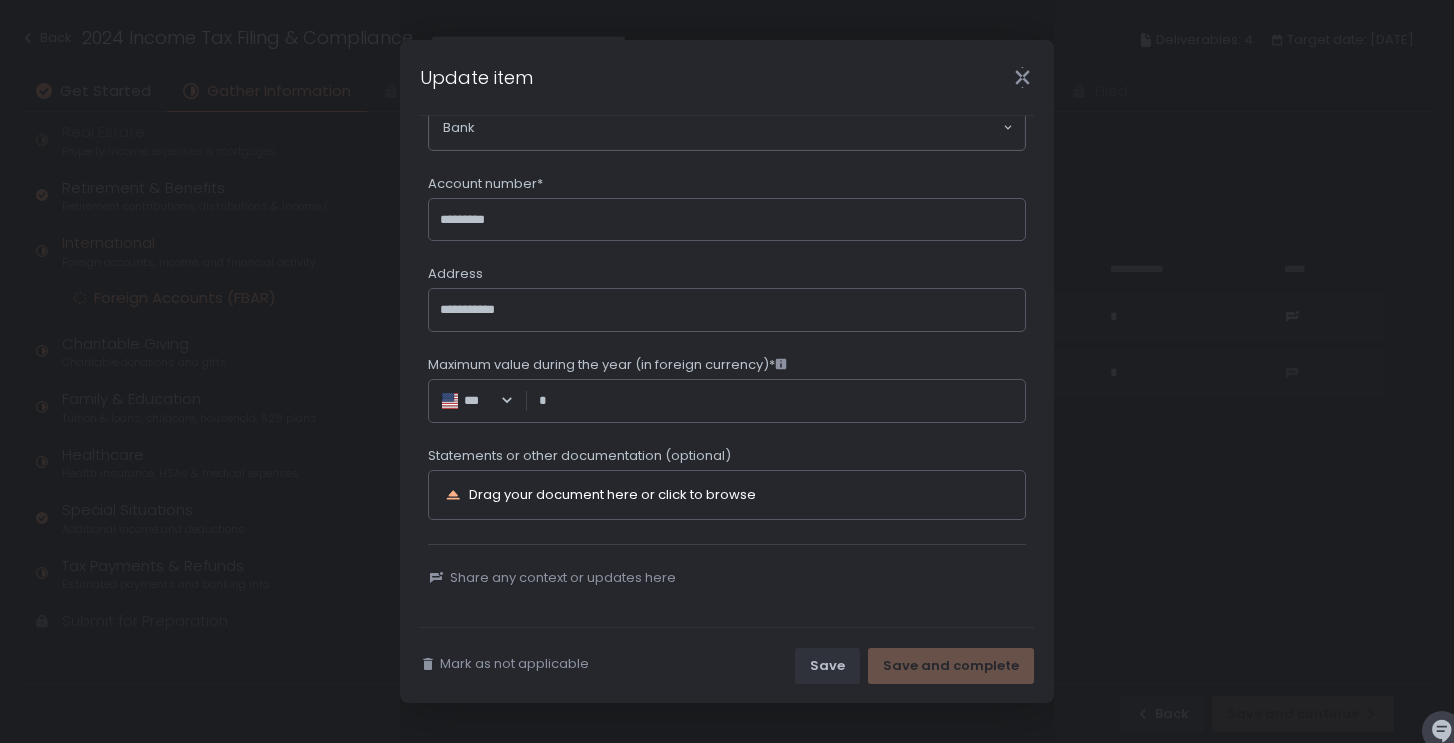 scroll, scrollTop: 265, scrollLeft: 0, axis: vertical 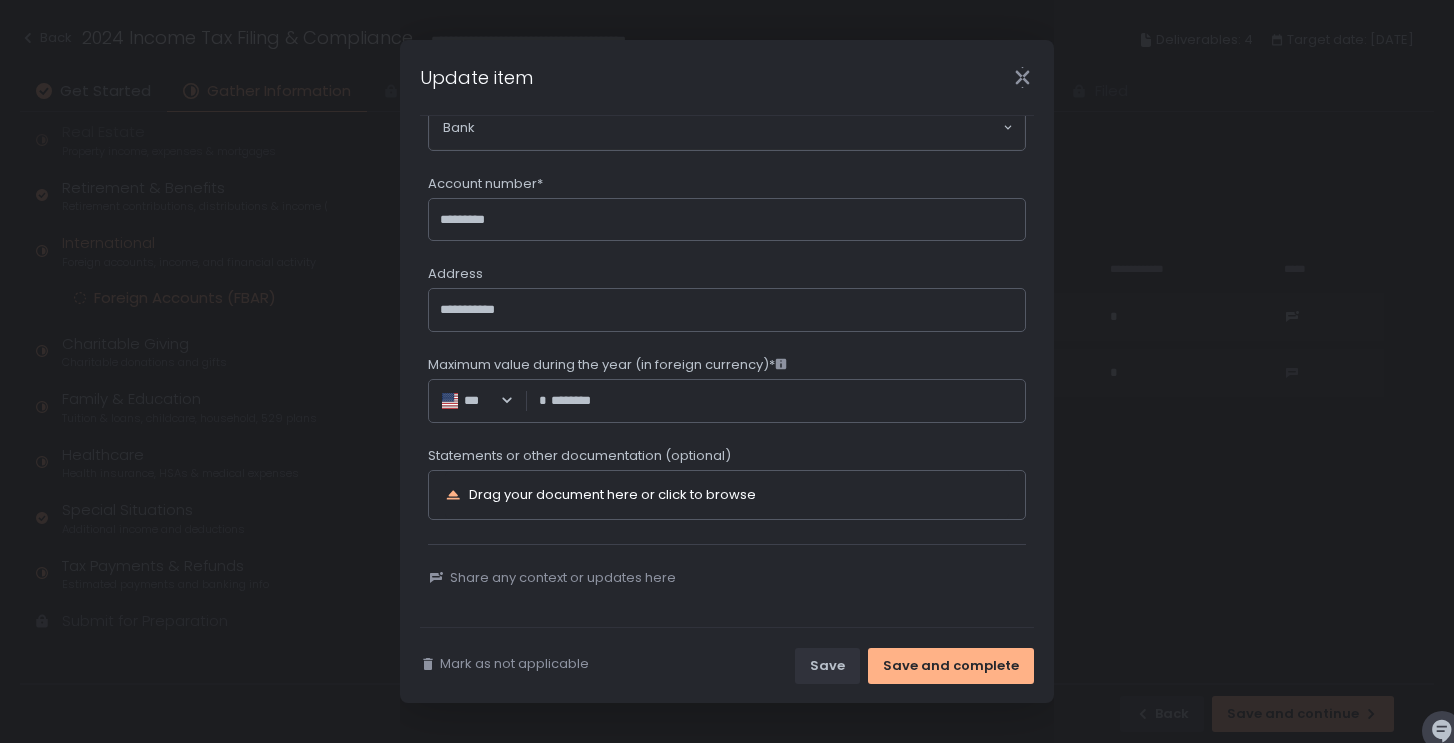 type on "********" 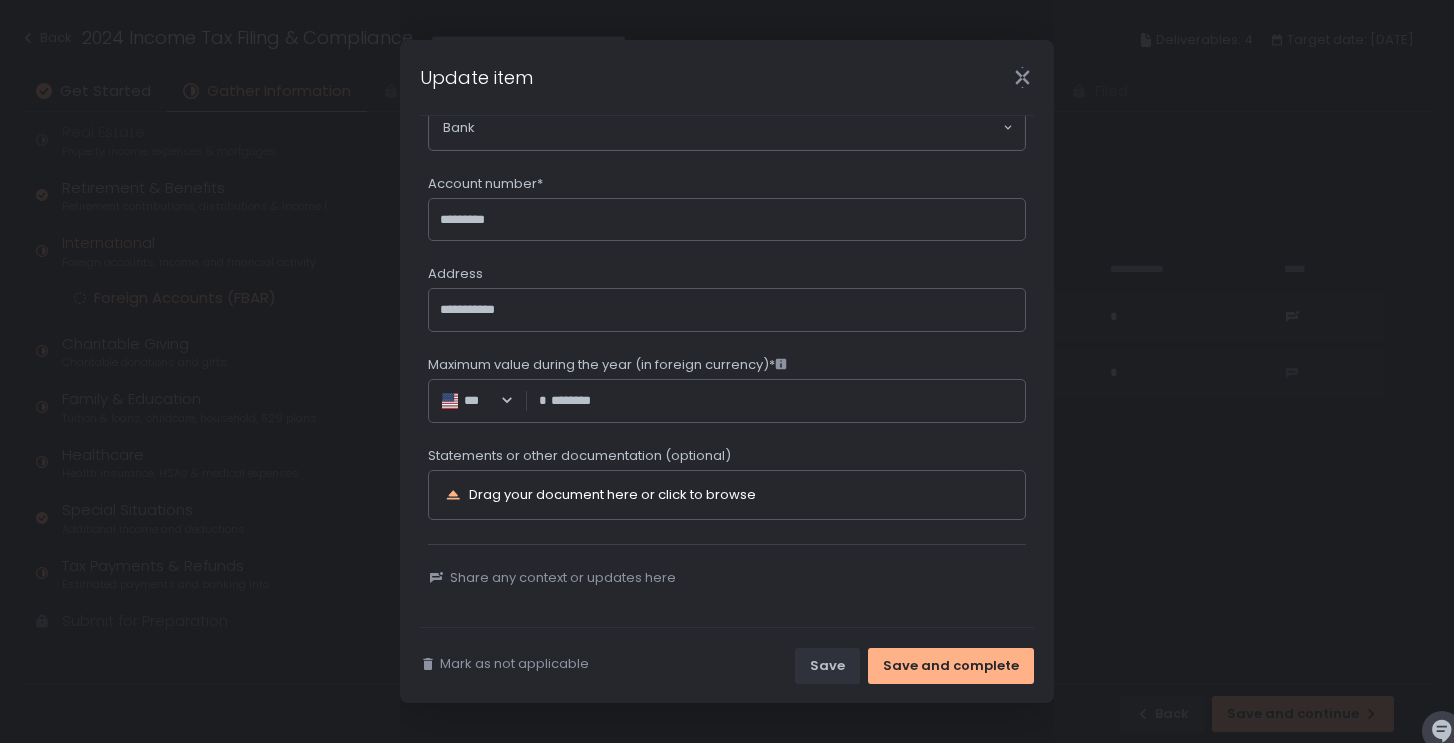 click 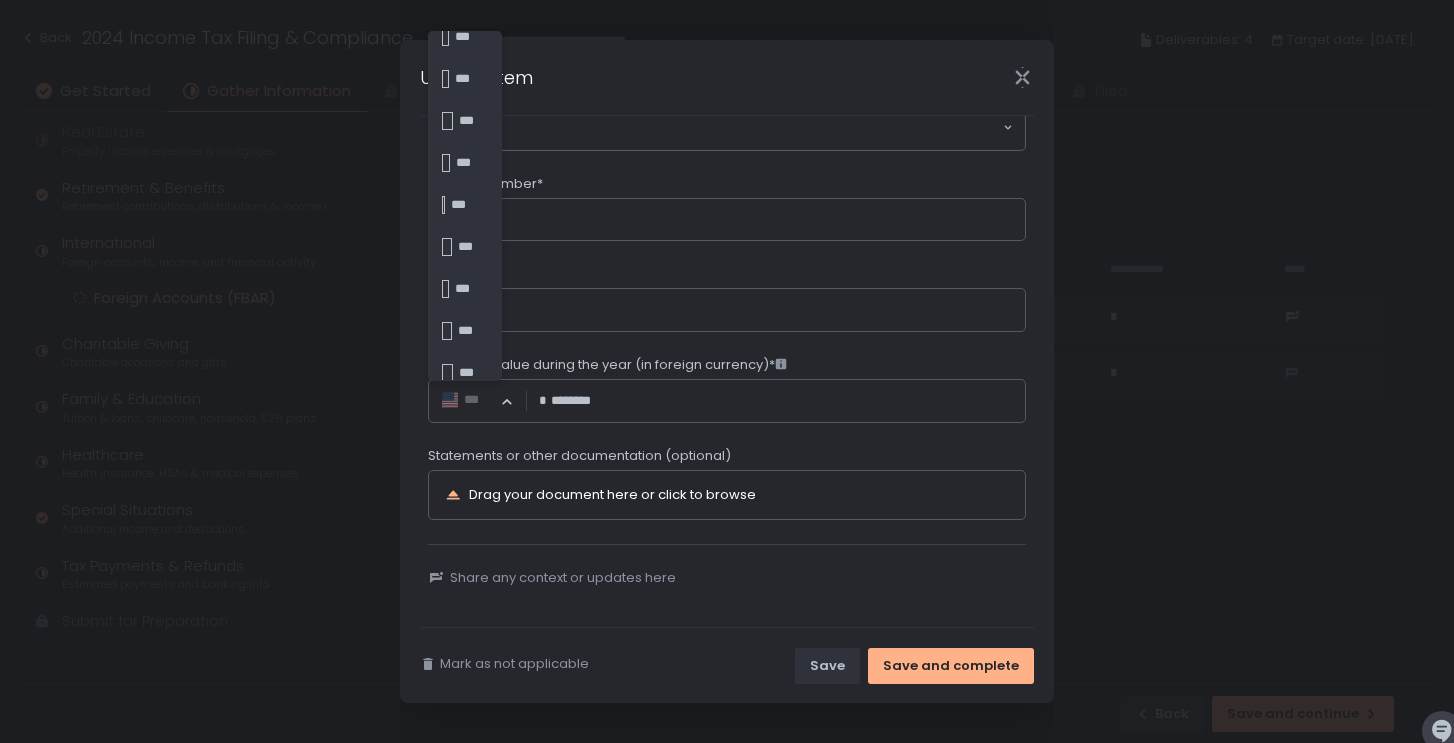 scroll, scrollTop: 442, scrollLeft: 0, axis: vertical 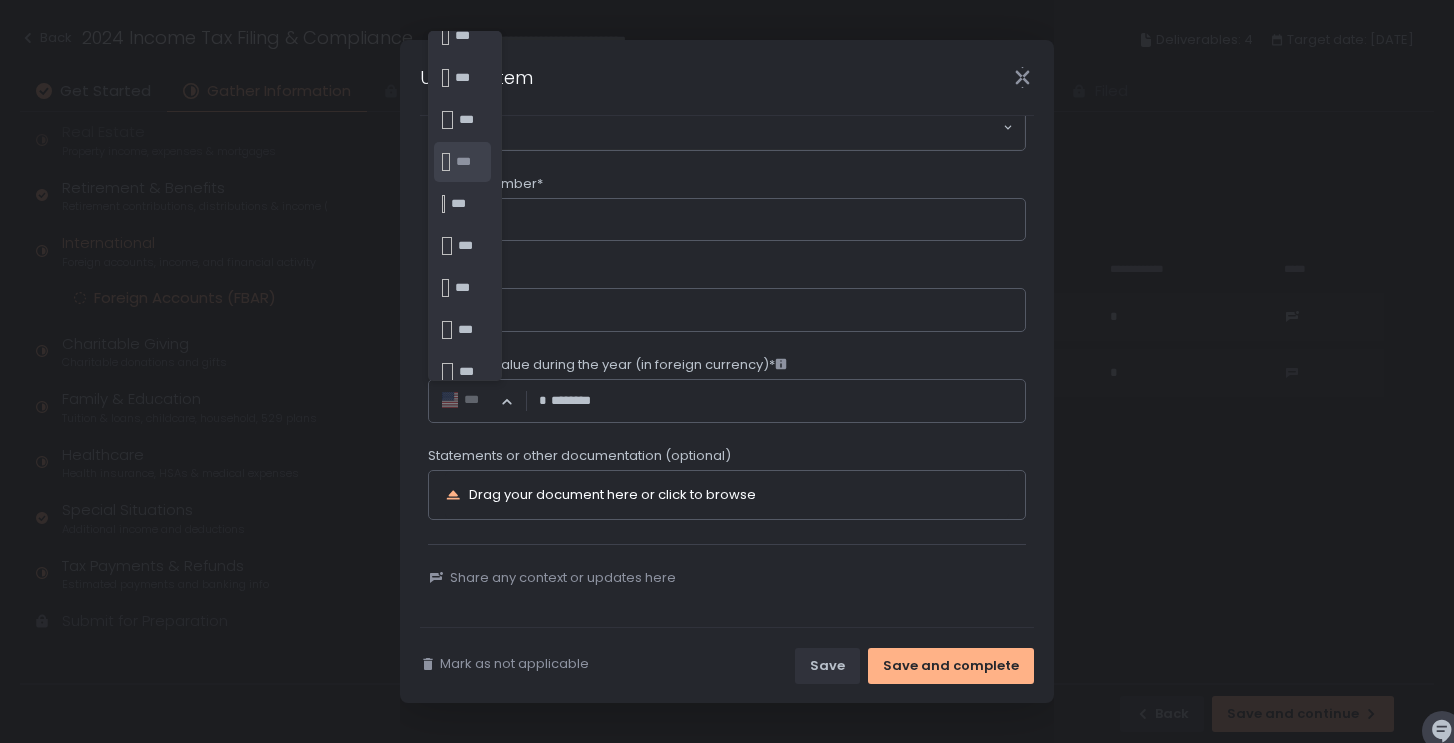 click on "***" at bounding box center (469, 162) 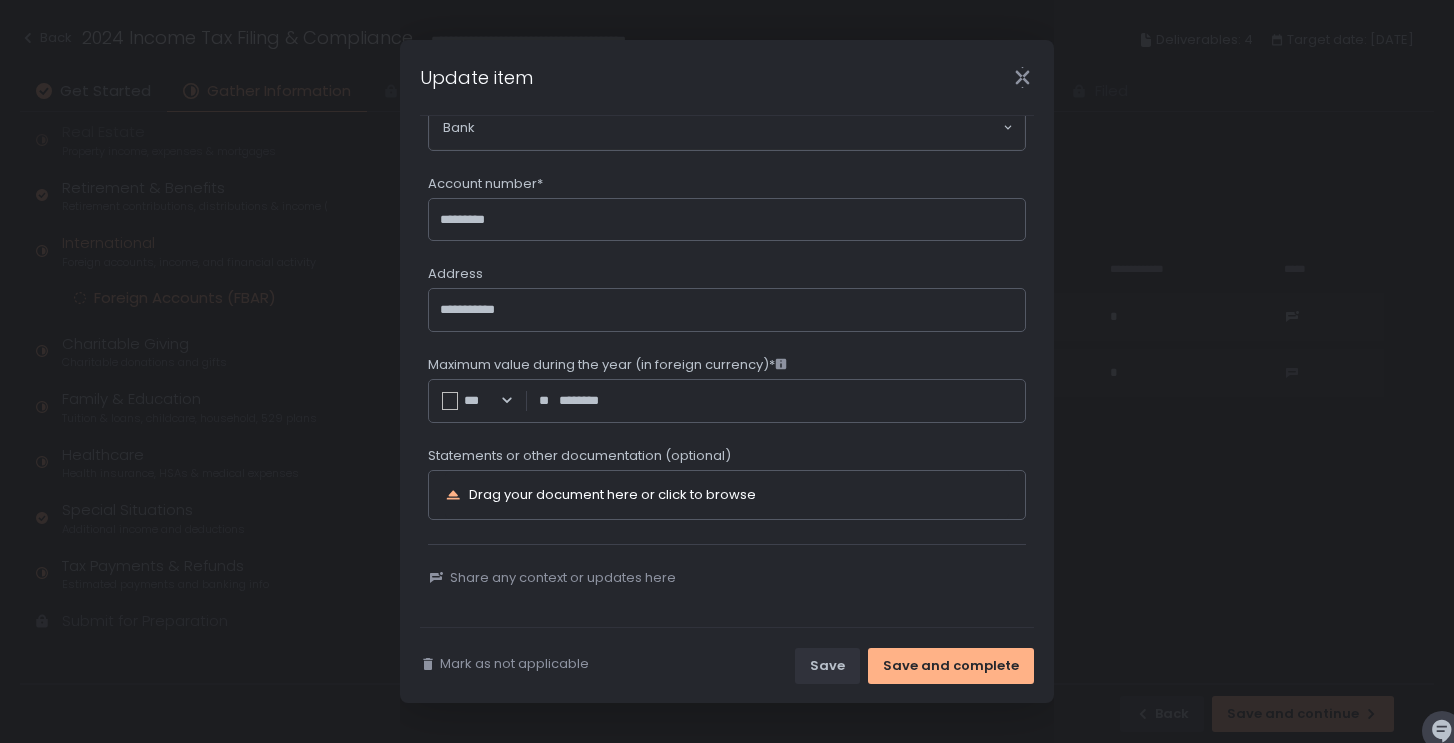 click on "Drag your document here or click to browse" at bounding box center [612, 494] 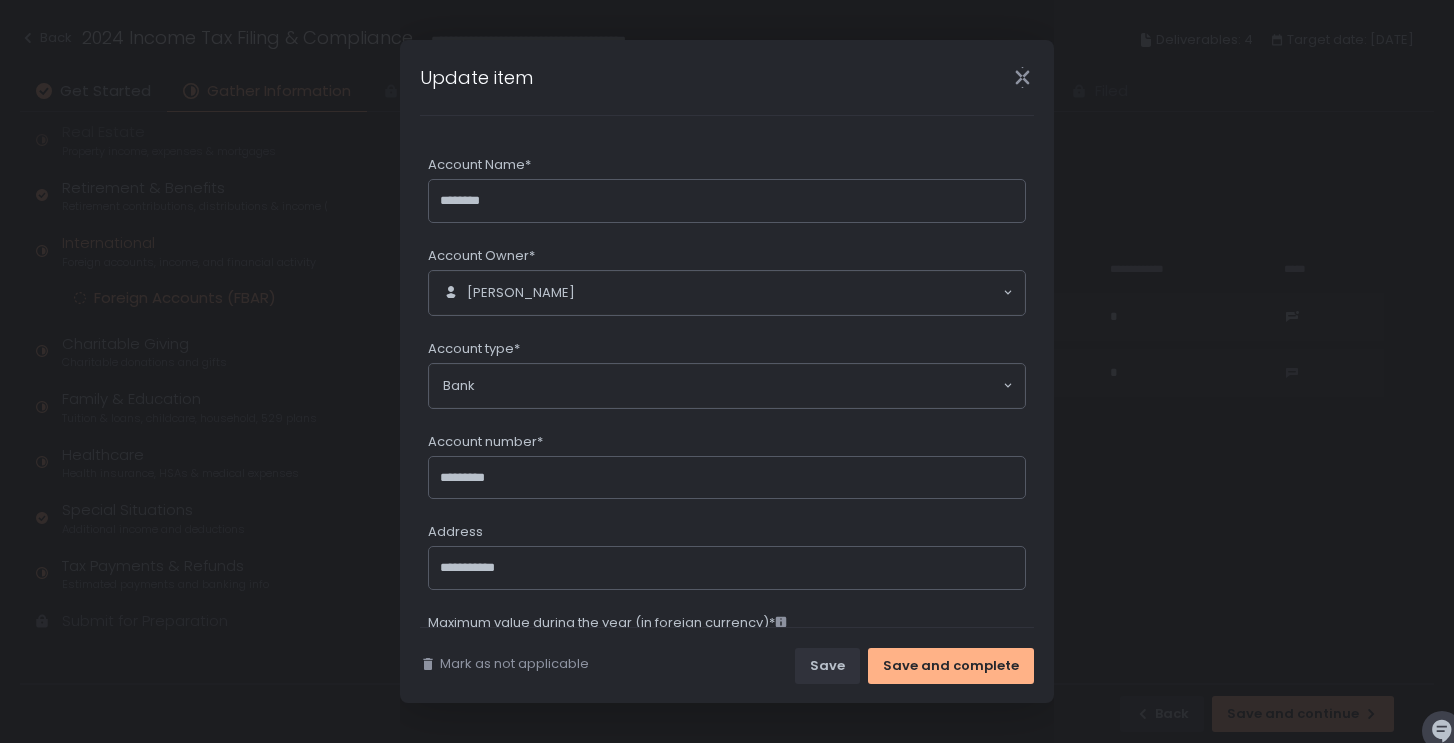 scroll, scrollTop: 0, scrollLeft: 0, axis: both 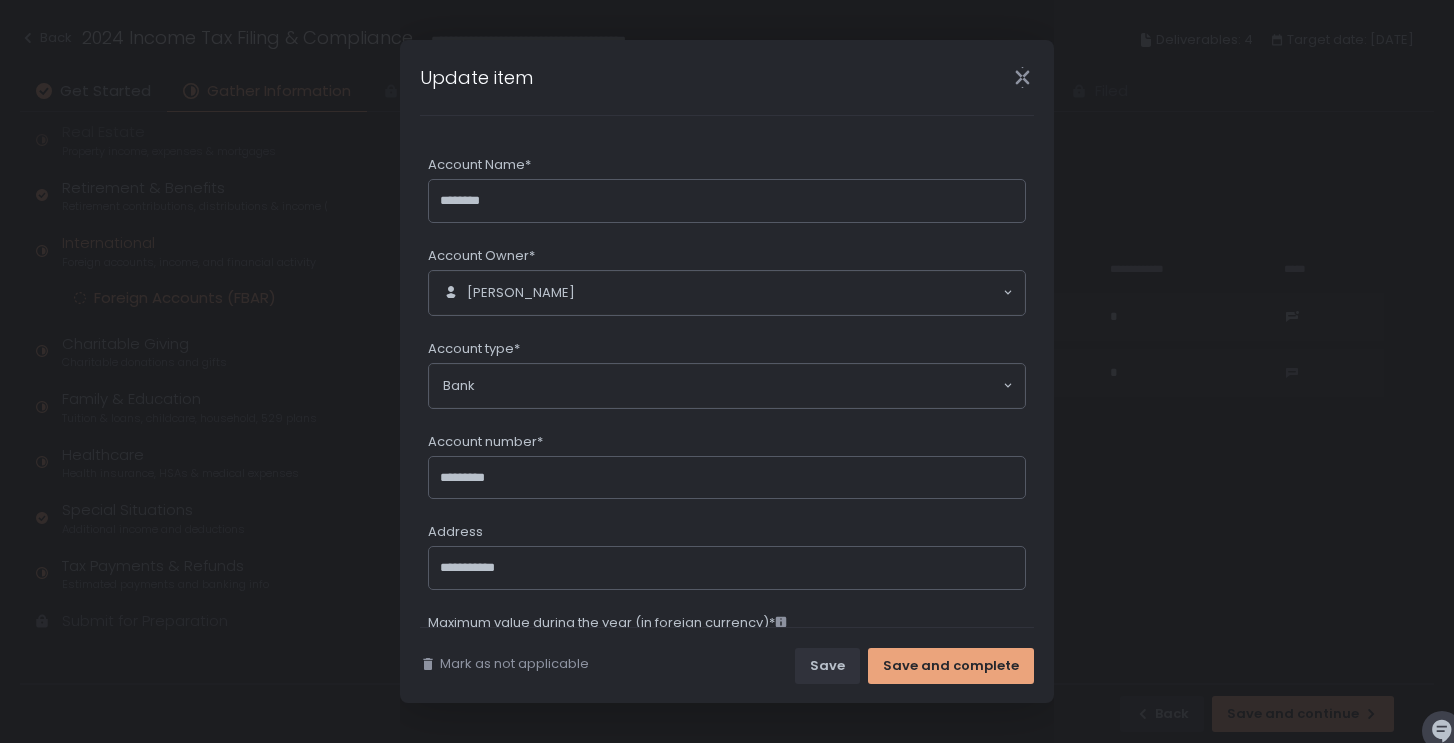 click on "Save and complete" at bounding box center (951, 666) 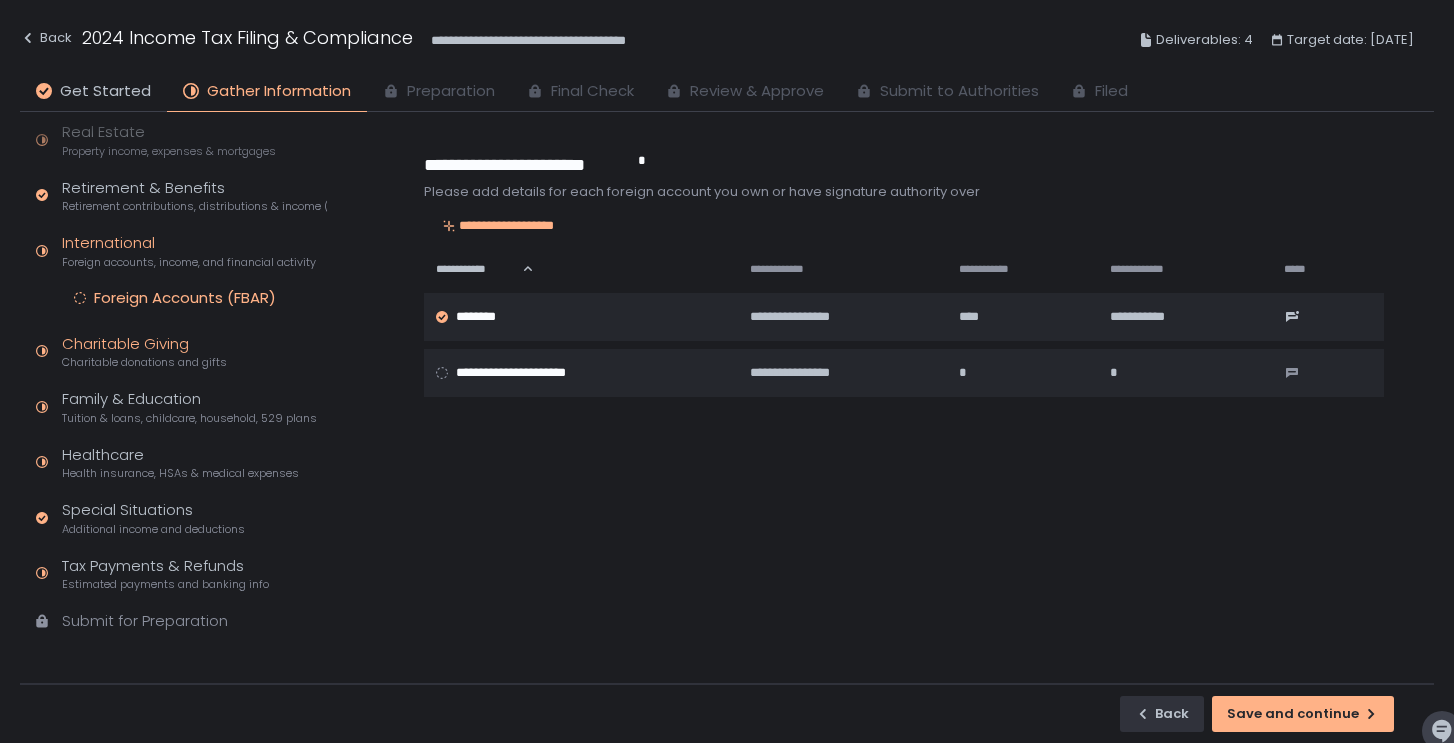 click on "Charitable Giving Charitable donations and gifts" 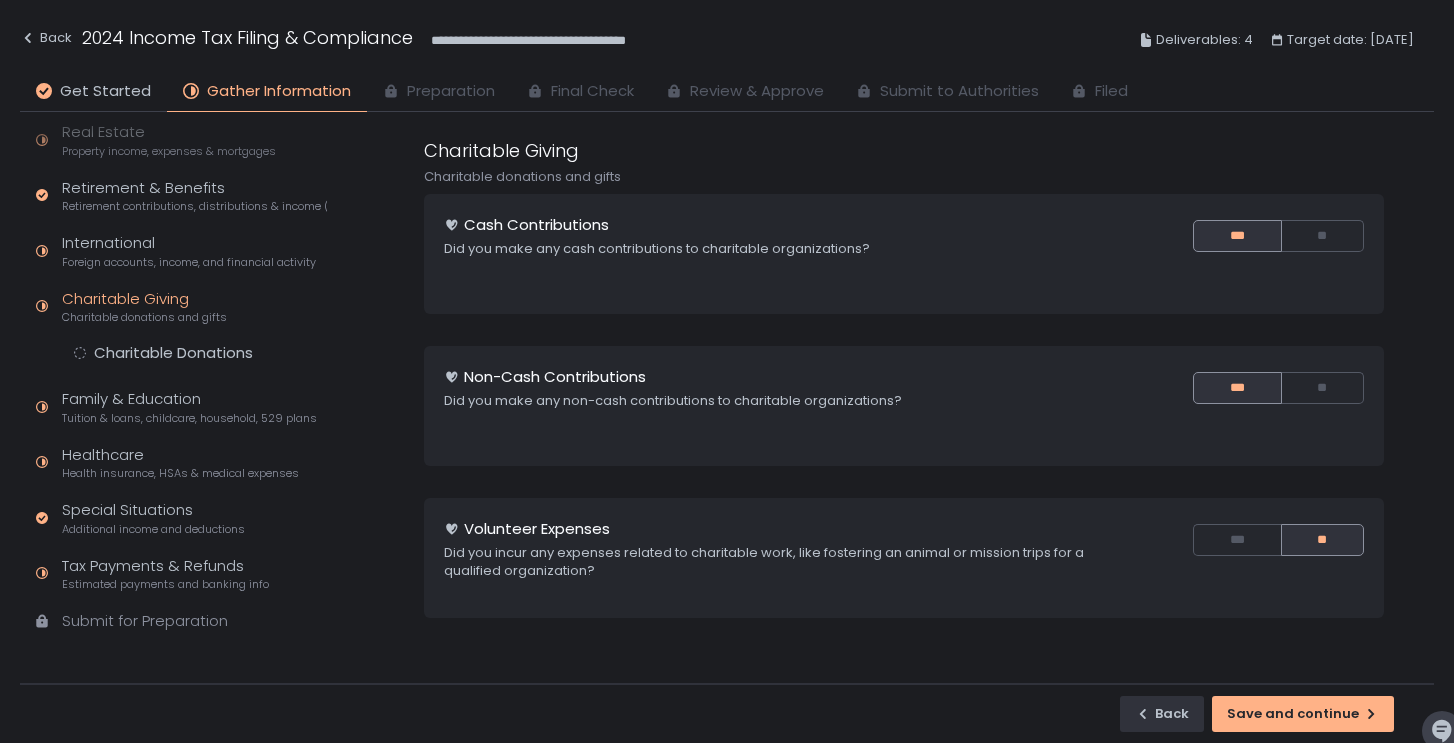 scroll, scrollTop: 3, scrollLeft: 0, axis: vertical 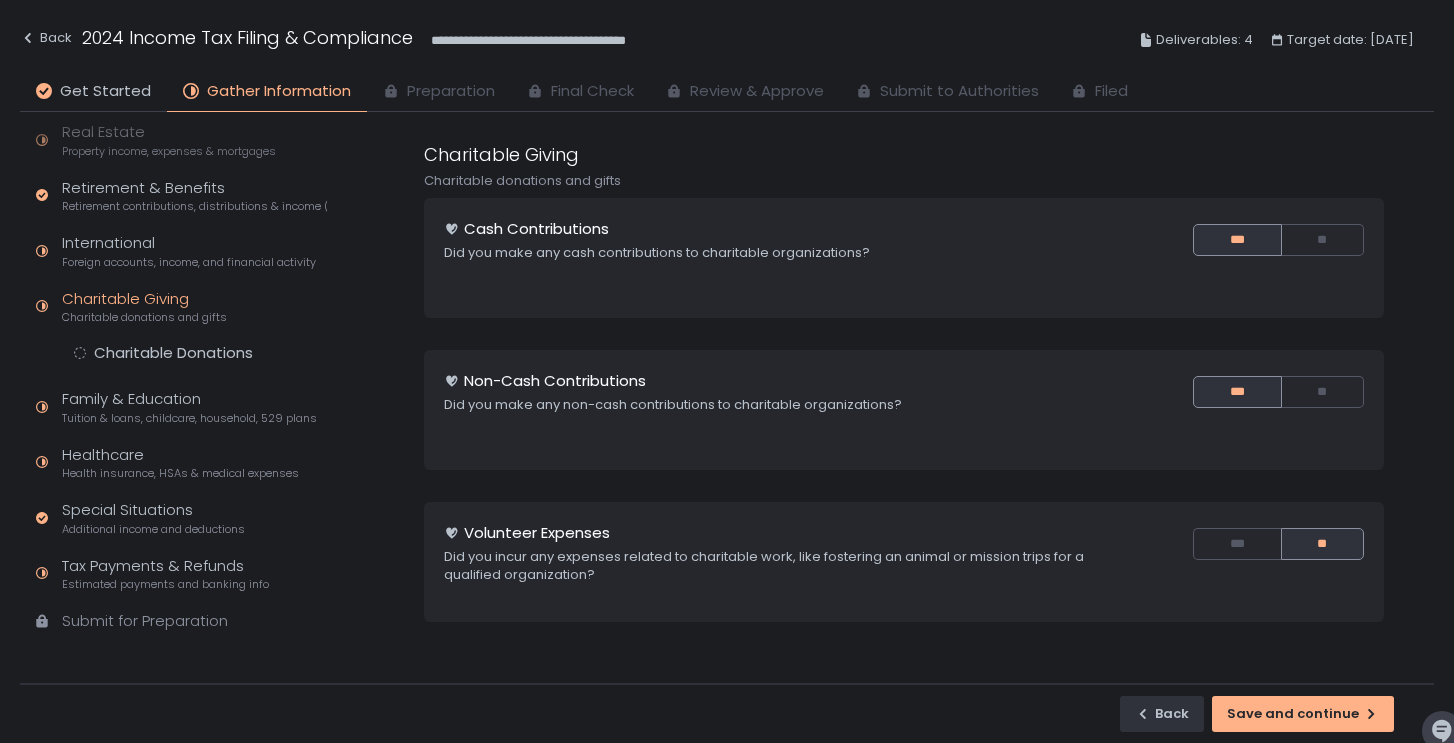 click on "Did you make any cash contributions to charitable organizations?" 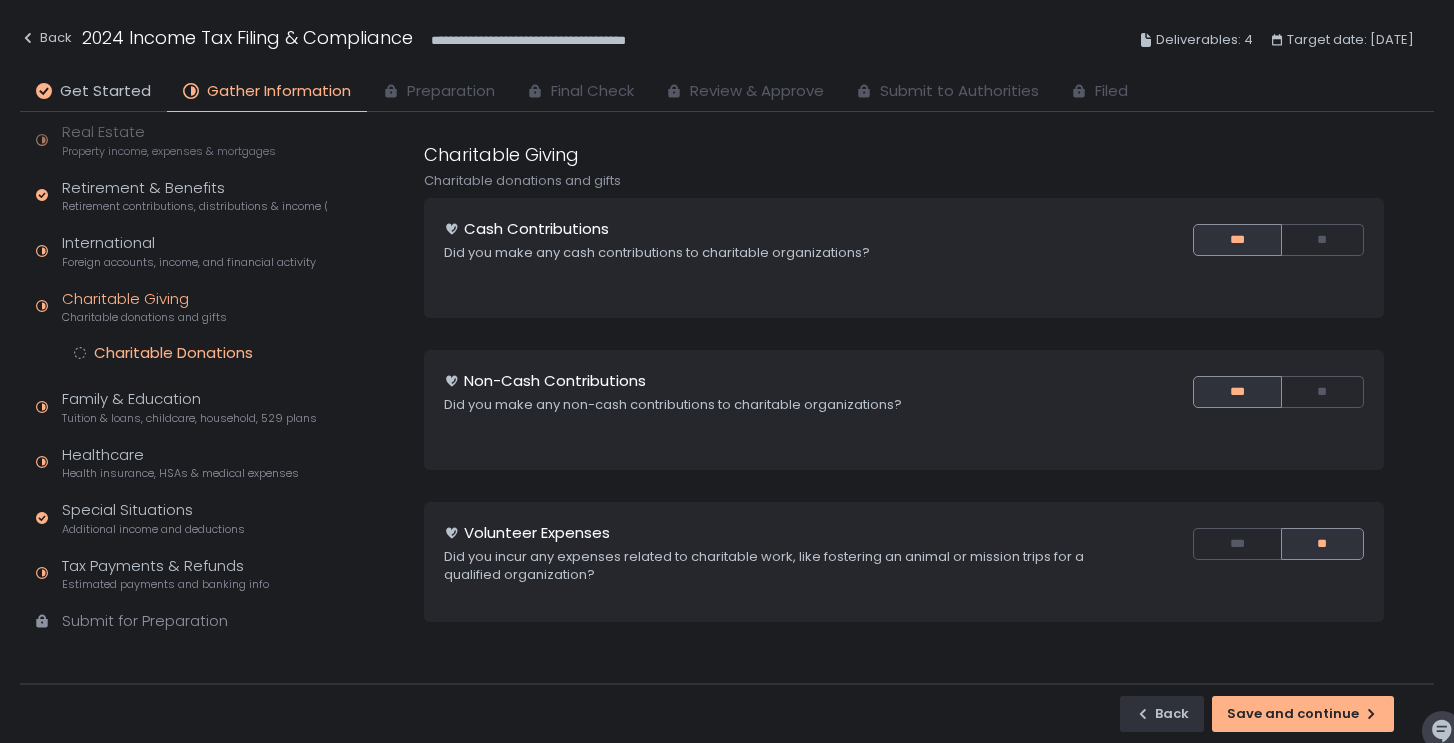 click on "Charitable Donations" 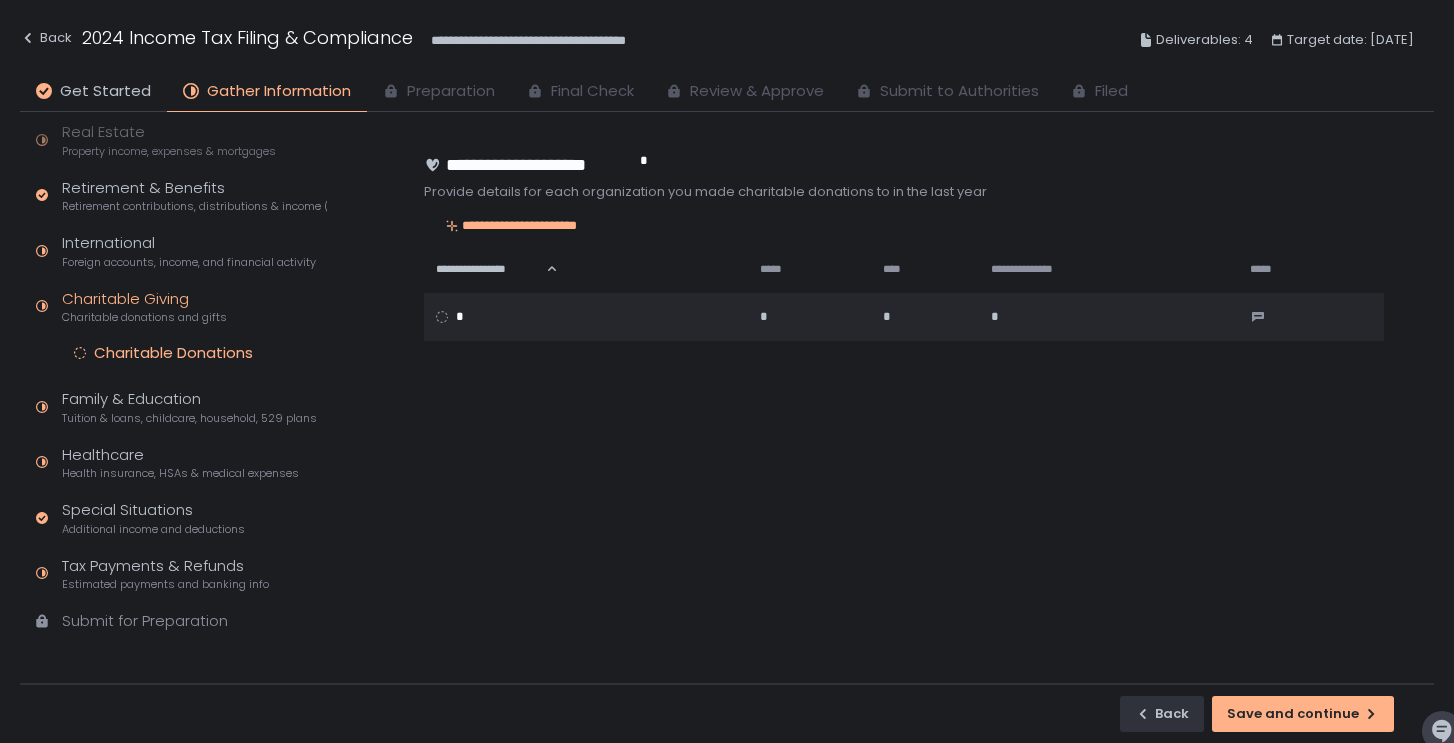 click on "**********" 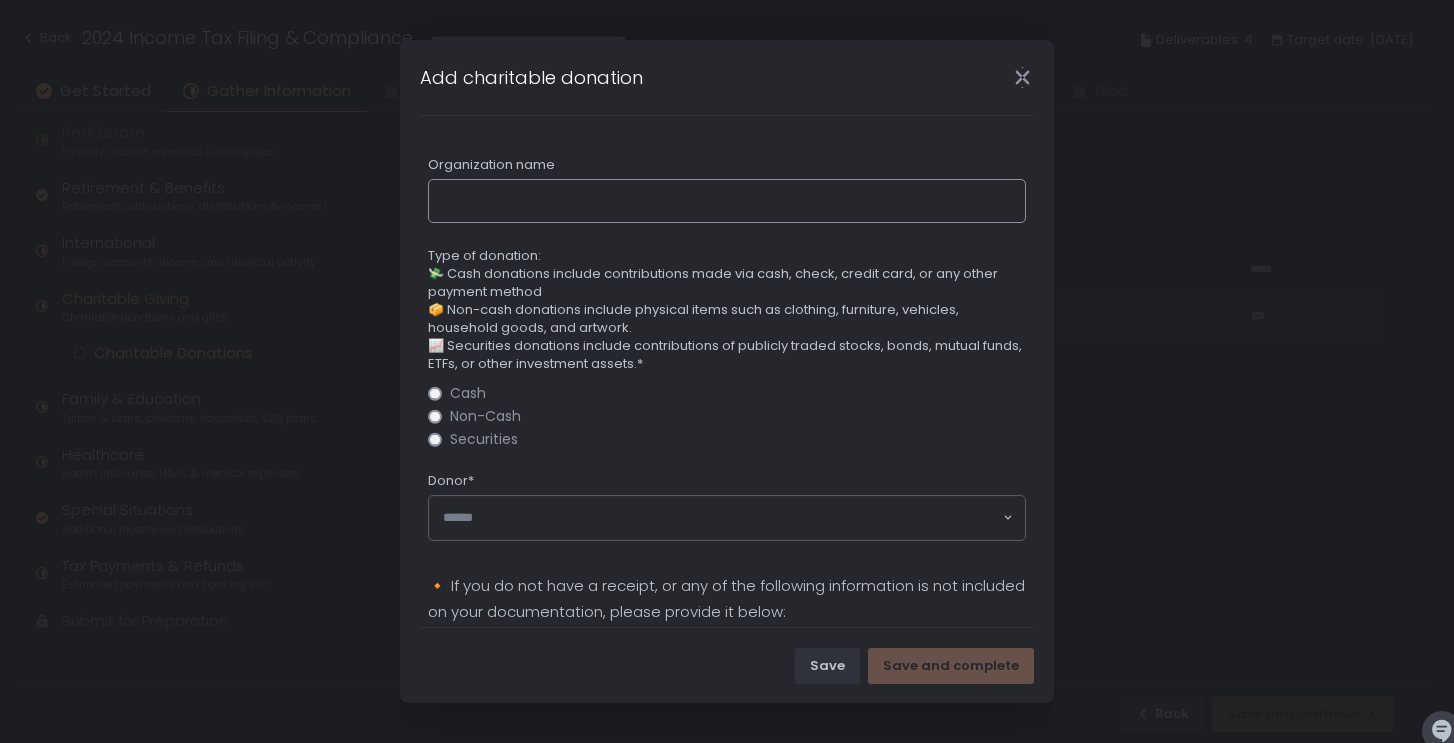 scroll, scrollTop: 0, scrollLeft: 0, axis: both 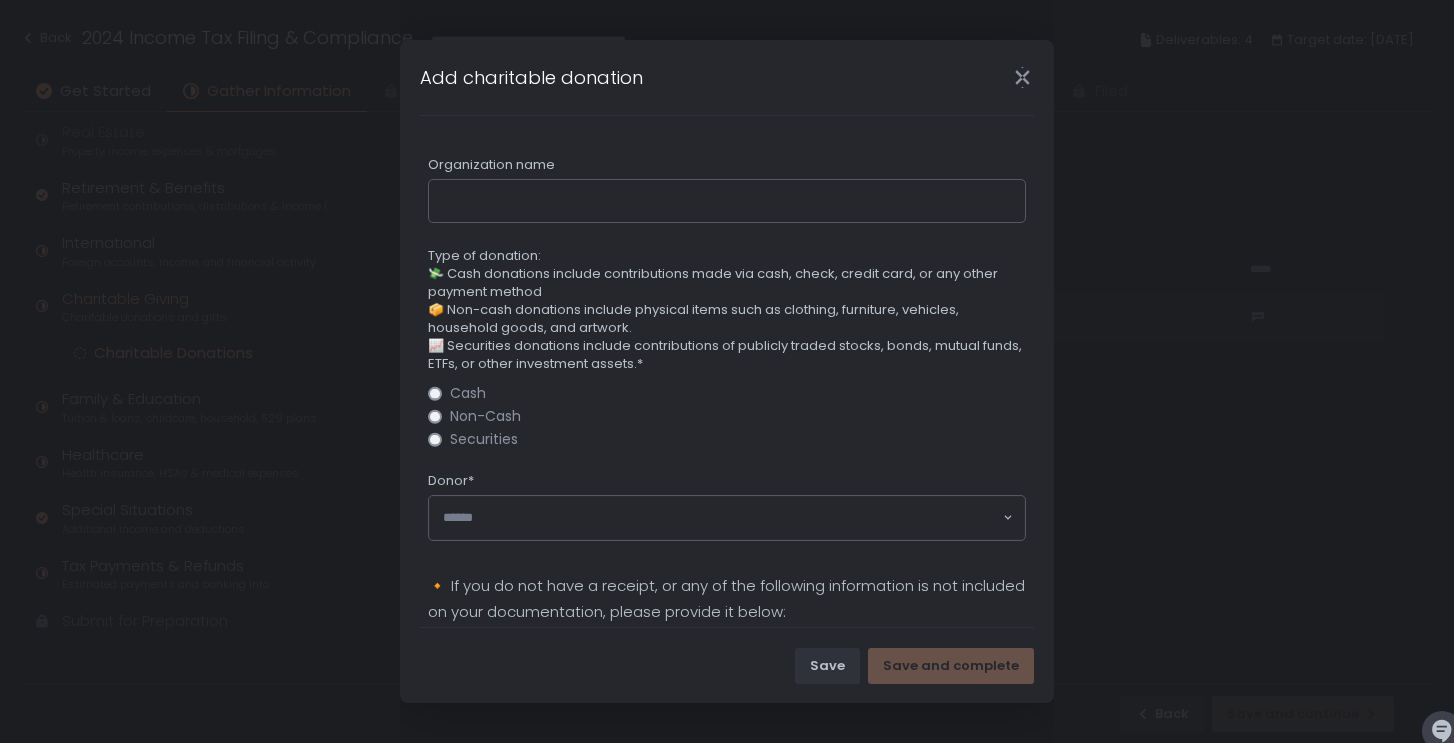 click 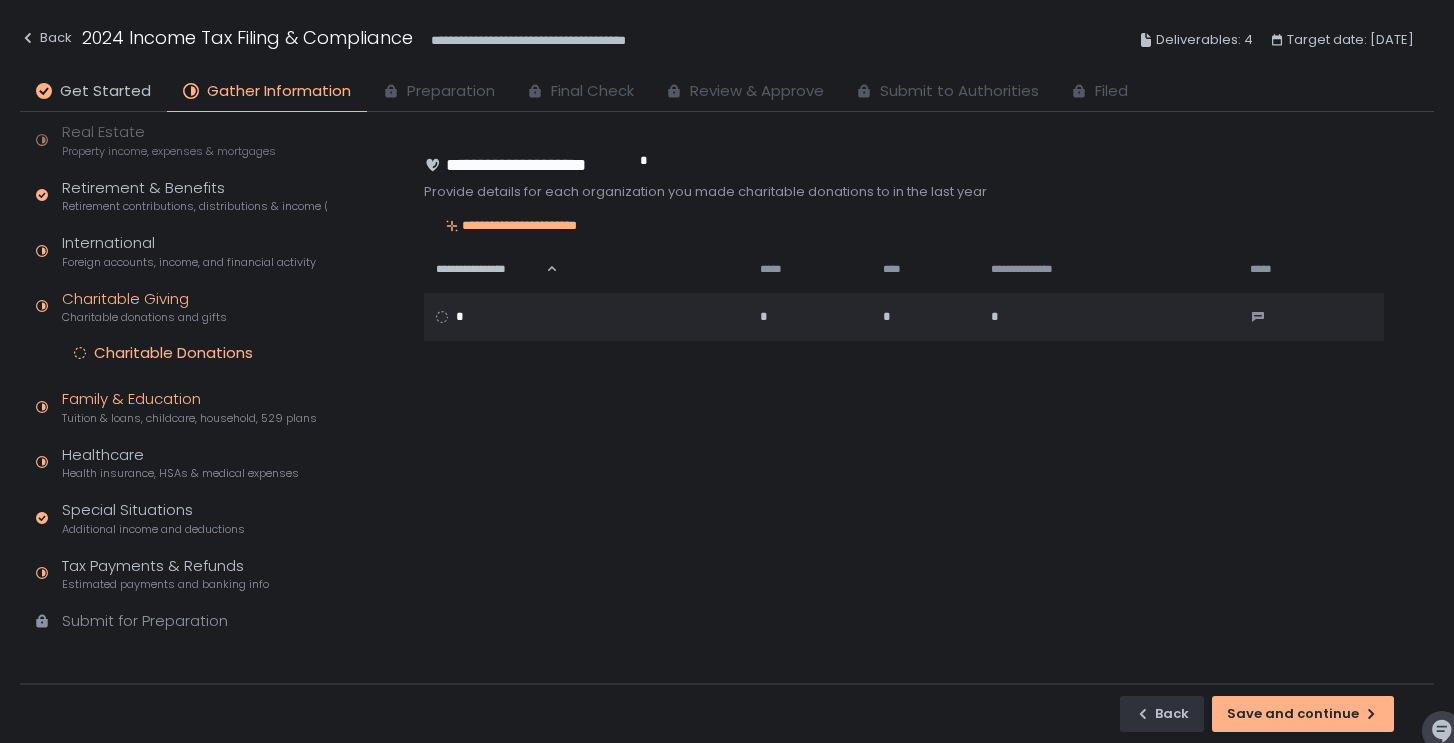 click on "Family & Education Tuition & loans, childcare, household, 529 plans" 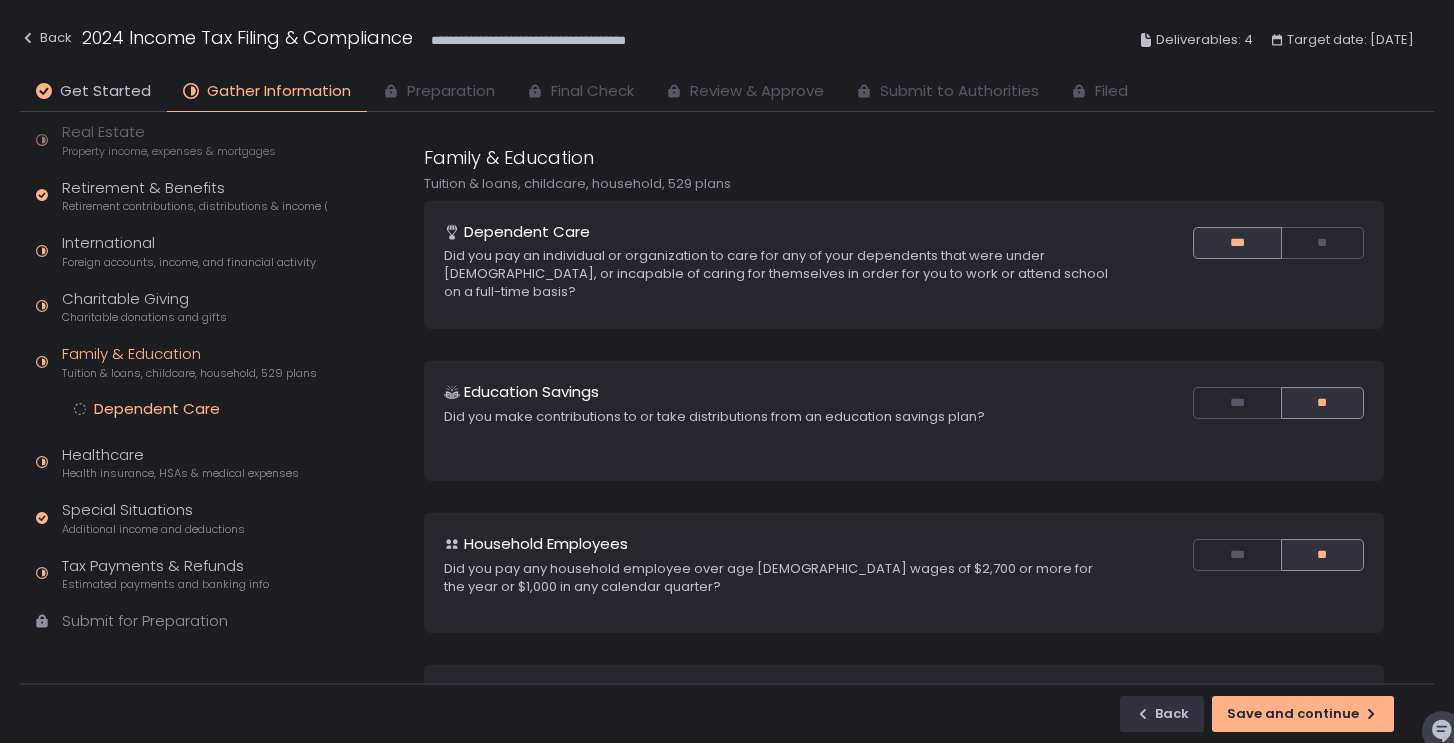 click on "Dependent Care" 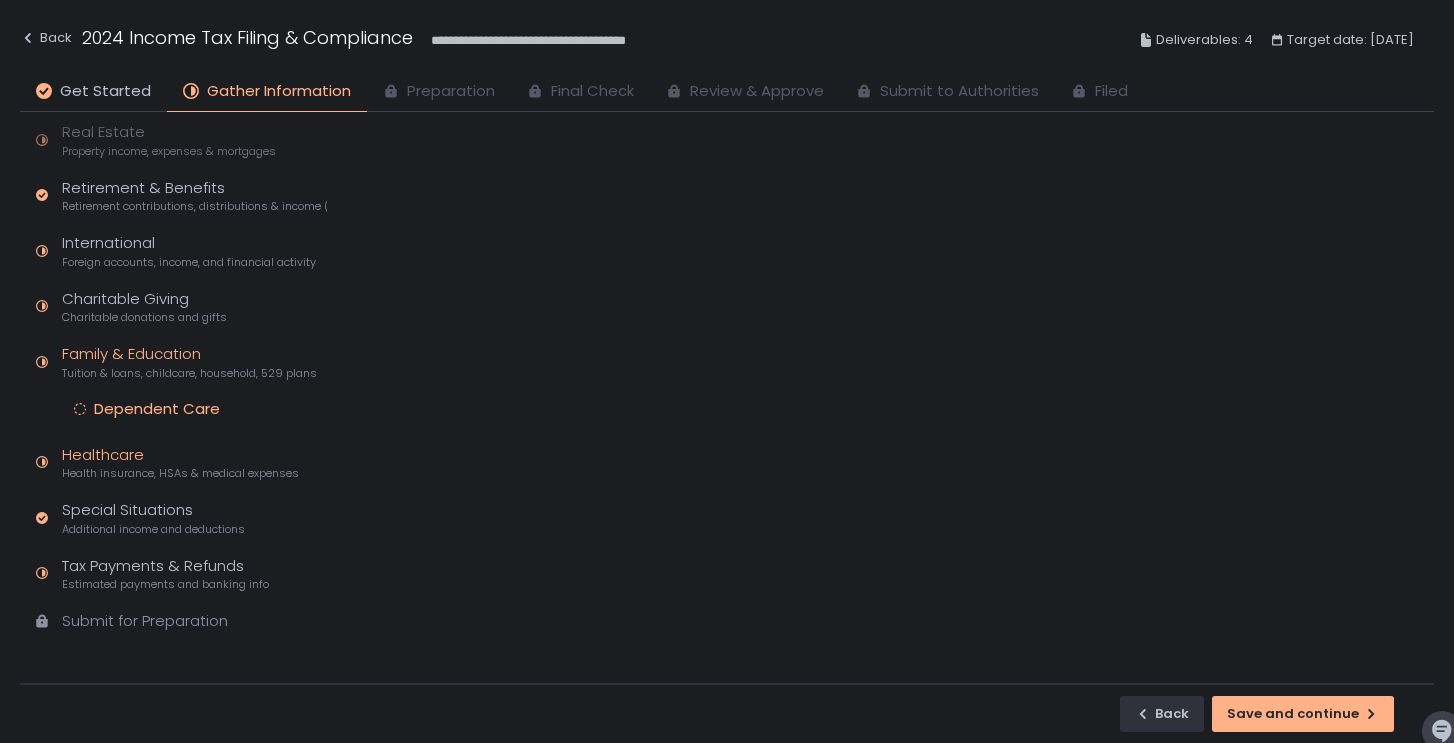 click on "Healthcare Health insurance, HSAs & medical expenses" 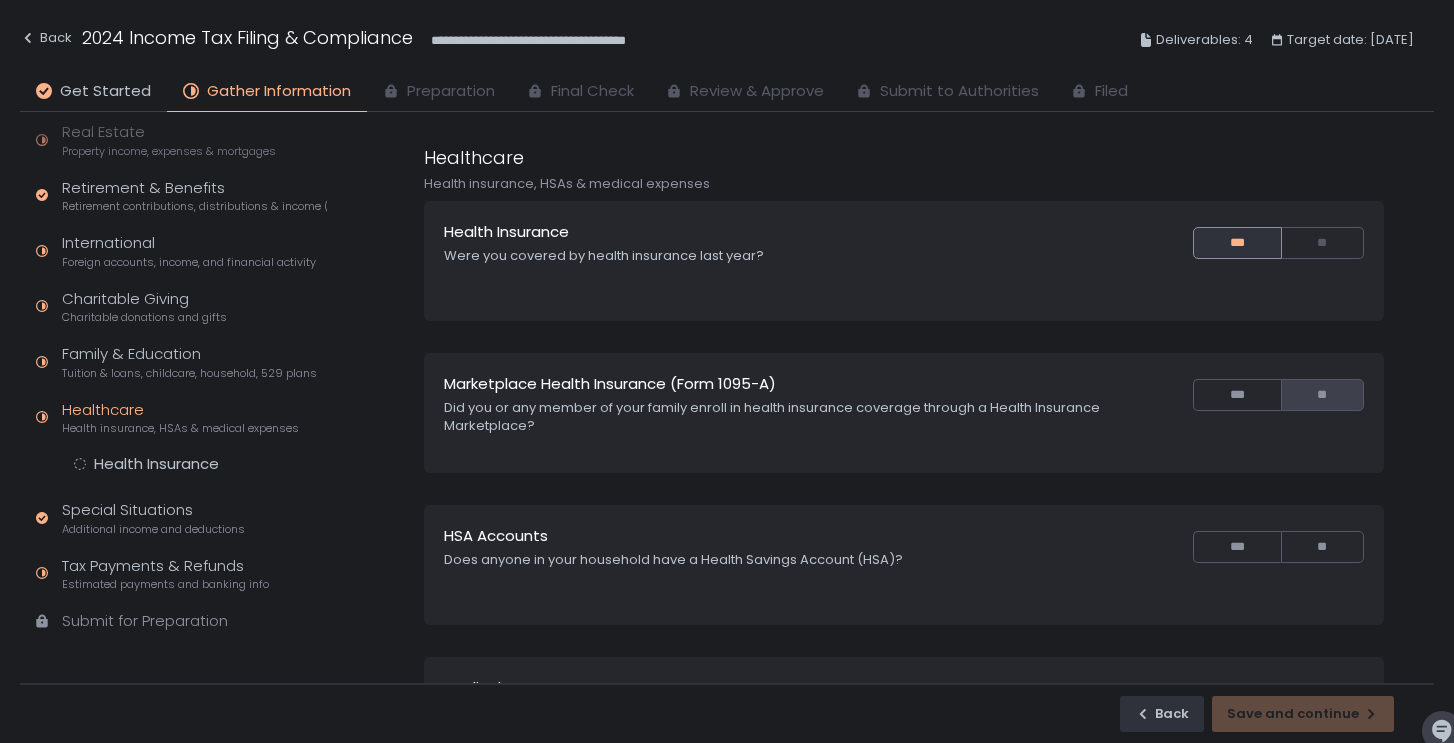 click on "**" at bounding box center (1322, 395) 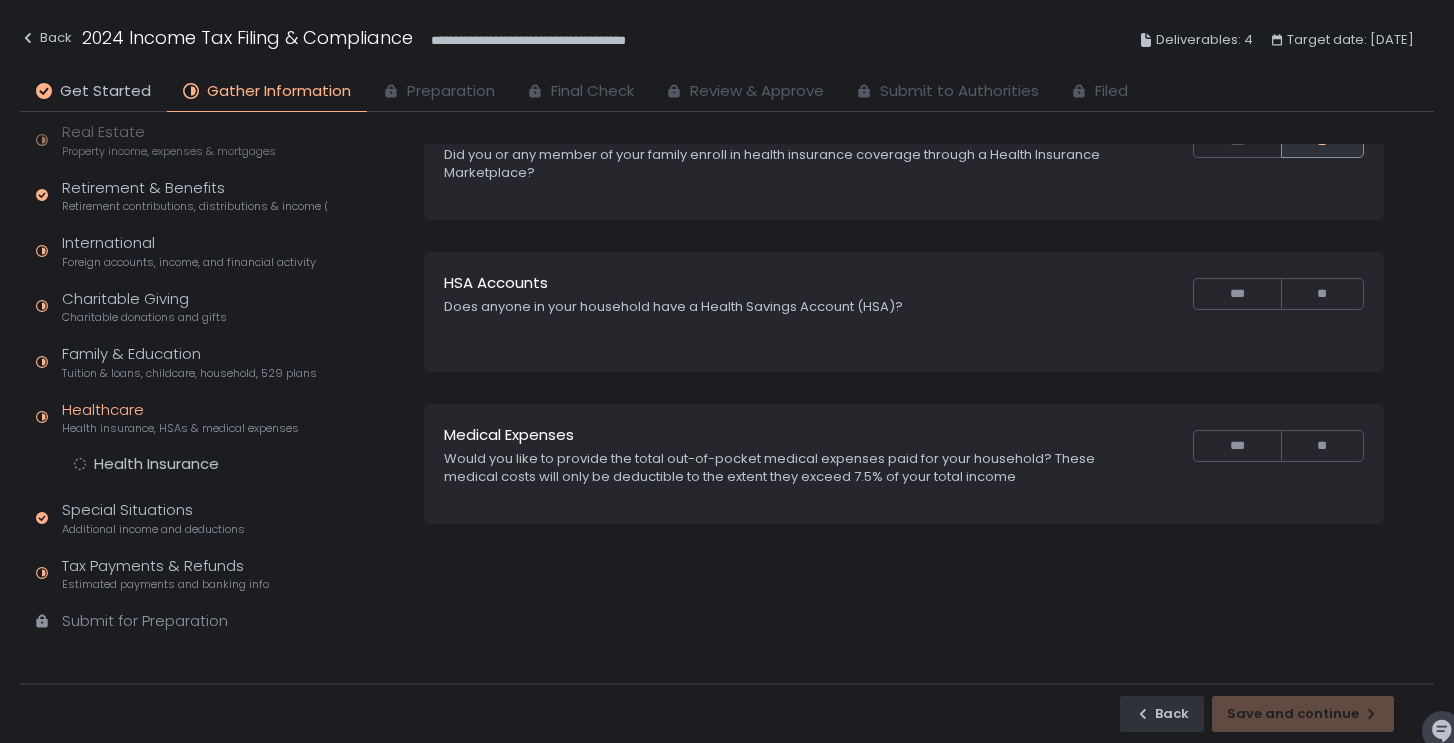 scroll, scrollTop: 254, scrollLeft: 0, axis: vertical 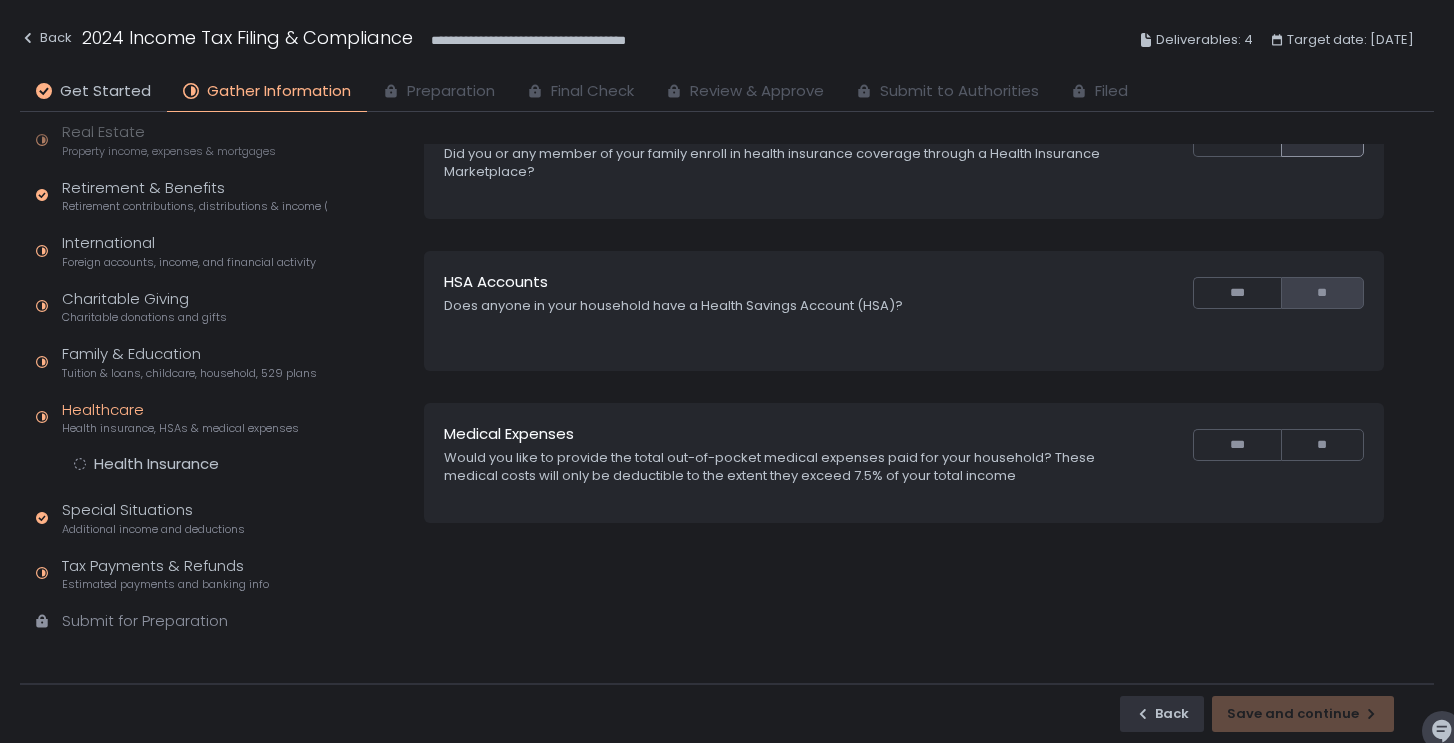 click on "**" at bounding box center (1322, 293) 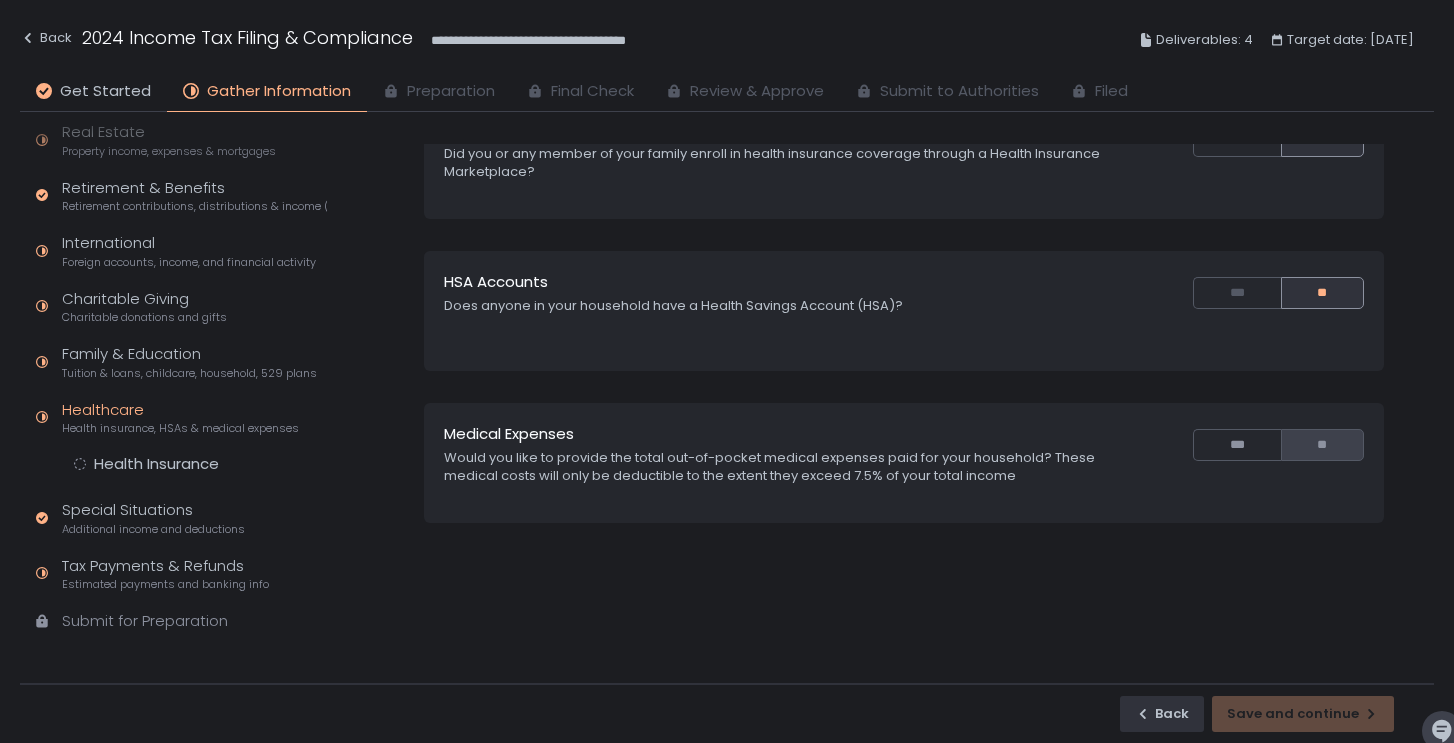 click on "**" at bounding box center [1322, 445] 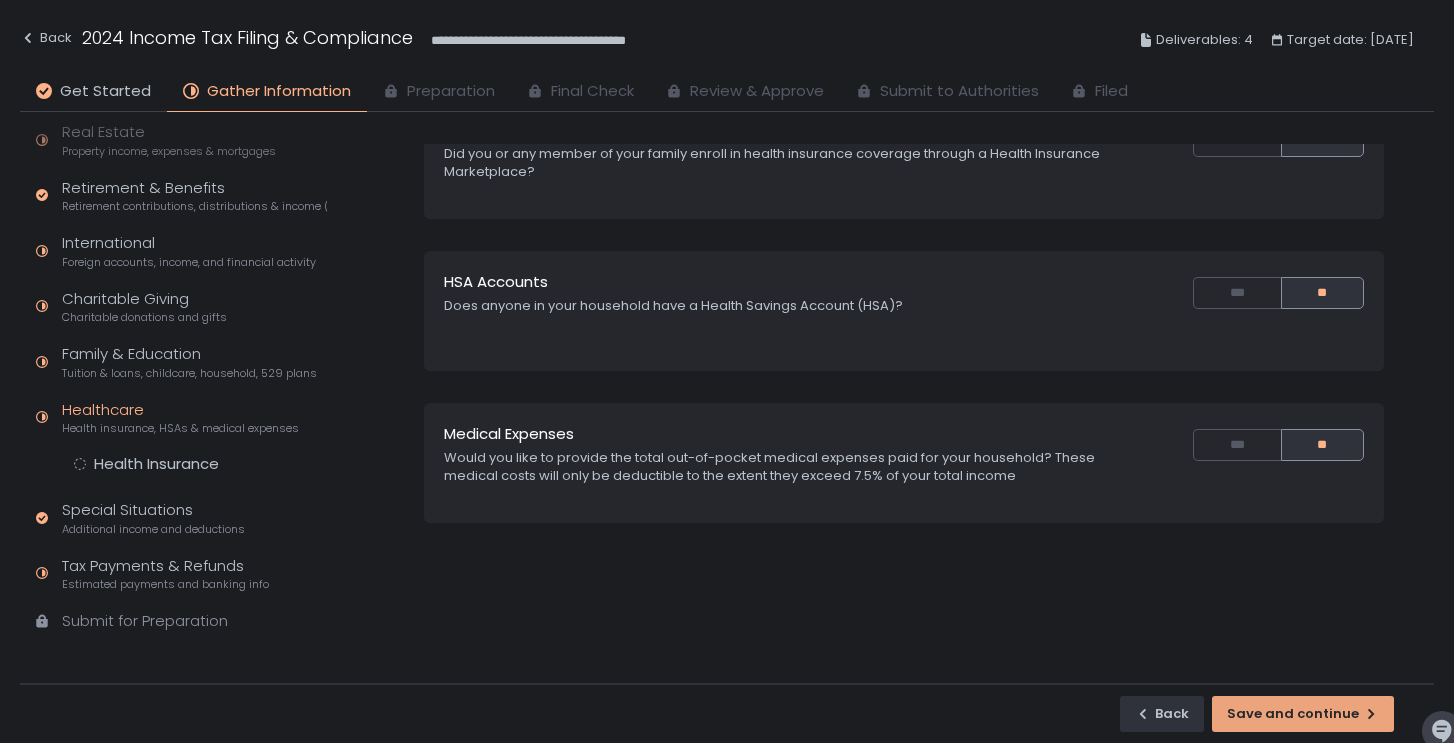 click on "Save and continue" 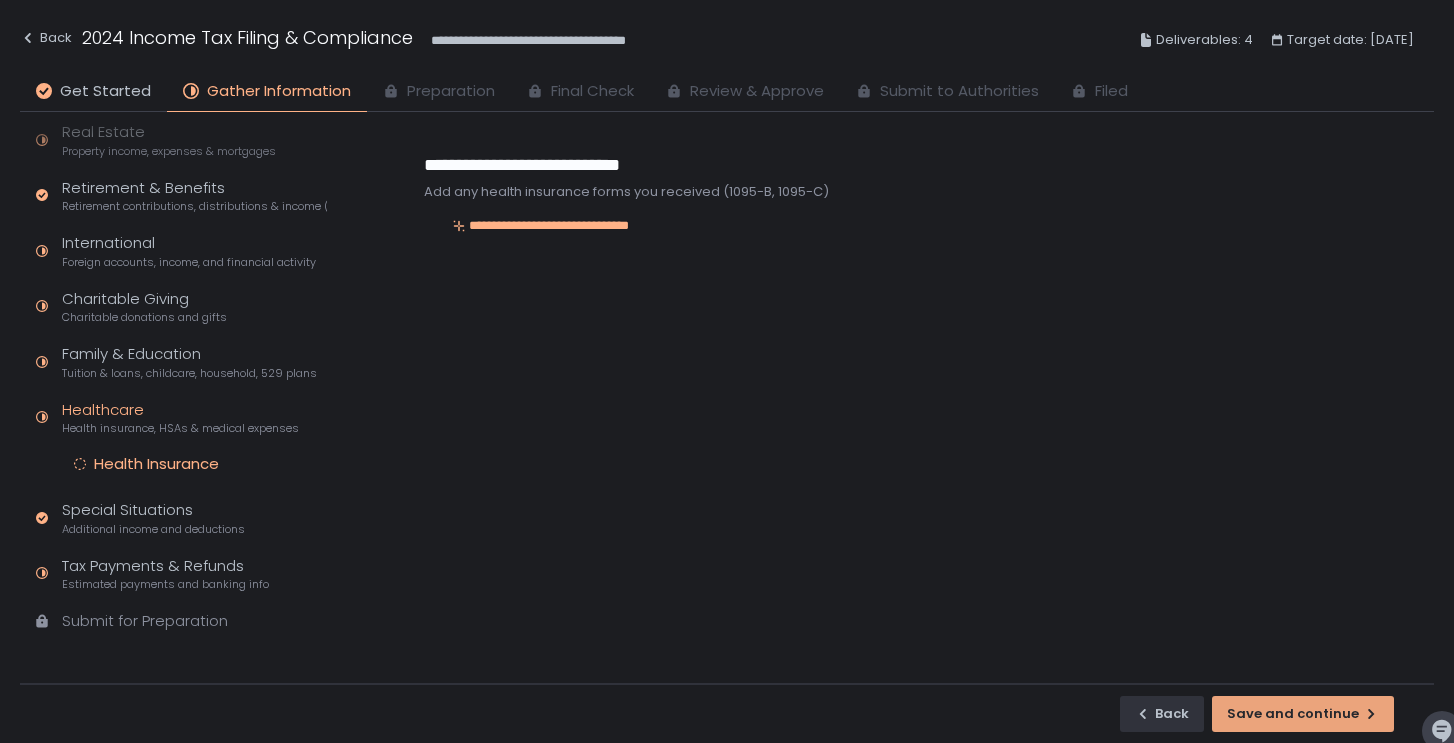 scroll, scrollTop: 0, scrollLeft: 0, axis: both 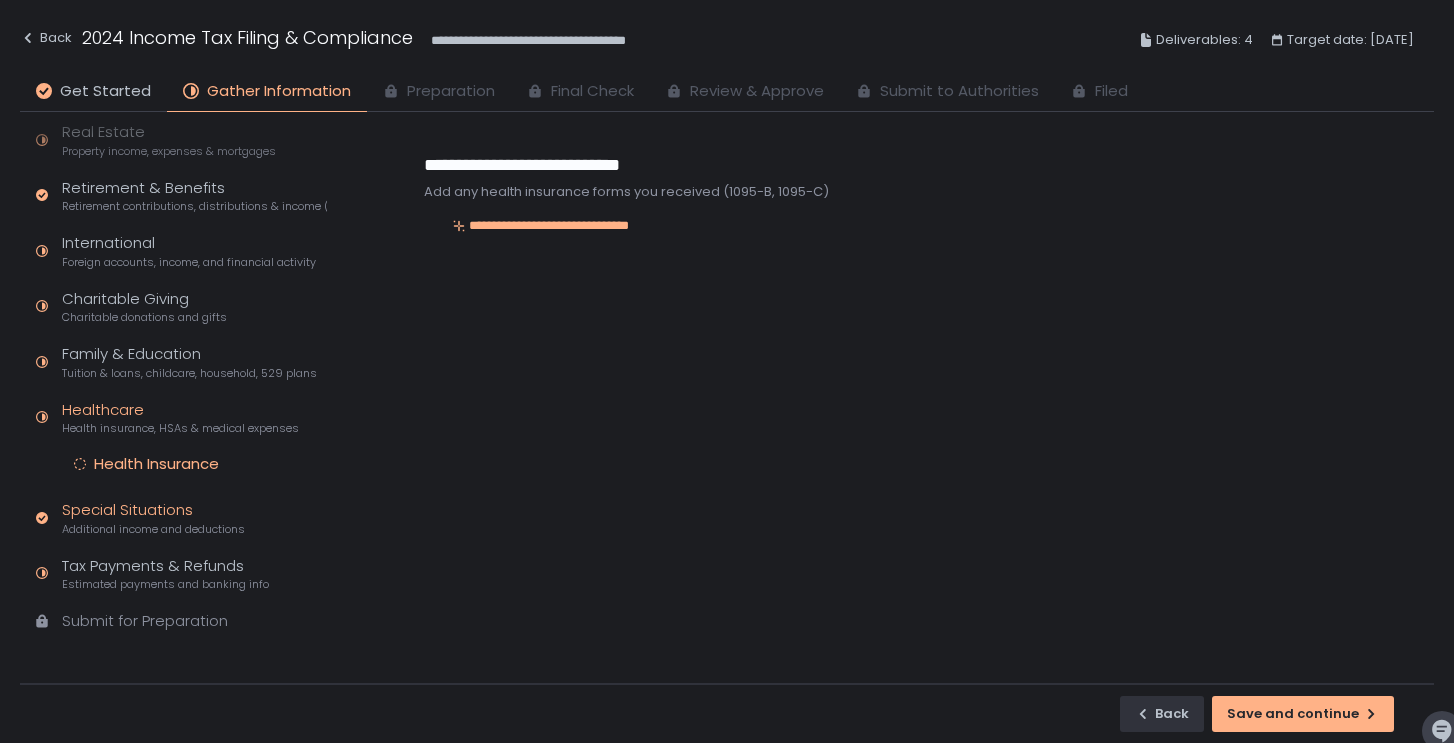 click on "Special Situations Additional income and deductions" 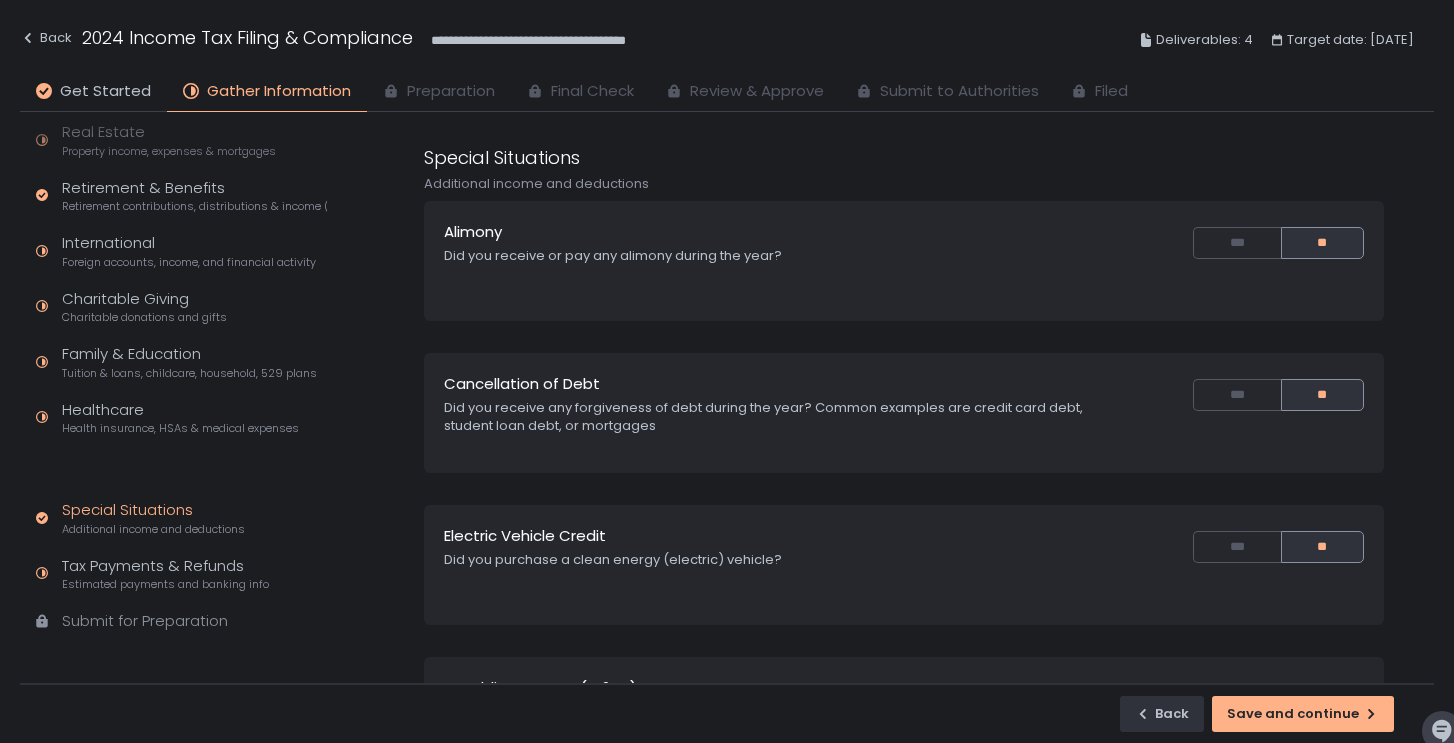 scroll, scrollTop: 248, scrollLeft: 0, axis: vertical 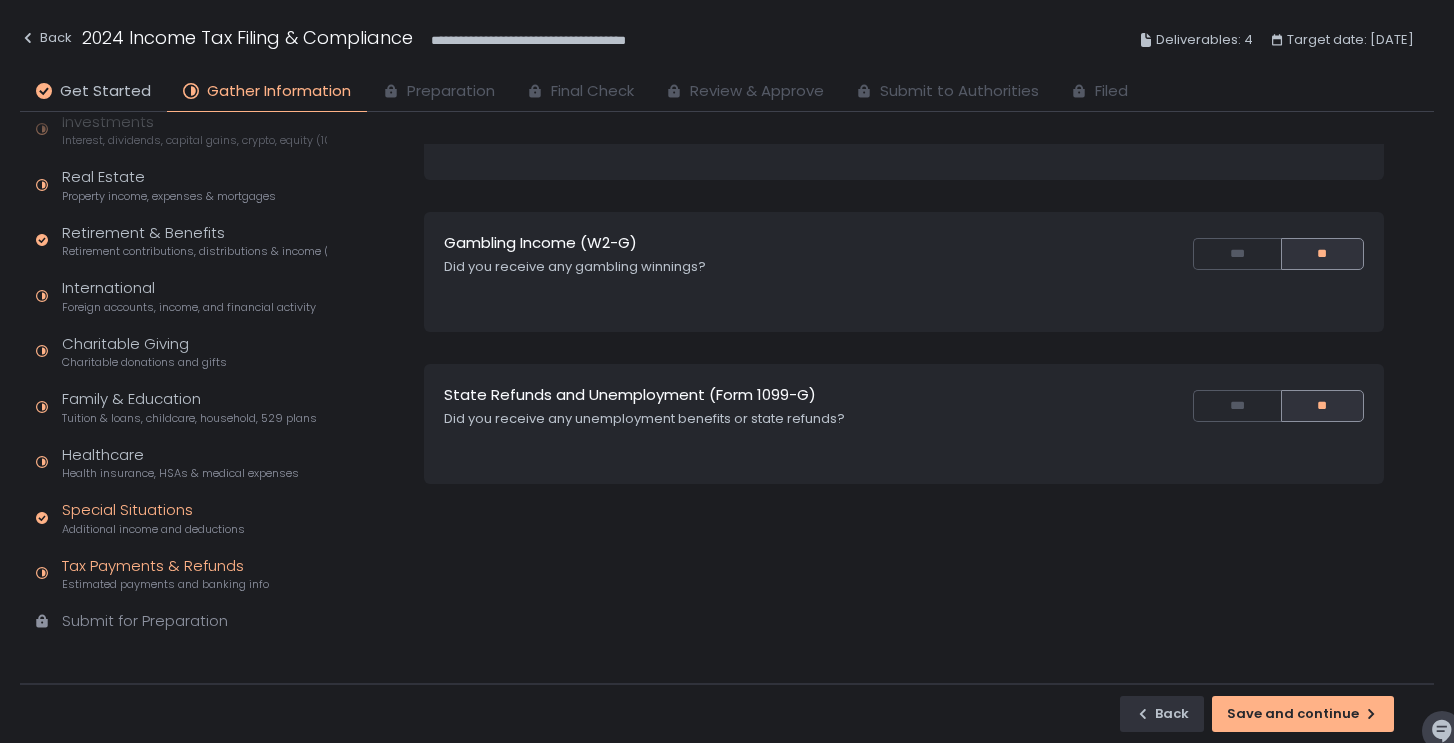 click on "Tax Payments & Refunds Estimated payments and banking info" 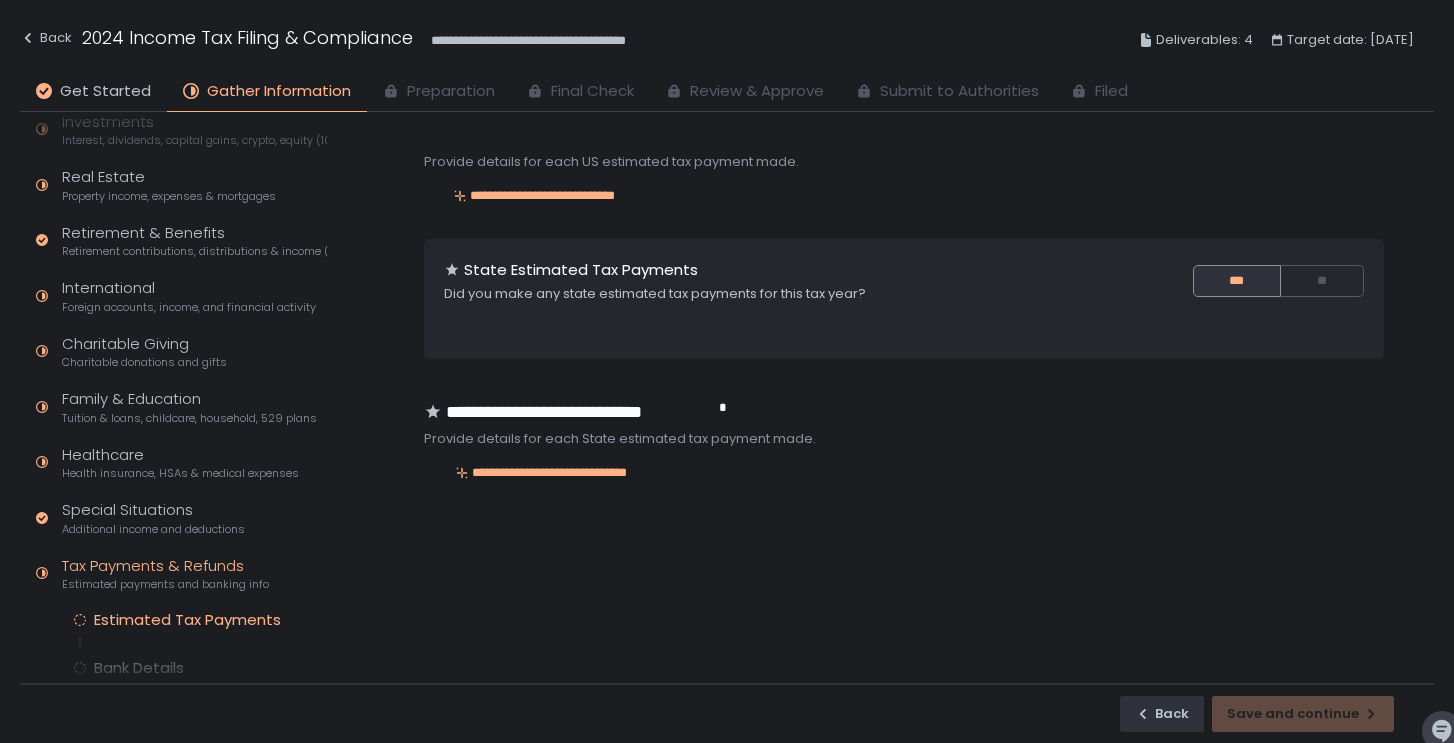scroll, scrollTop: 217, scrollLeft: 0, axis: vertical 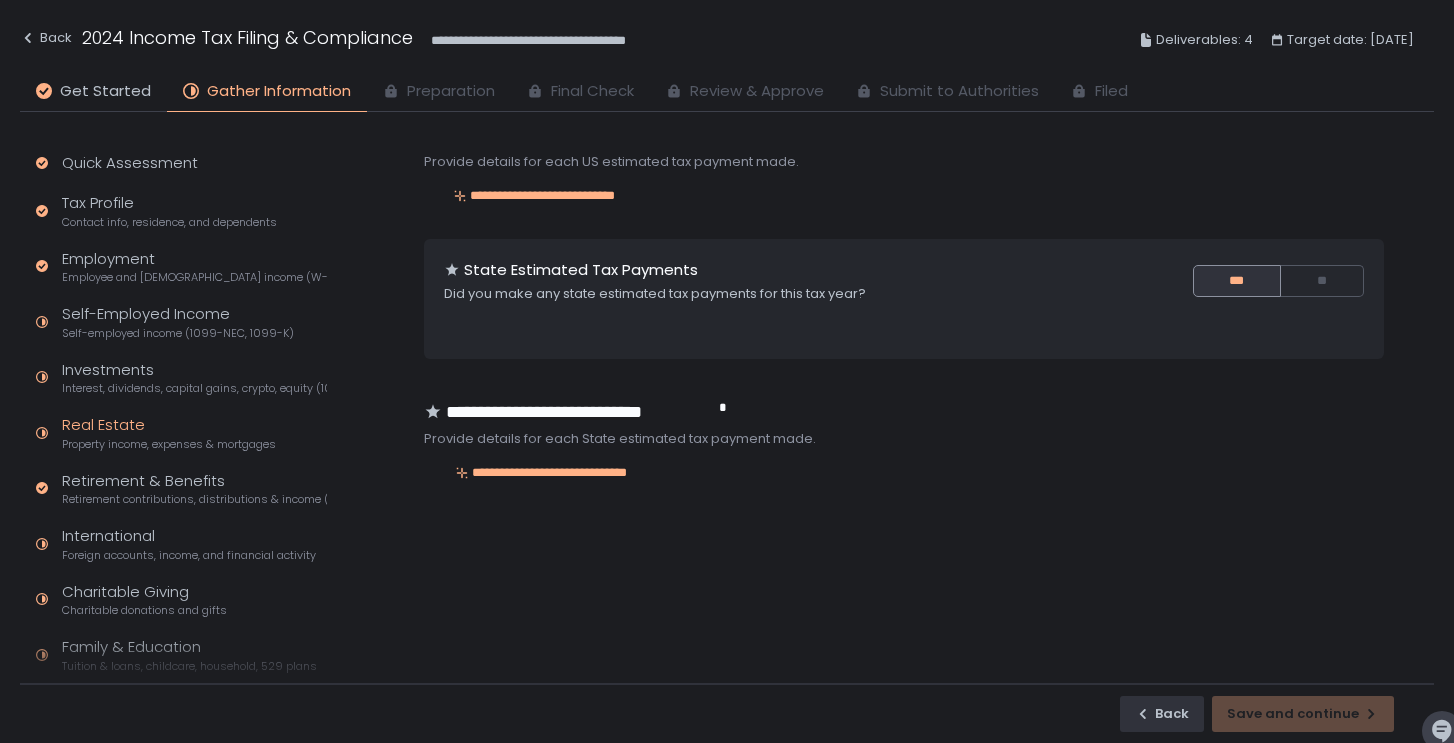 click on "Real Estate Property income, expenses & mortgages" 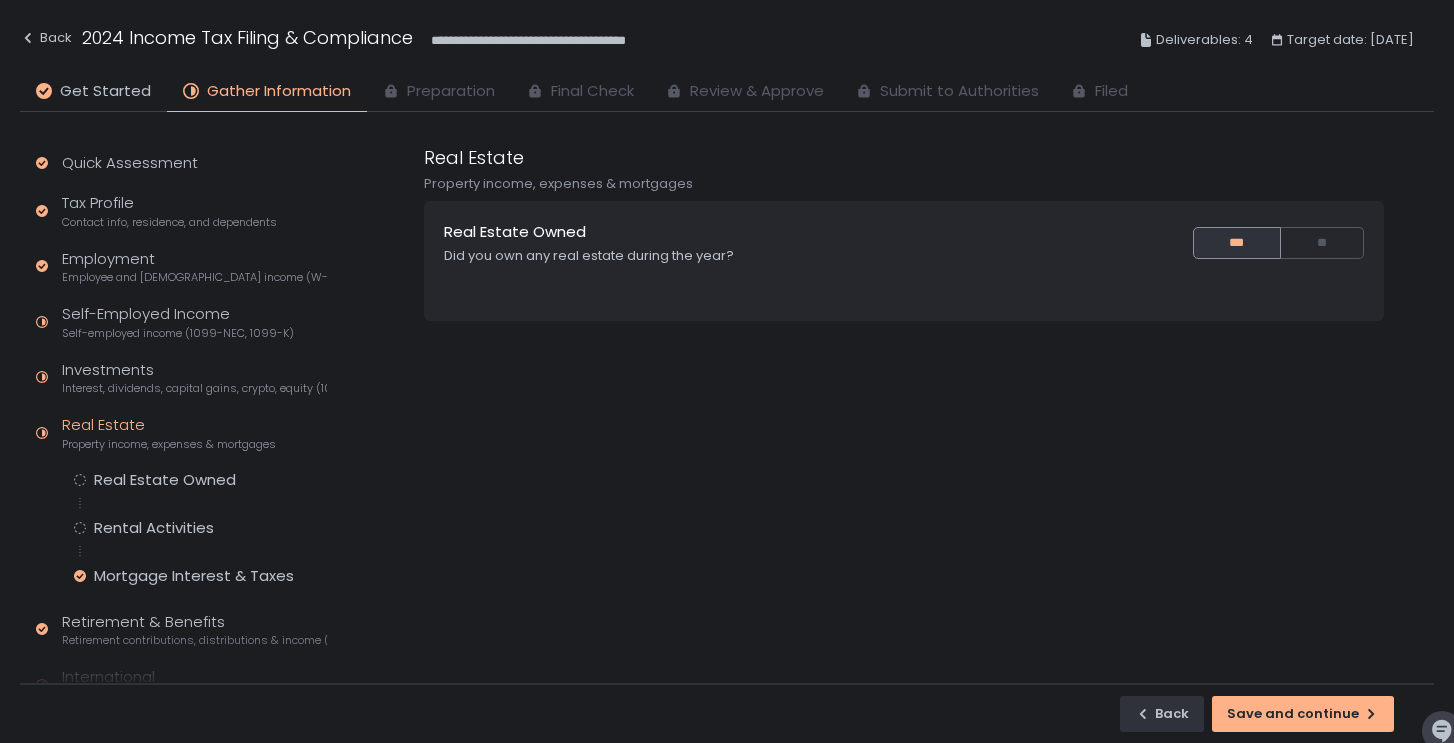 scroll, scrollTop: 0, scrollLeft: 0, axis: both 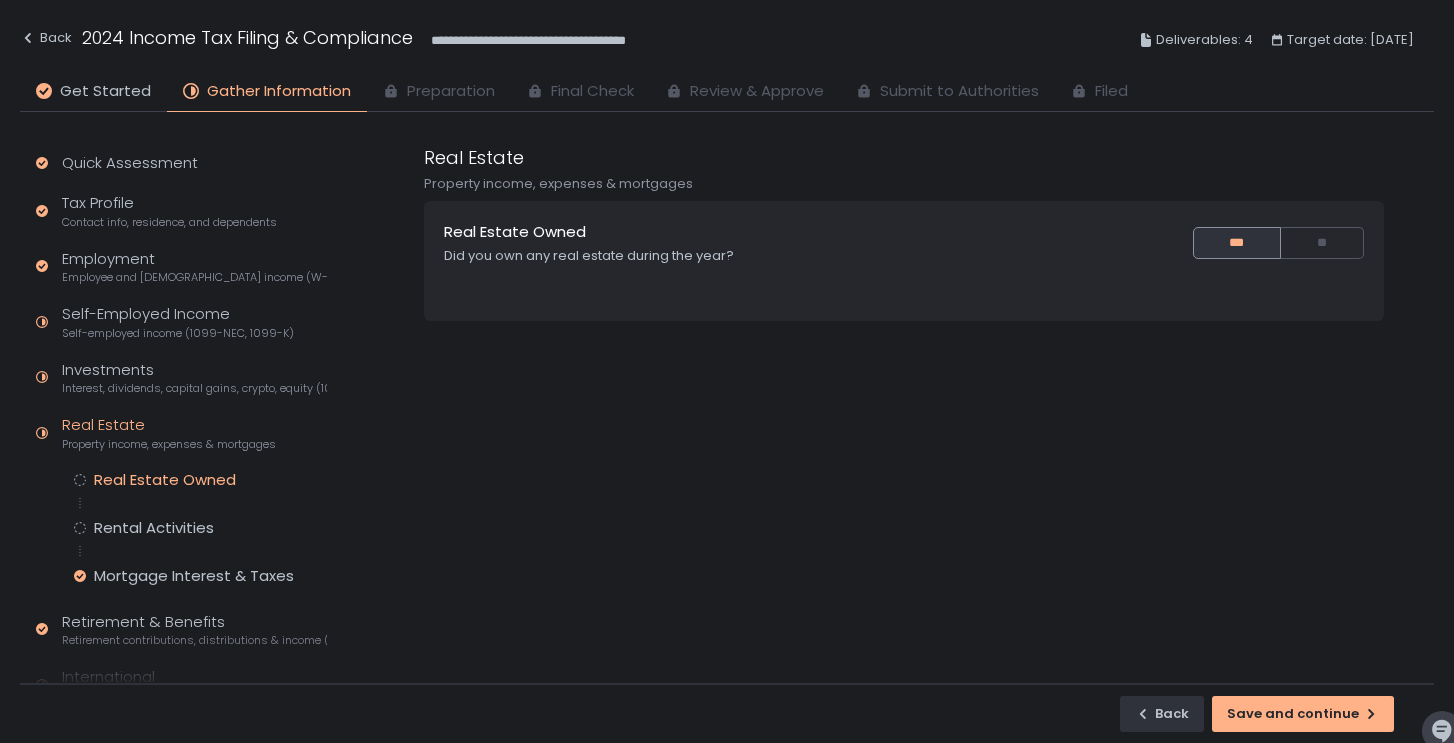 click on "Real Estate Owned" 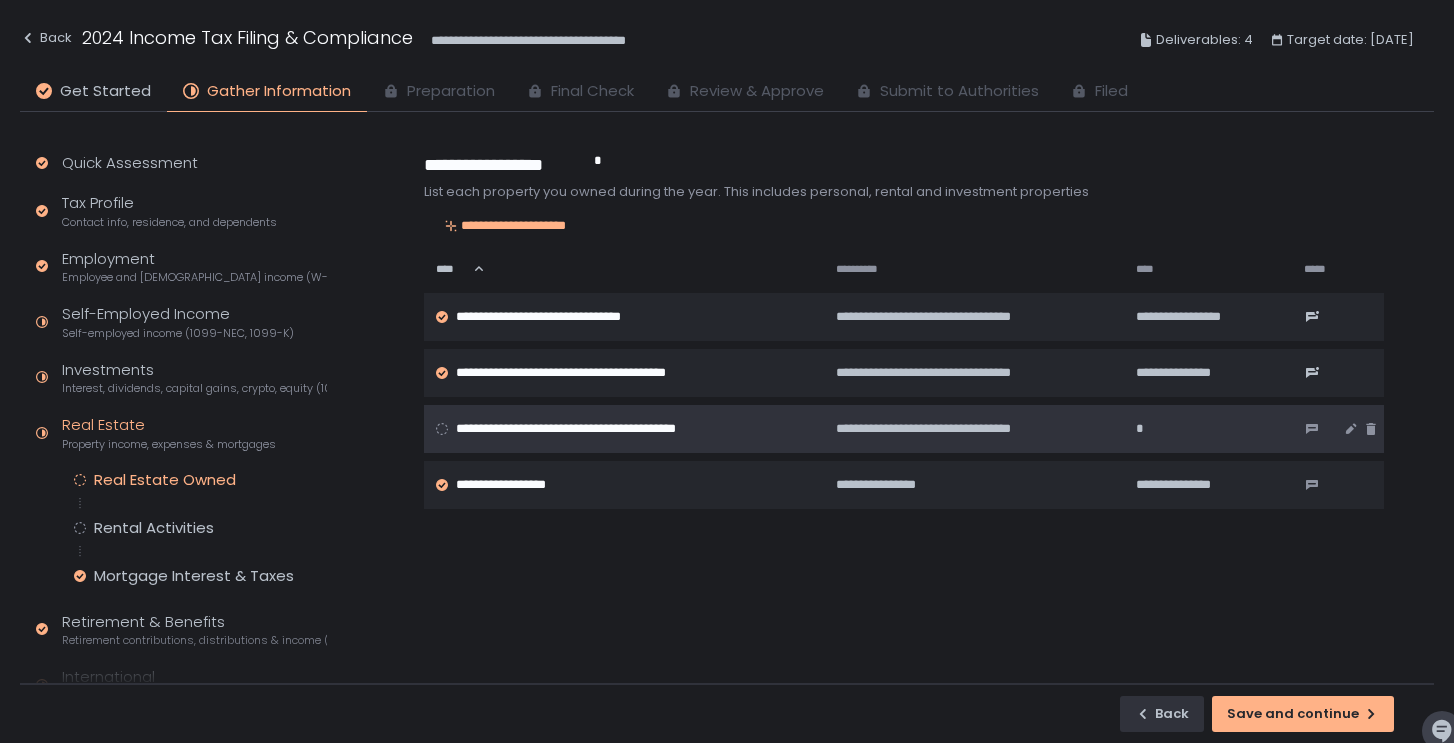 click on "**********" at bounding box center [602, 429] 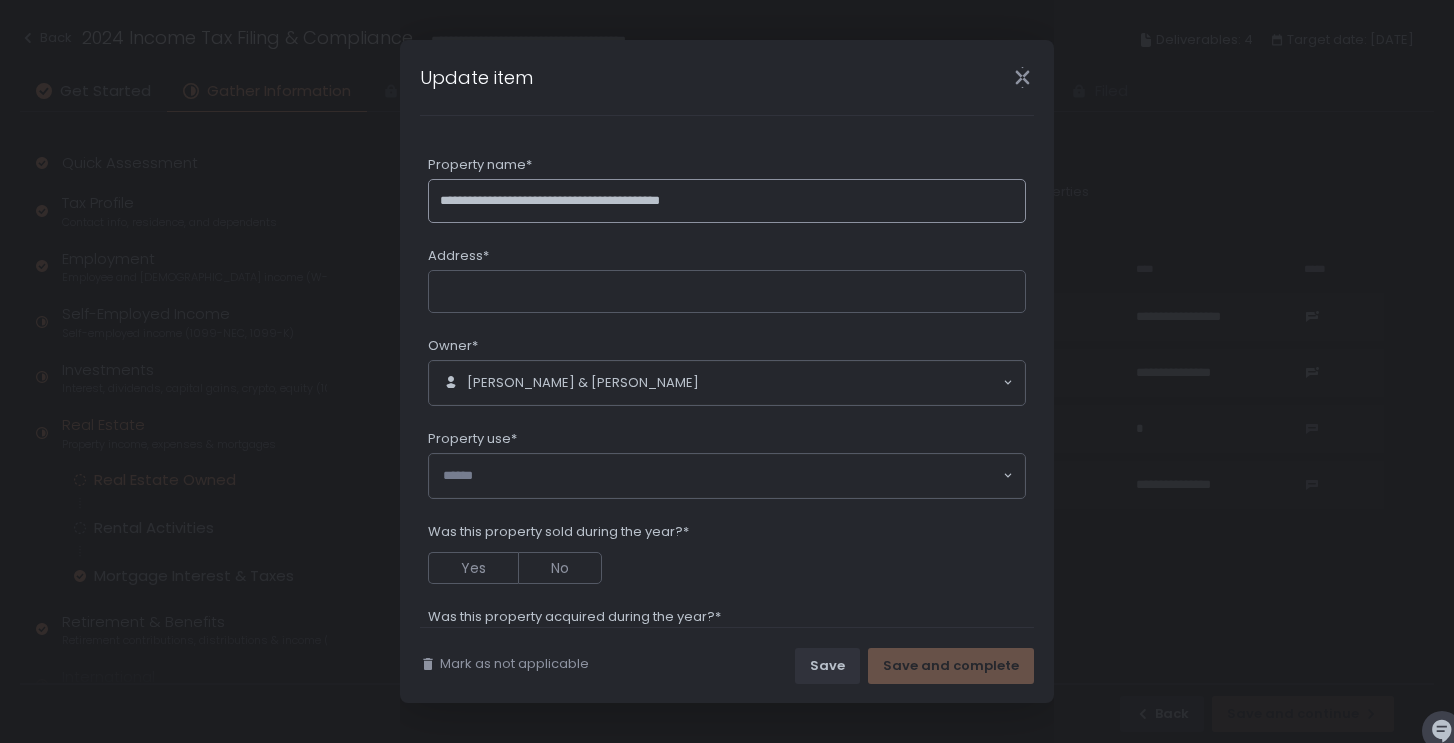 drag, startPoint x: 736, startPoint y: 209, endPoint x: 431, endPoint y: 163, distance: 308.44934 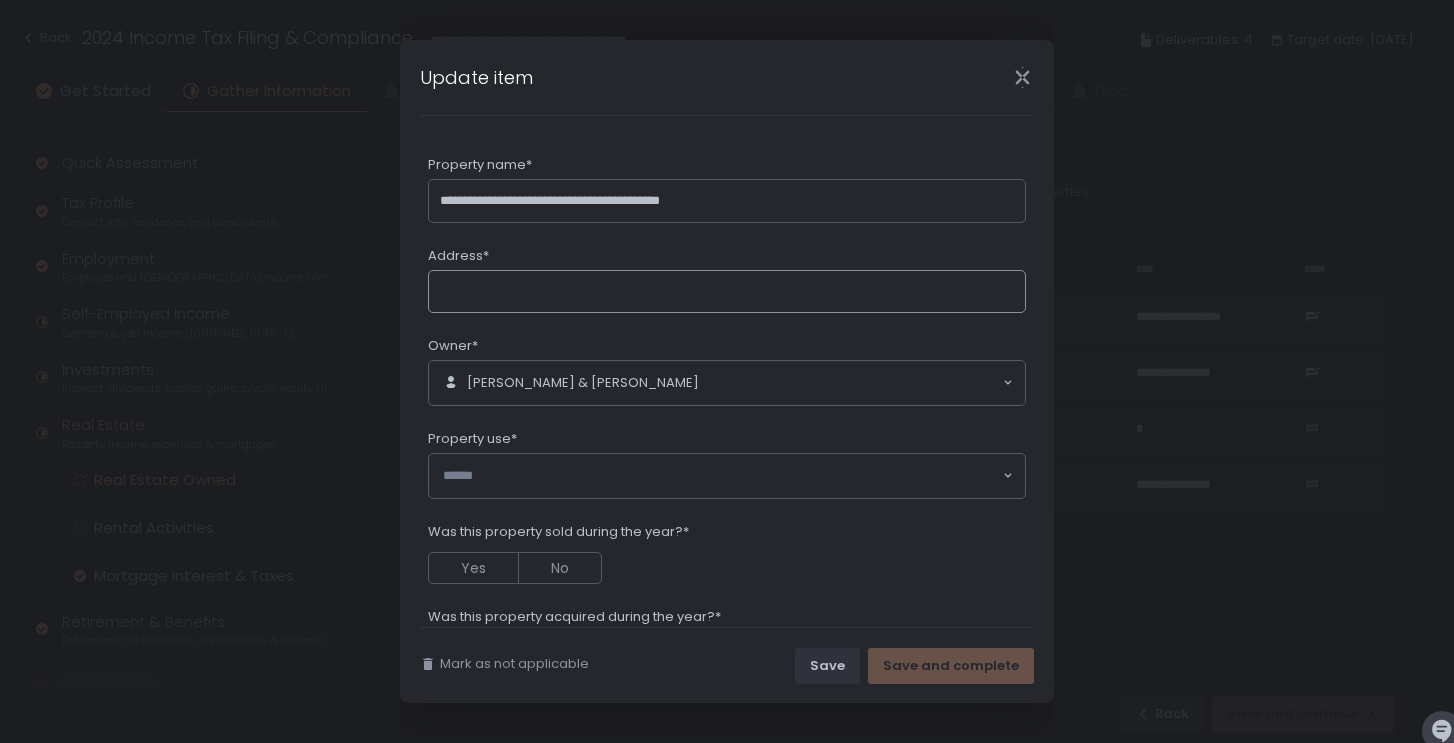 click on "Address*" 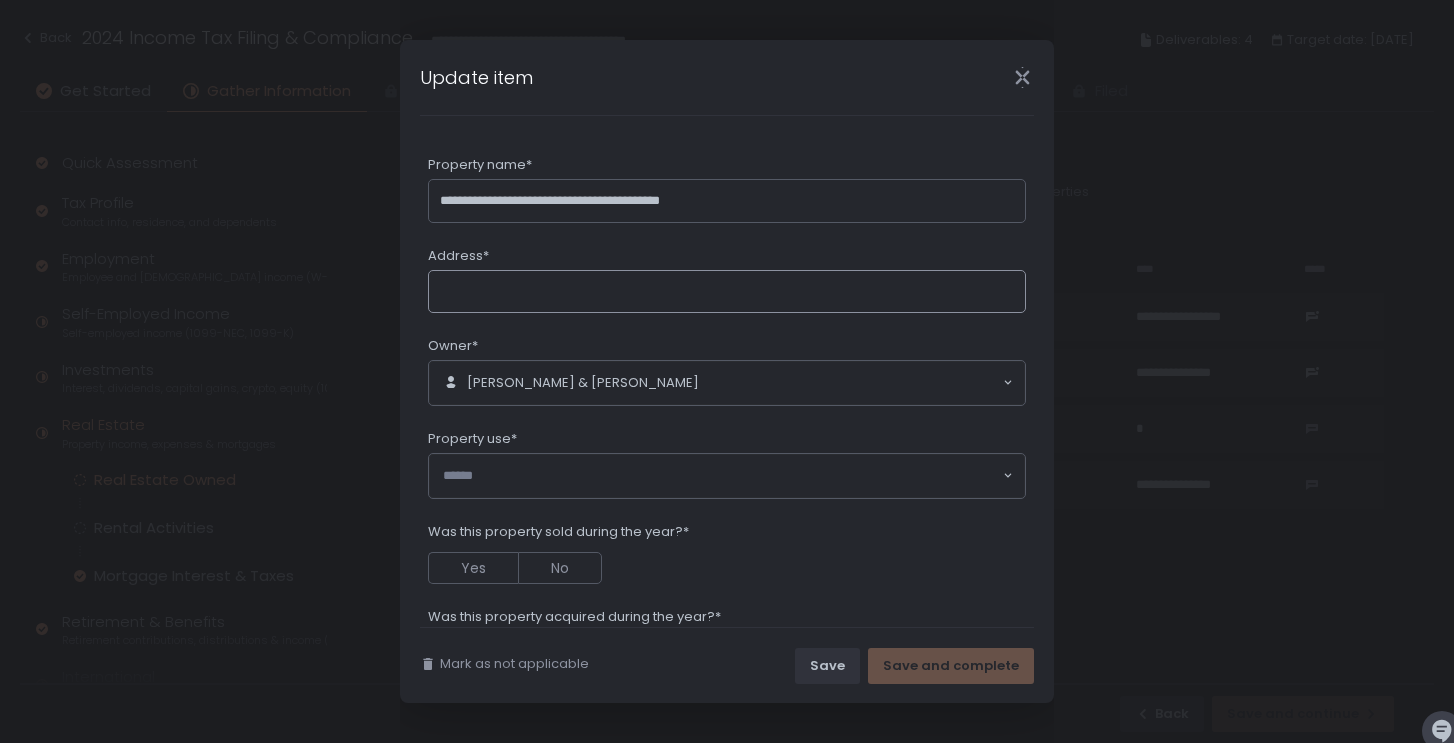 paste on "**********" 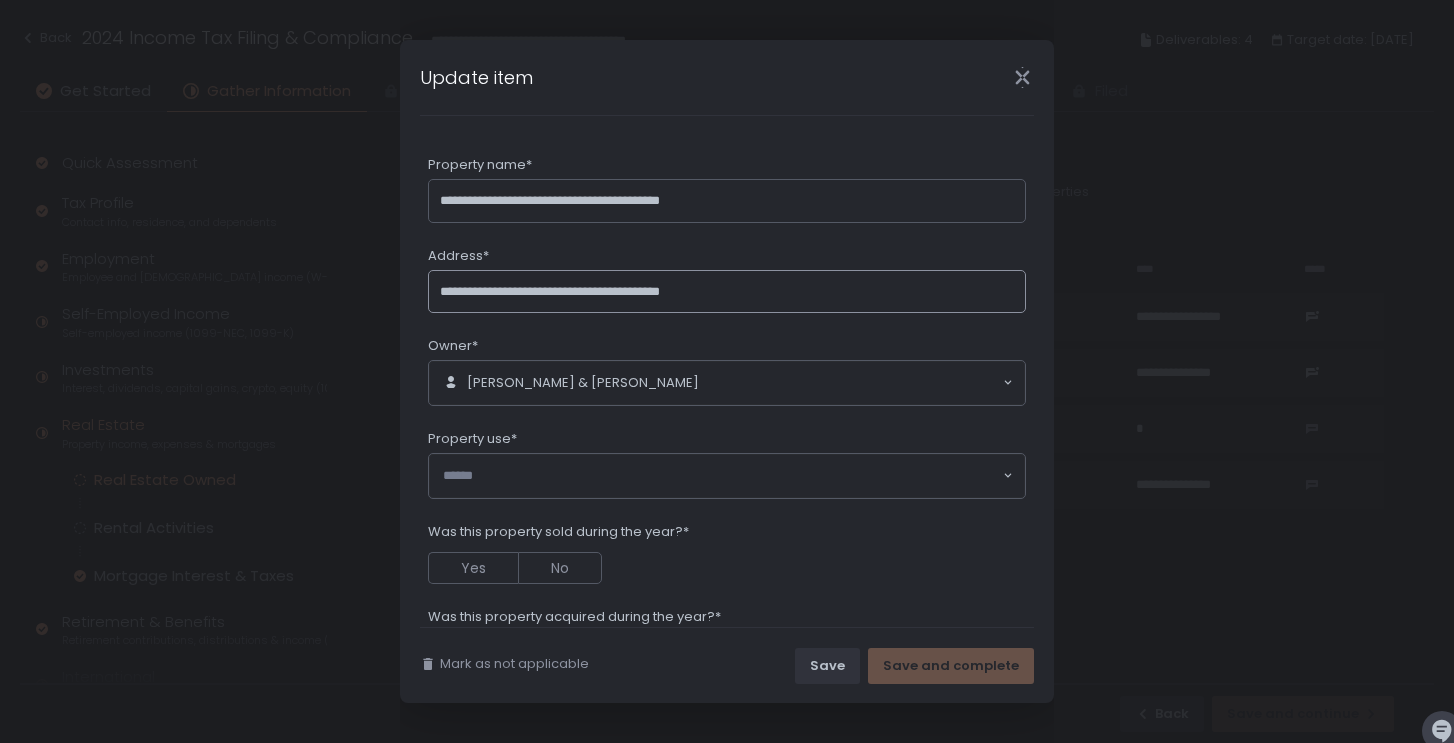 type on "**********" 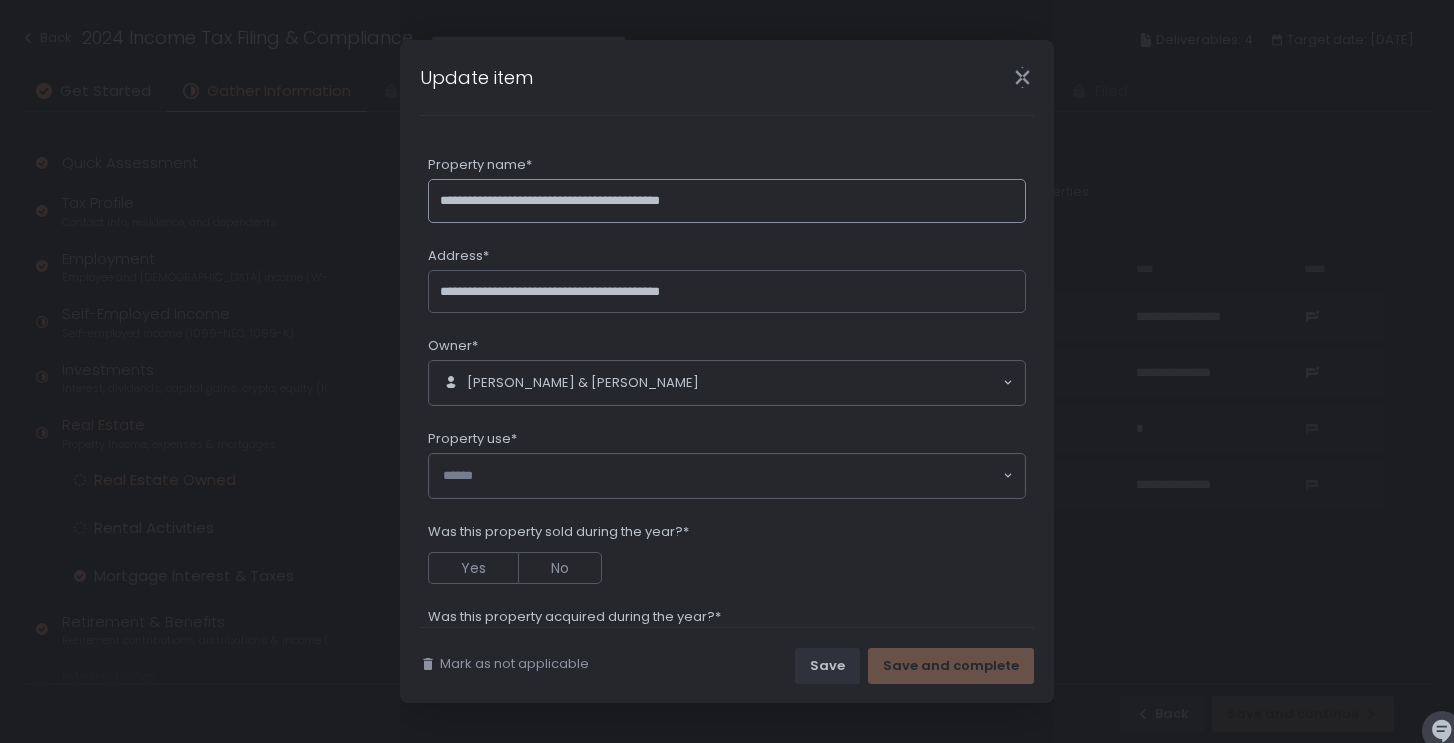 click on "**********" 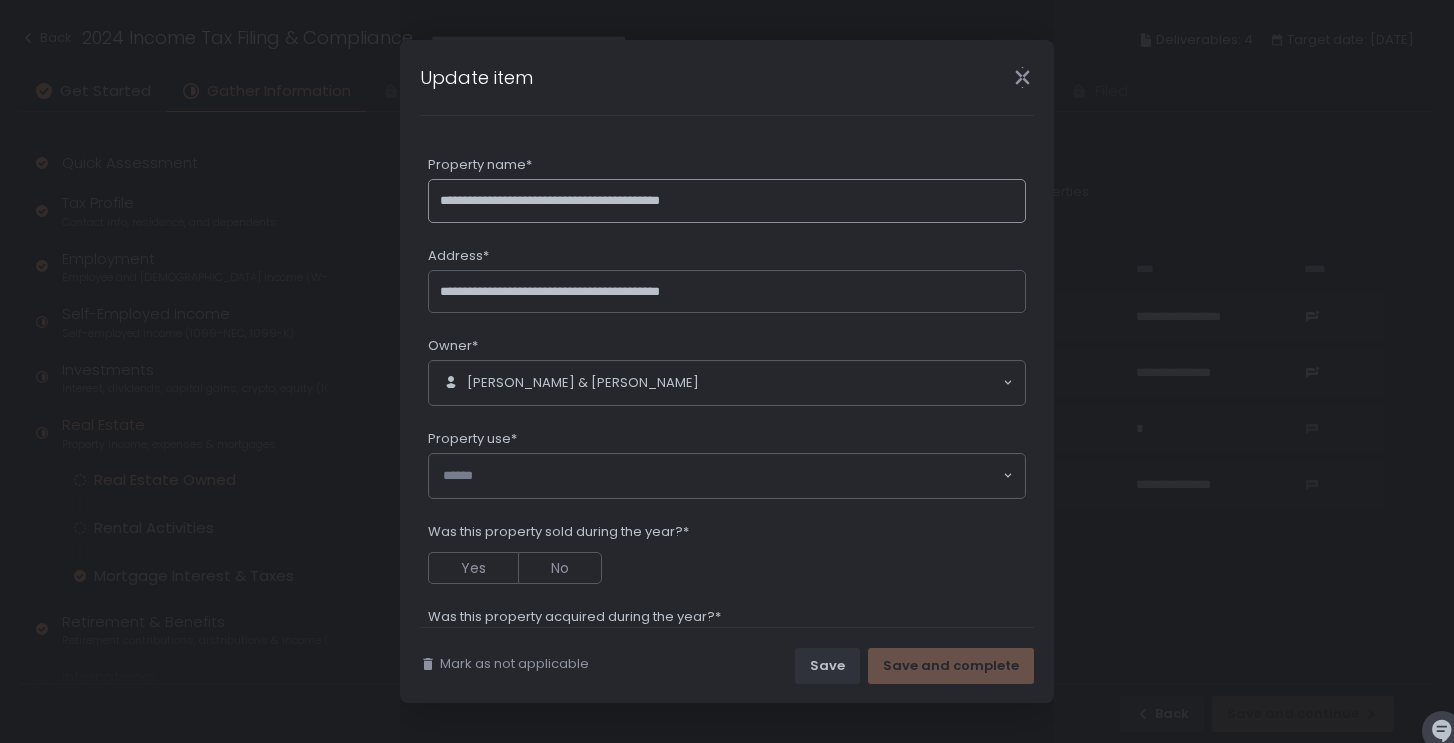 drag, startPoint x: 443, startPoint y: 199, endPoint x: 685, endPoint y: 195, distance: 242.03305 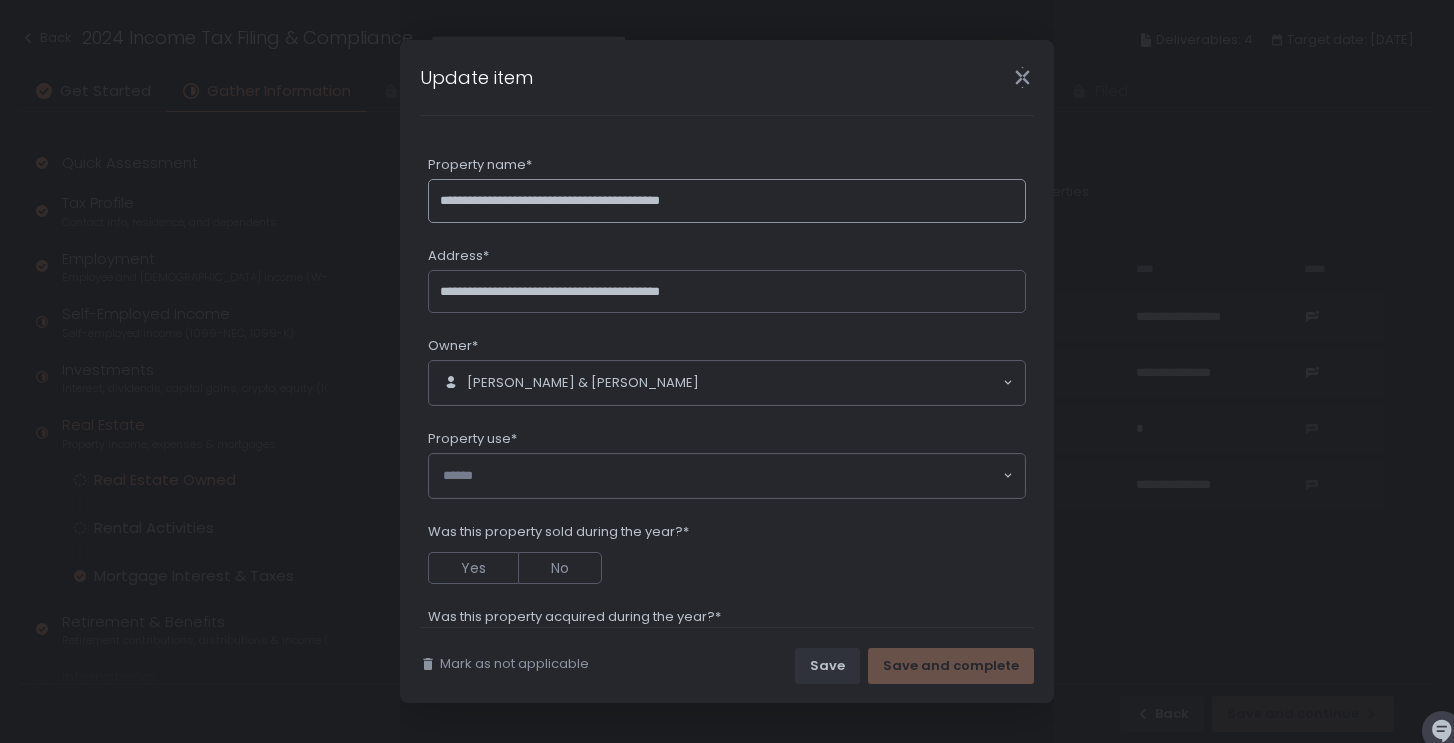 click on "**********" 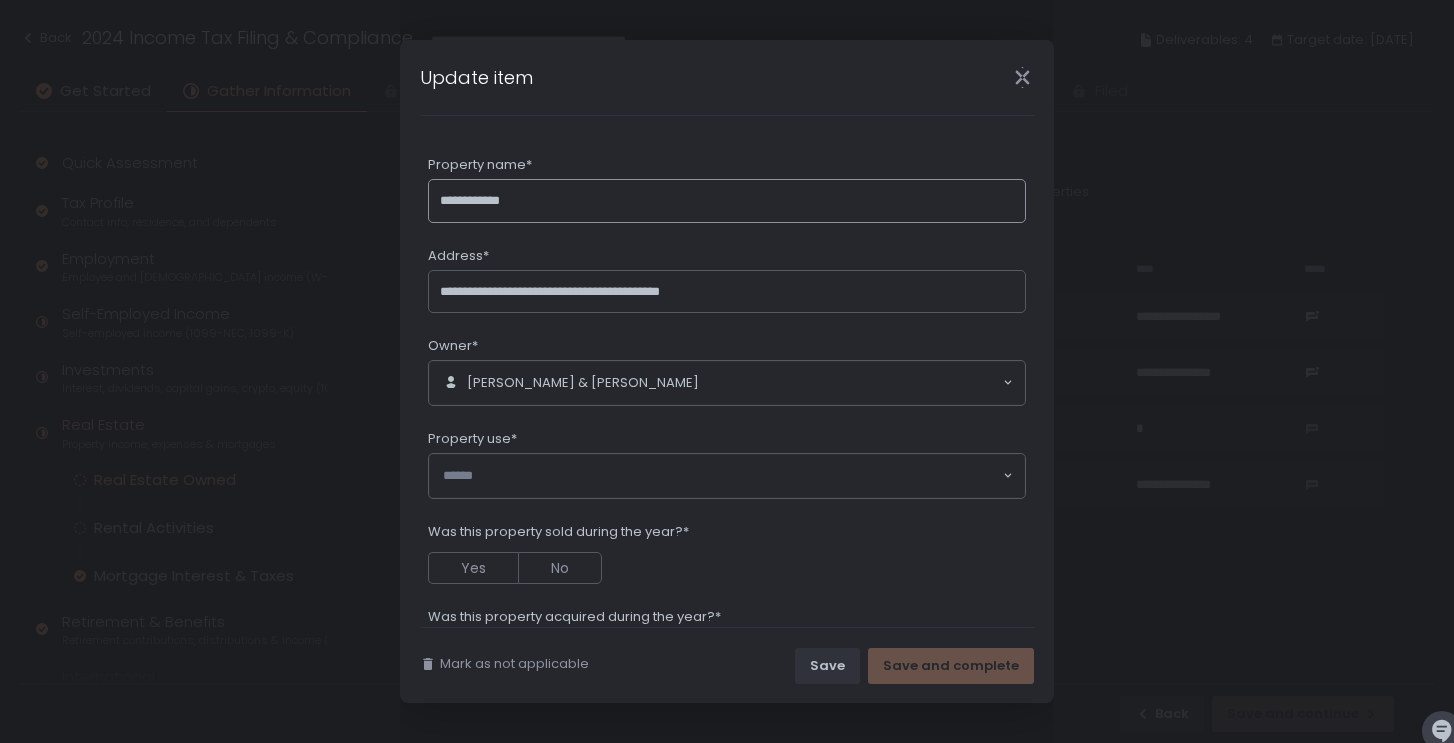 type on "**********" 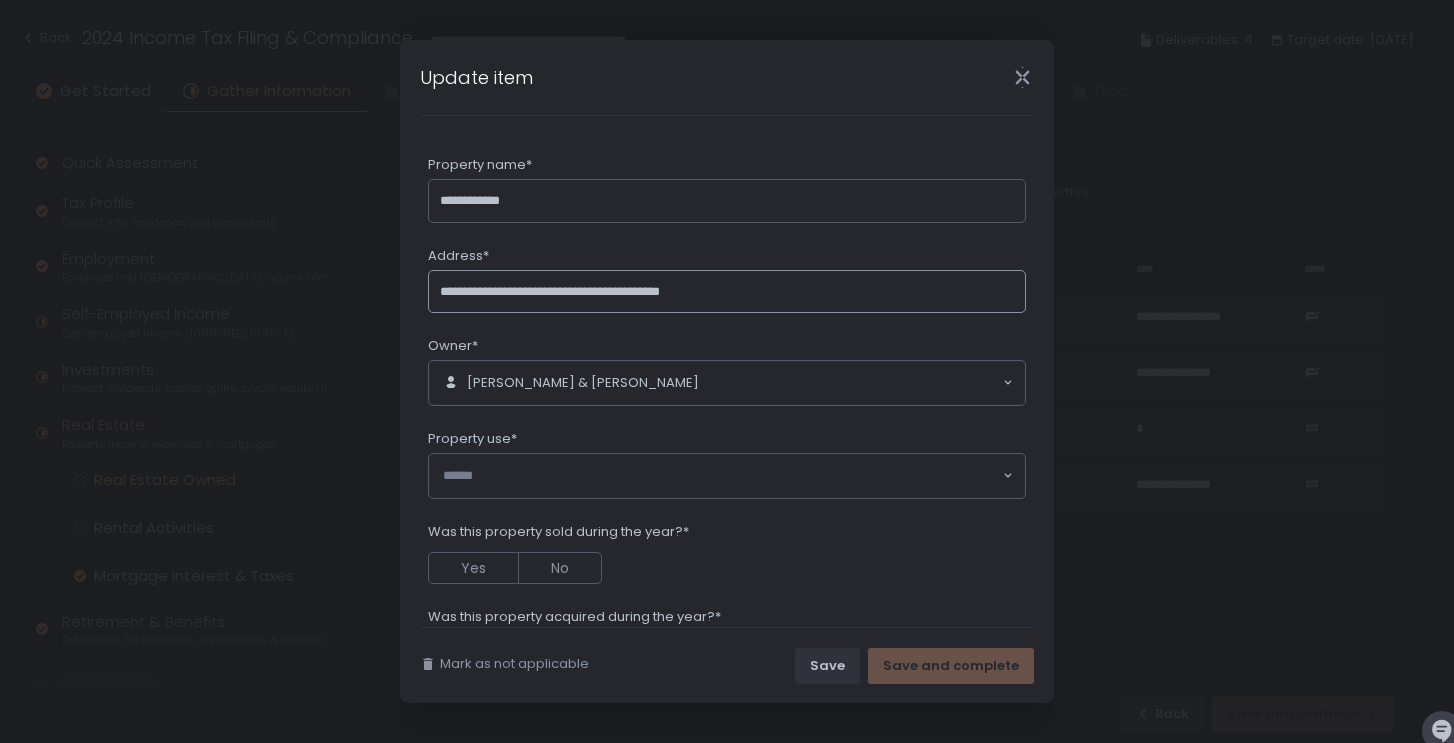 click on "**********" 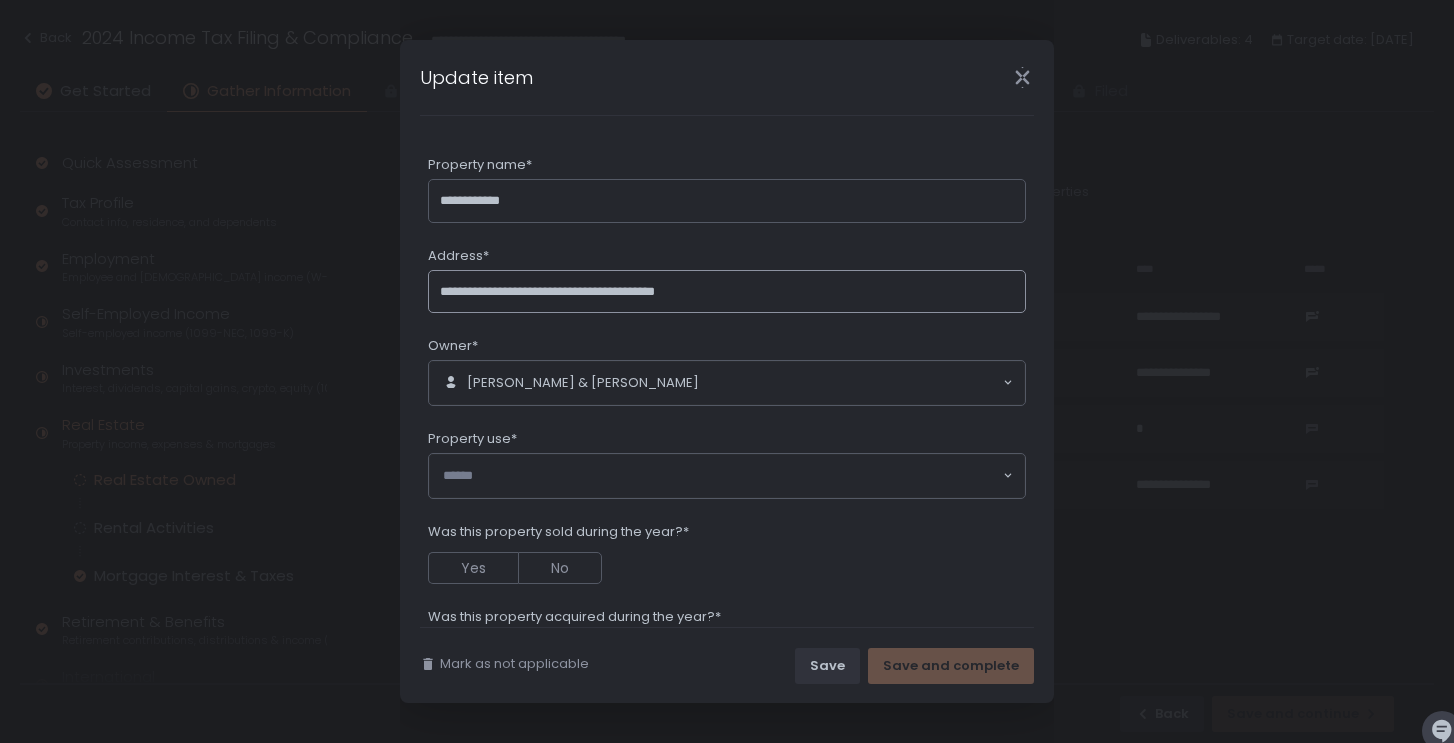 click on "**********" 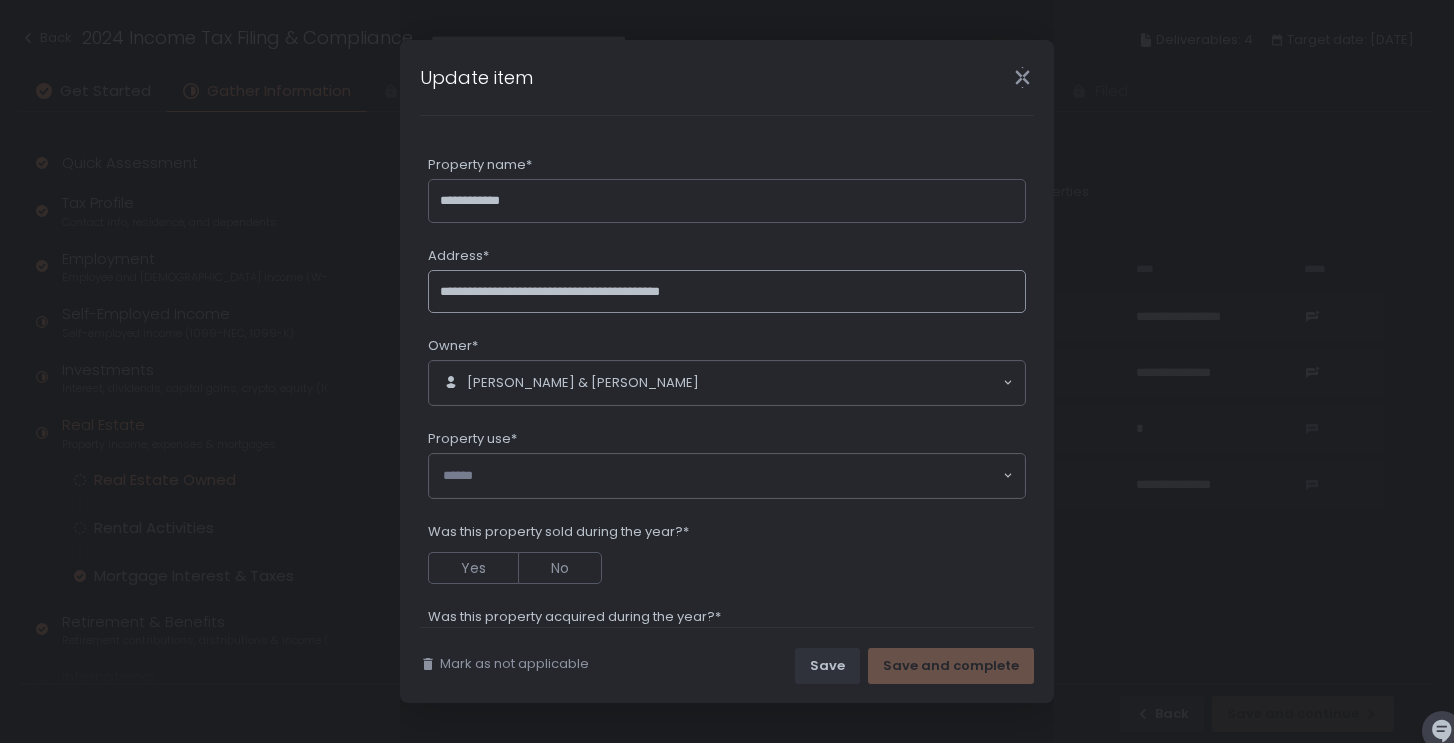type on "**********" 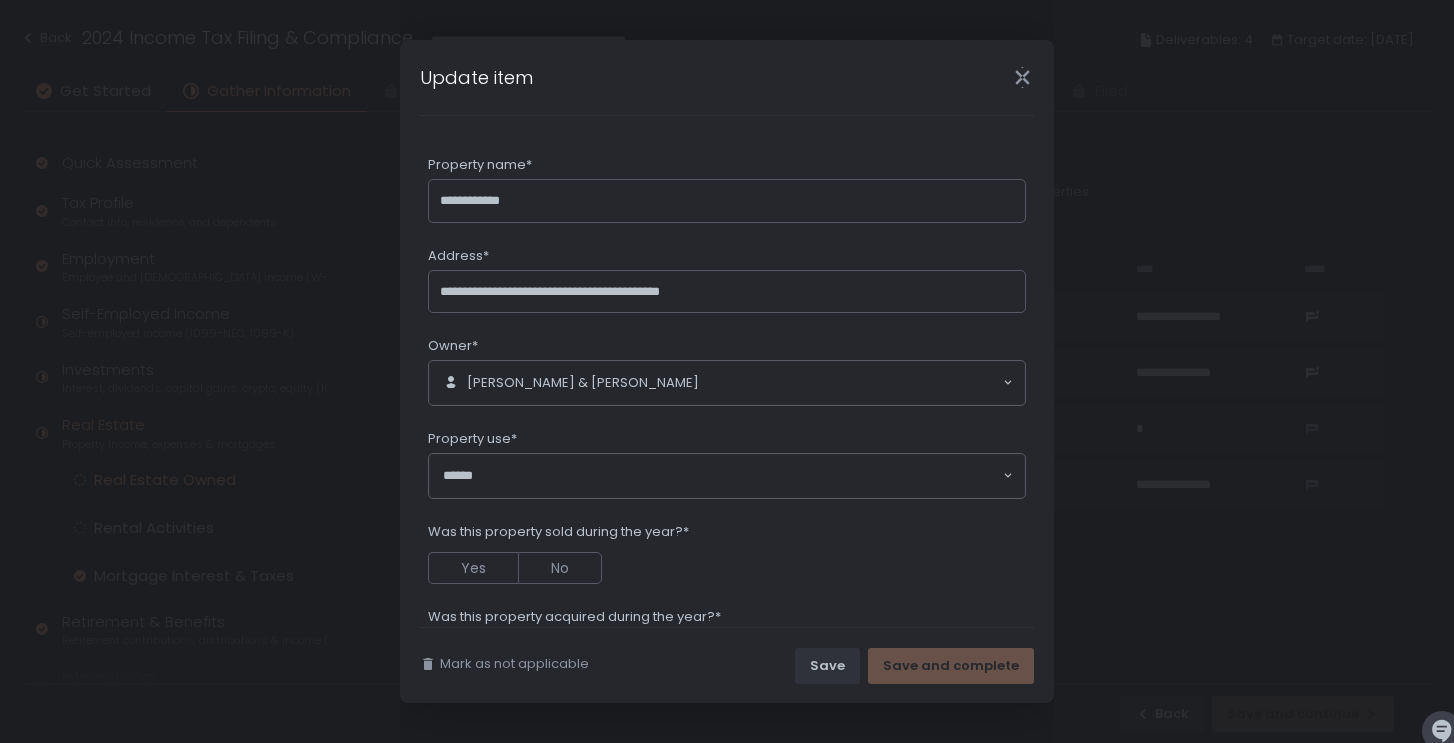 click 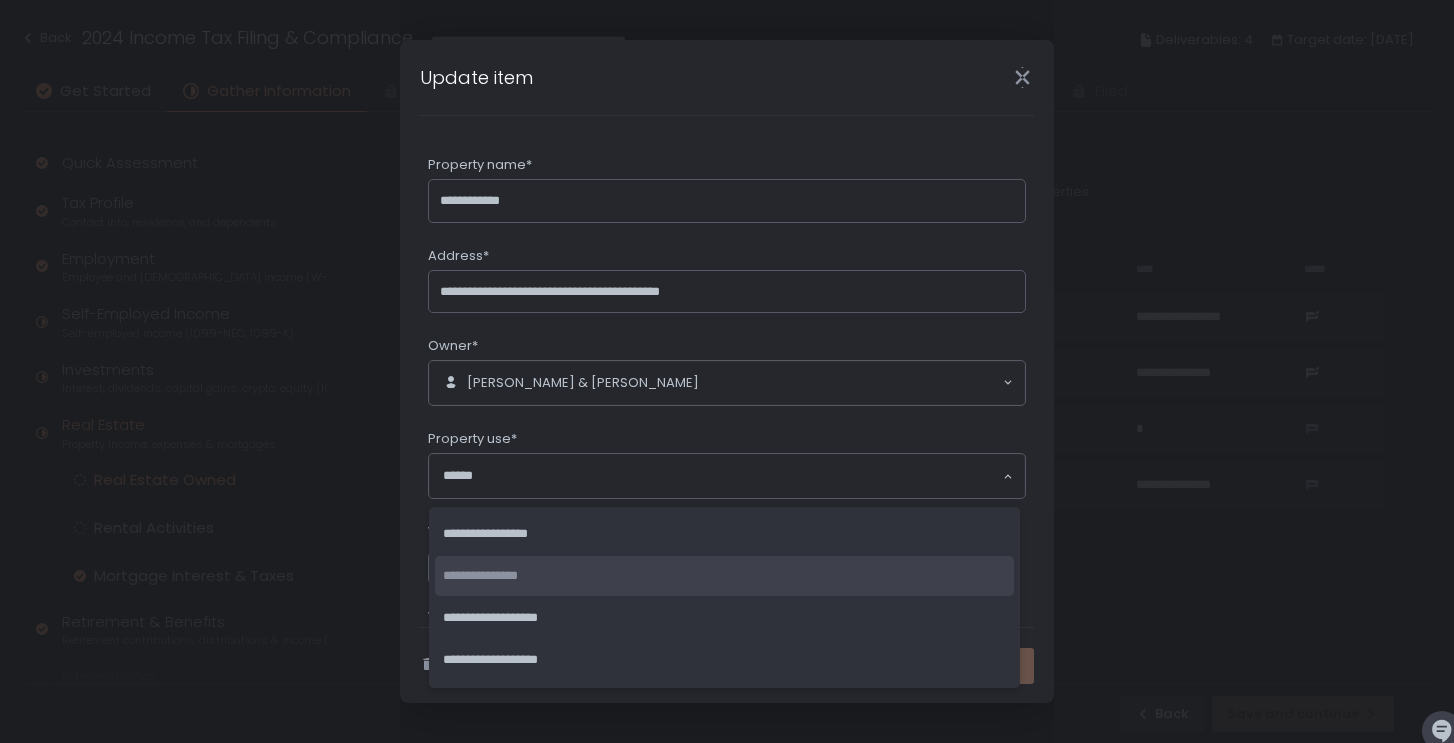 click on "**********" 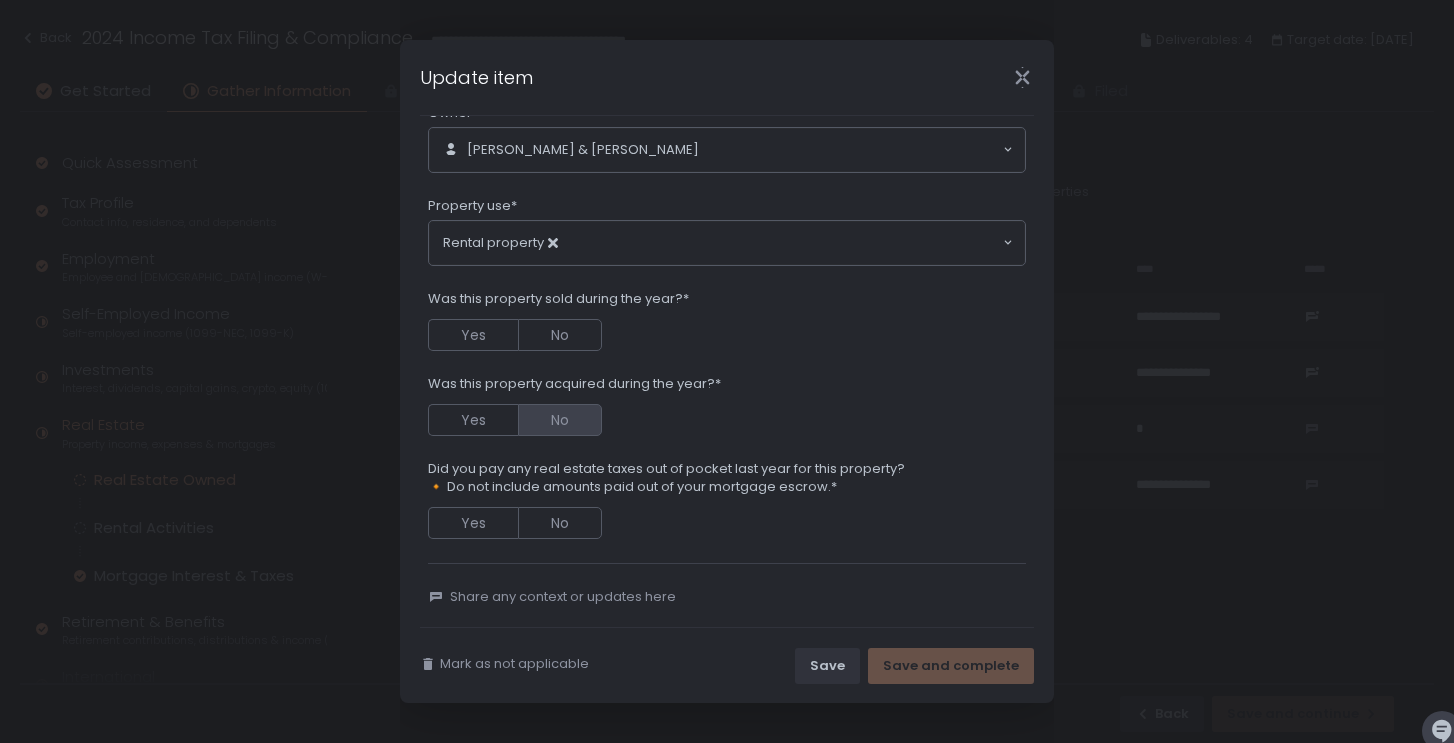 scroll, scrollTop: 237, scrollLeft: 0, axis: vertical 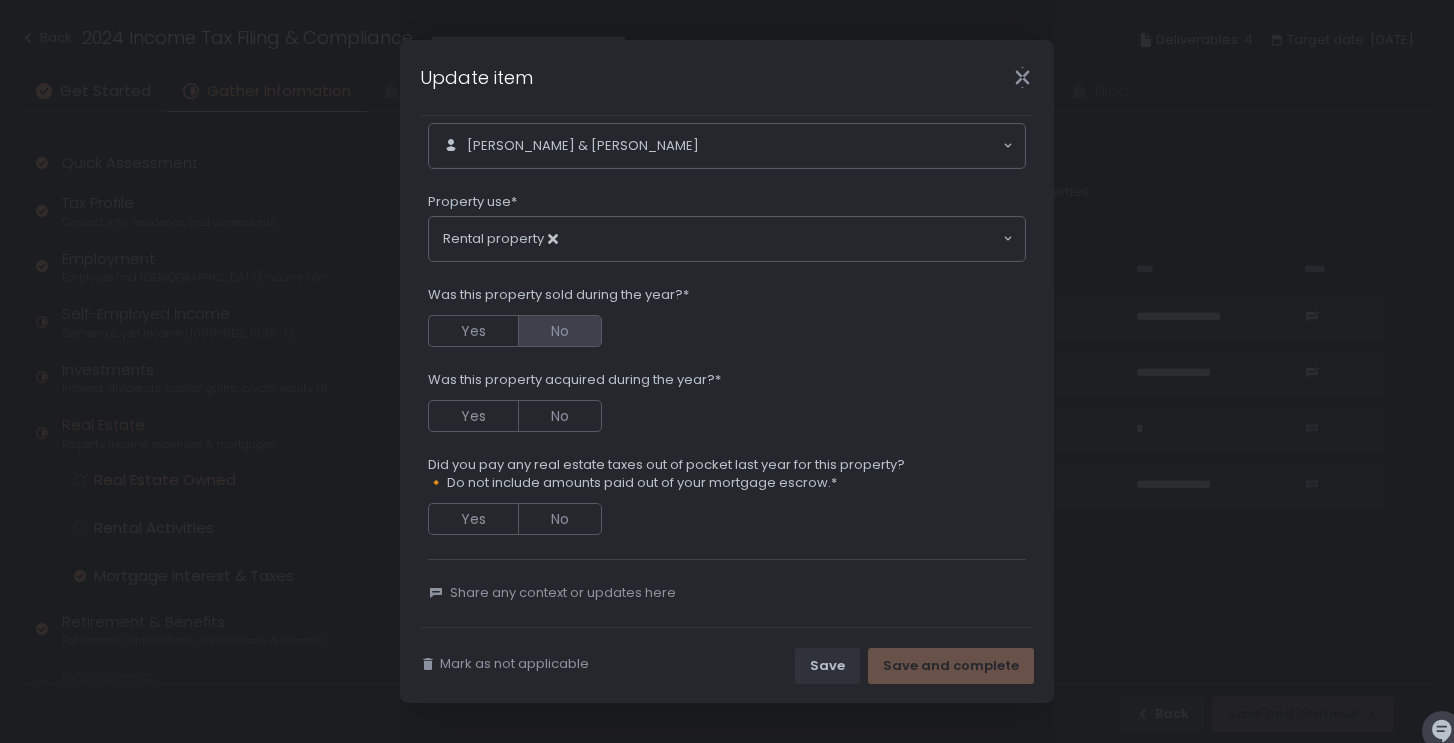 click on "No" at bounding box center [560, 331] 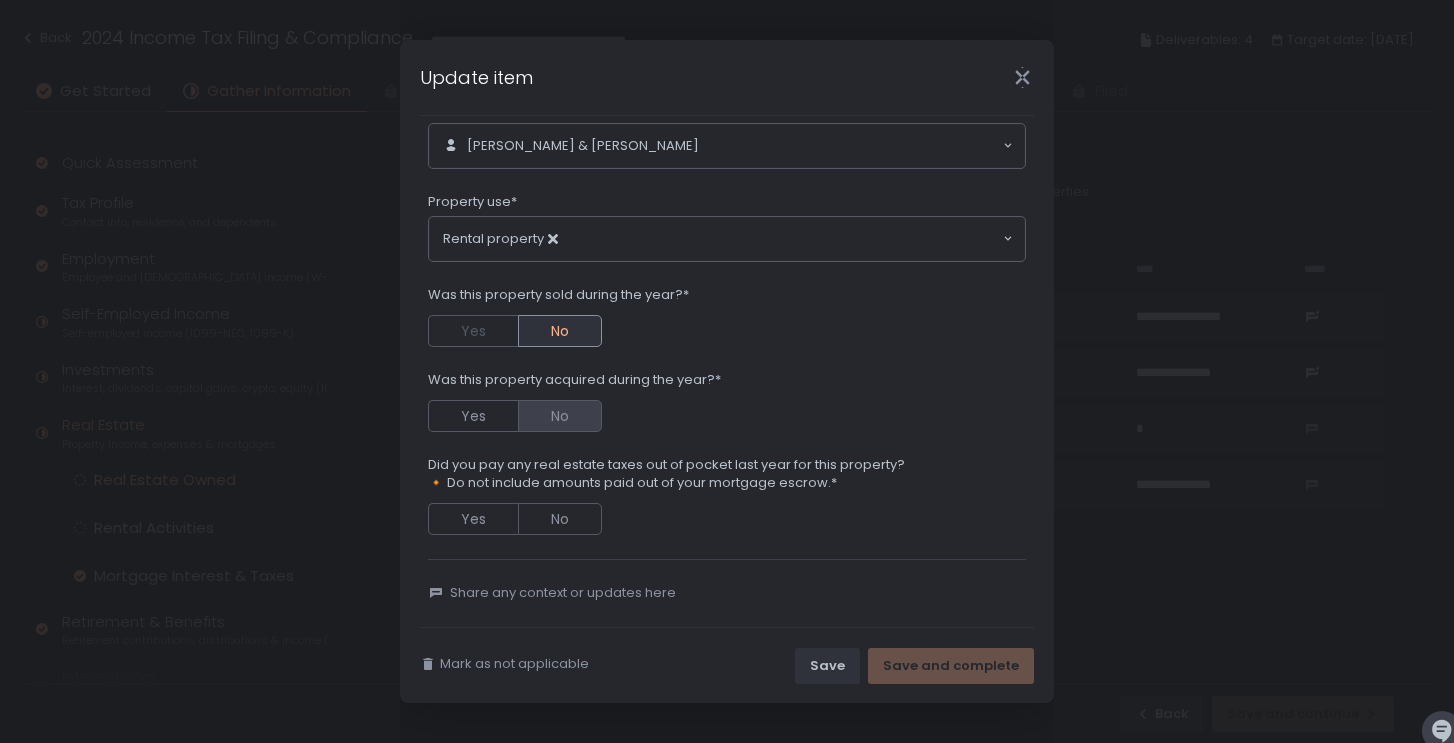 click on "No" at bounding box center (560, 416) 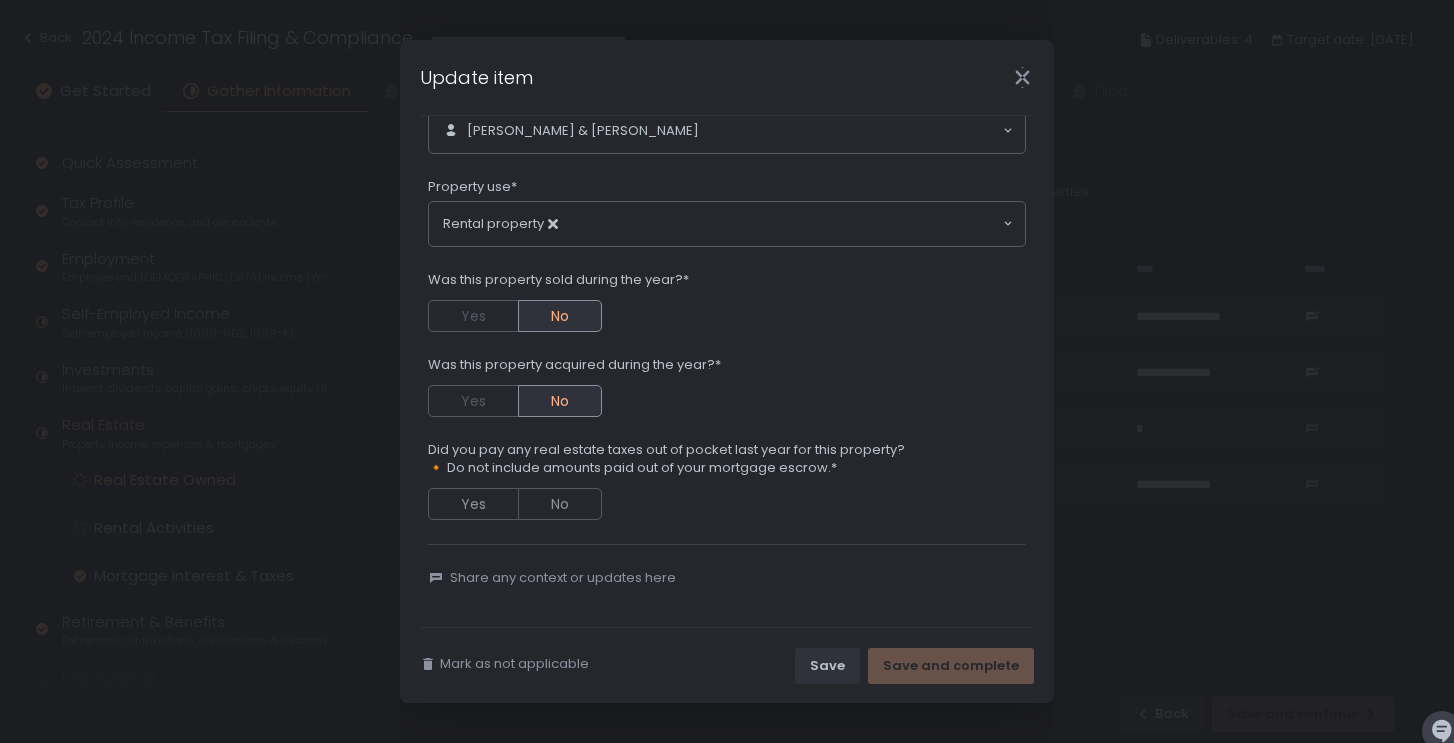 scroll, scrollTop: 257, scrollLeft: 0, axis: vertical 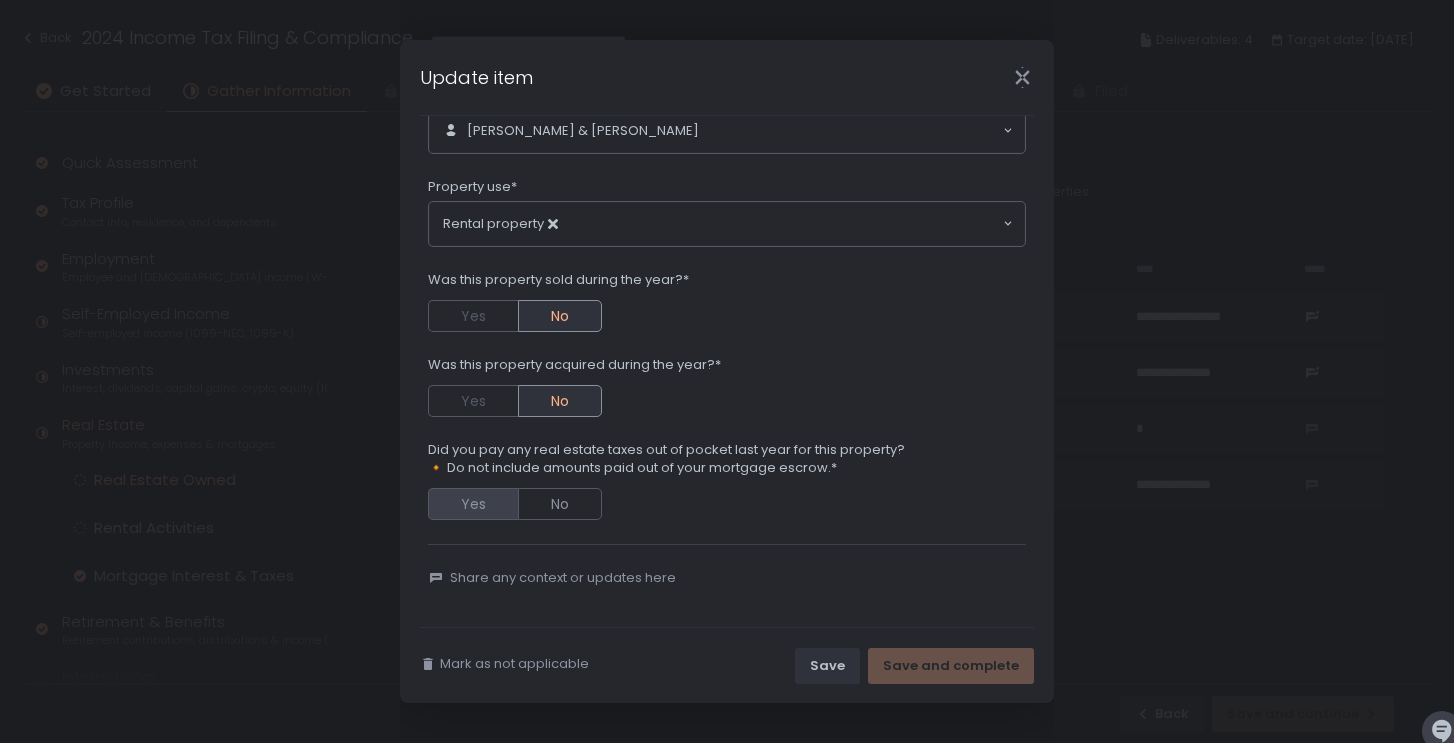 click on "Yes" at bounding box center (473, 504) 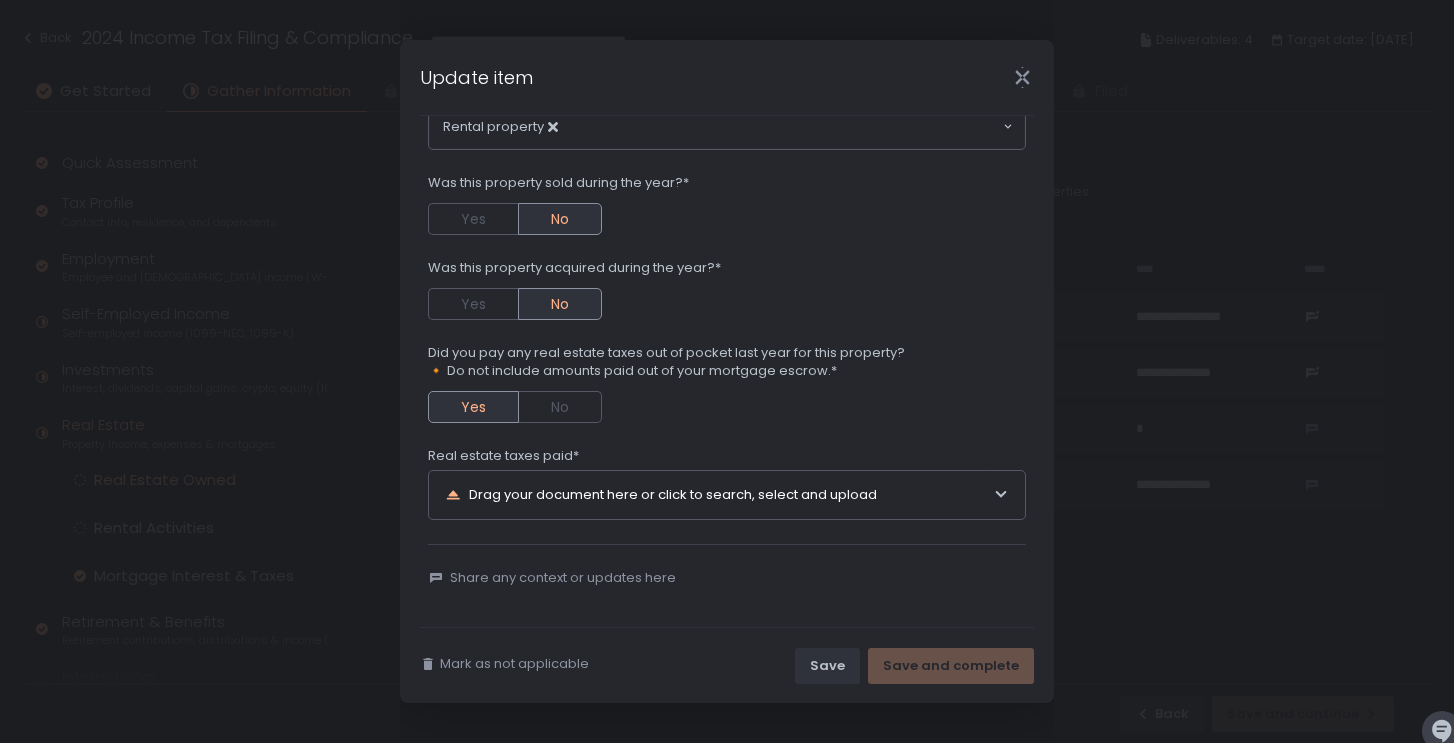 scroll, scrollTop: 354, scrollLeft: 0, axis: vertical 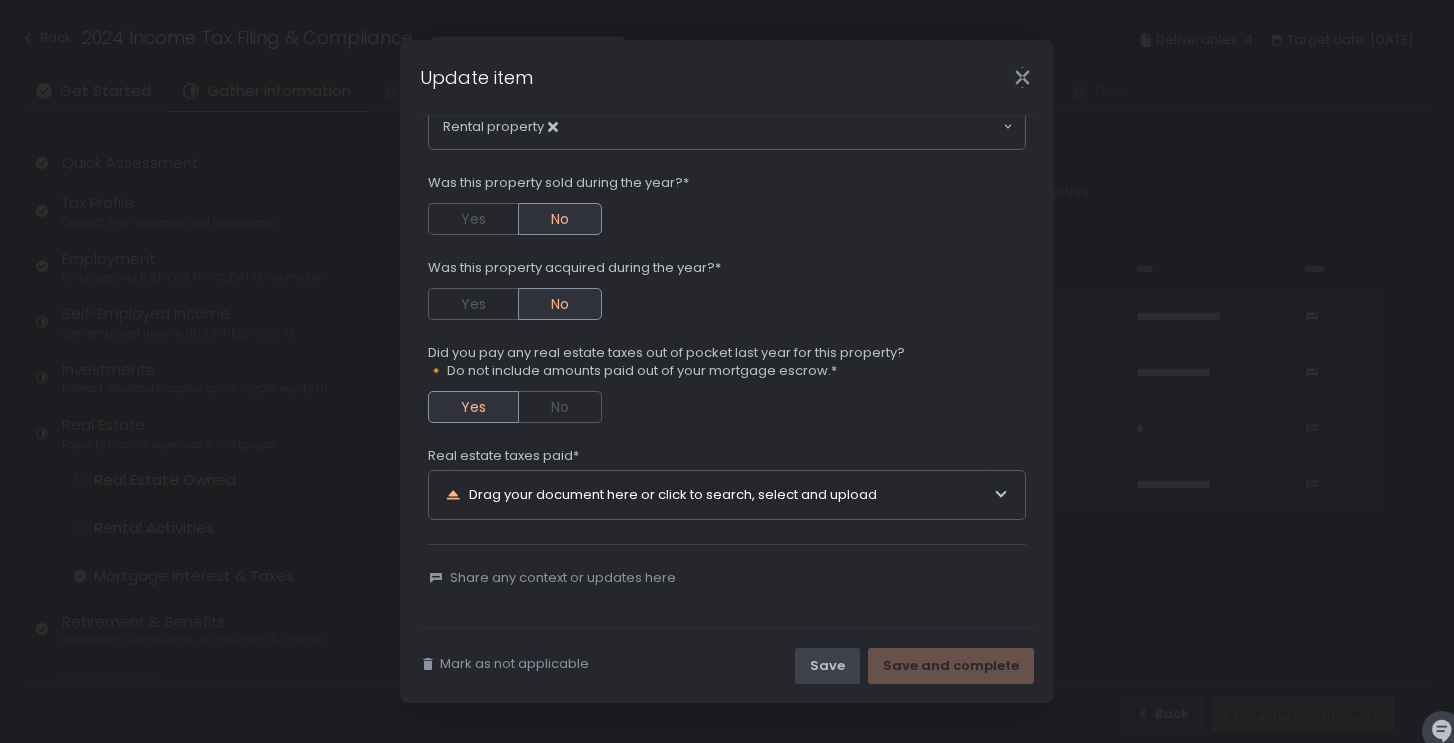 click on "Save" at bounding box center [827, 666] 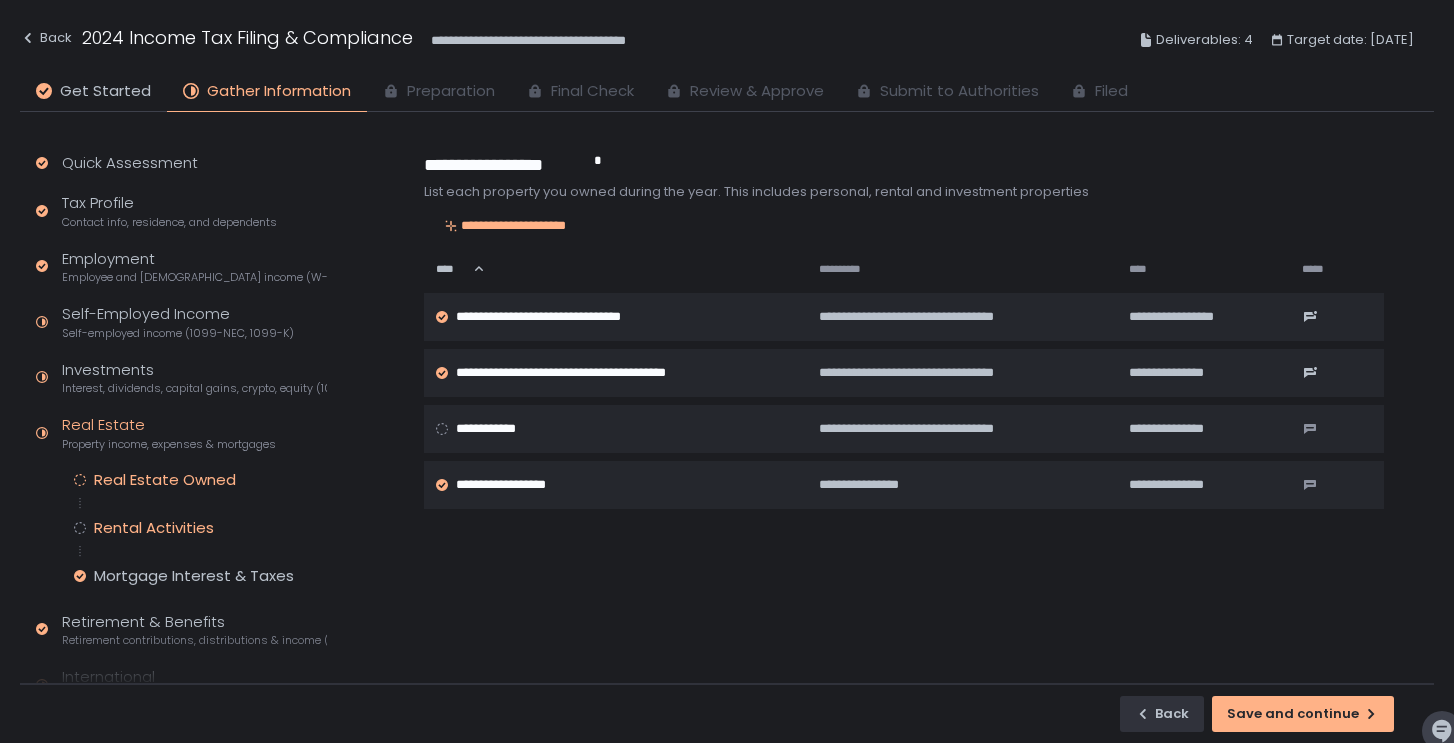 click on "Rental Activities" 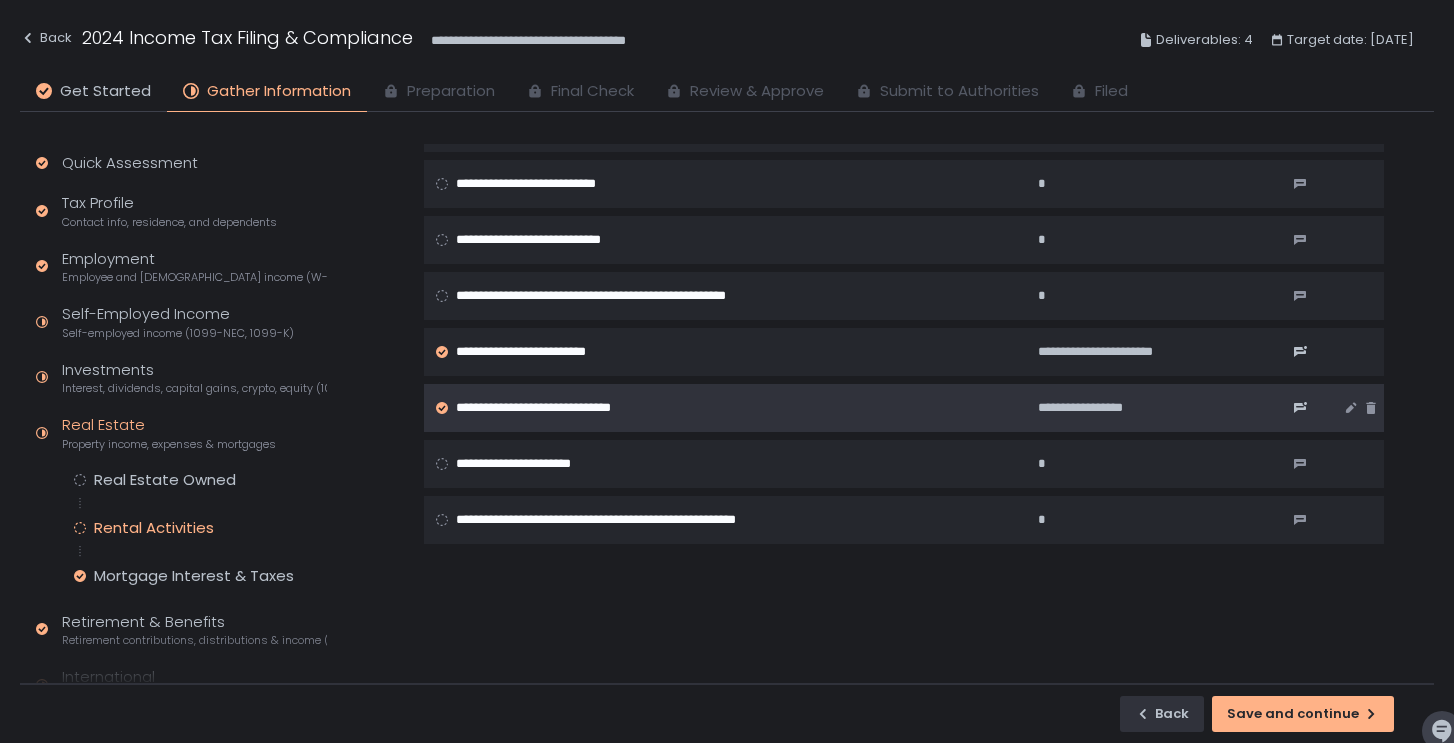 scroll, scrollTop: 185, scrollLeft: 0, axis: vertical 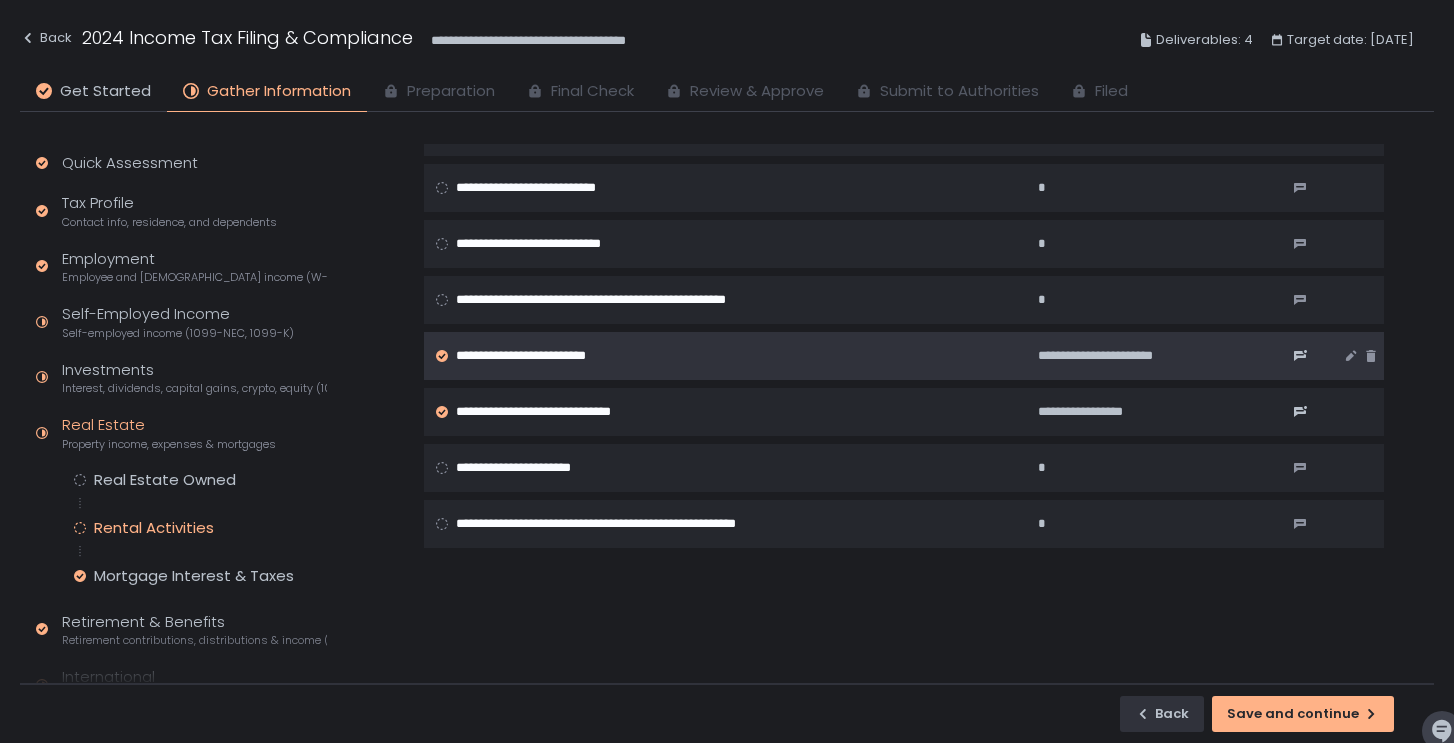 click on "**********" at bounding box center (538, 356) 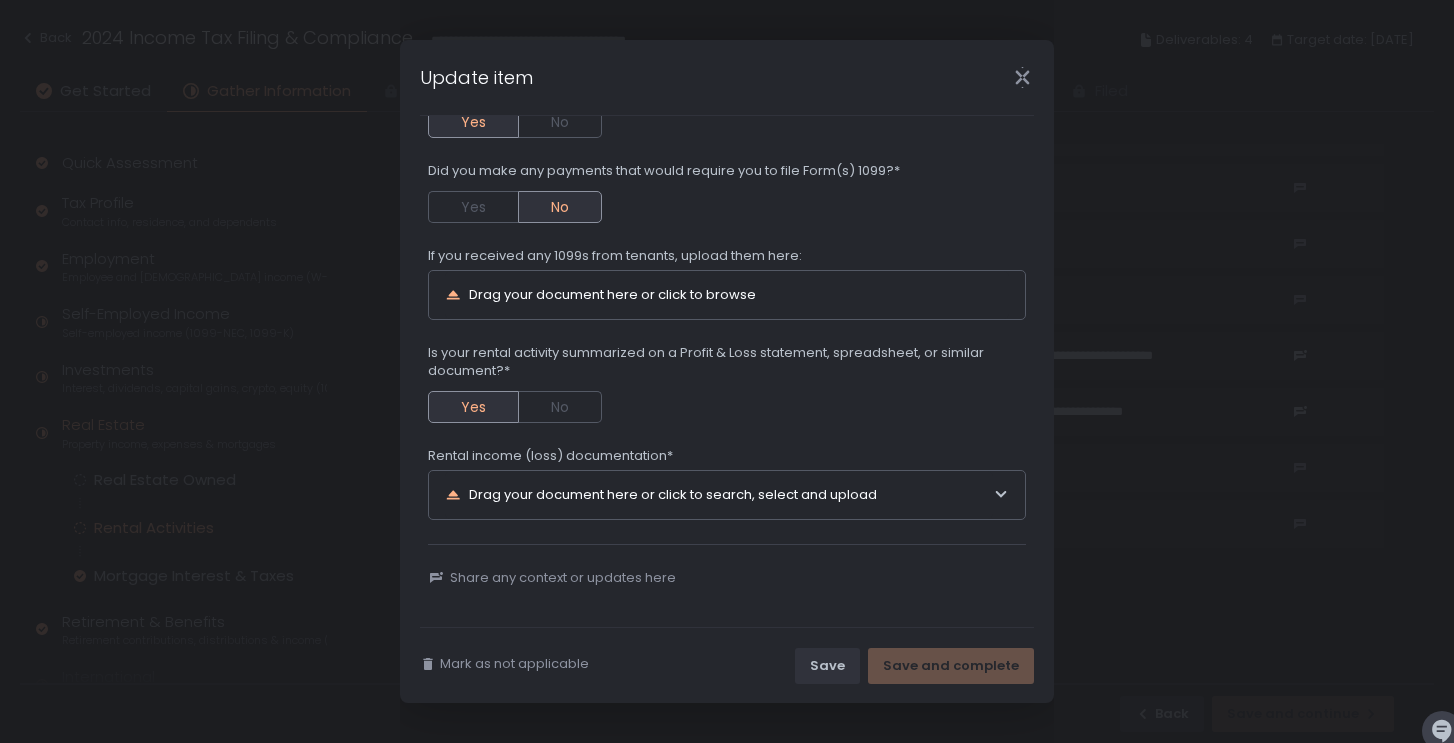 scroll, scrollTop: 392, scrollLeft: 0, axis: vertical 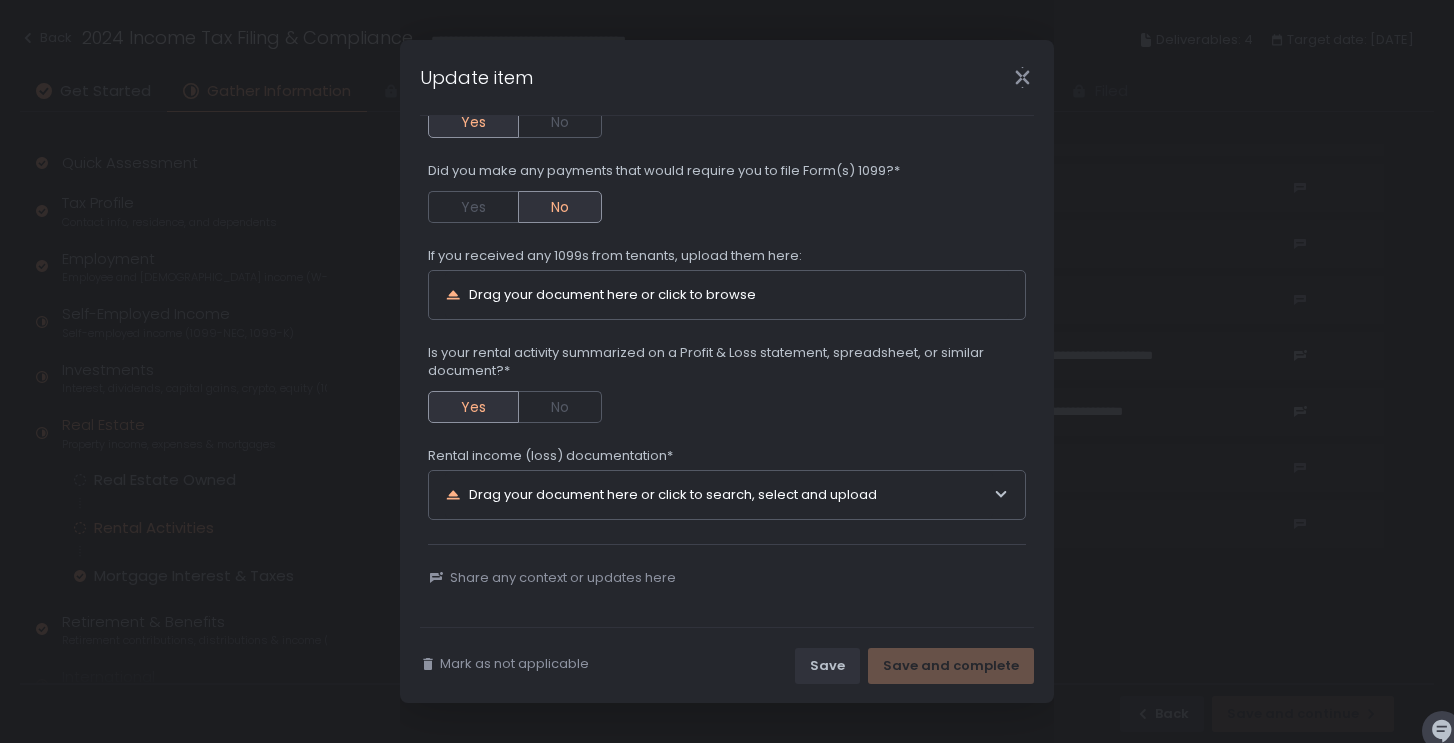 click on "Drag your document here or click to search, select and upload" at bounding box center [719, 495] 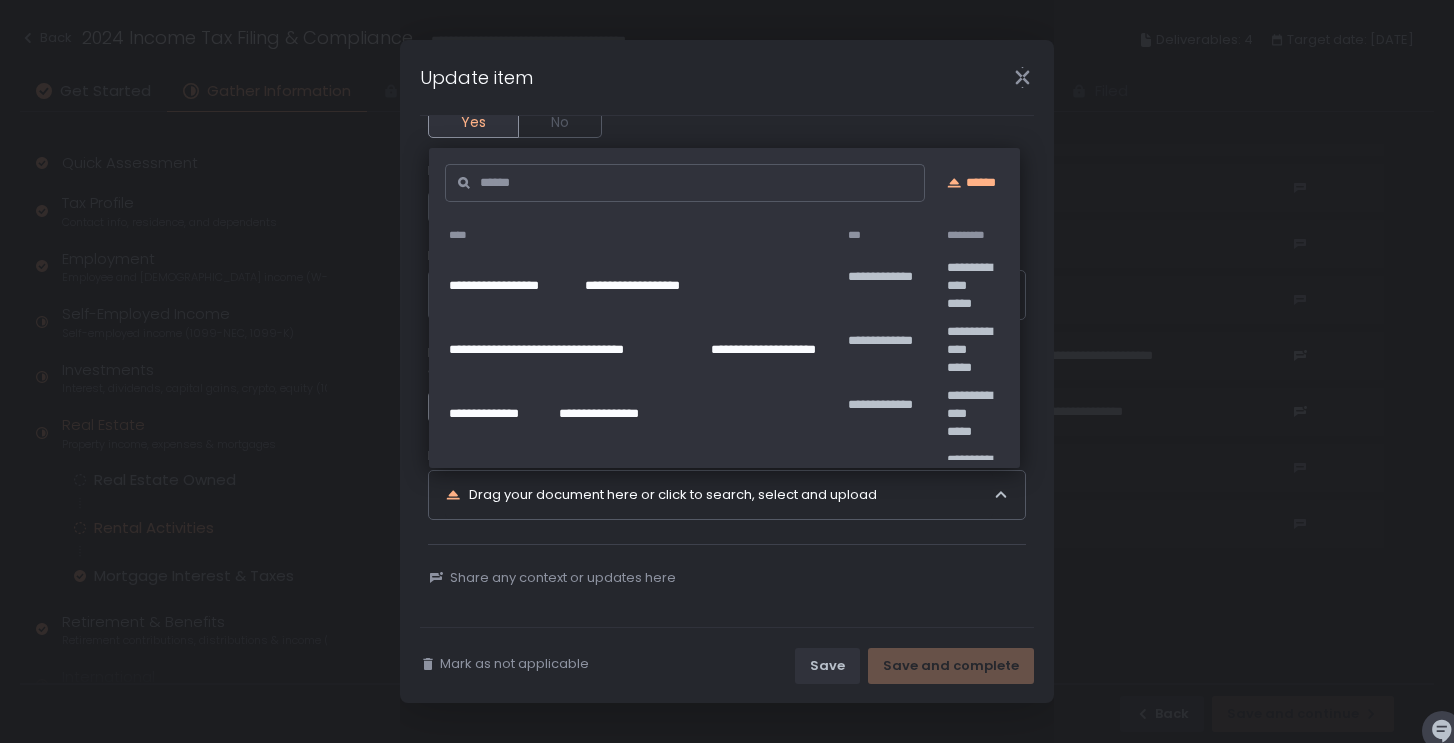 click on "**********" at bounding box center (621, 286) 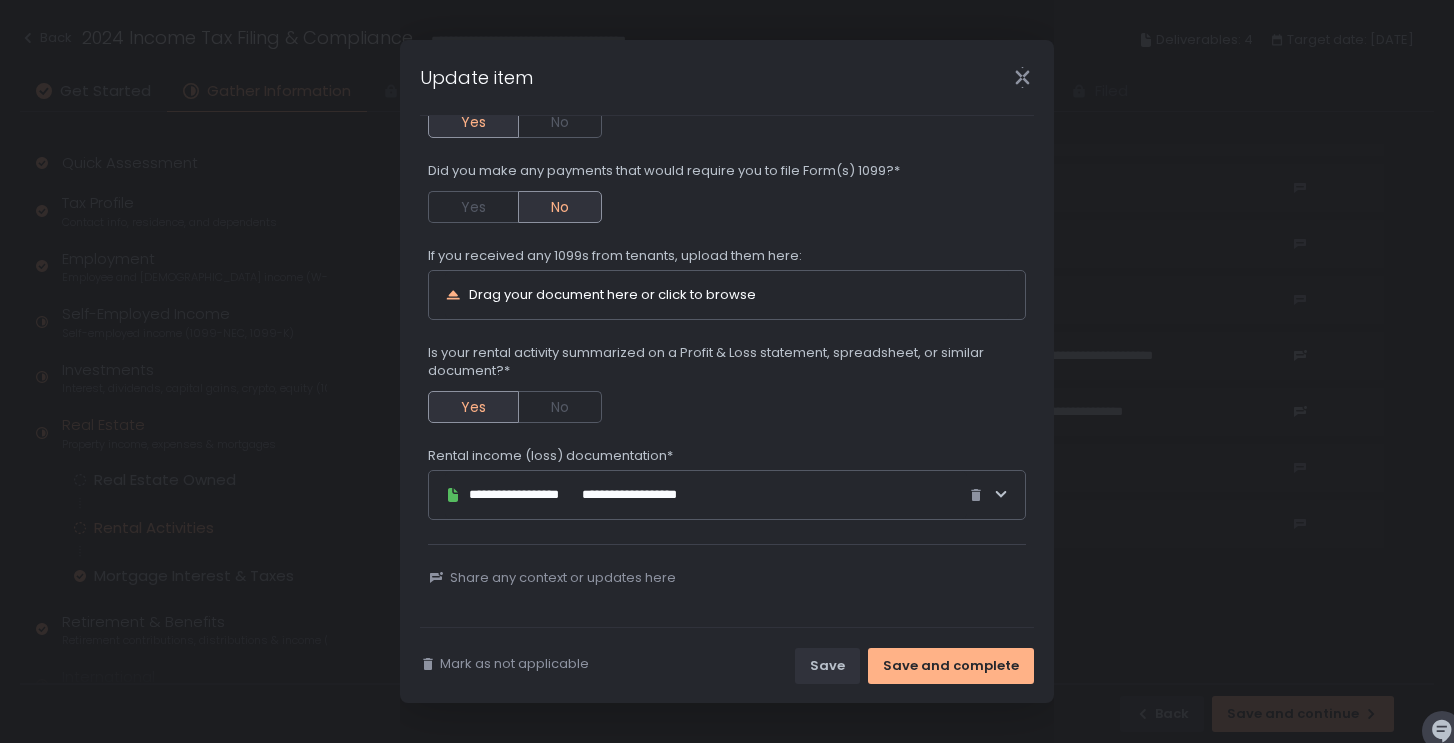 click on "**********" at bounding box center [706, 495] 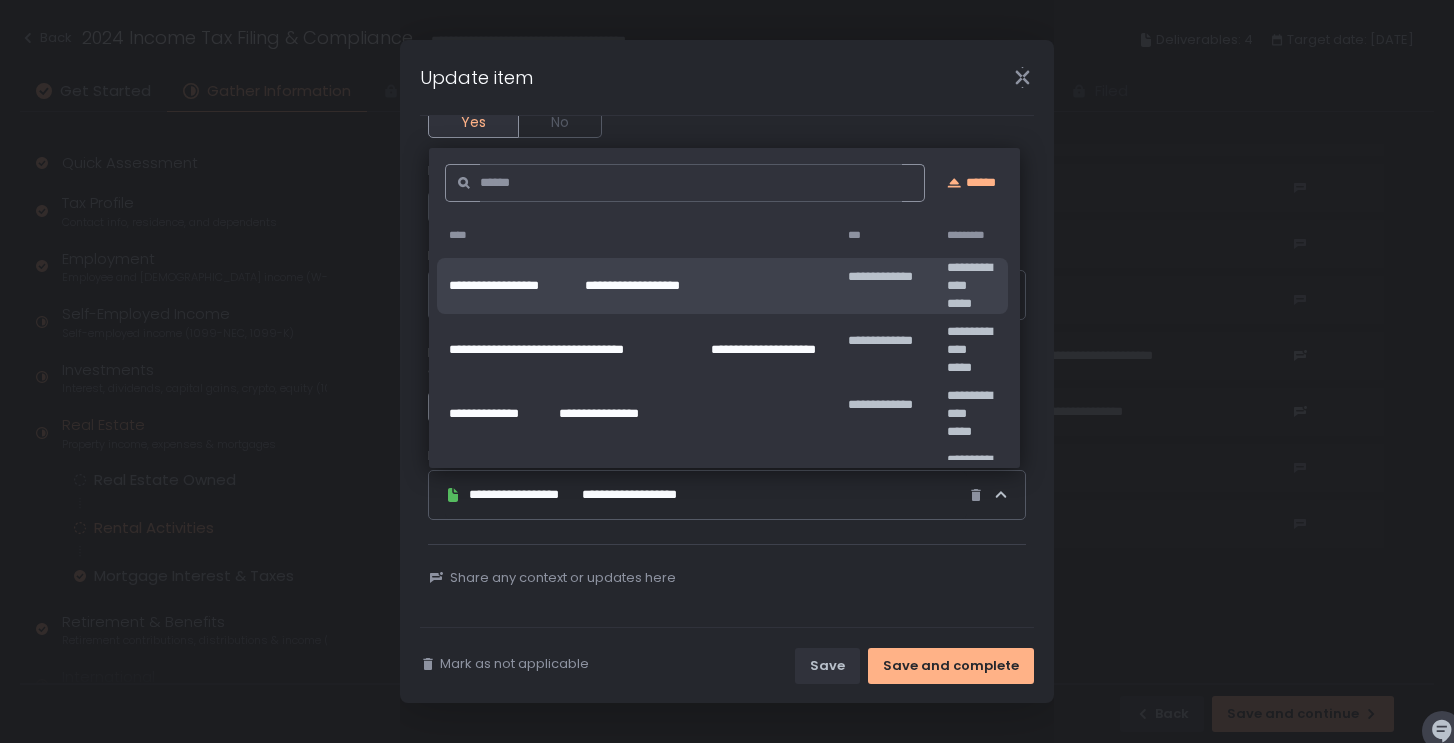 click on "**********" at bounding box center [574, 350] 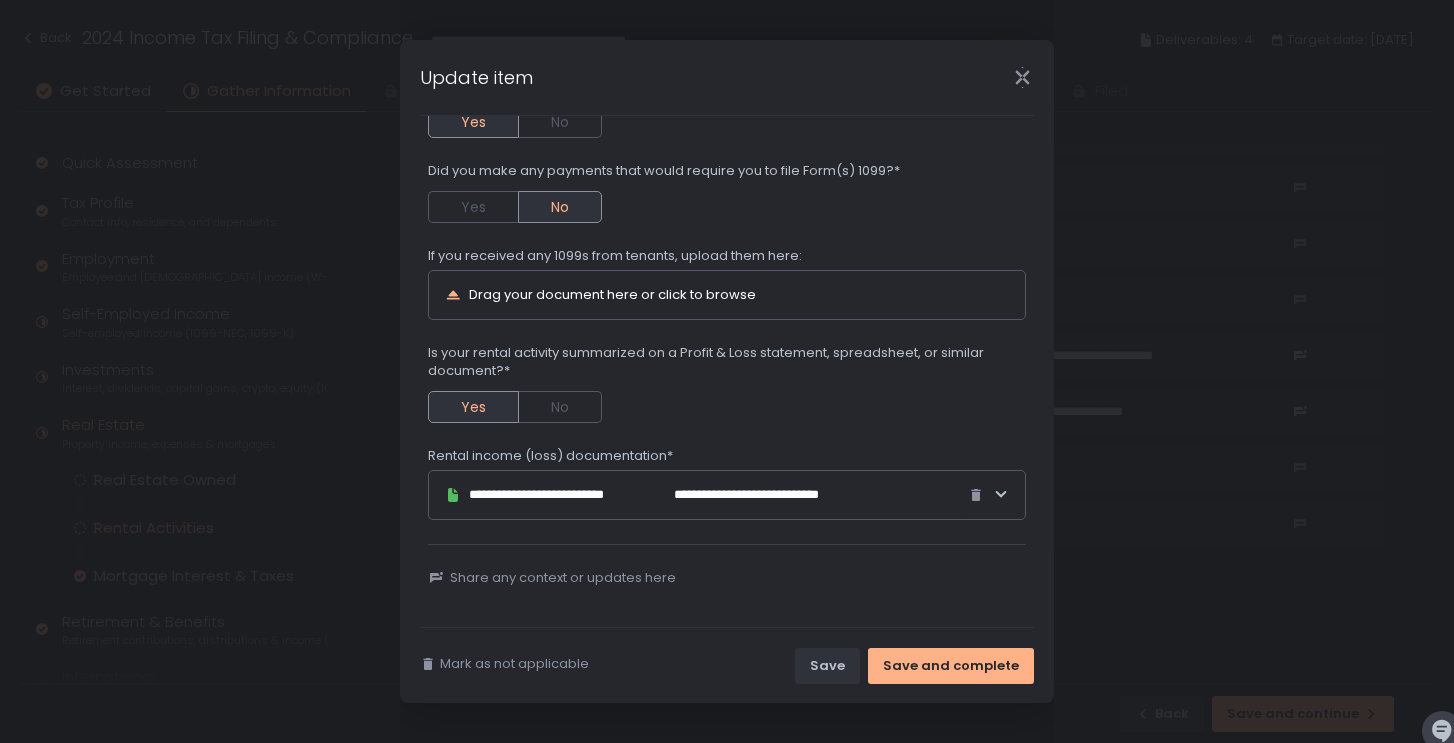click 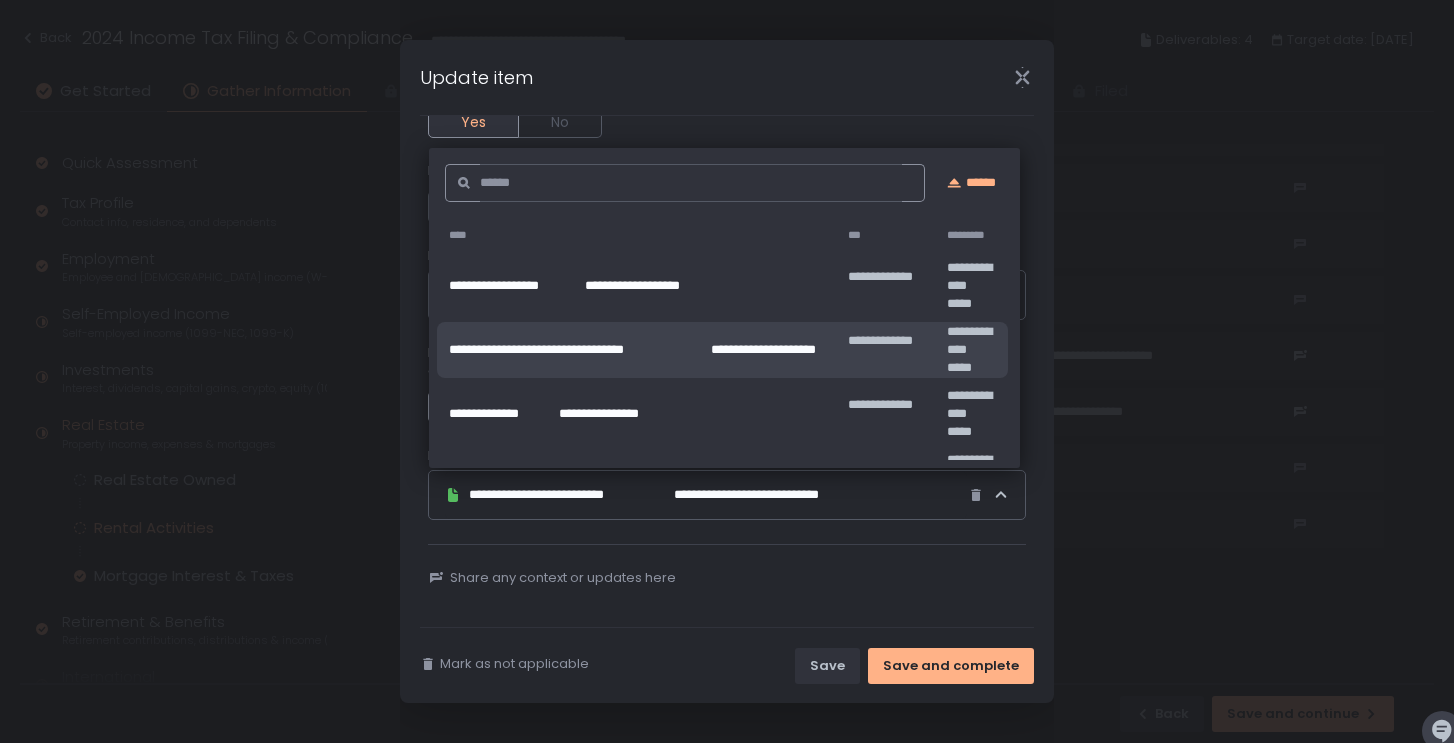 click on "**********" 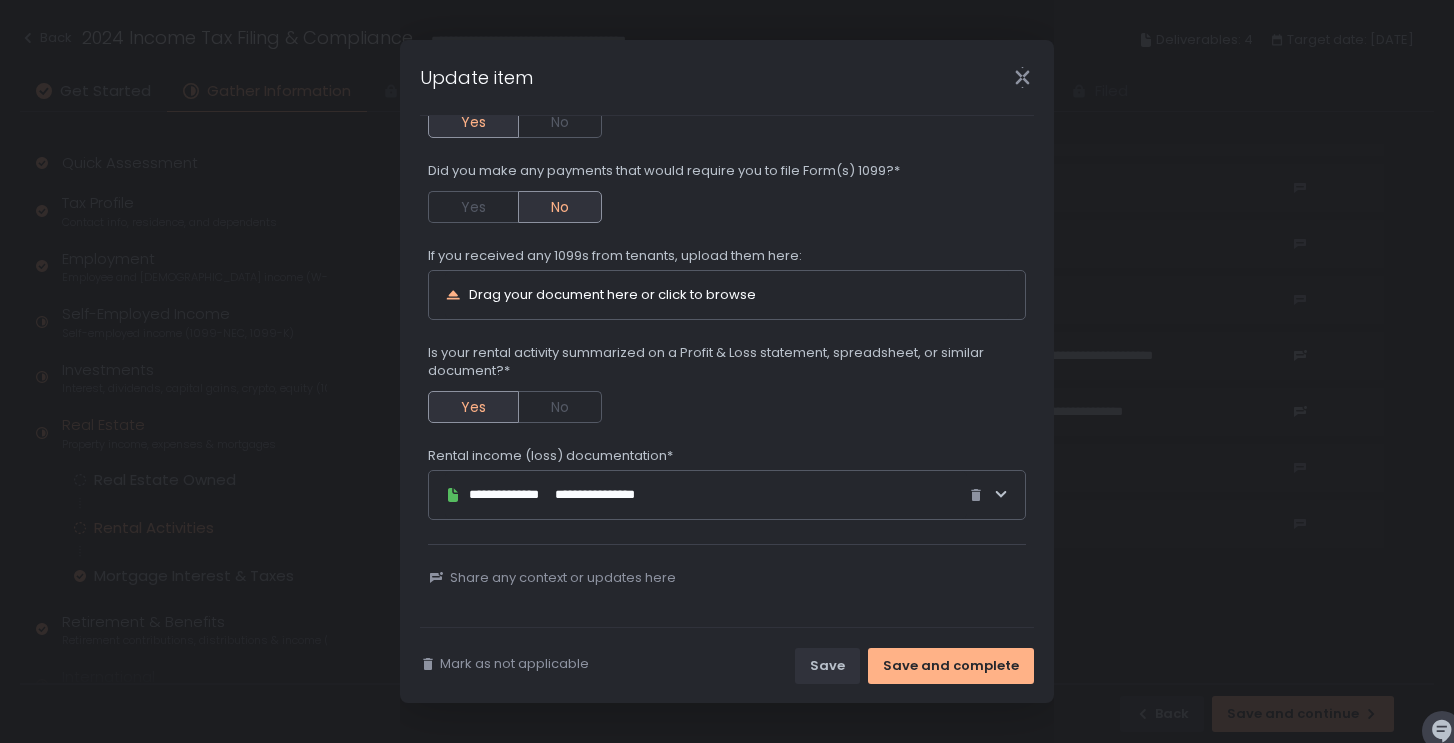 click 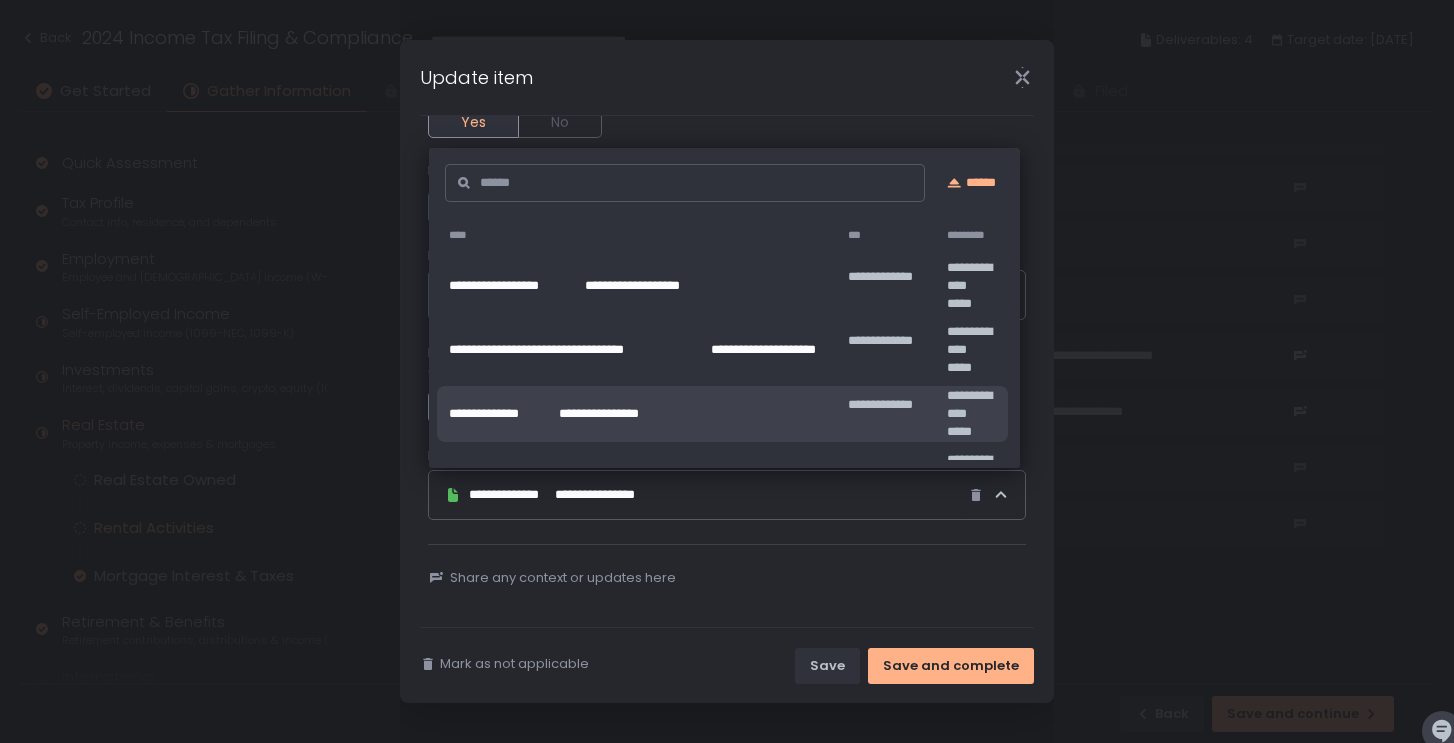 click on "**********" 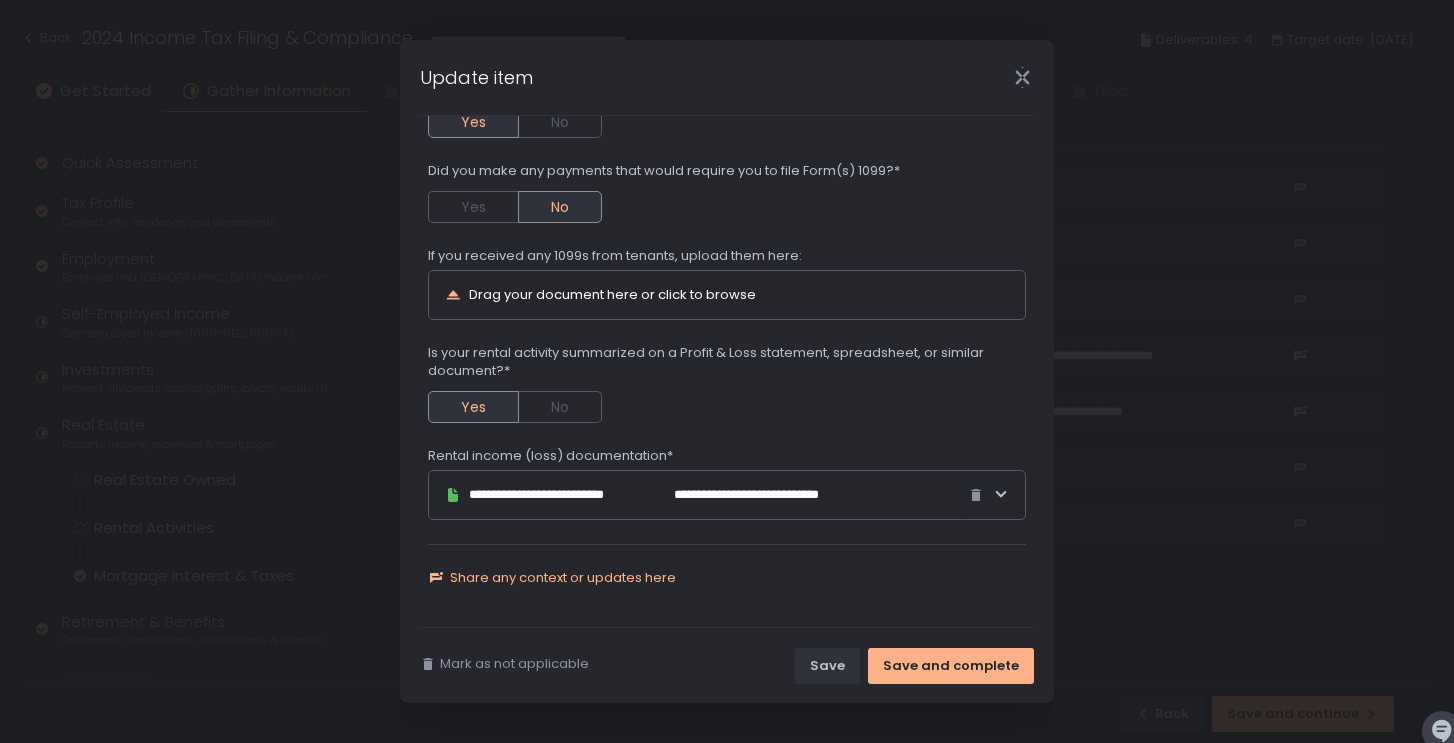 click on "Share any context or updates here" 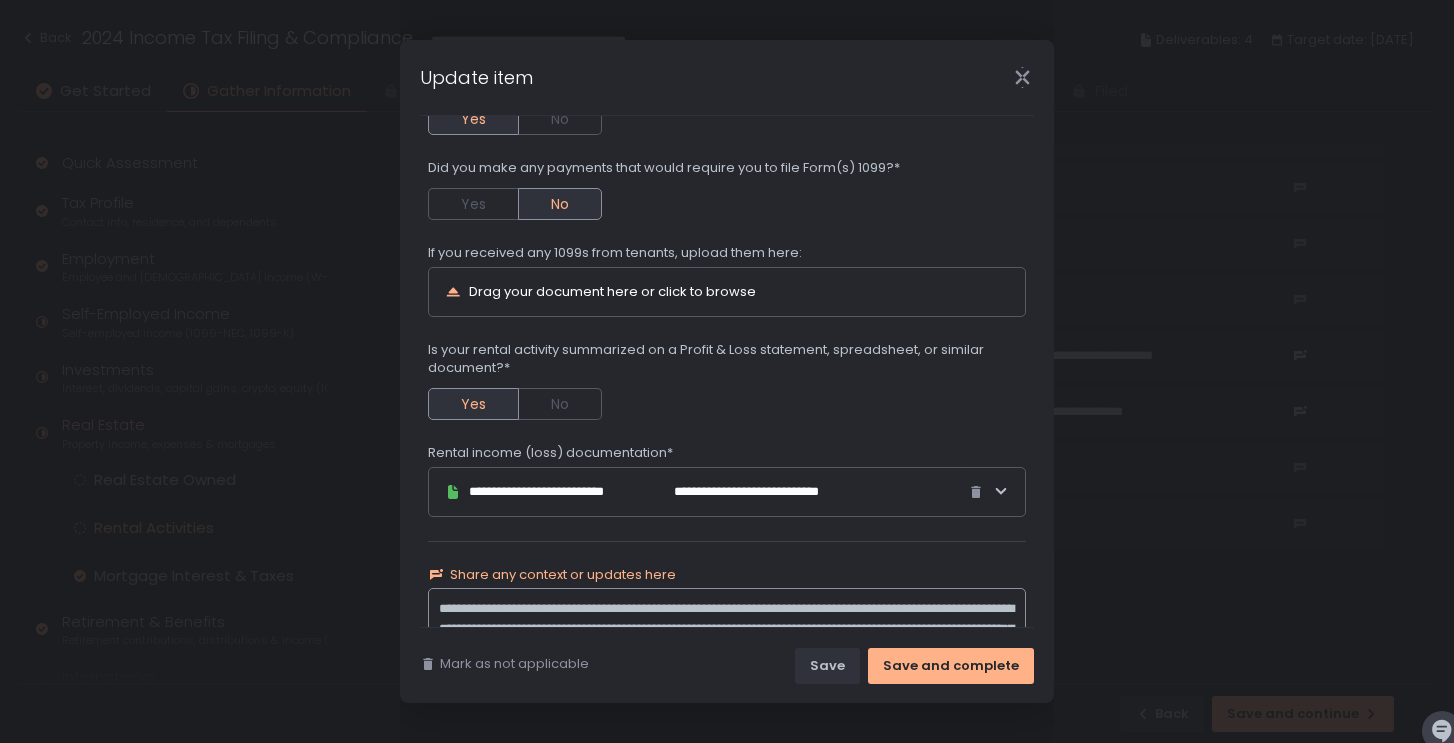 scroll, scrollTop: 14, scrollLeft: 0, axis: vertical 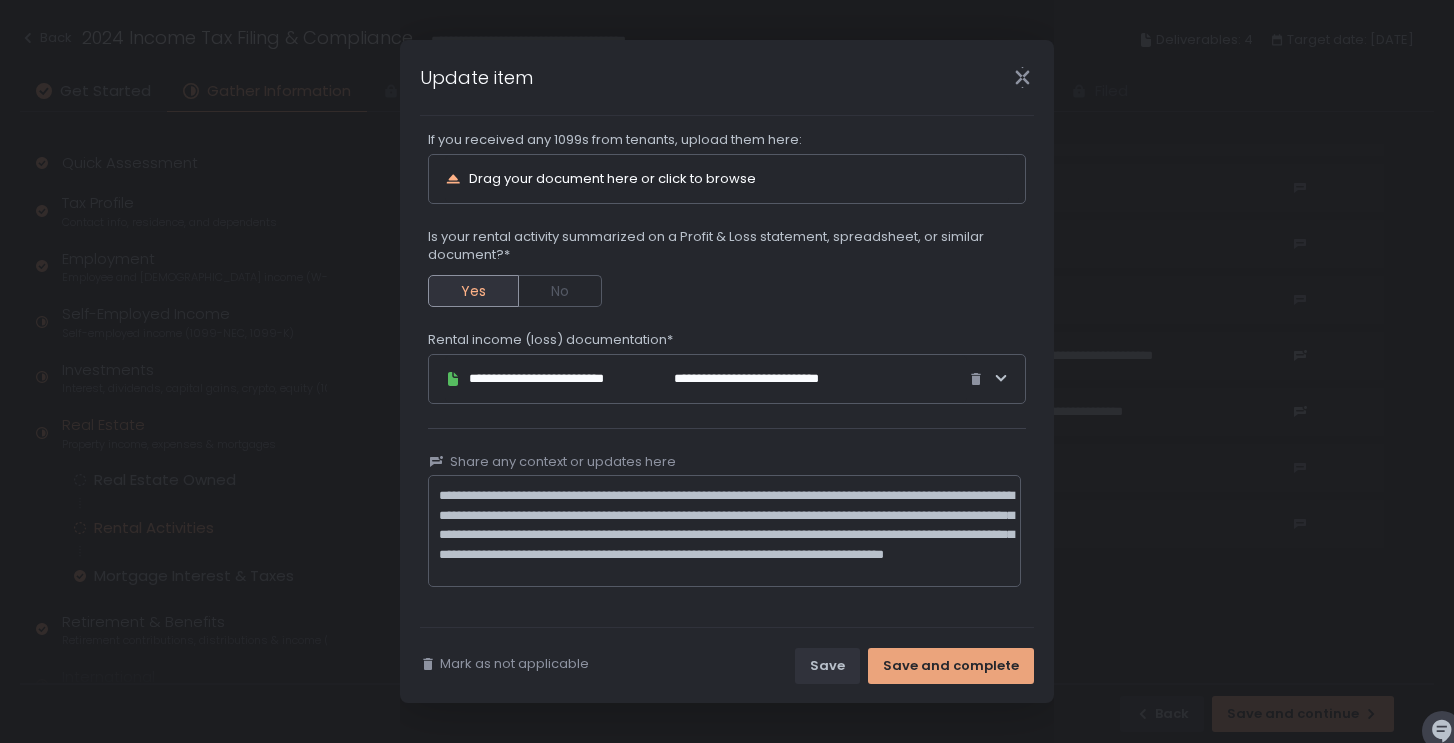 click on "Save and complete" at bounding box center (951, 666) 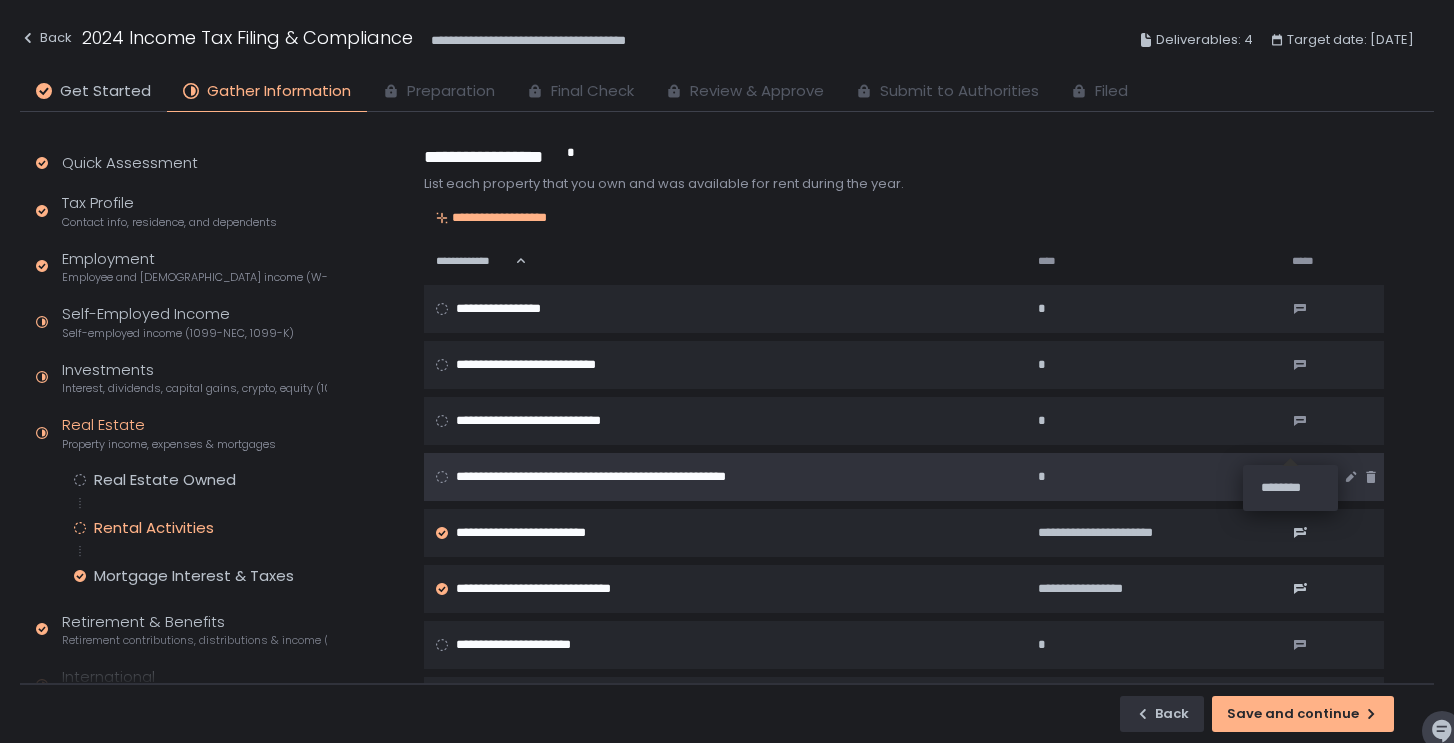 scroll, scrollTop: 0, scrollLeft: 0, axis: both 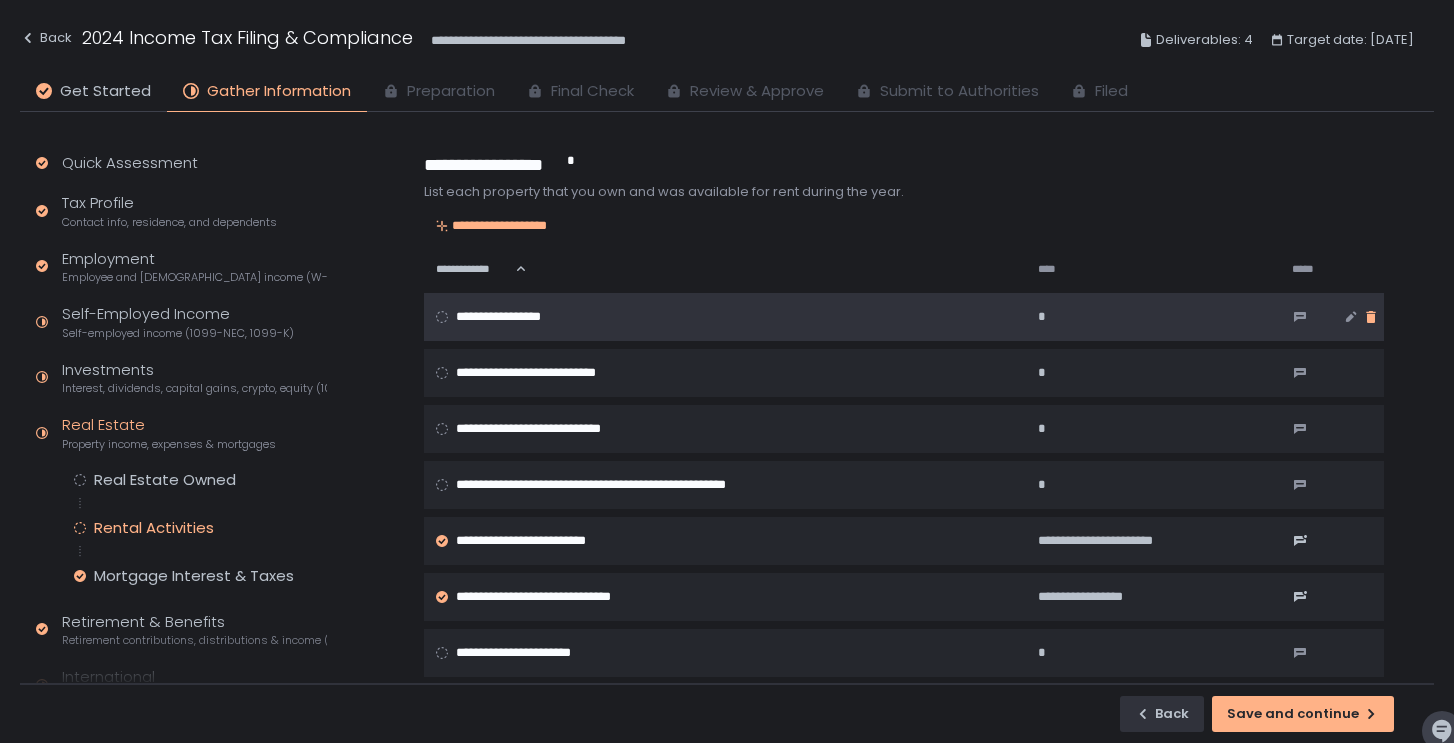 click 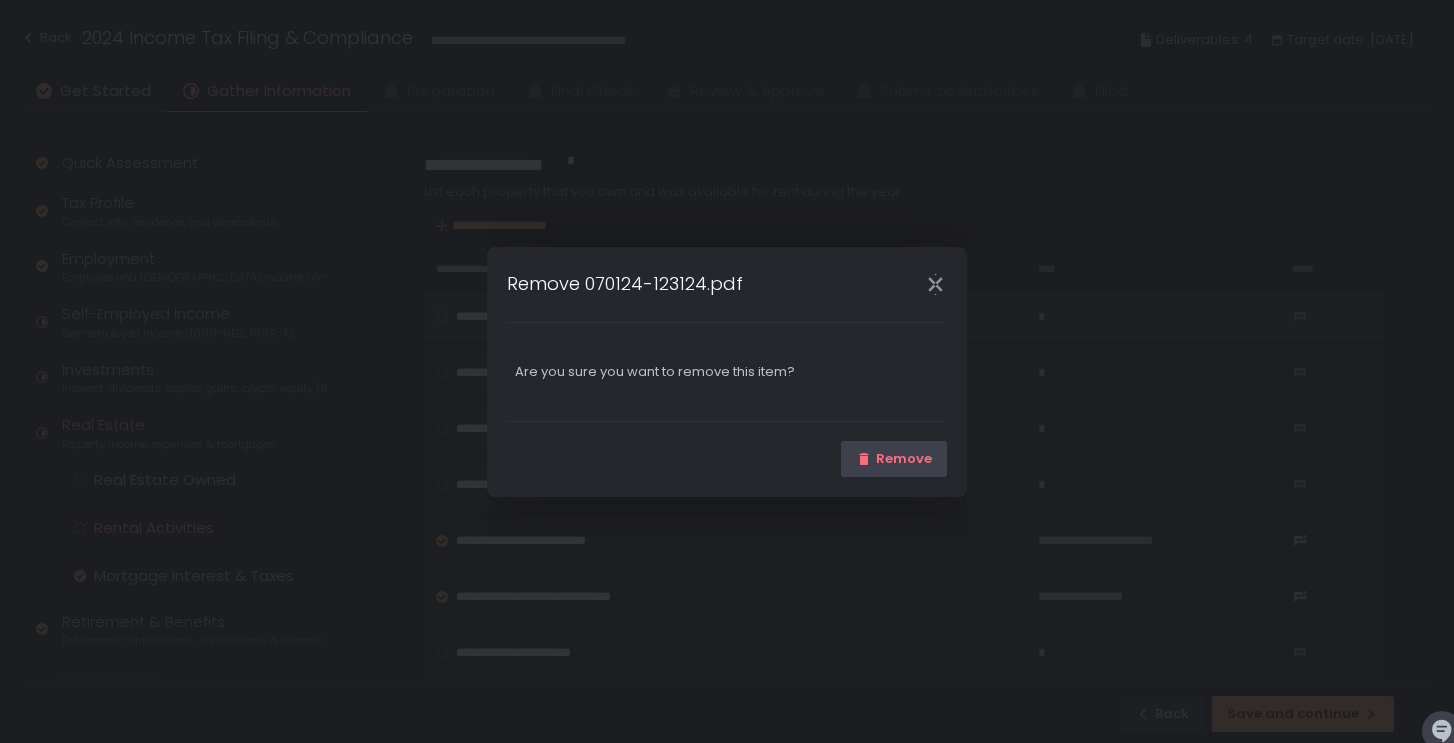 click on "Remove" 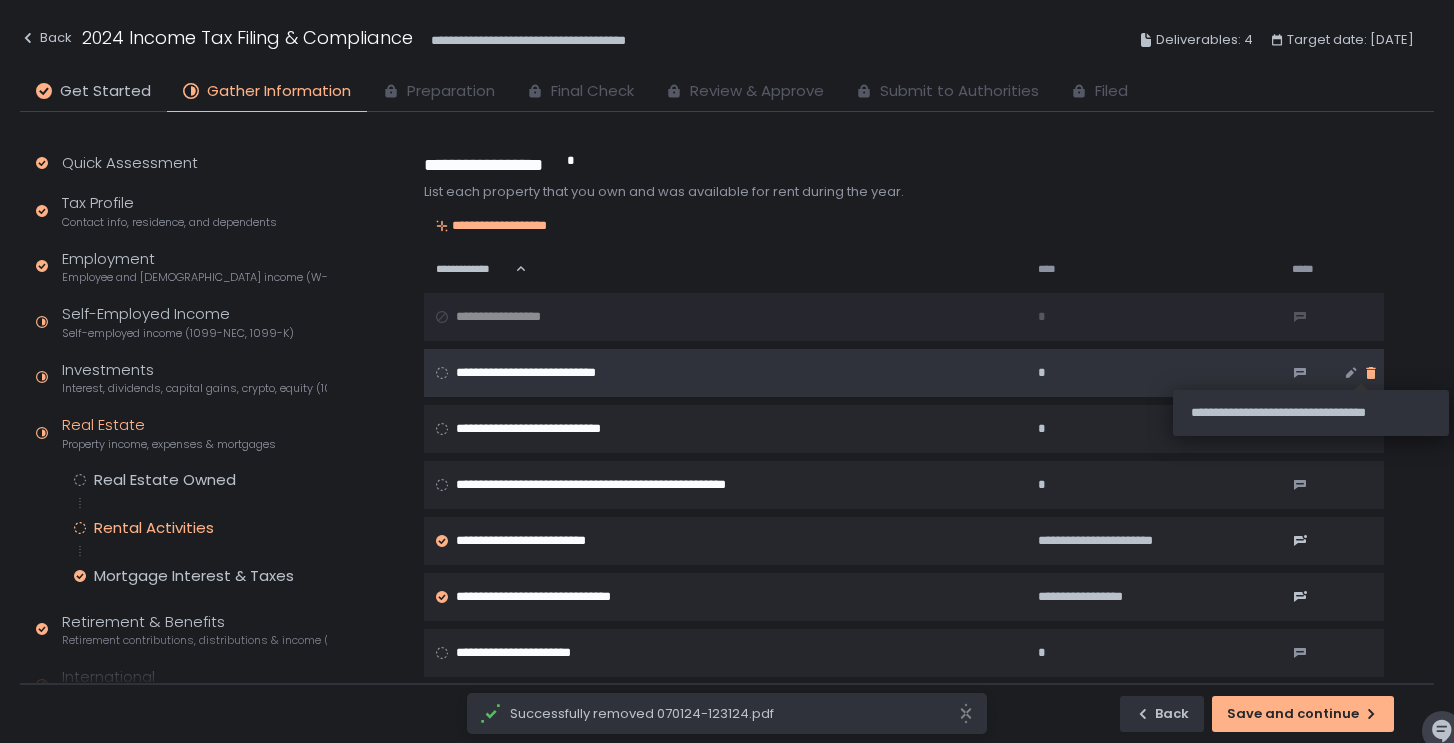 click 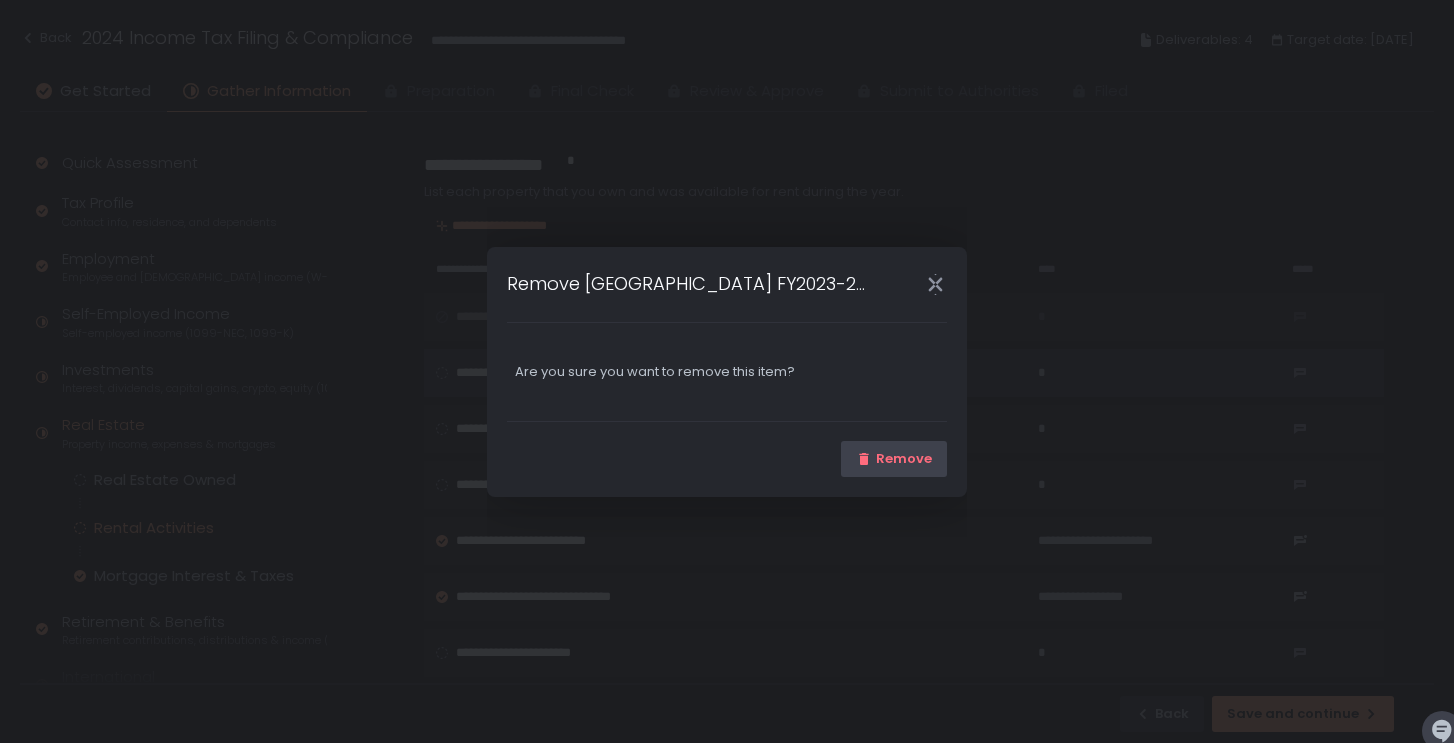 click on "Remove" 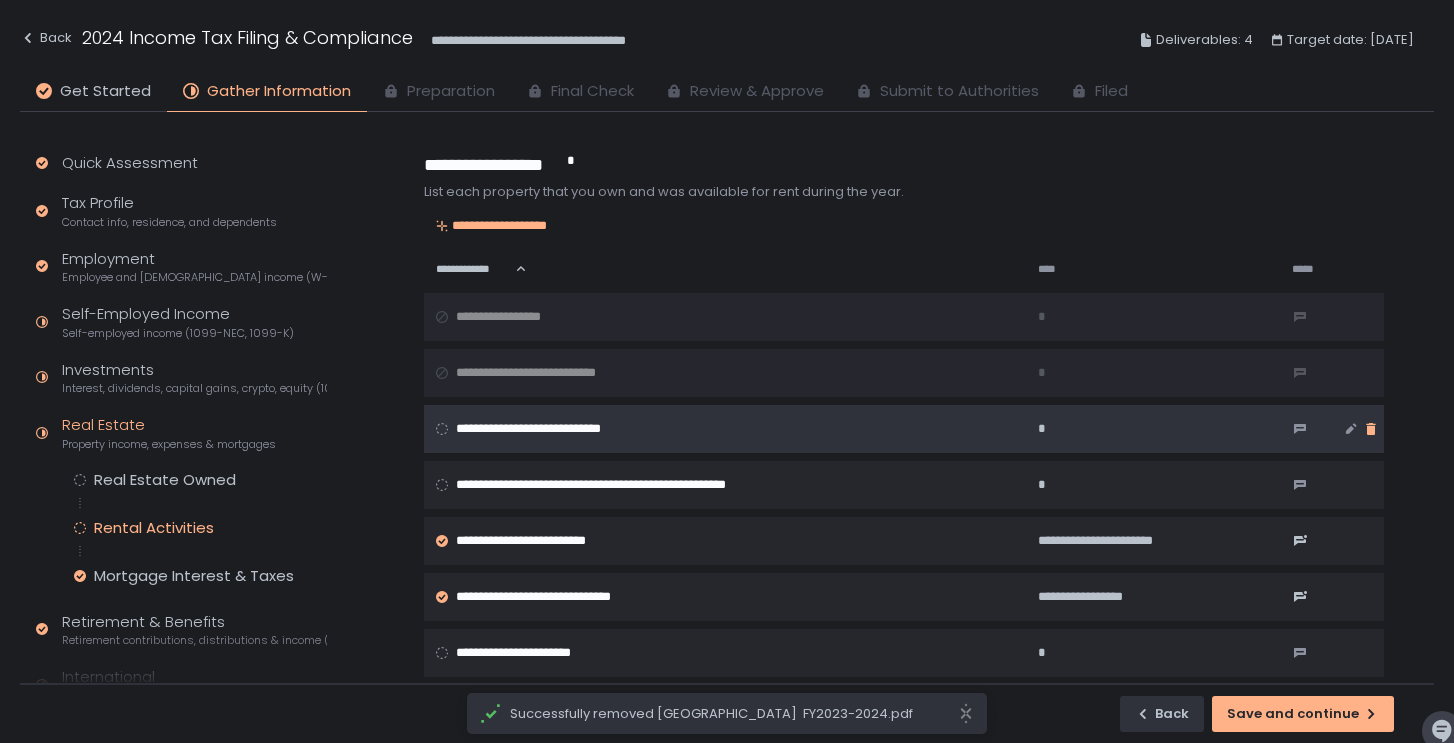 click 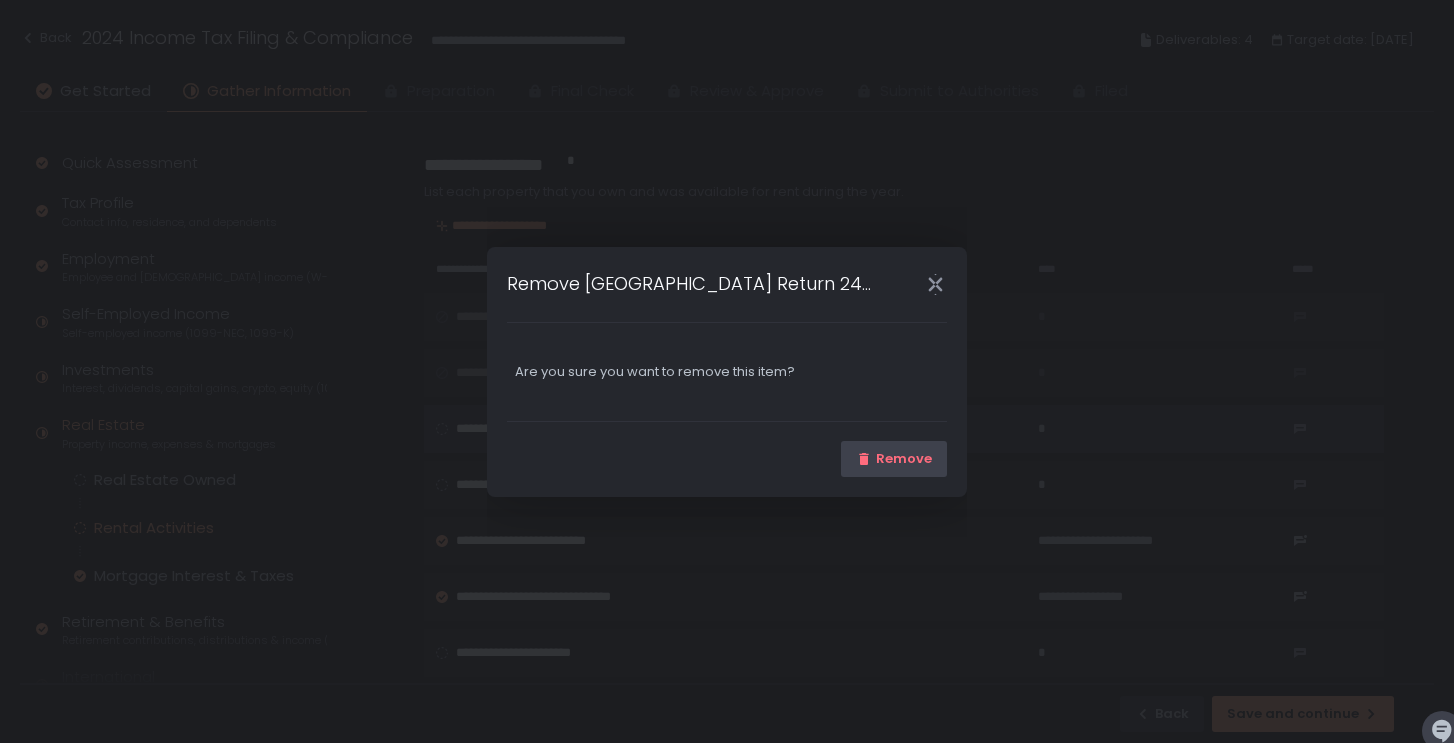 click on "Remove" 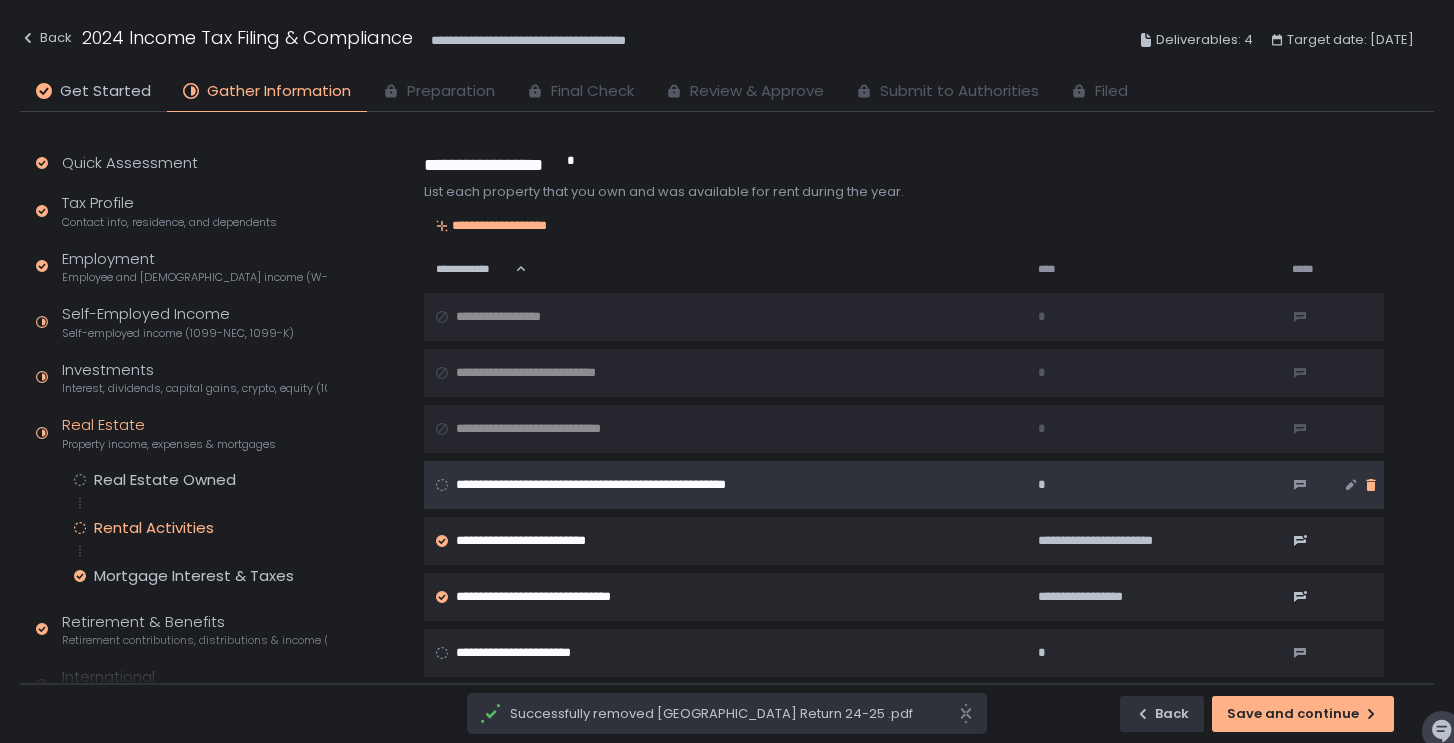 click 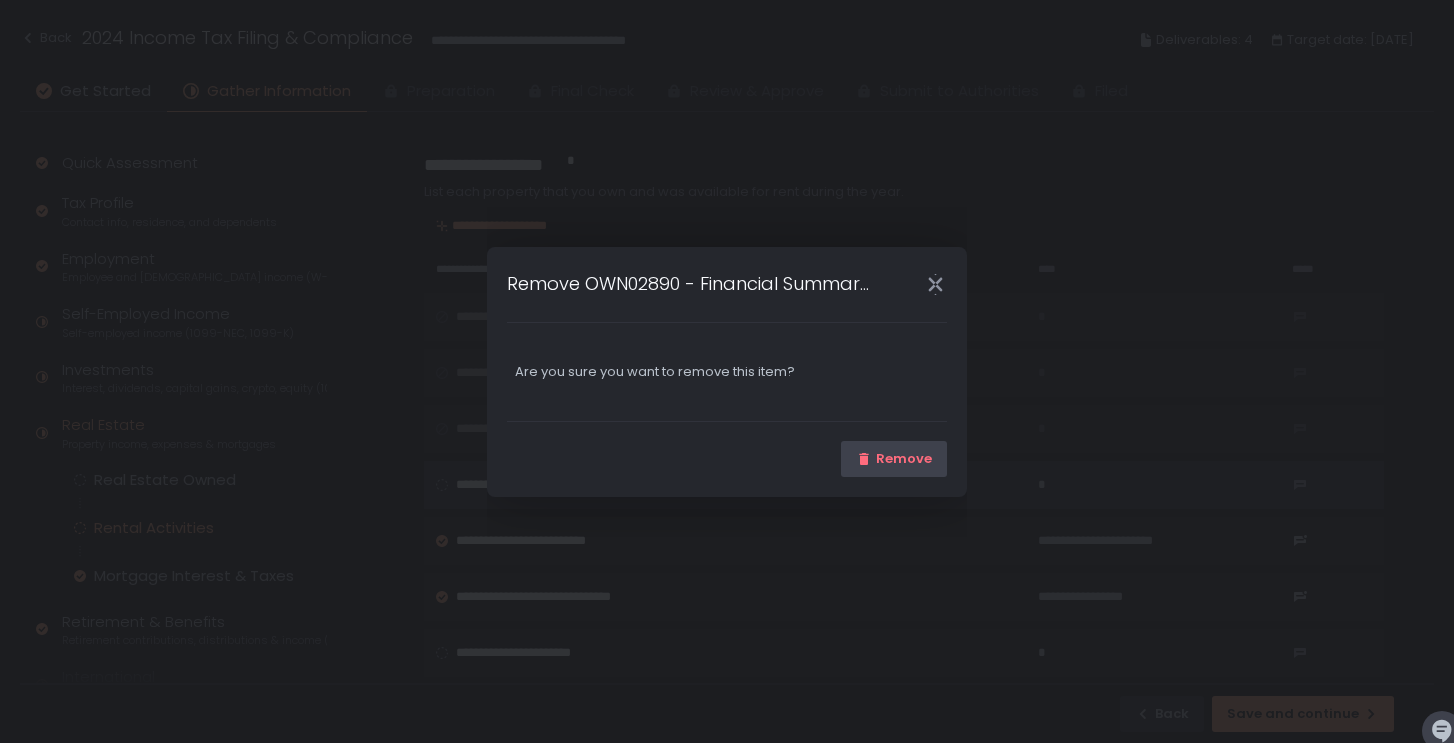 click on "Remove" 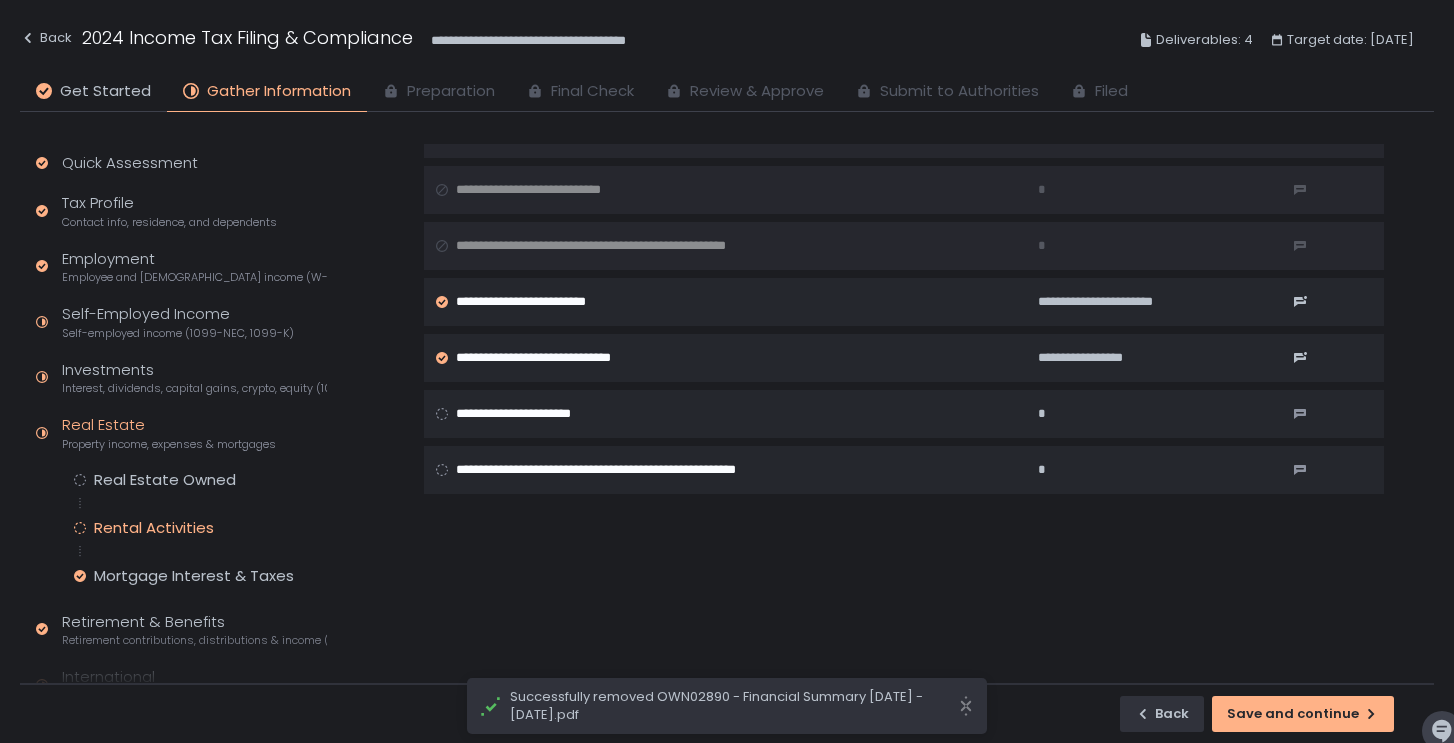 scroll, scrollTop: 240, scrollLeft: 0, axis: vertical 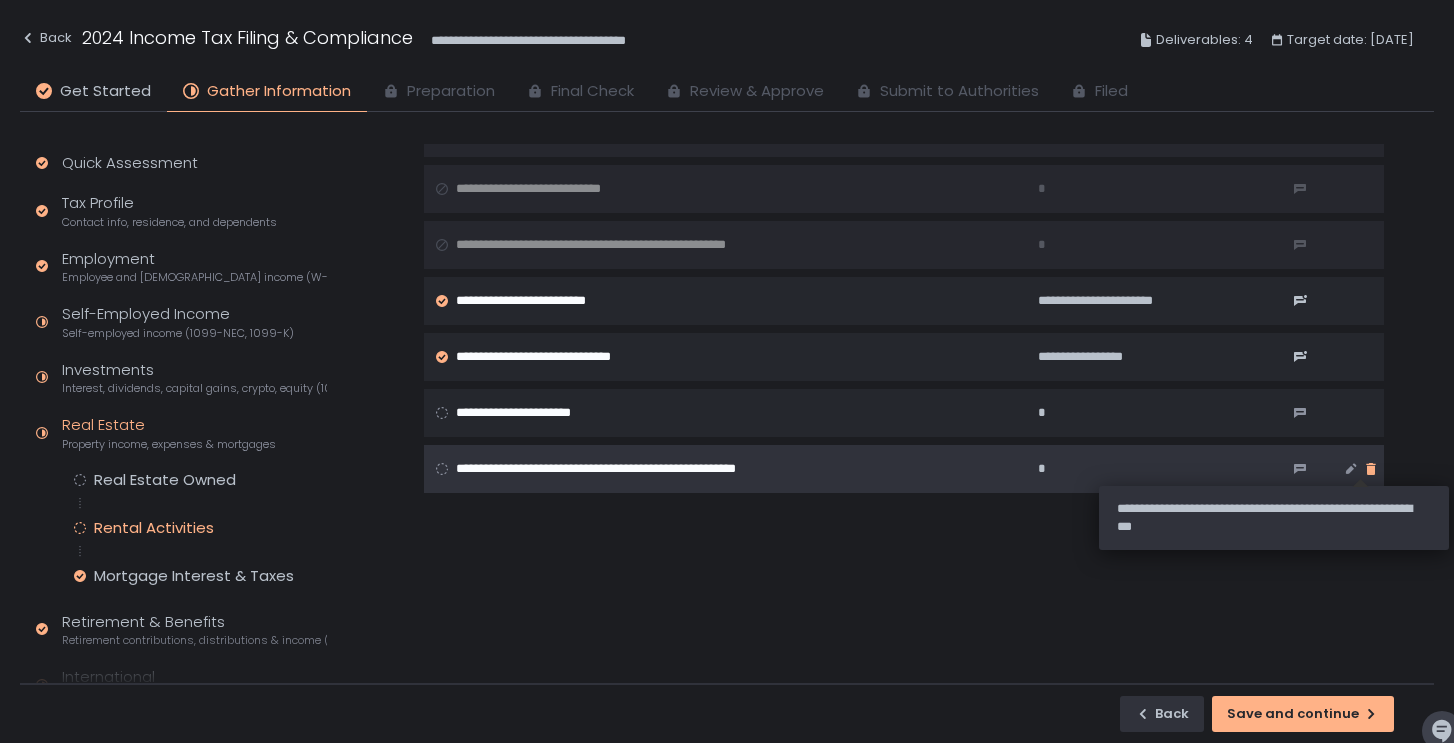 click 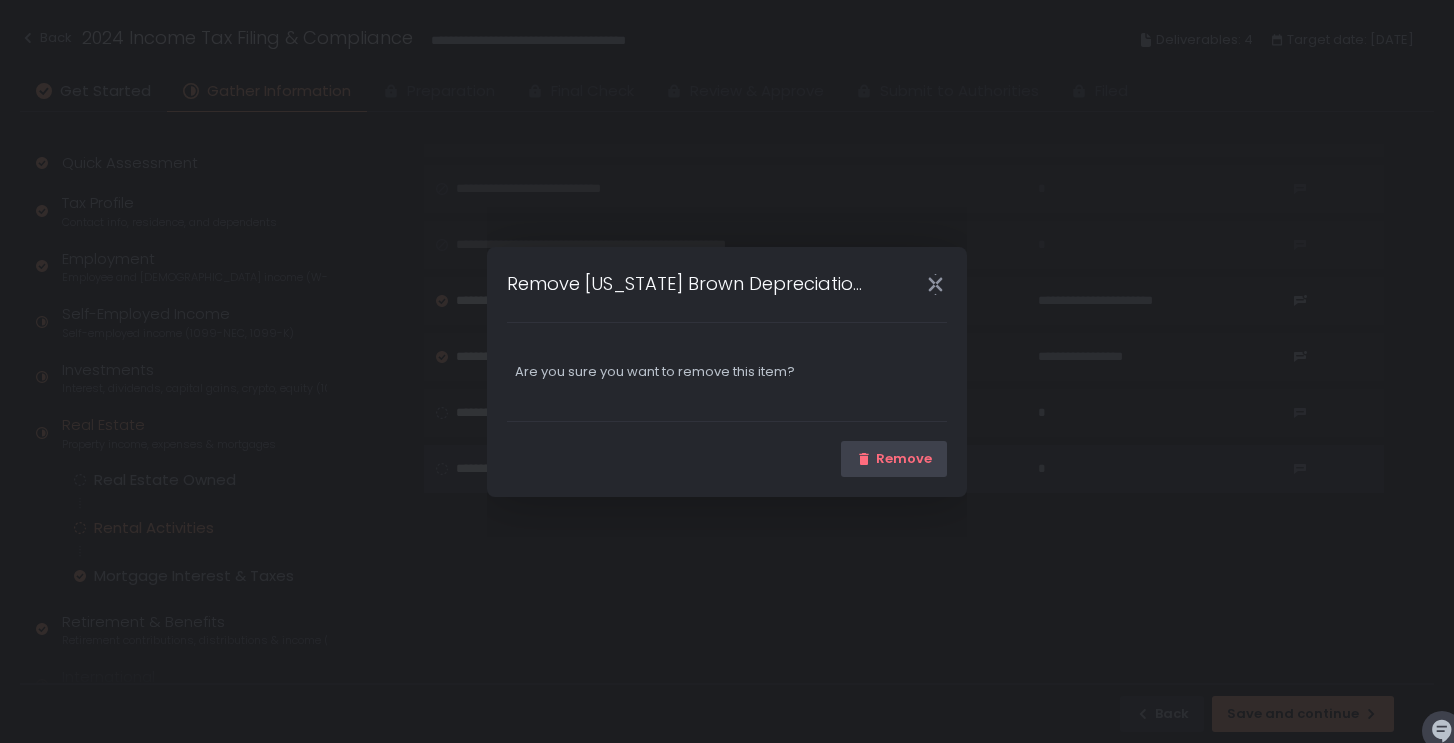 click on "Remove" 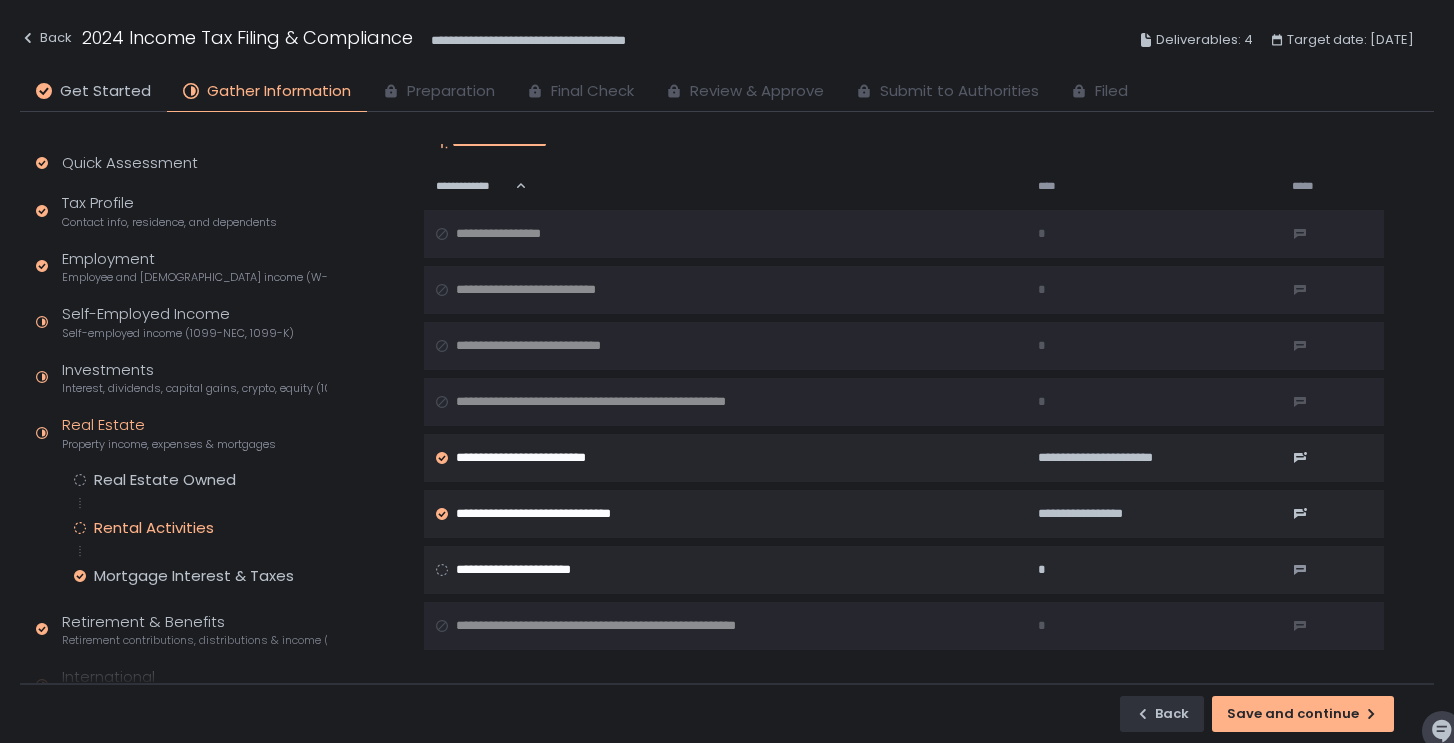 scroll, scrollTop: 67, scrollLeft: 0, axis: vertical 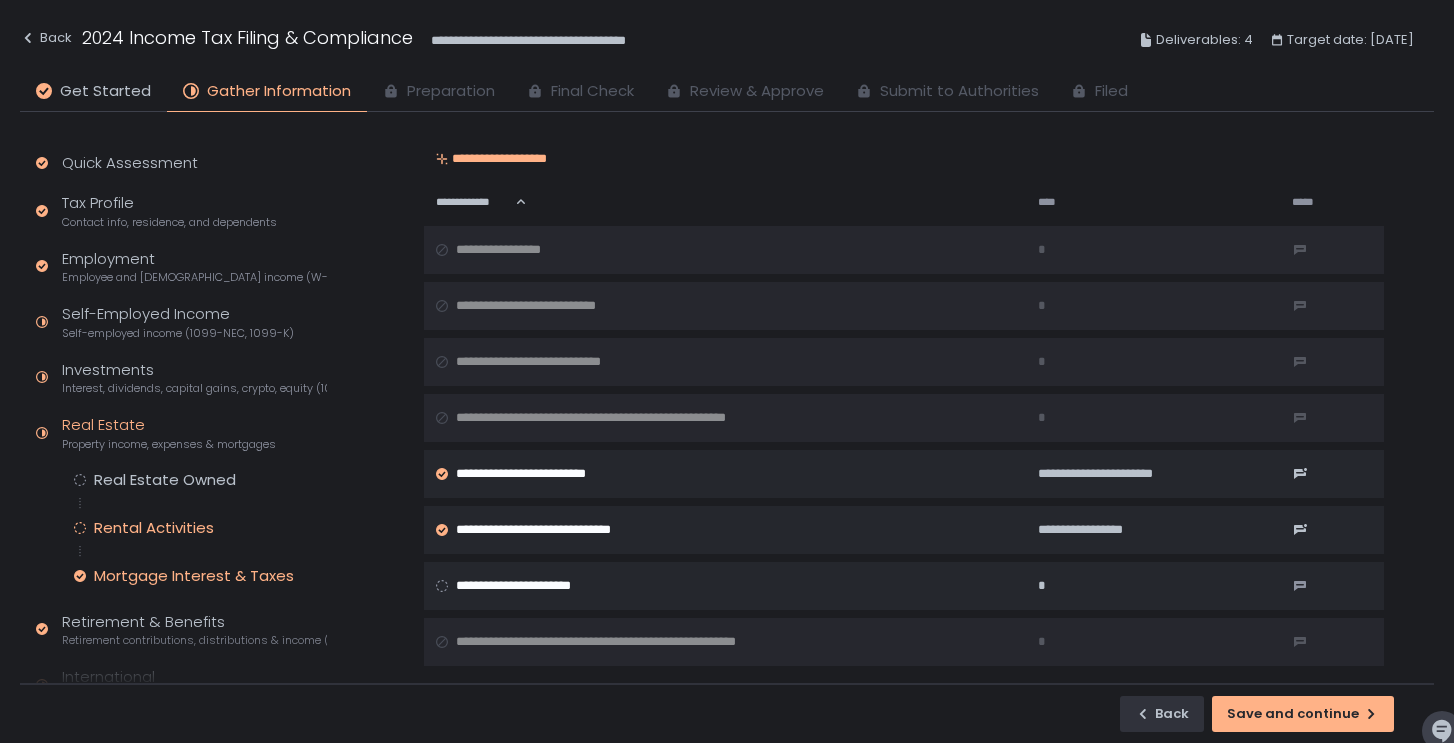 click on "Mortgage Interest & Taxes" 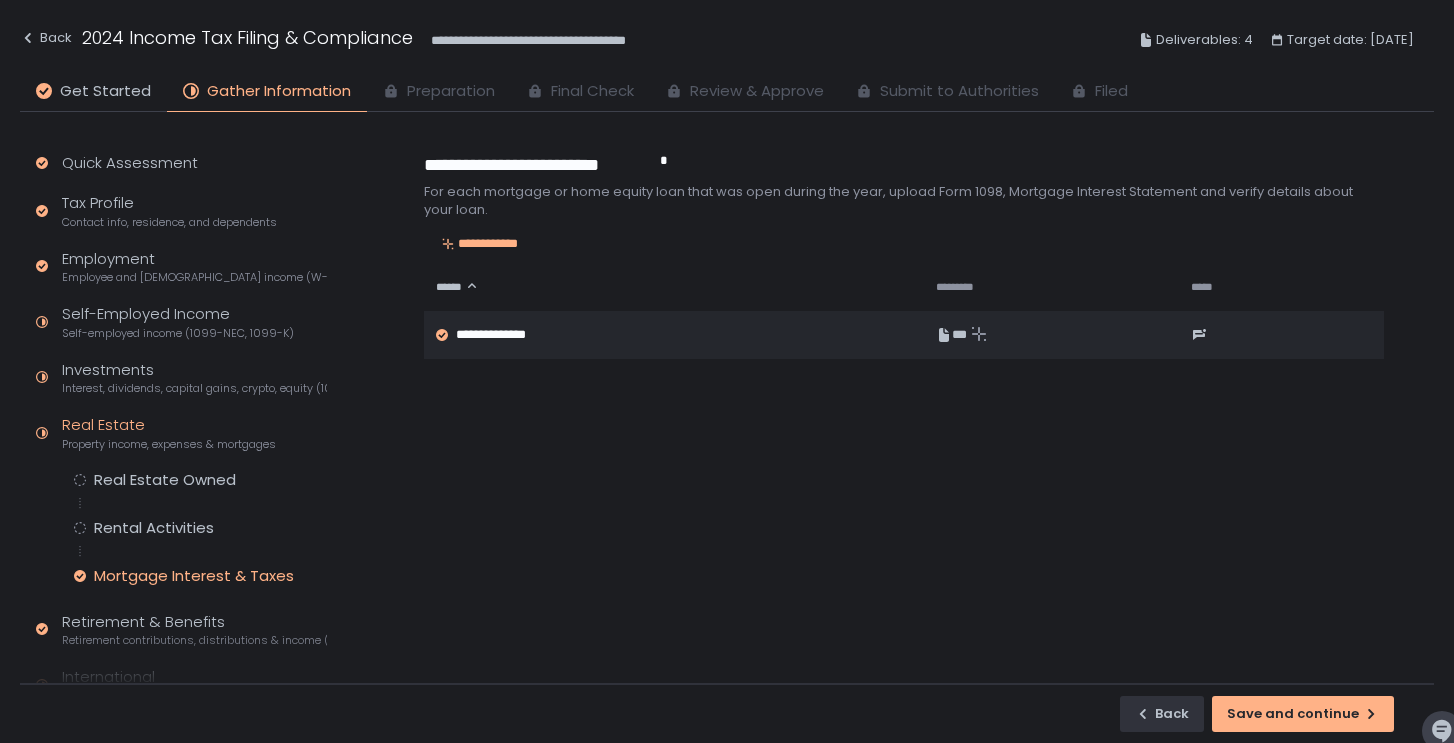 scroll, scrollTop: 0, scrollLeft: 0, axis: both 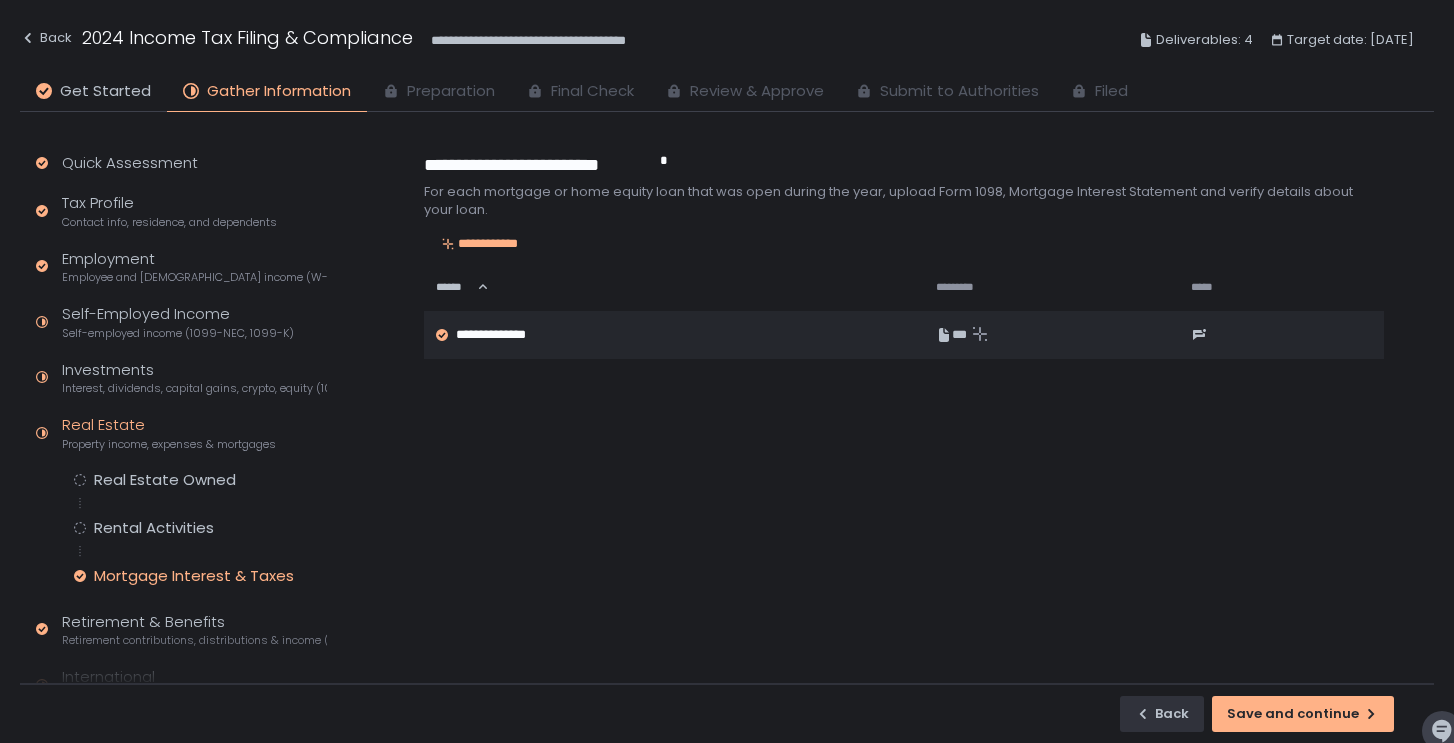 click on "**********" 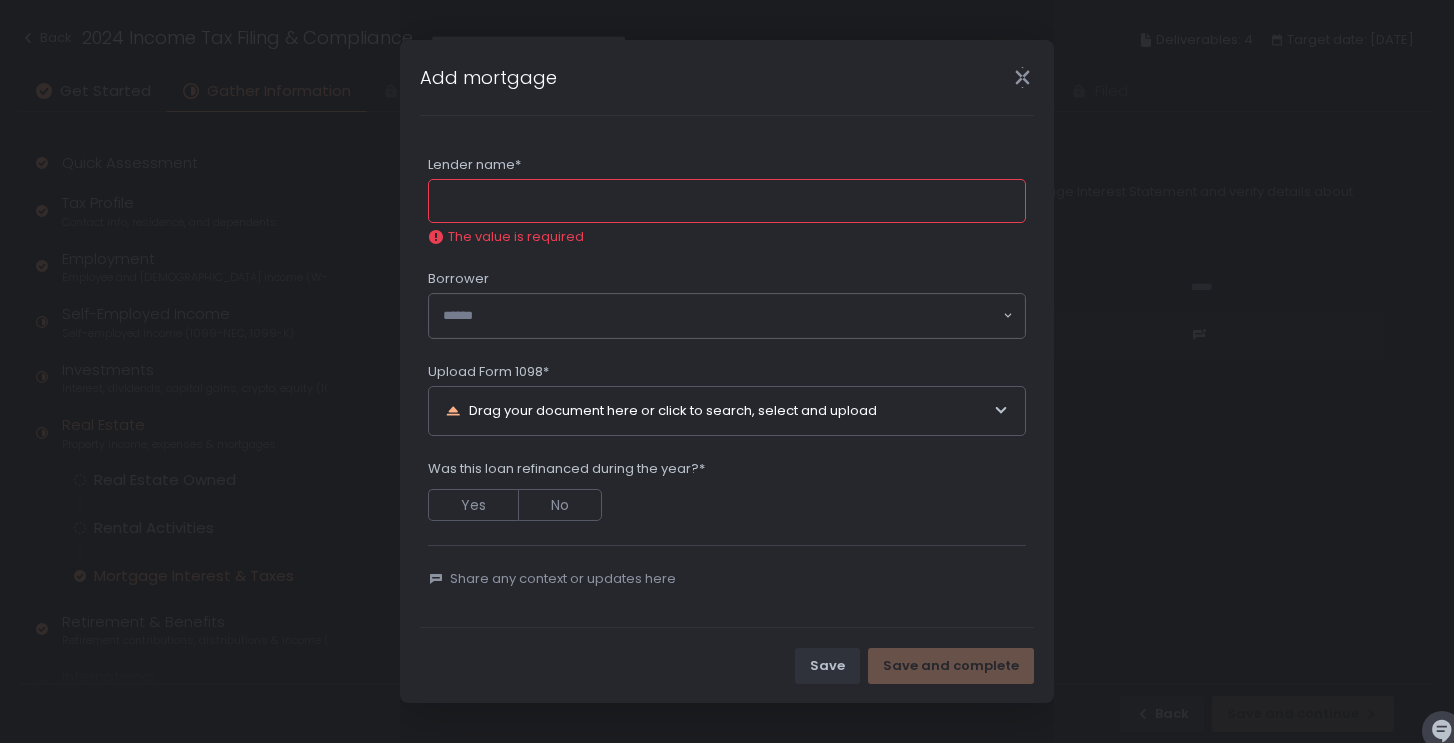 click 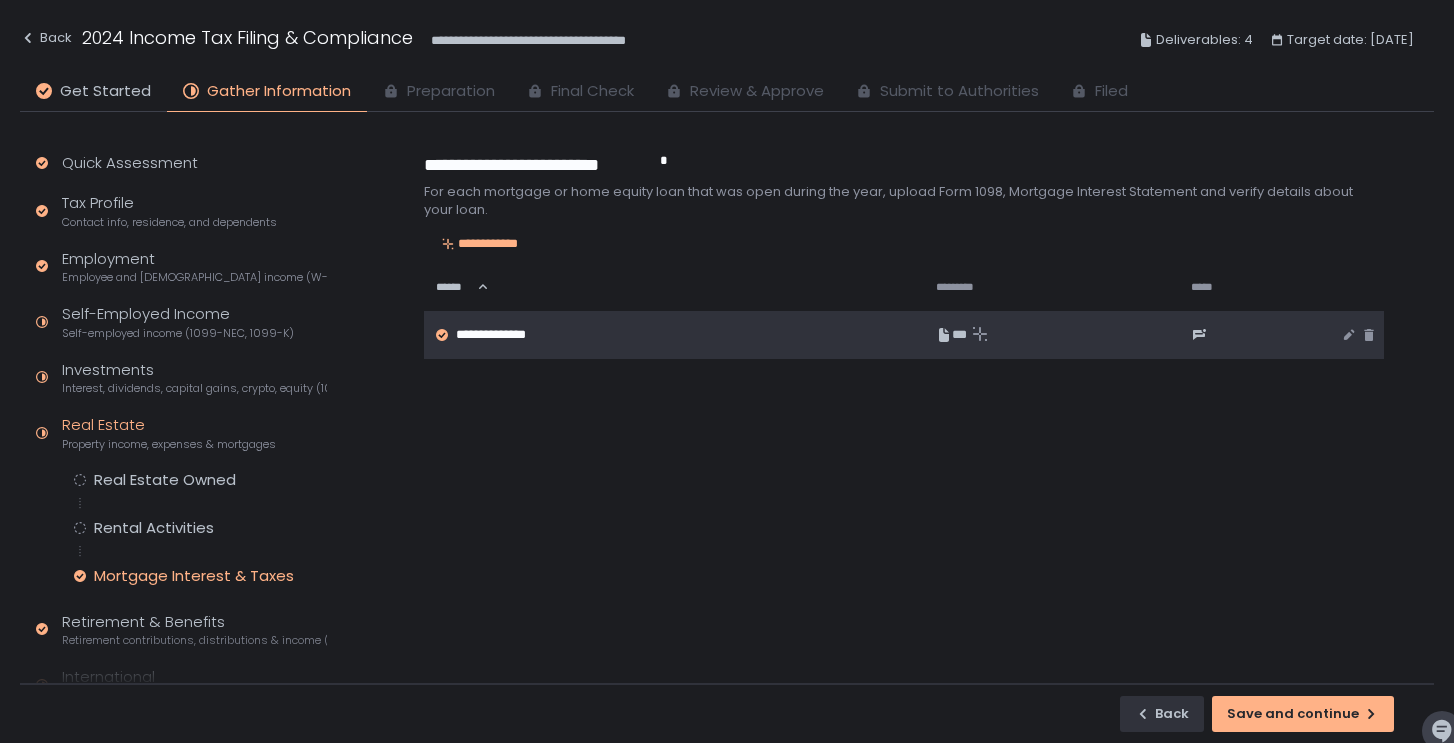 click on "**********" at bounding box center (512, 335) 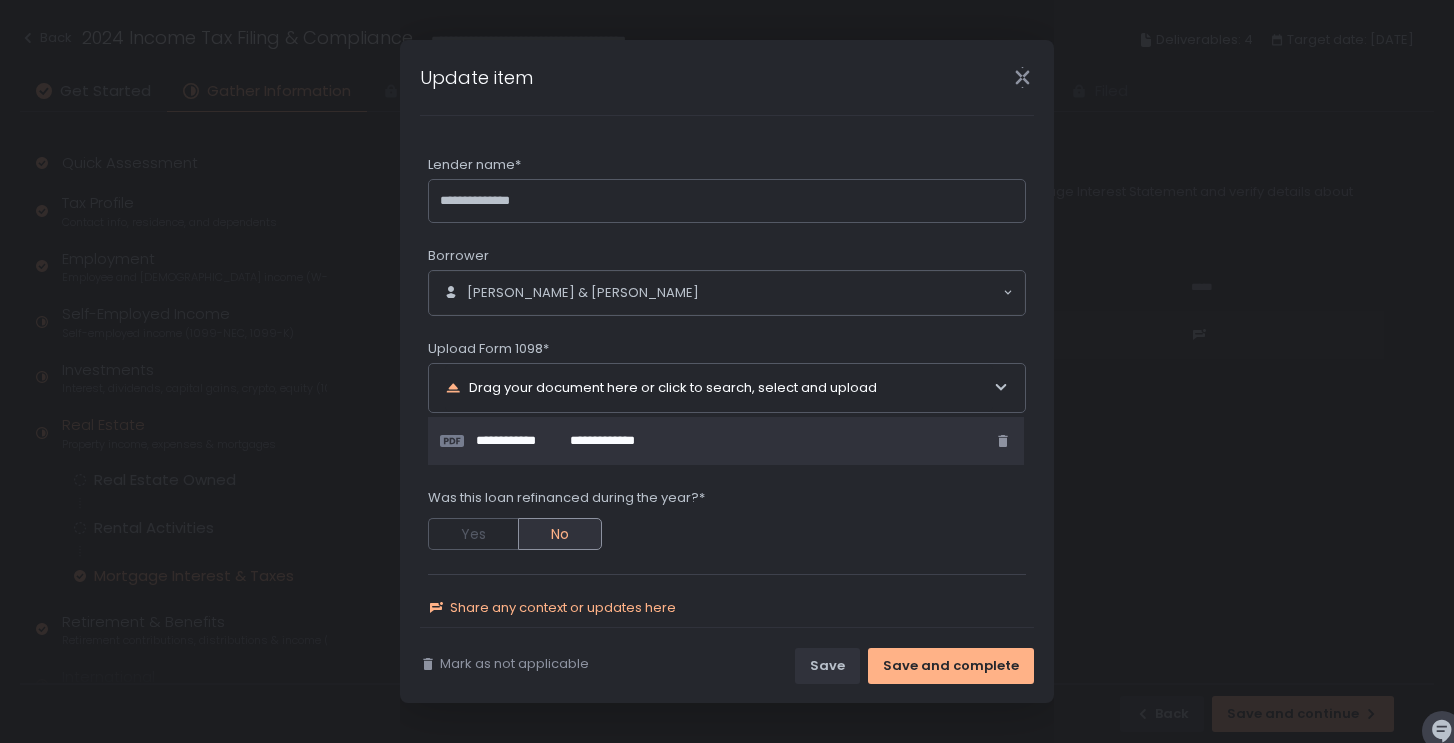 click on "Share any context or updates here" 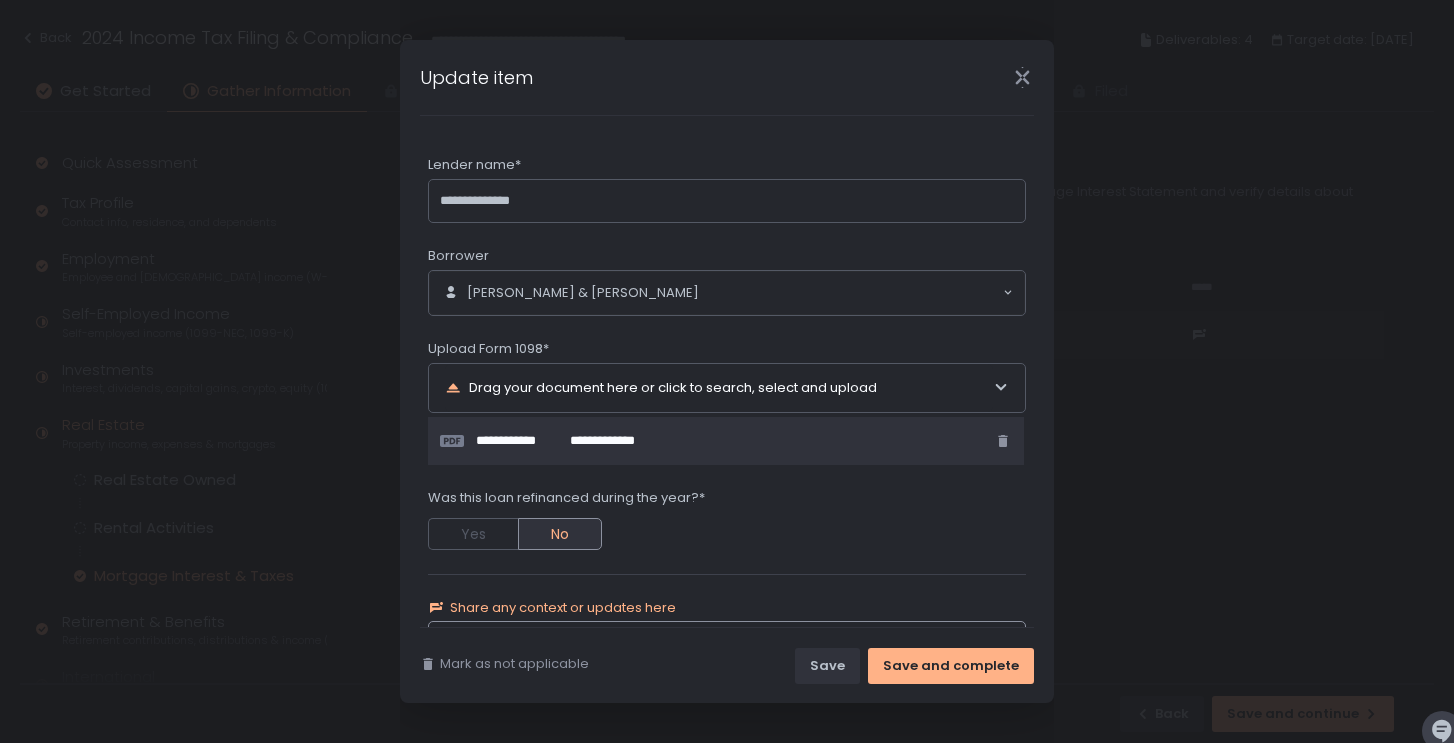 scroll, scrollTop: 148, scrollLeft: 0, axis: vertical 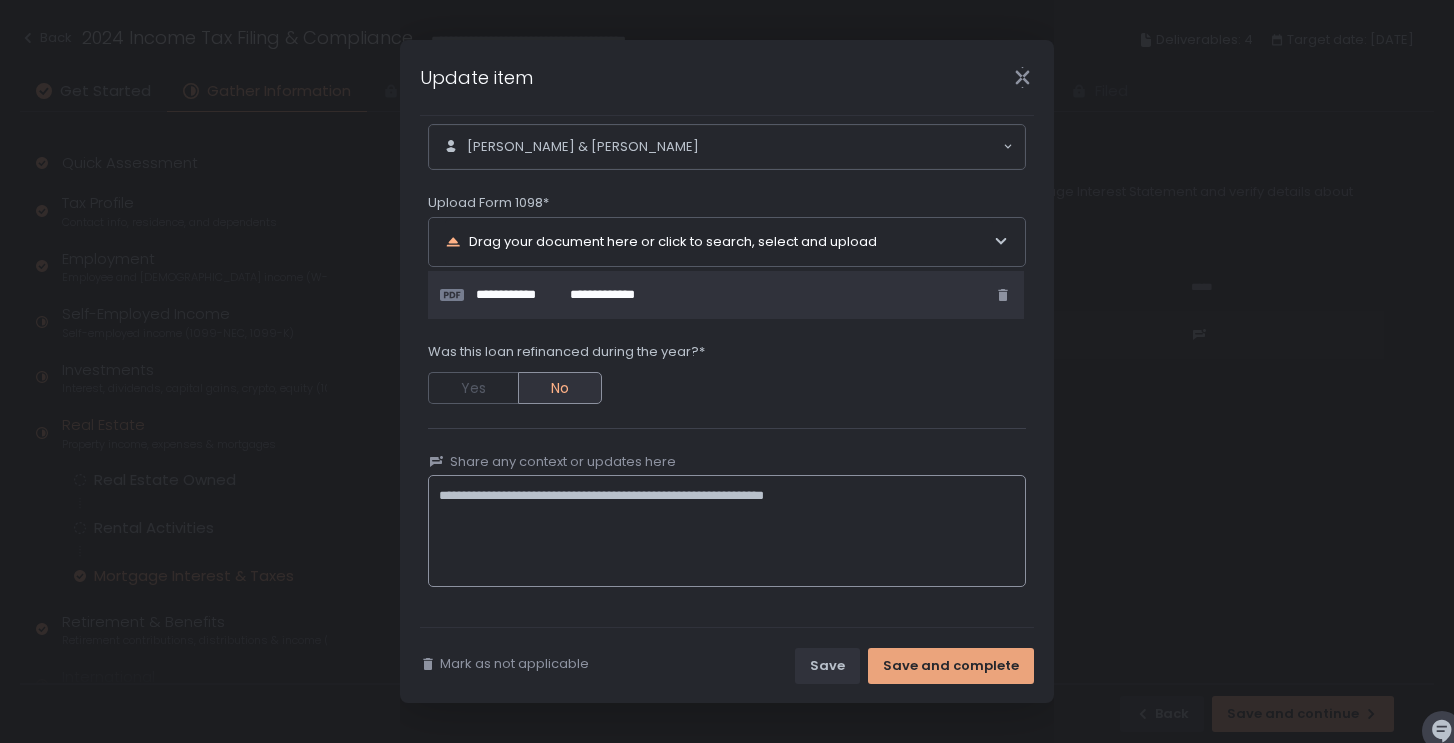 type on "**********" 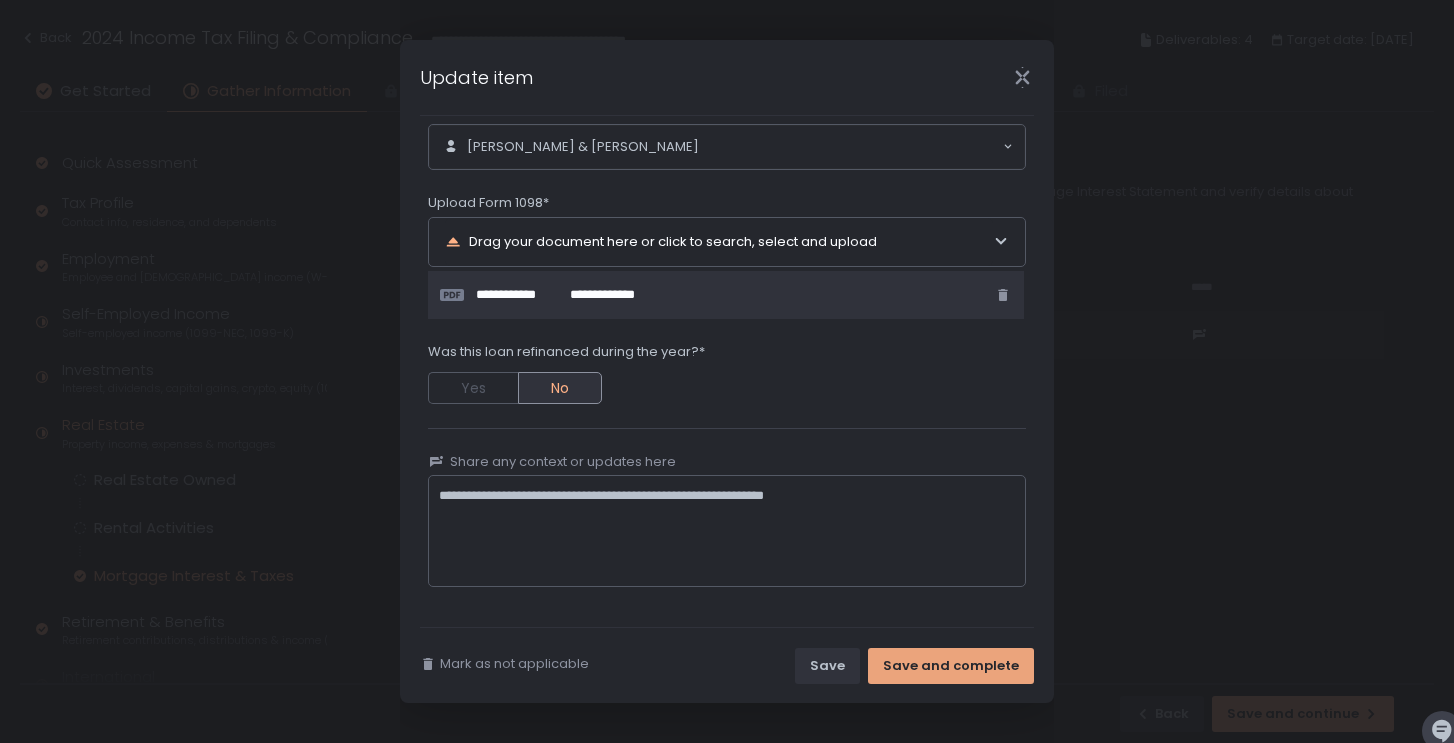 click on "Save and complete" at bounding box center (951, 666) 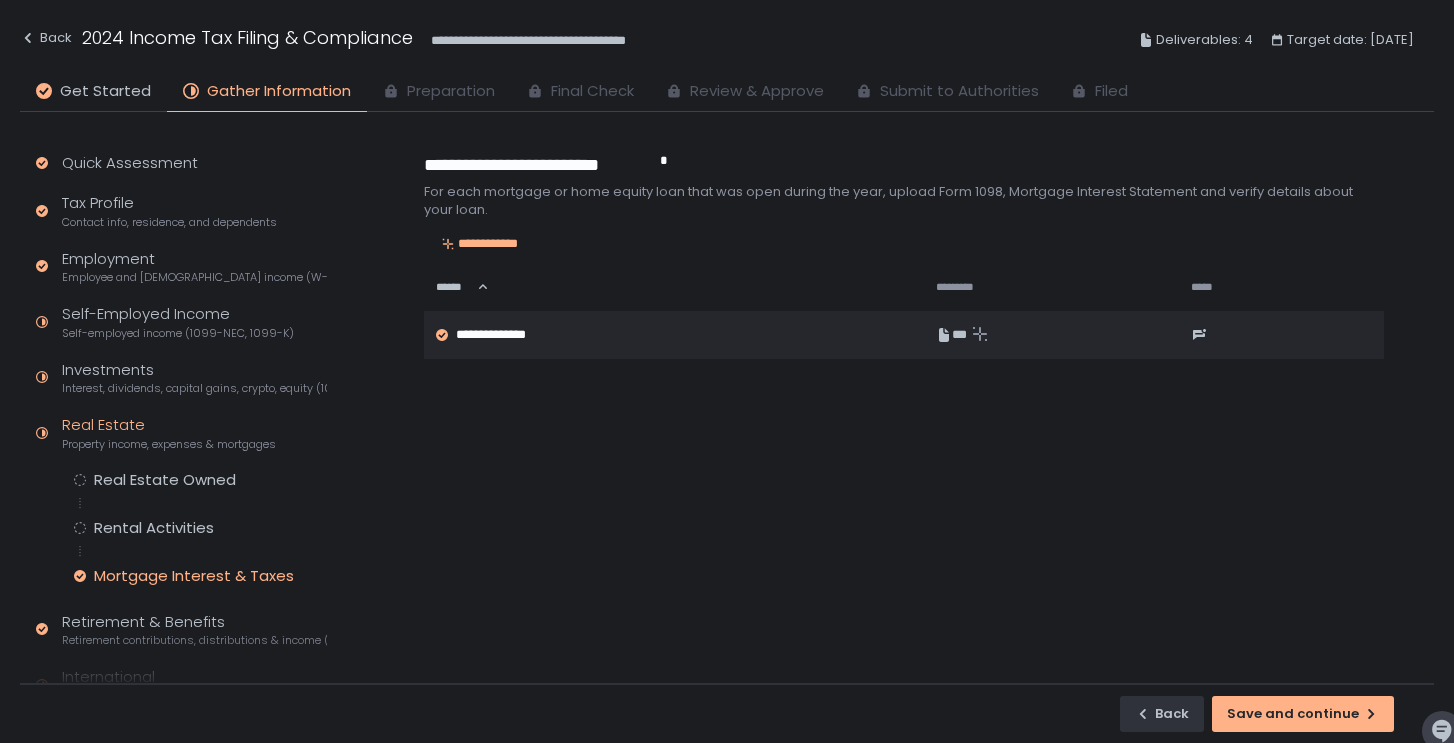 click on "**********" 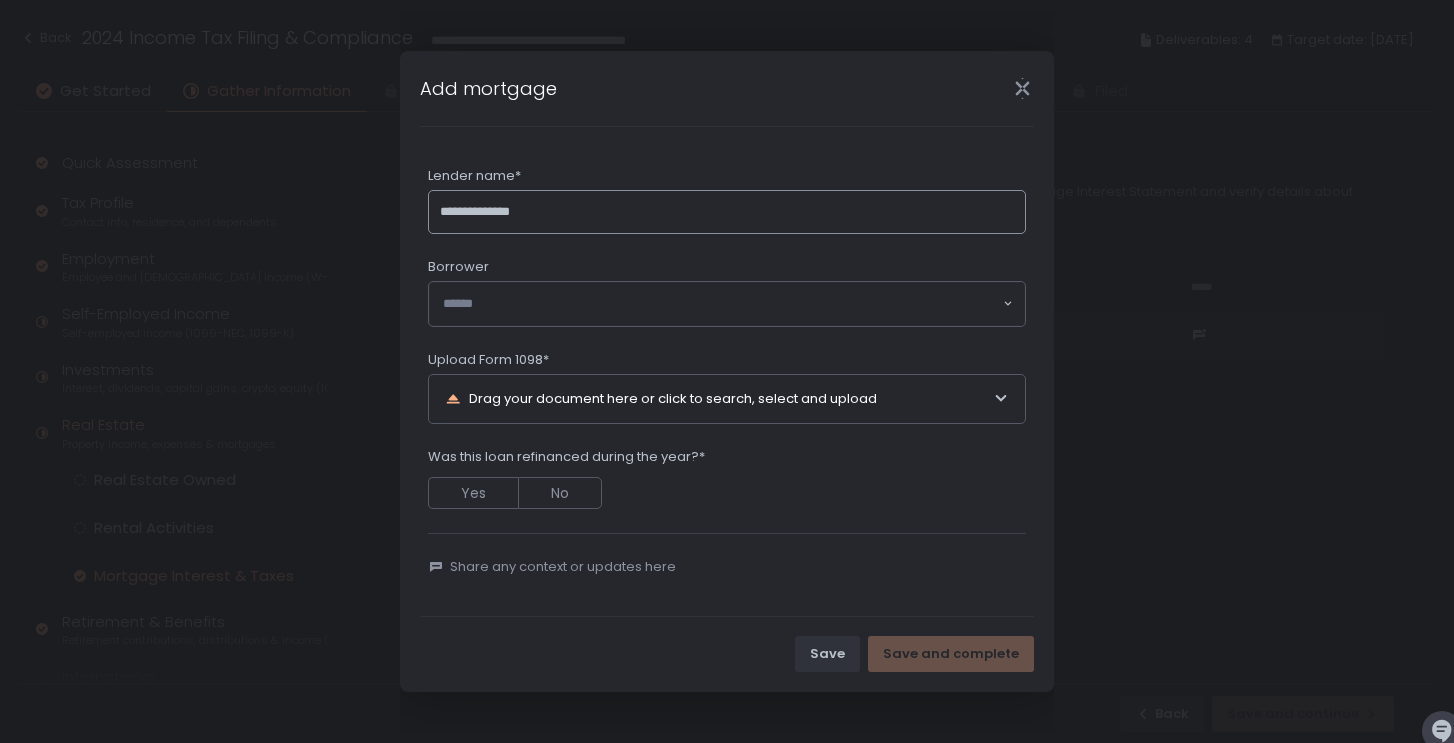 type on "**********" 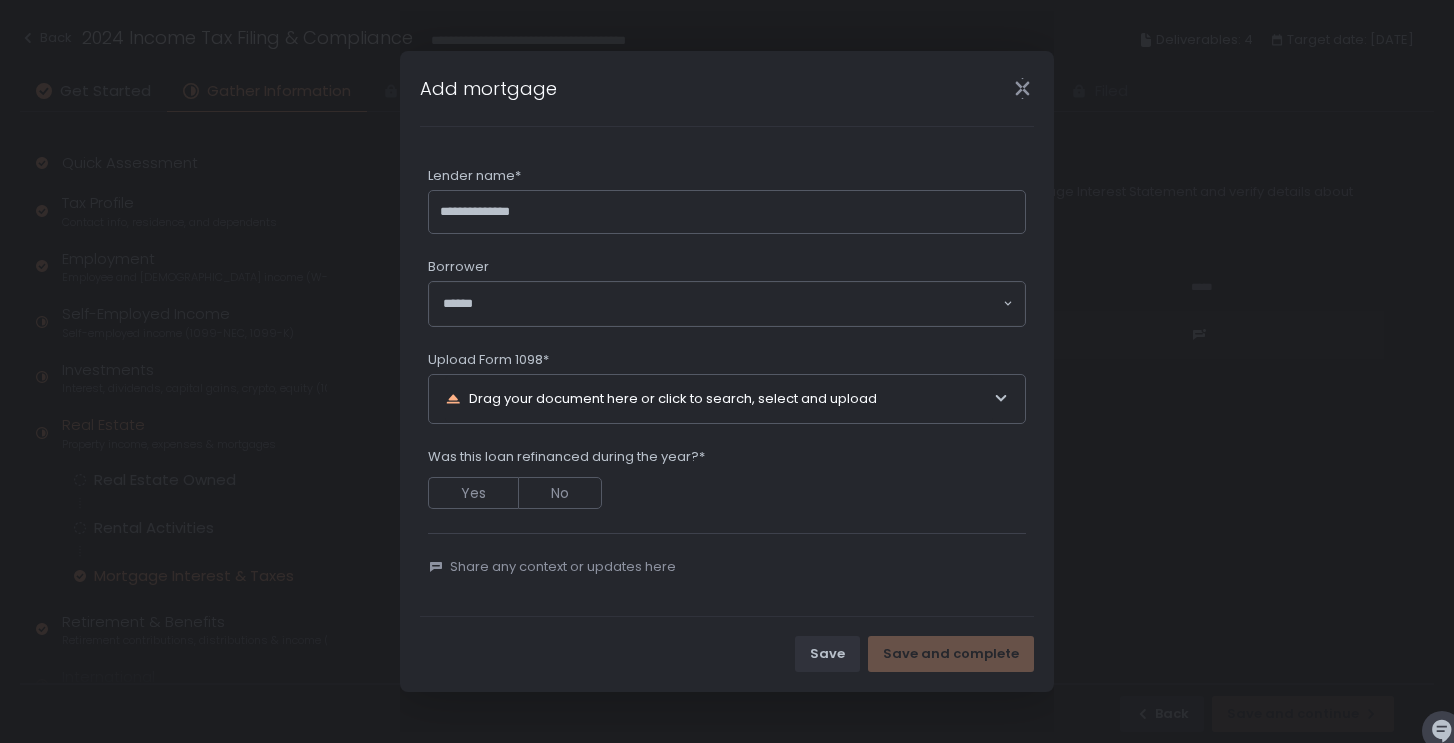 click 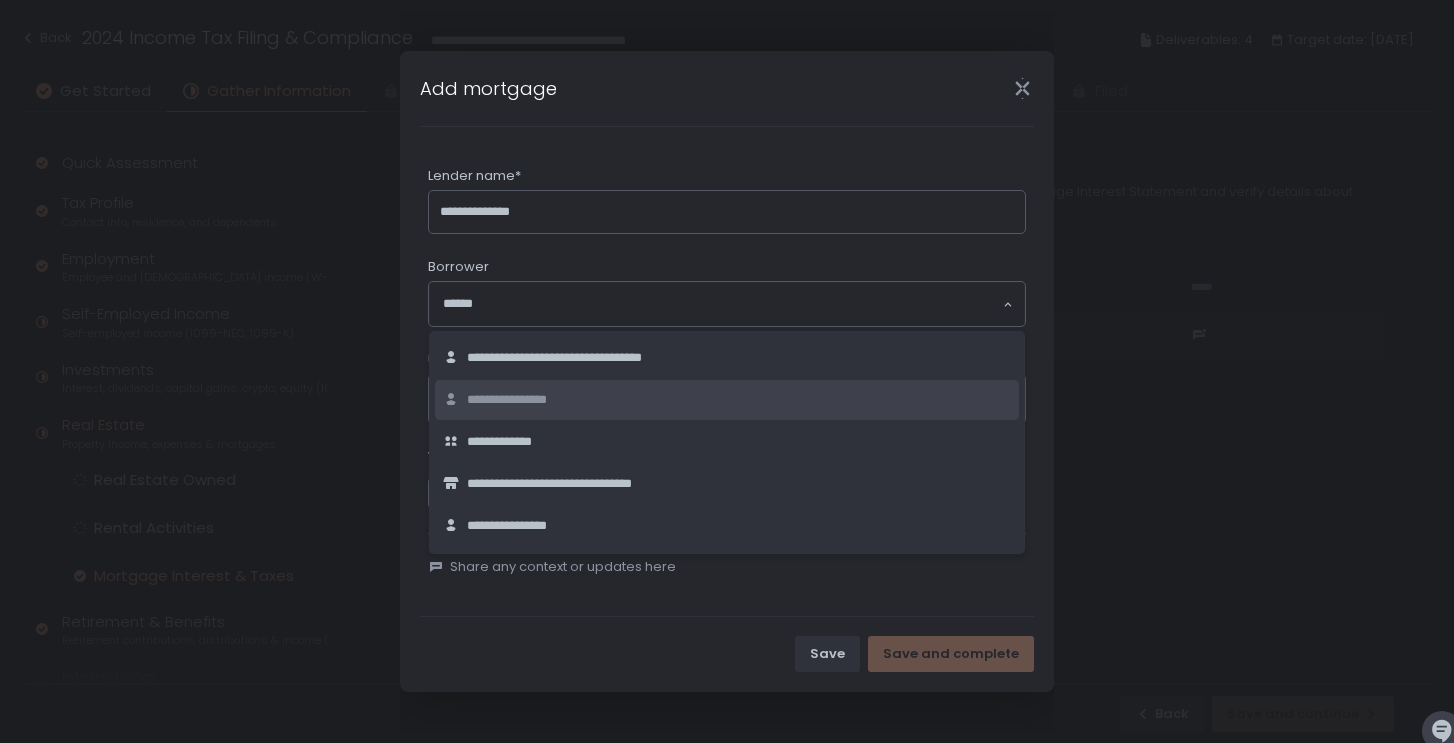 click on "**********" at bounding box center [518, 400] 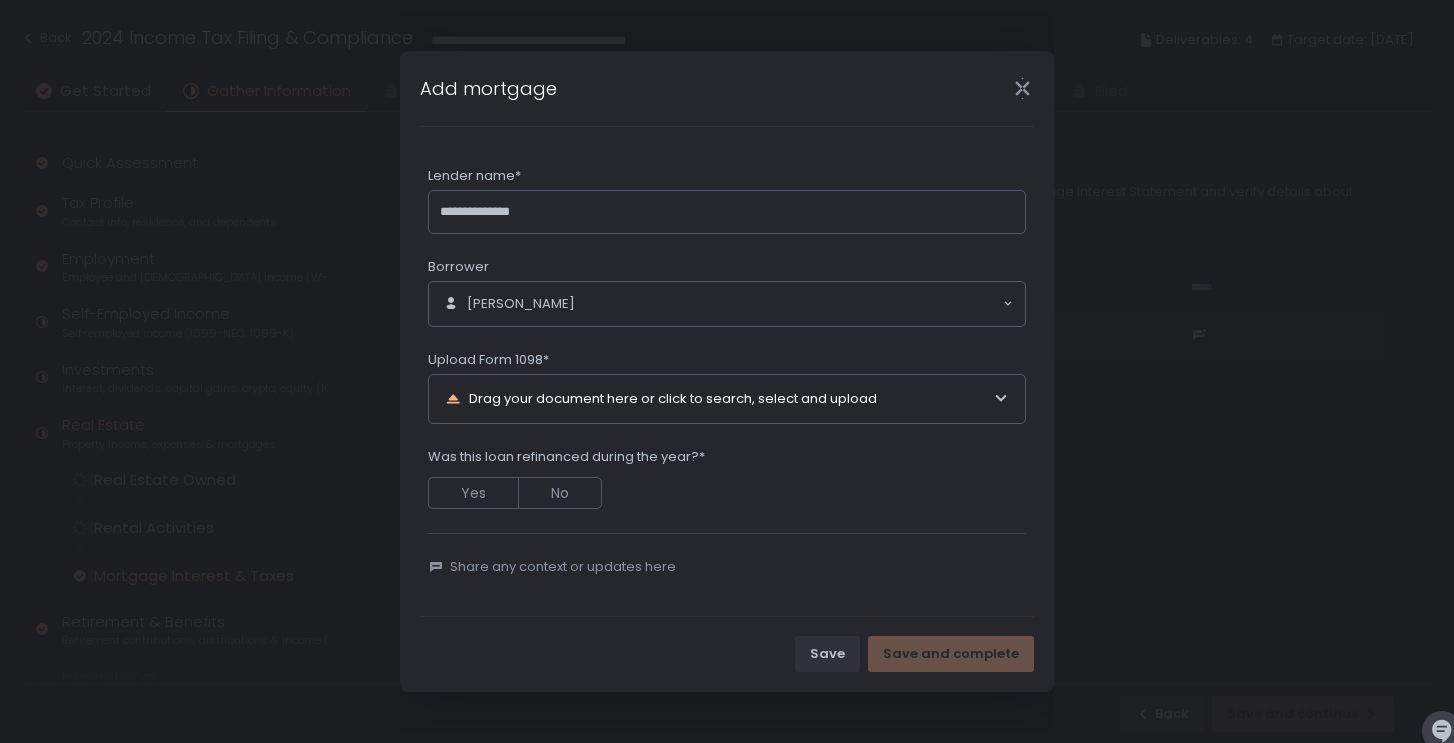 click on "Drag your document here or click to search, select and upload" at bounding box center (719, 399) 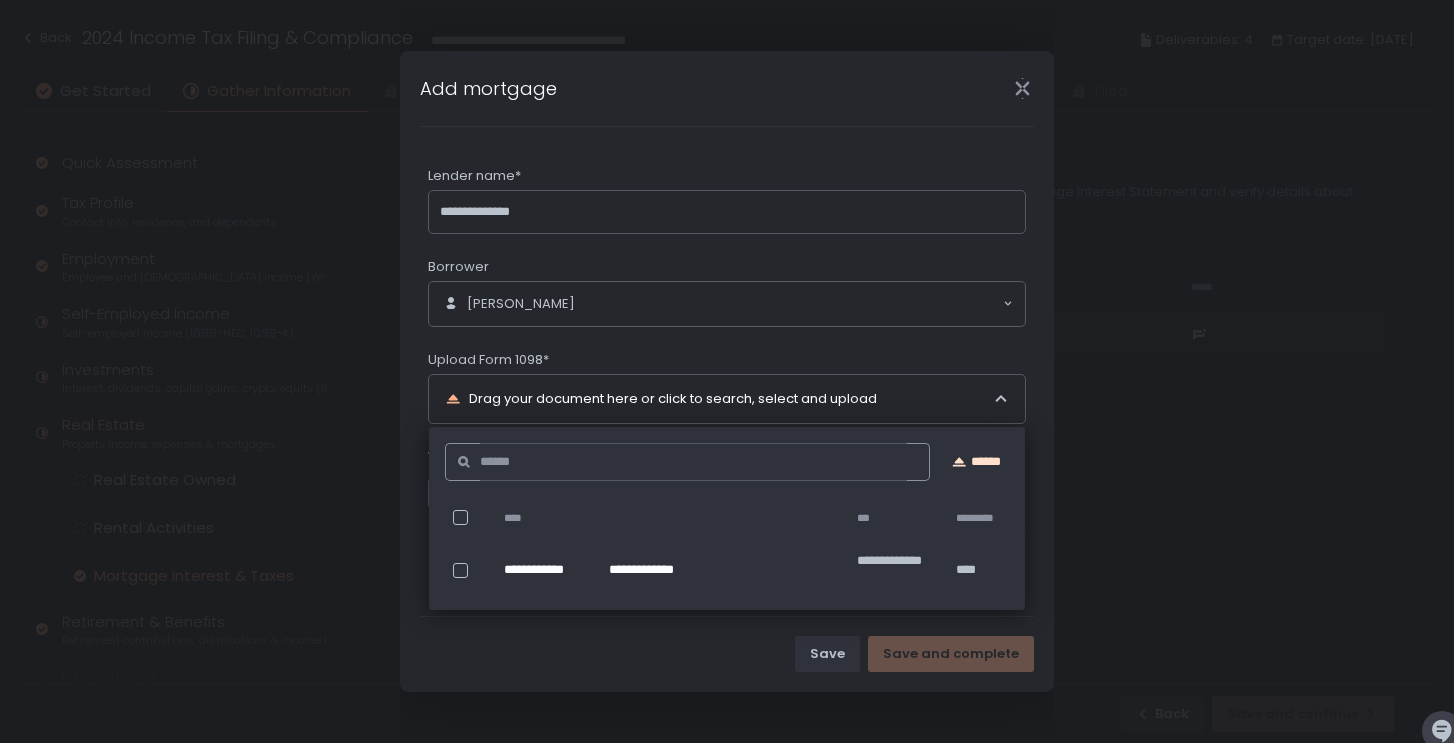 click on "******" 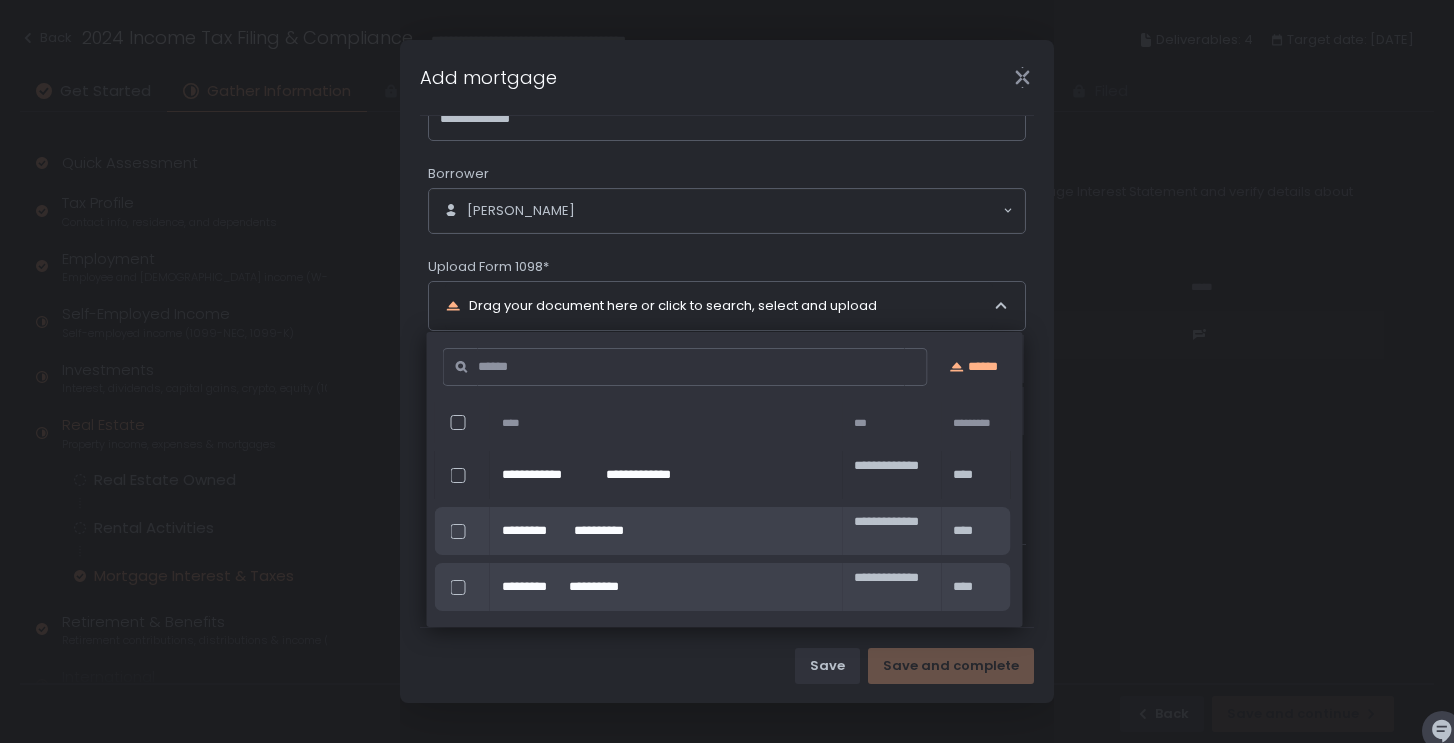 scroll, scrollTop: 84, scrollLeft: 0, axis: vertical 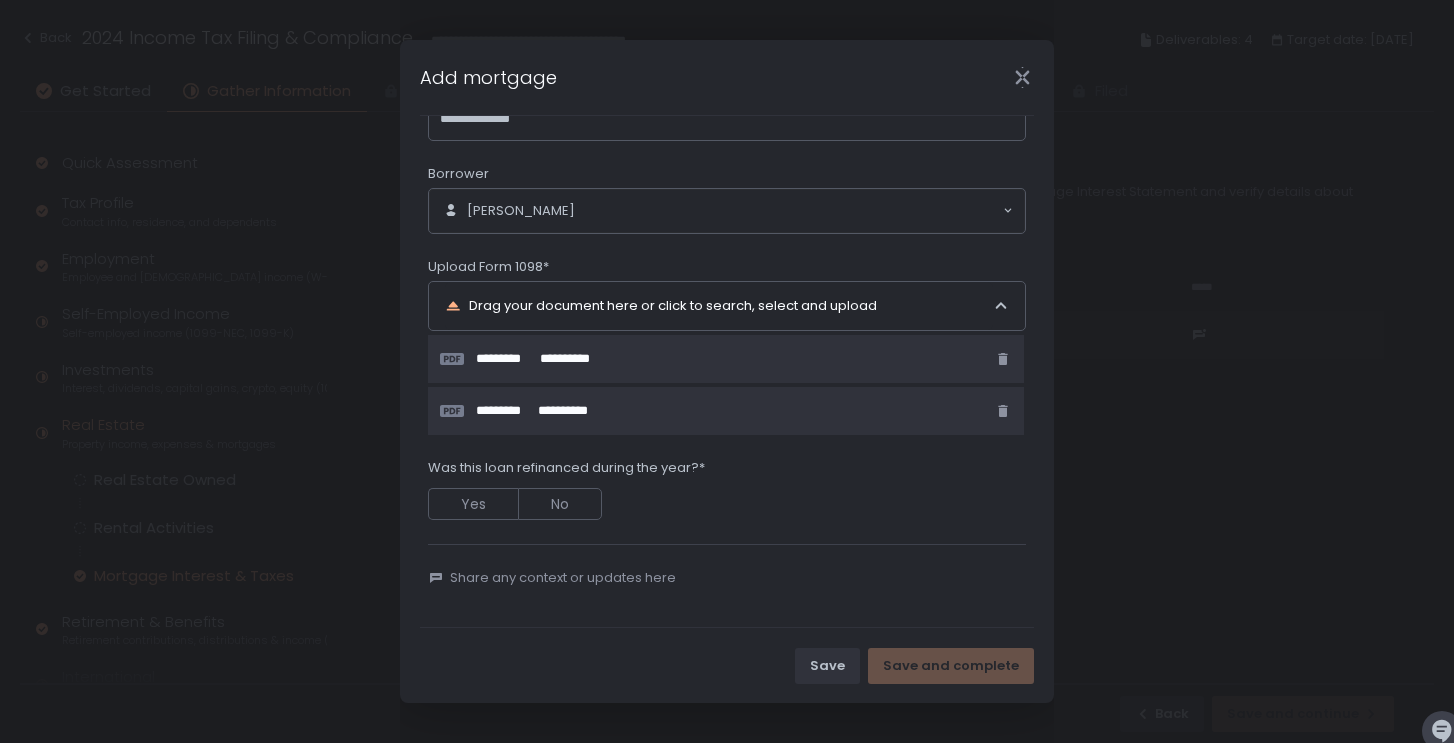 click on "**********" at bounding box center [727, 371] 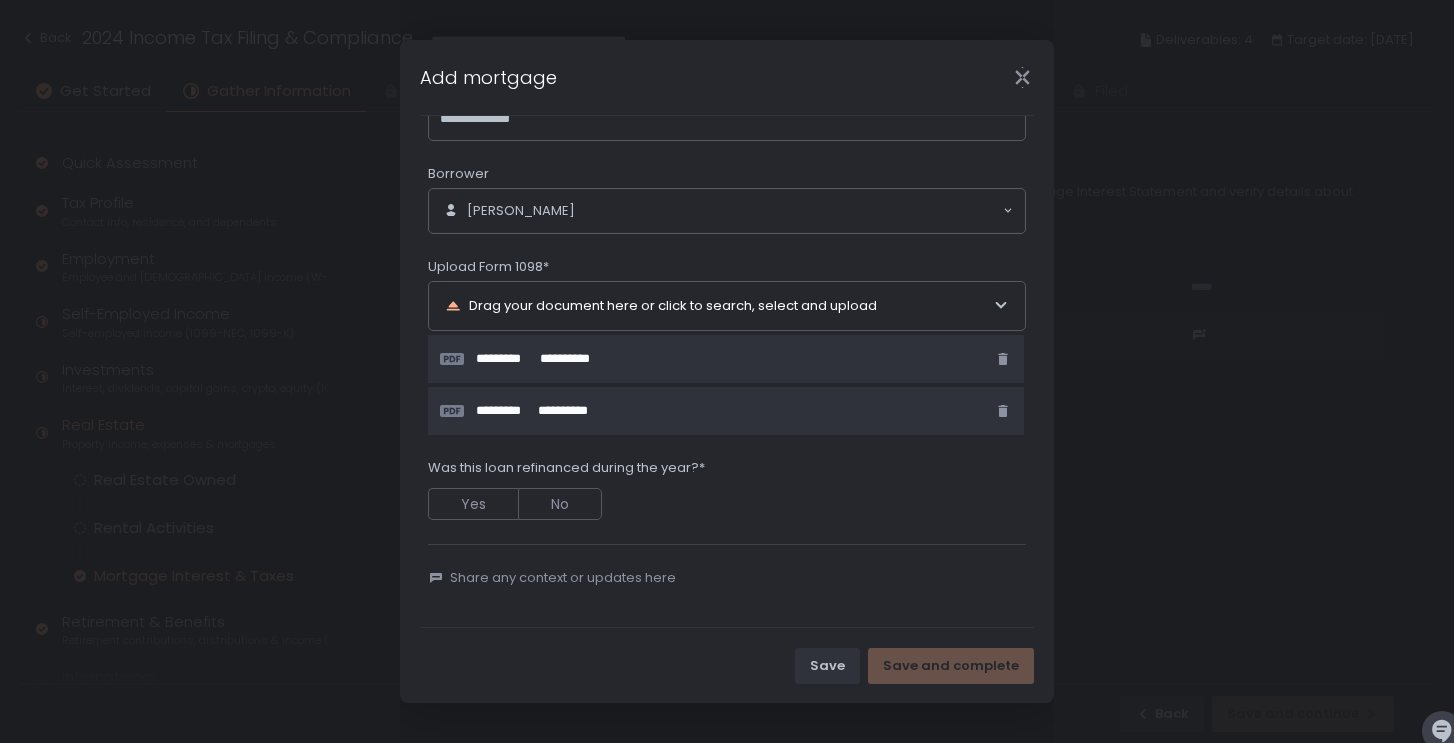 scroll, scrollTop: 84, scrollLeft: 0, axis: vertical 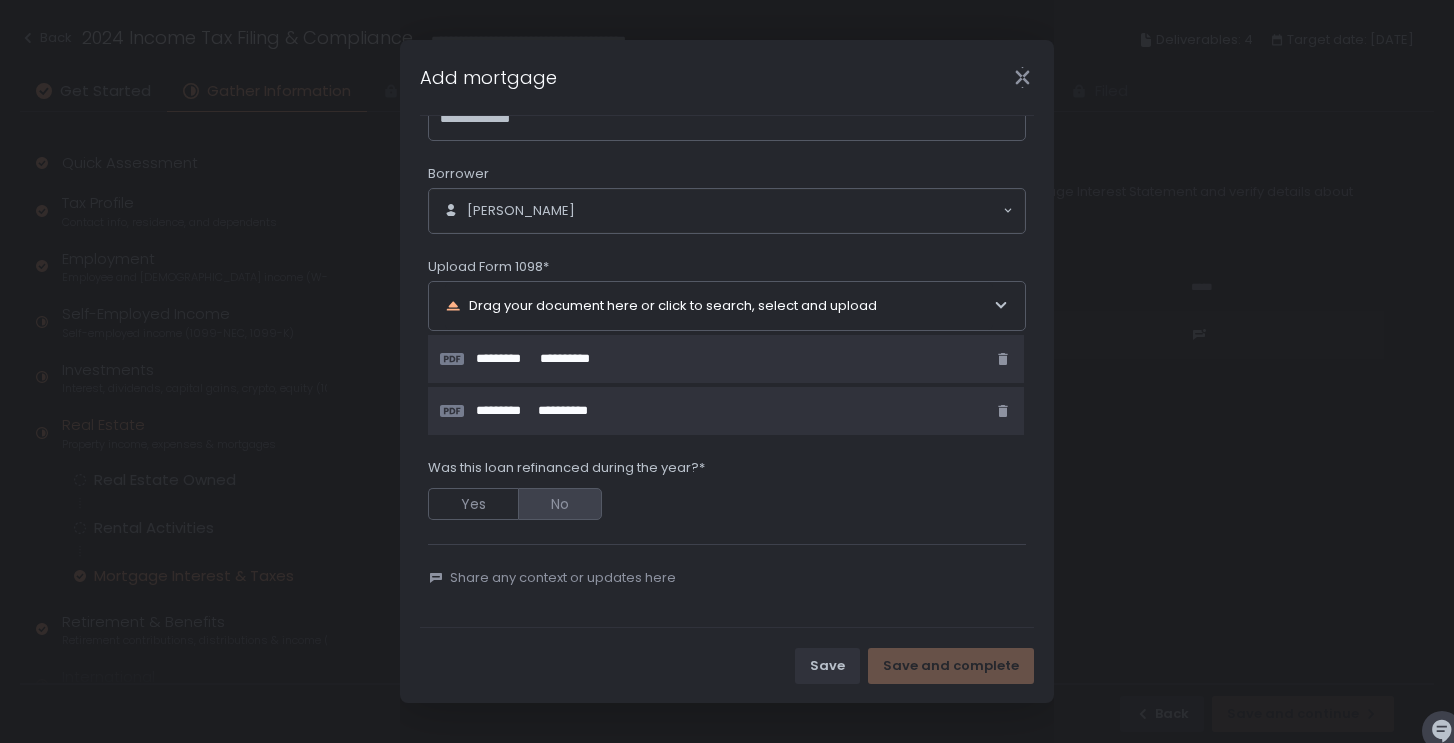 click on "No" at bounding box center (560, 504) 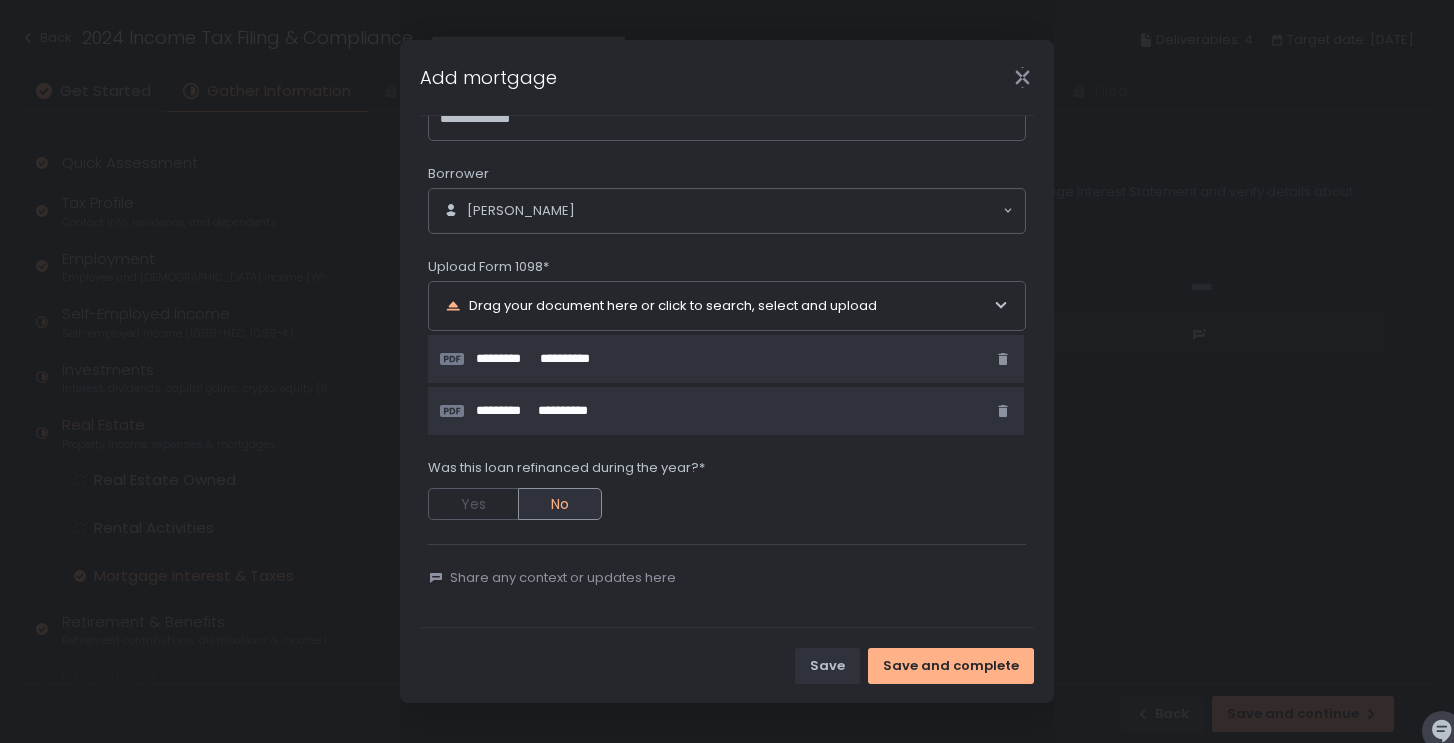 scroll, scrollTop: 84, scrollLeft: 0, axis: vertical 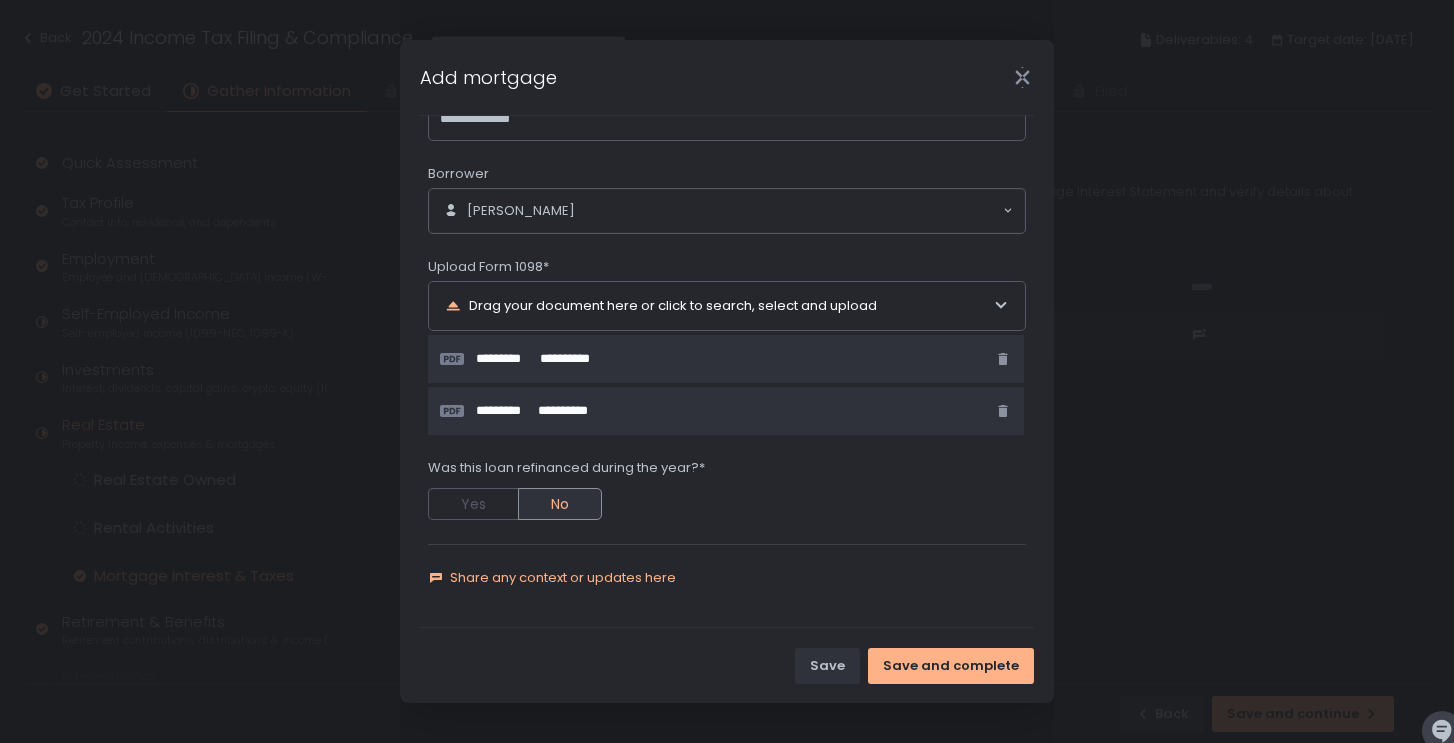 click on "Share any context or updates here" 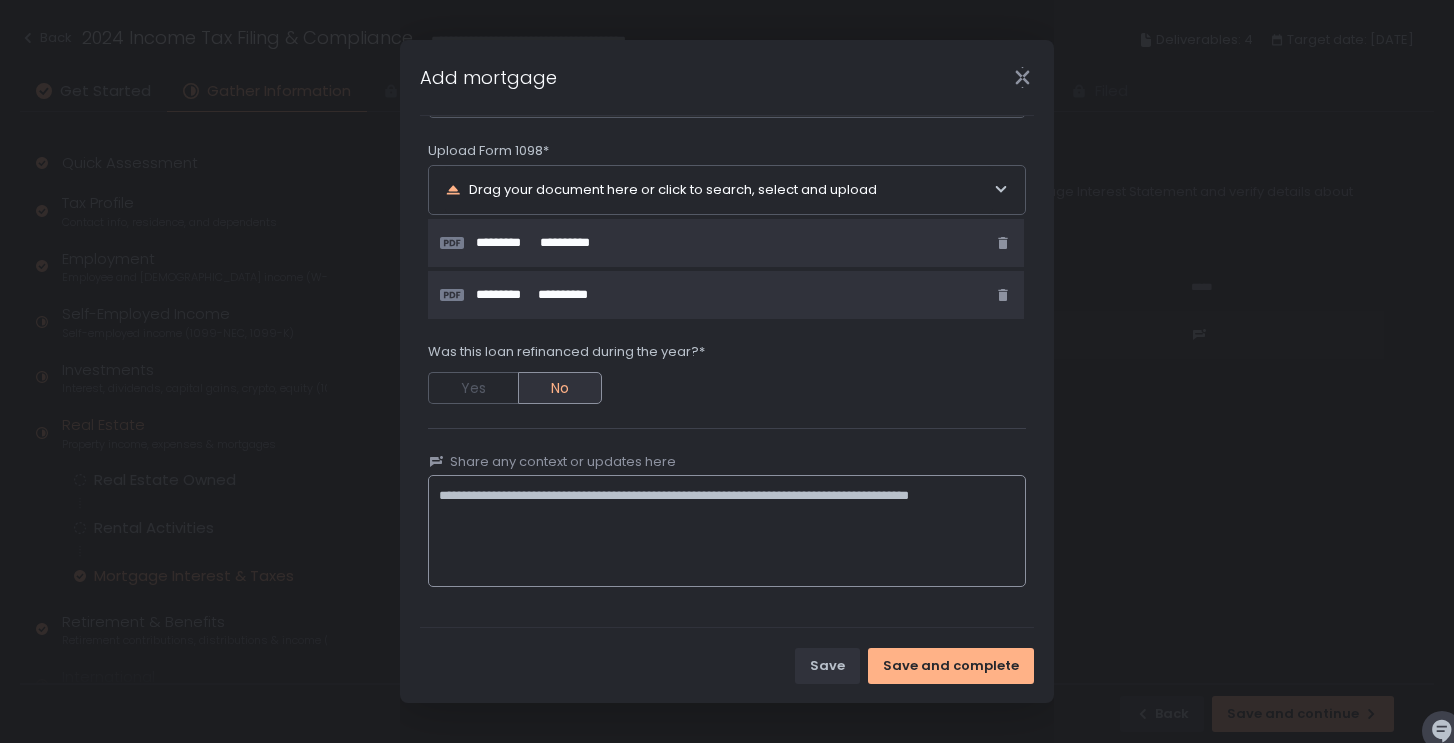 scroll, scrollTop: 200, scrollLeft: 0, axis: vertical 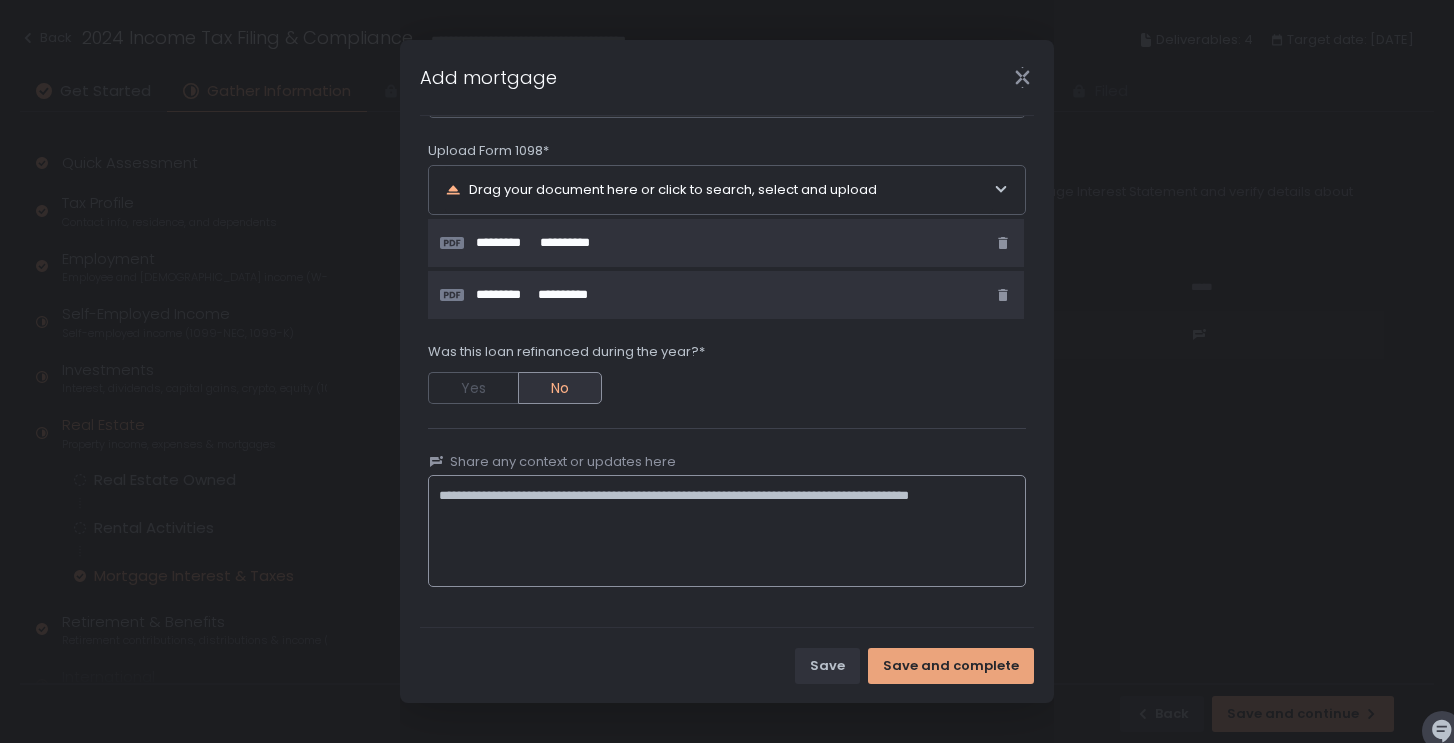 type on "**********" 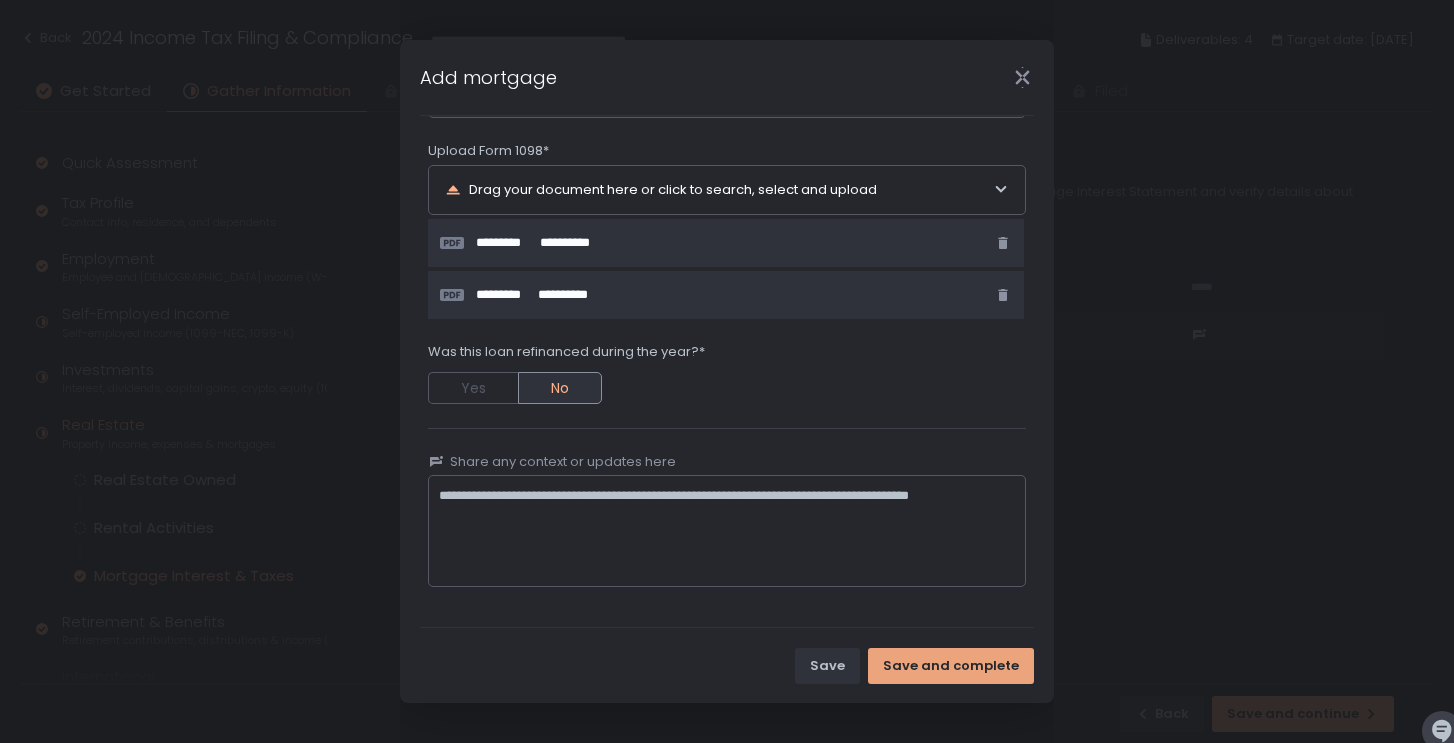 click on "Save and complete" at bounding box center [951, 666] 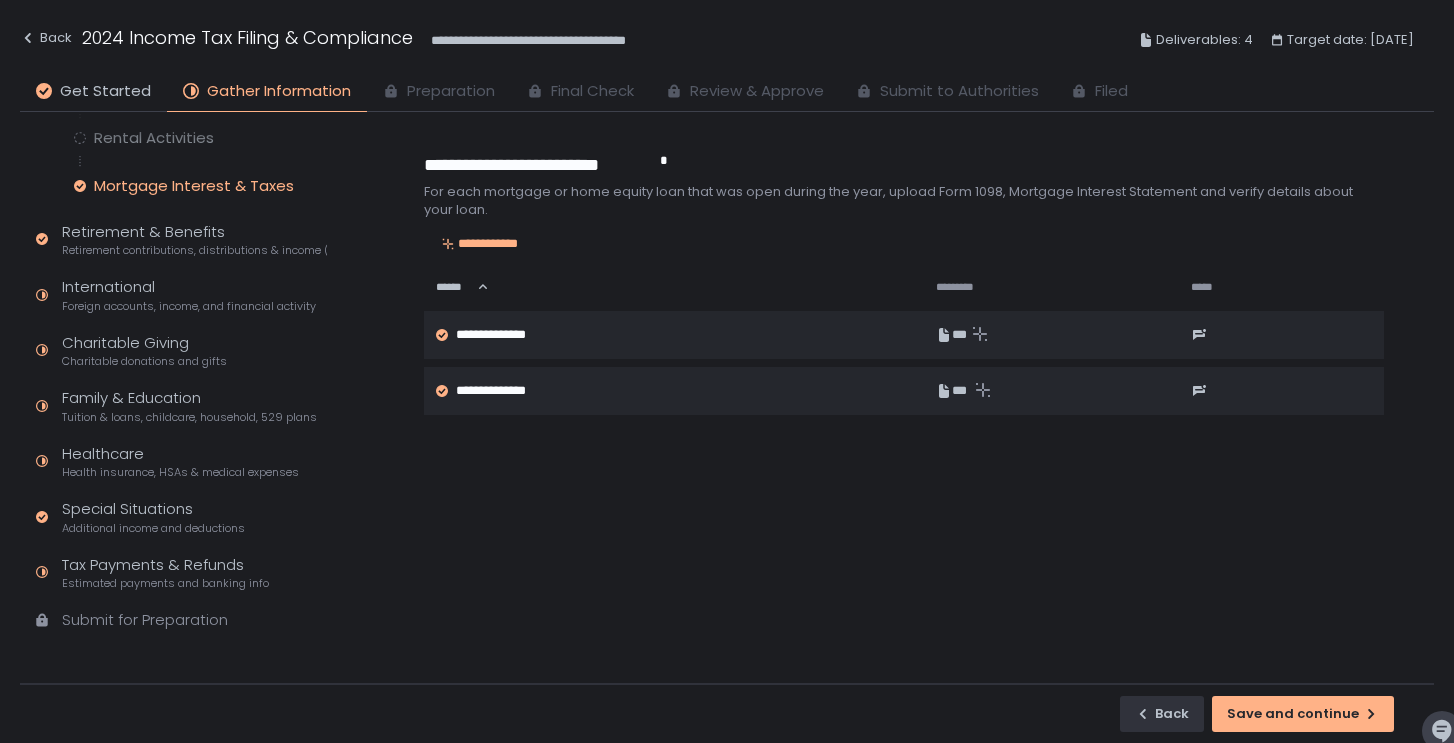 scroll, scrollTop: 389, scrollLeft: 0, axis: vertical 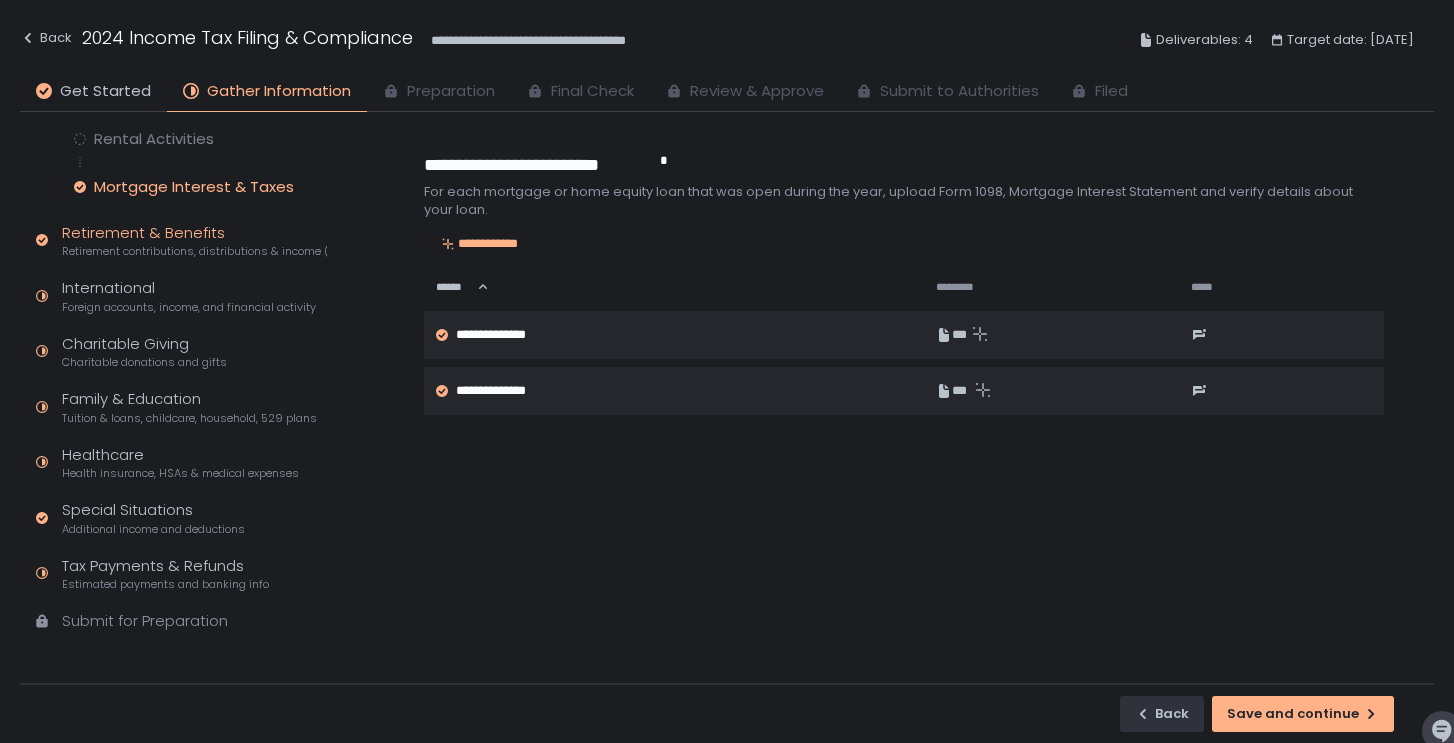 click on "Retirement & Benefits Retirement contributions, distributions & income (1099-R, 5498)" 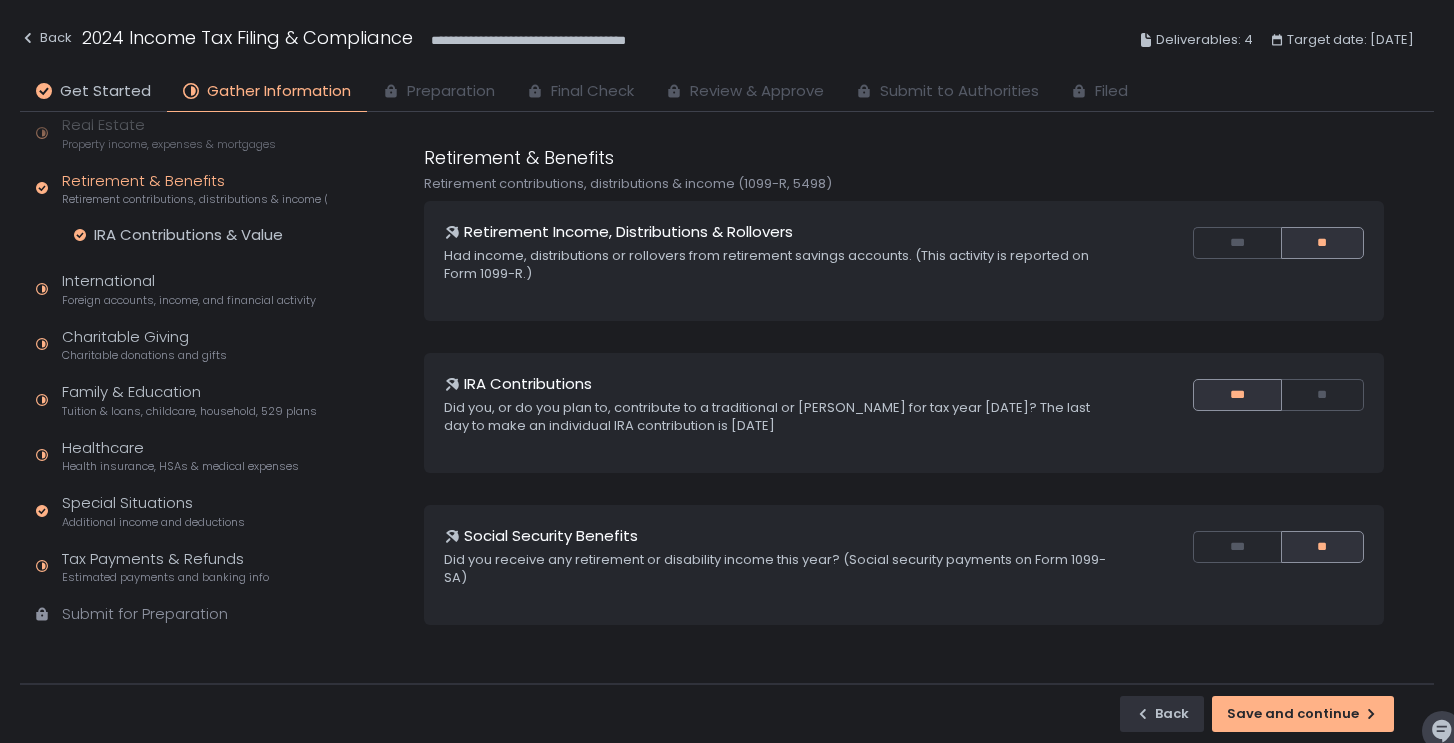 scroll, scrollTop: 293, scrollLeft: 0, axis: vertical 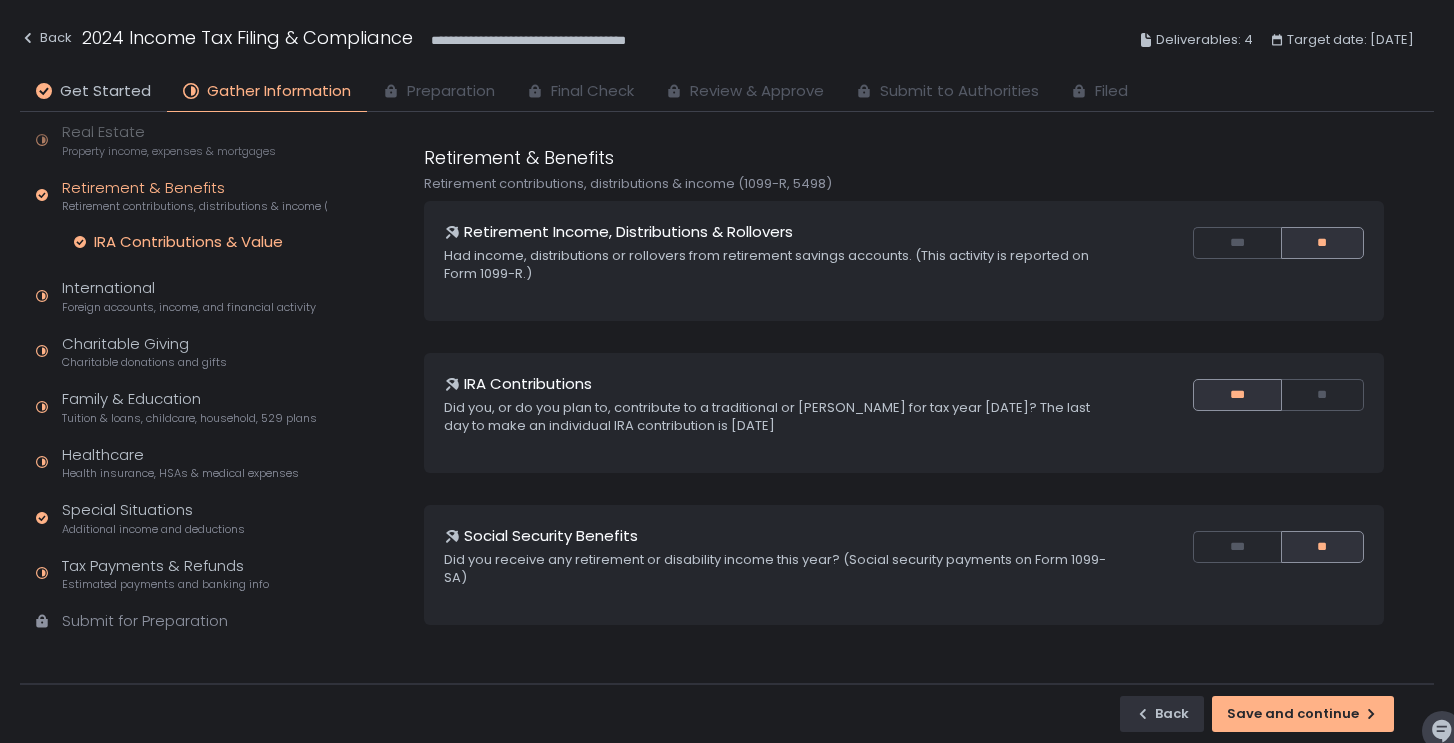 click on "IRA Contributions & Value" 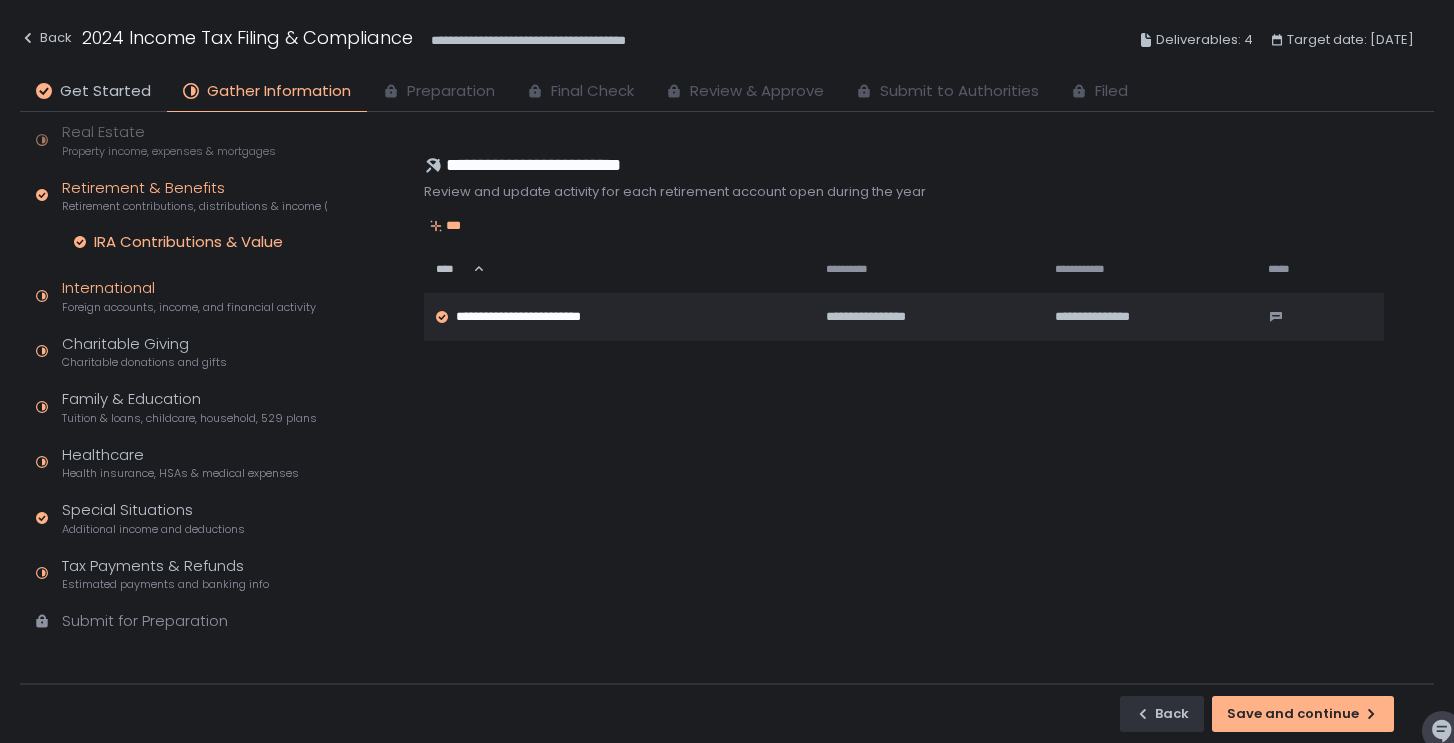 click on "Foreign accounts, income, and financial activity" 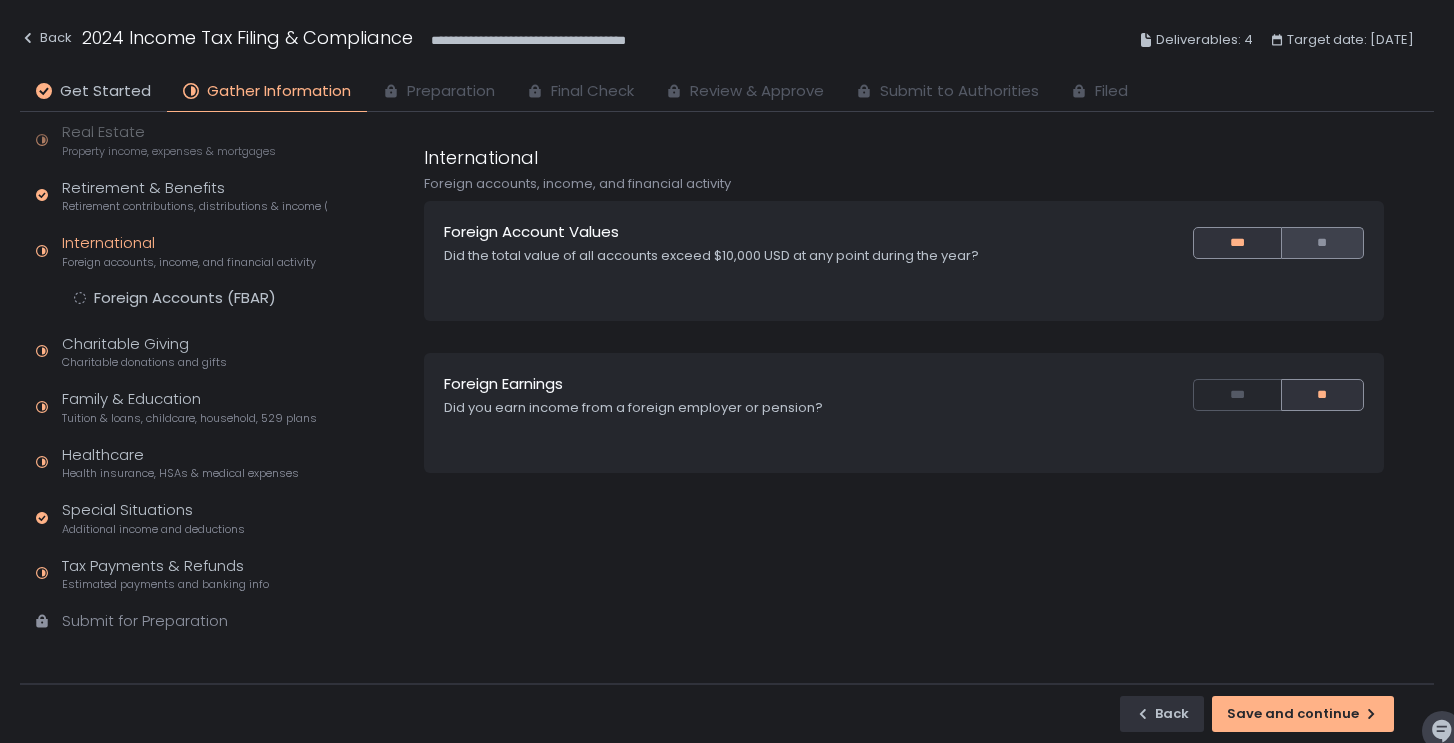 click on "**" at bounding box center [1323, 243] 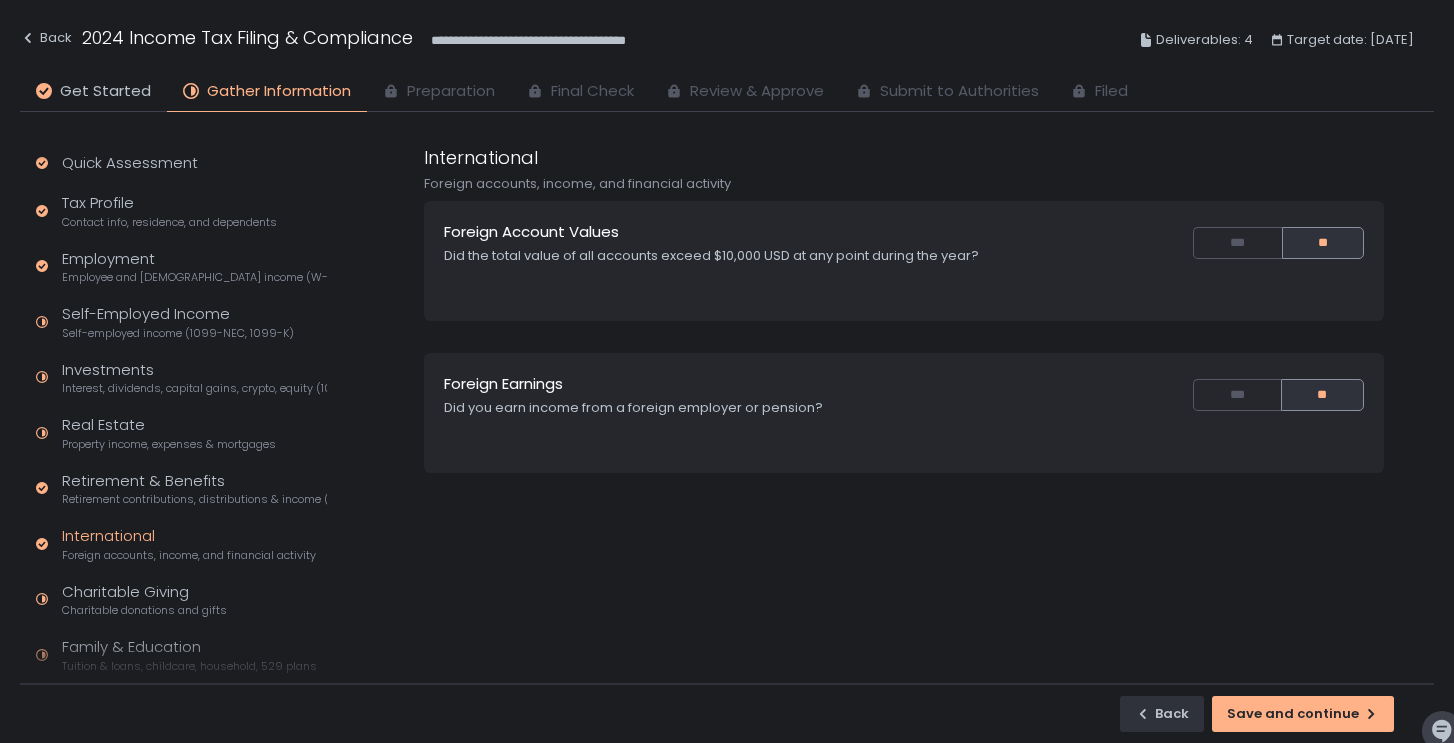 scroll, scrollTop: 18, scrollLeft: 0, axis: vertical 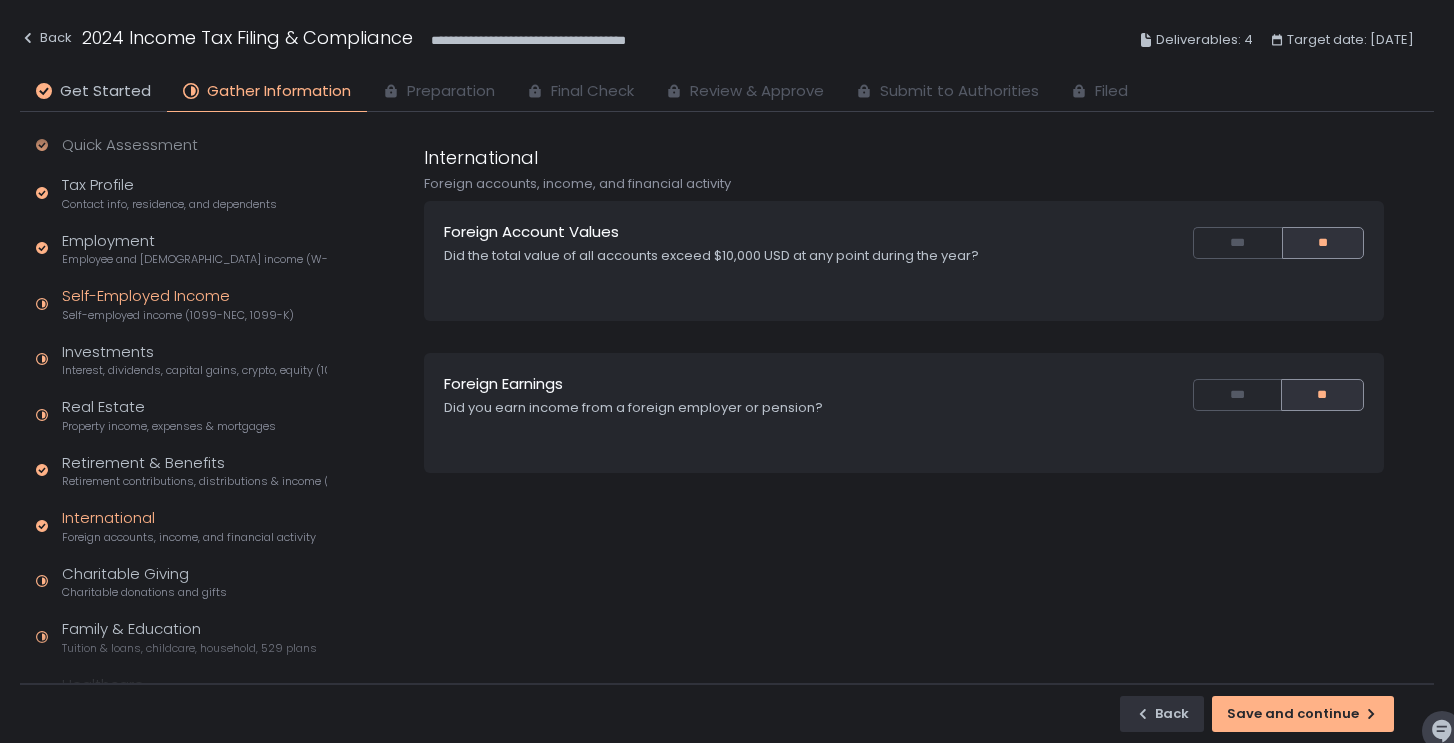 click on "Self-Employed Income Self-employed income (1099-NEC, 1099-K)" 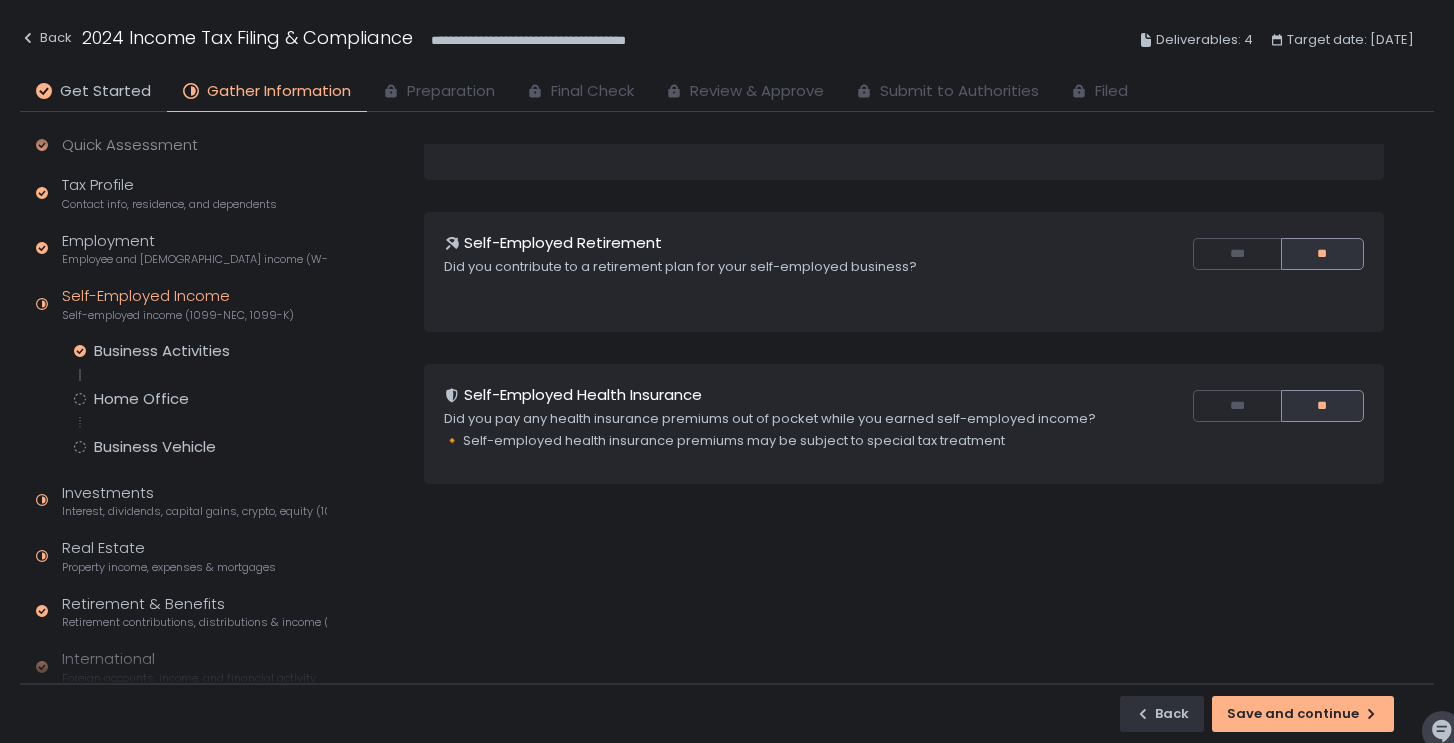 scroll, scrollTop: 293, scrollLeft: 0, axis: vertical 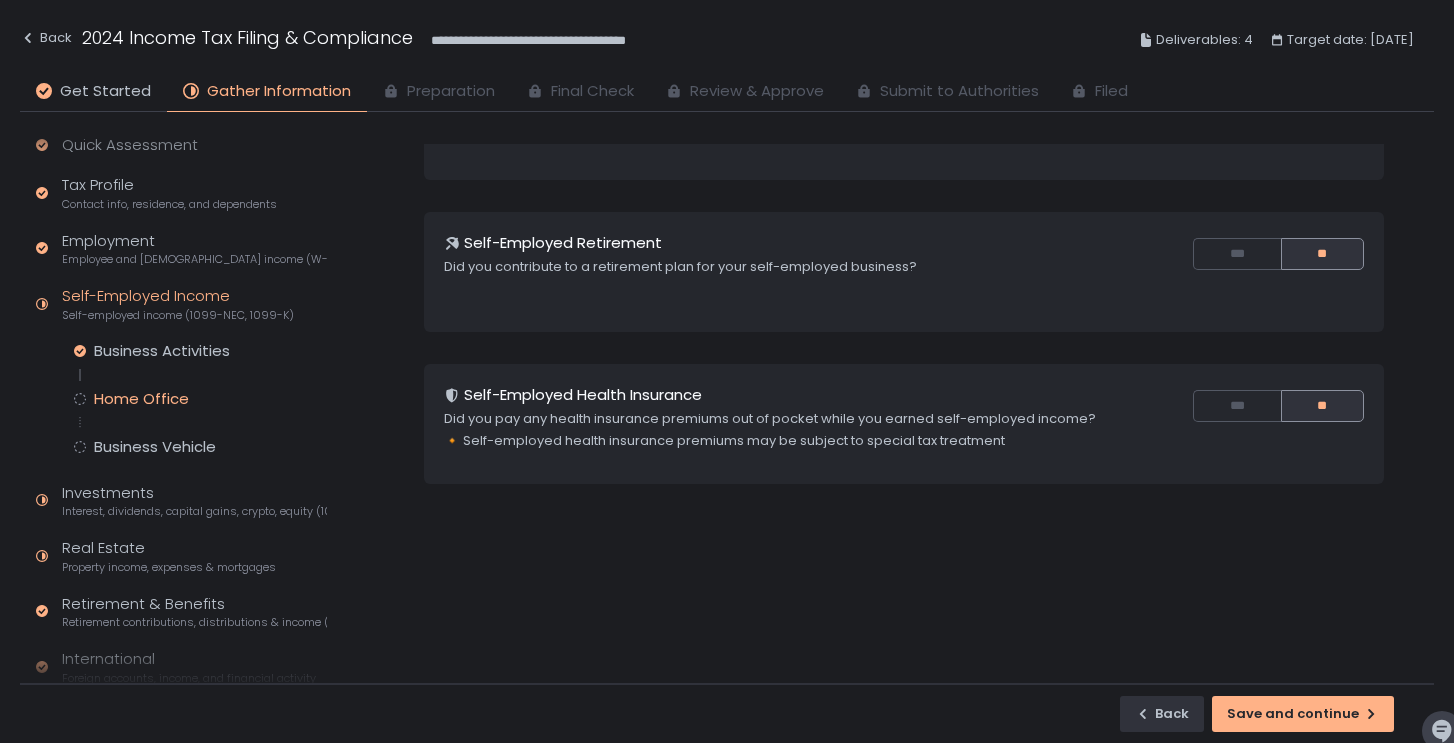 click on "Home Office" 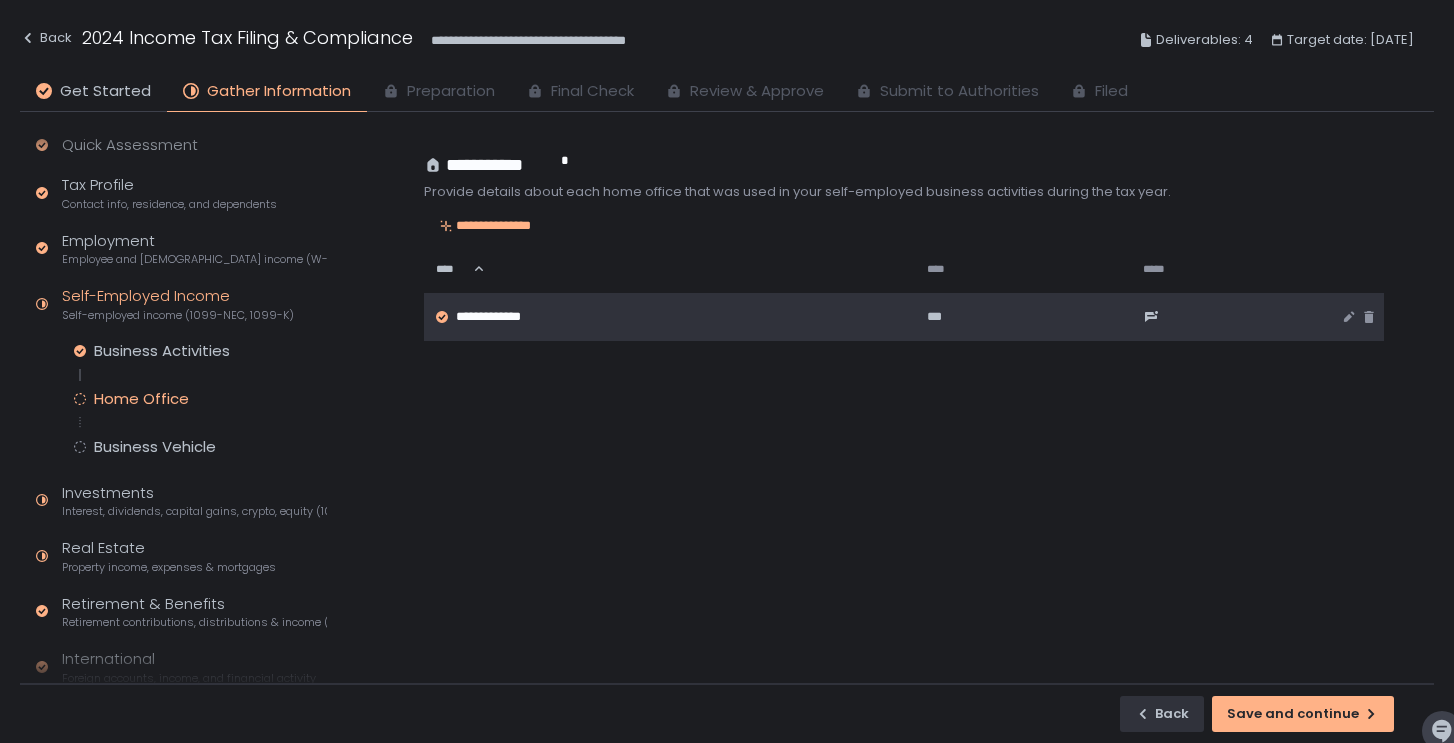 click on "**********" at bounding box center (494, 317) 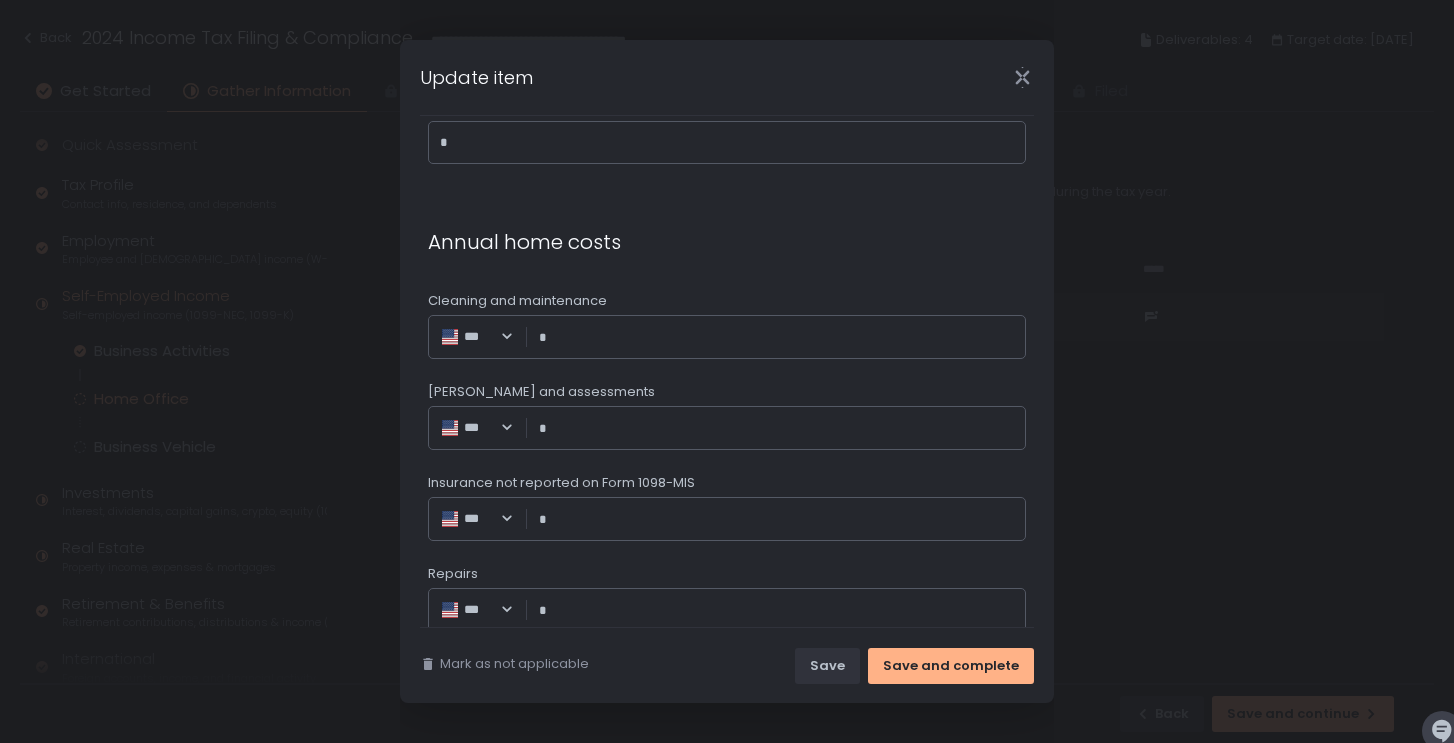 scroll, scrollTop: 0, scrollLeft: 0, axis: both 